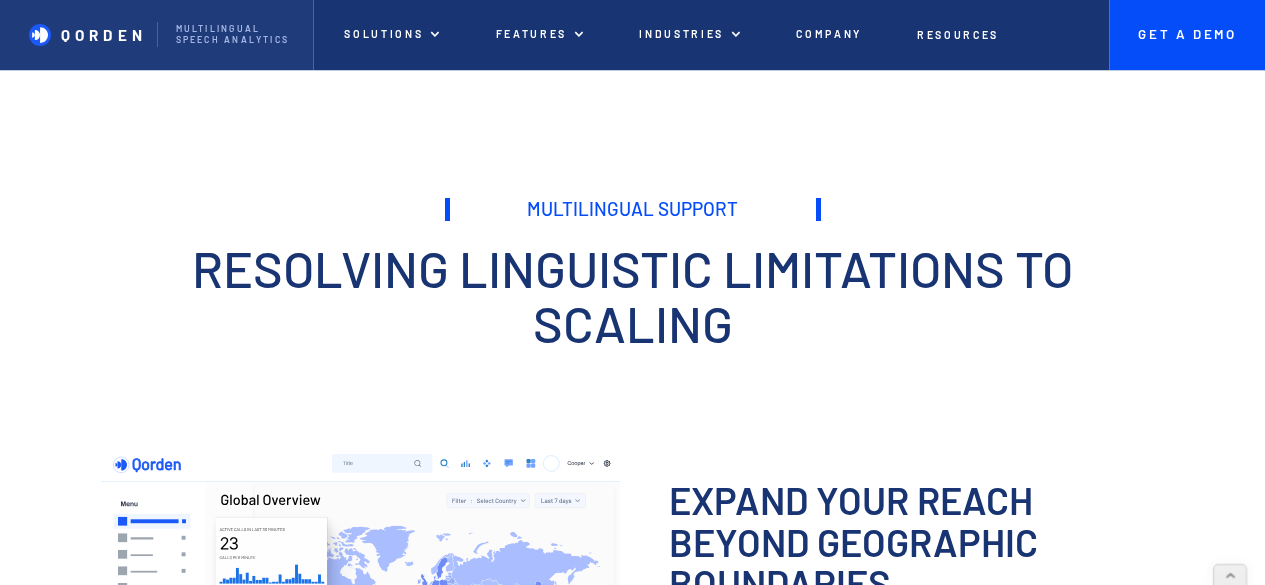 scroll, scrollTop: 1558, scrollLeft: 0, axis: vertical 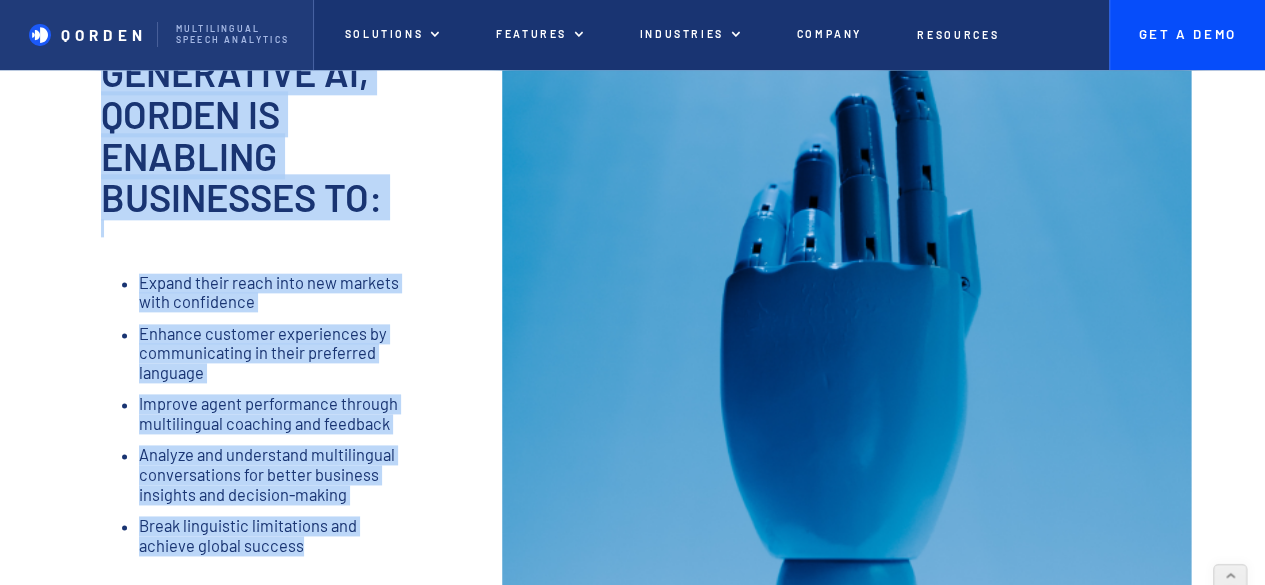 click on "Enhance customer experiences by communicating in their preferred language" at bounding box center [277, 353] 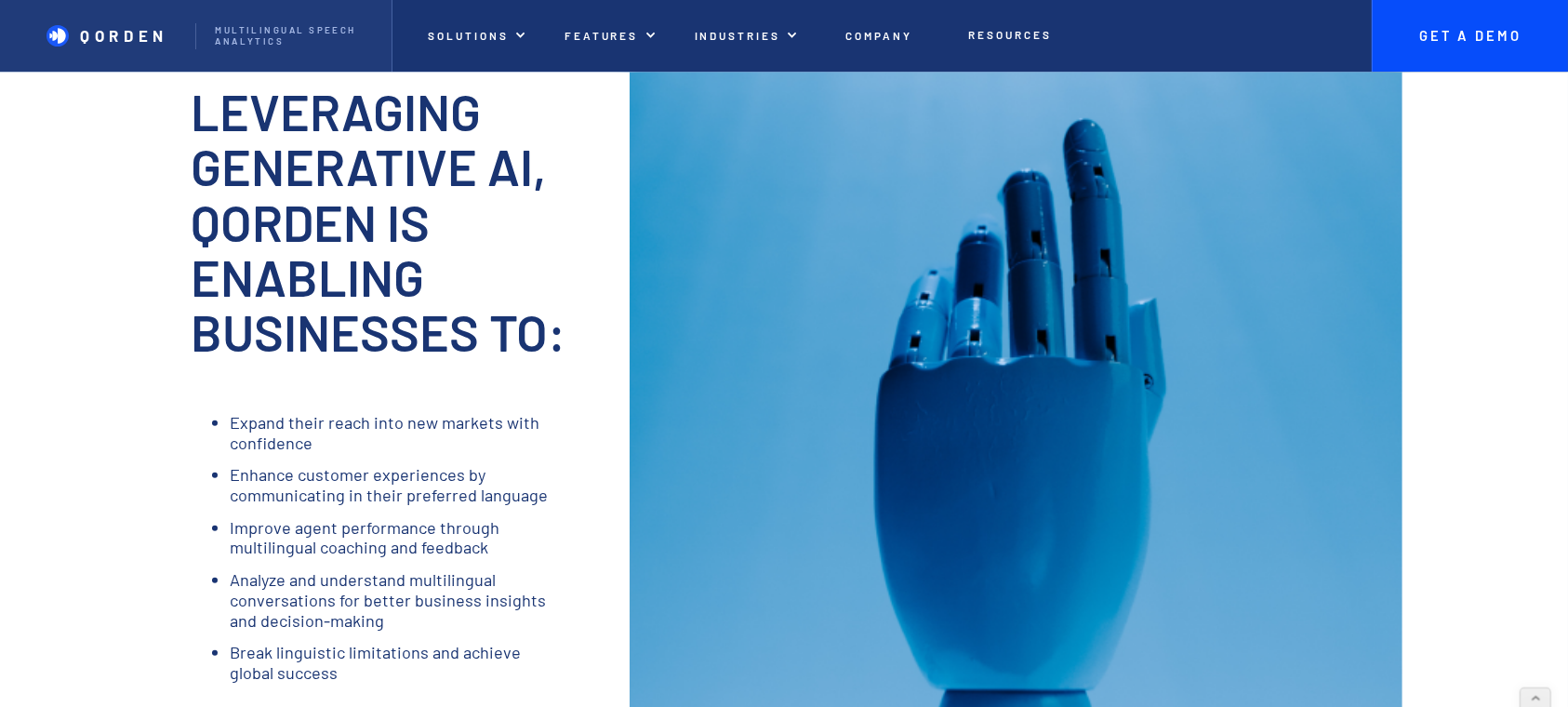 scroll, scrollTop: 1194, scrollLeft: 0, axis: vertical 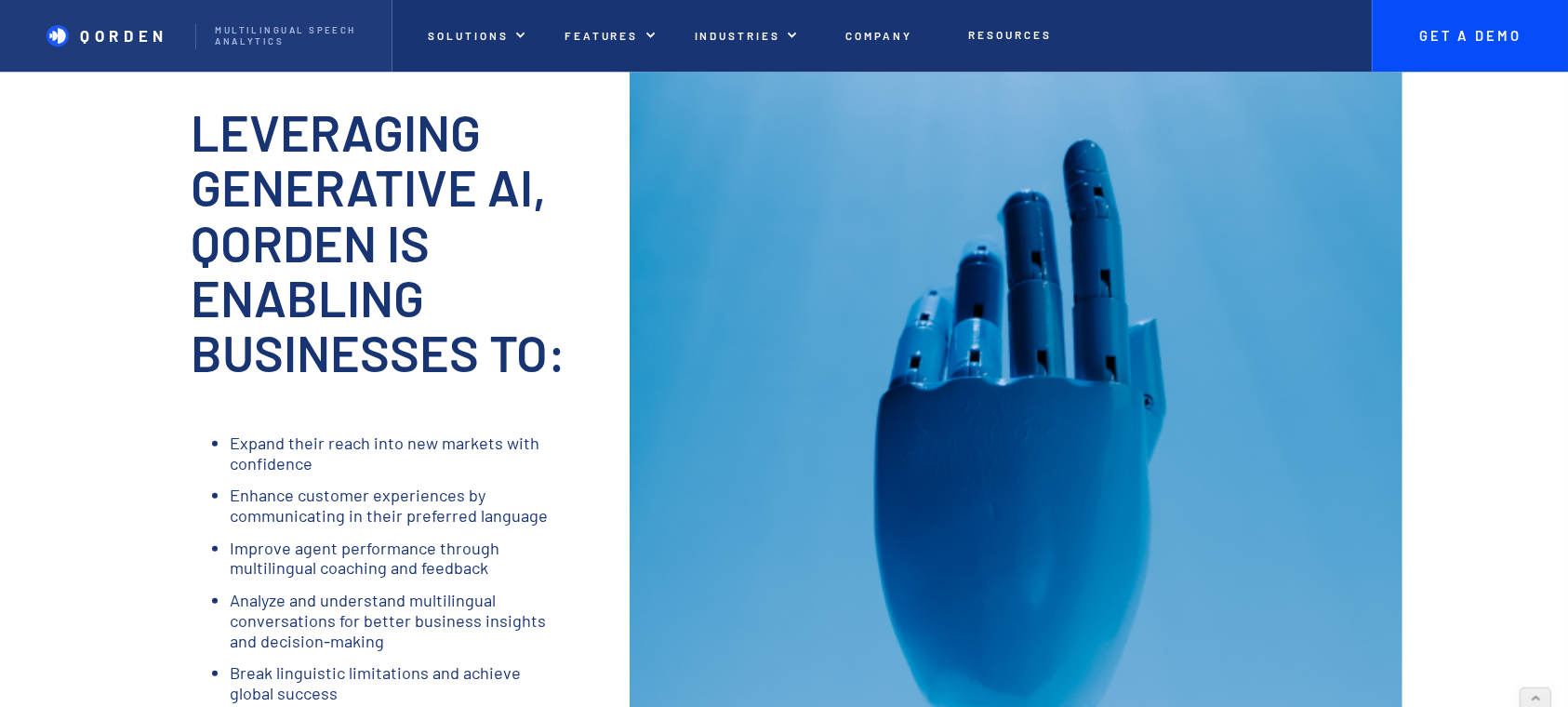 click on "Leveraging generative ai, qorden is enabling businesses to:" at bounding box center (394, 242) 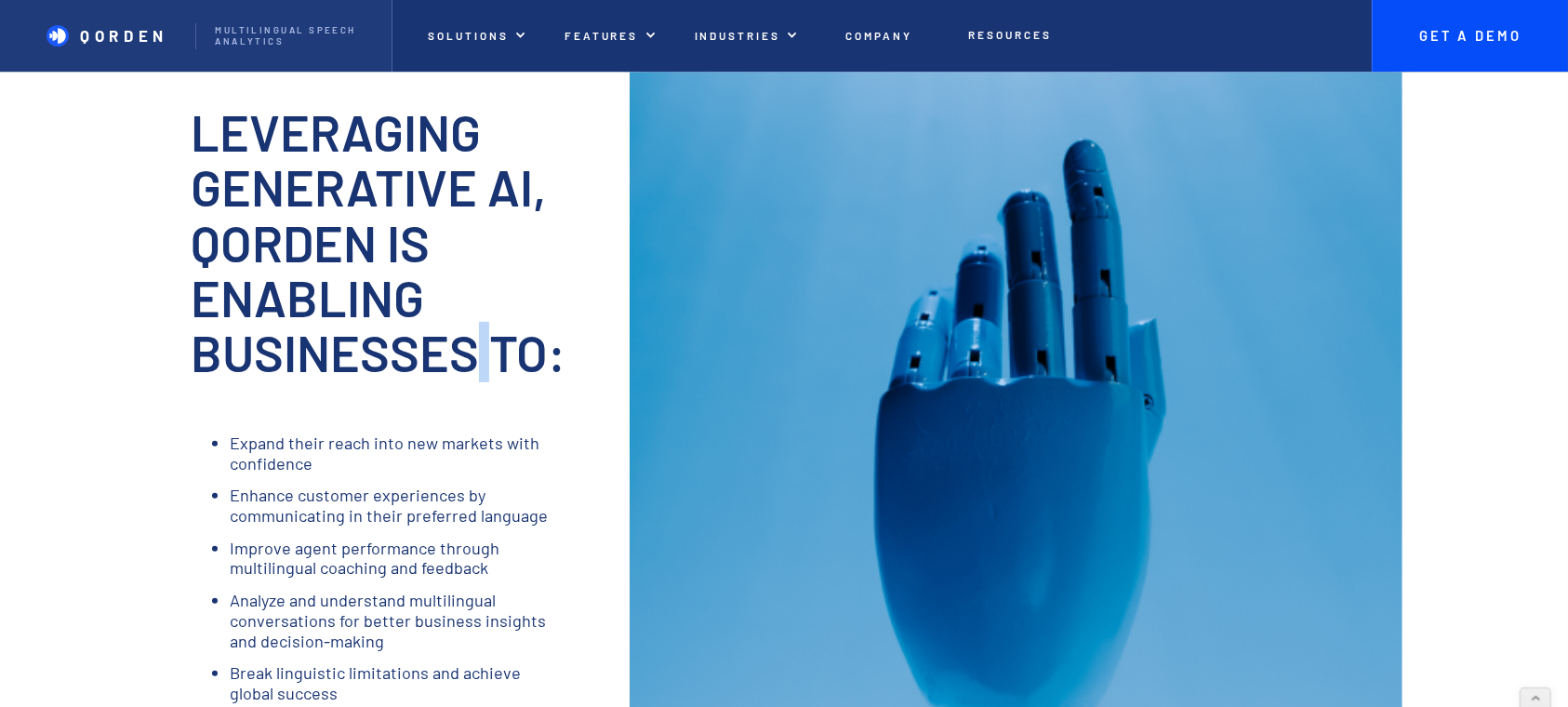 click on "Leveraging generative ai, qorden is enabling businesses to:" at bounding box center [394, 242] 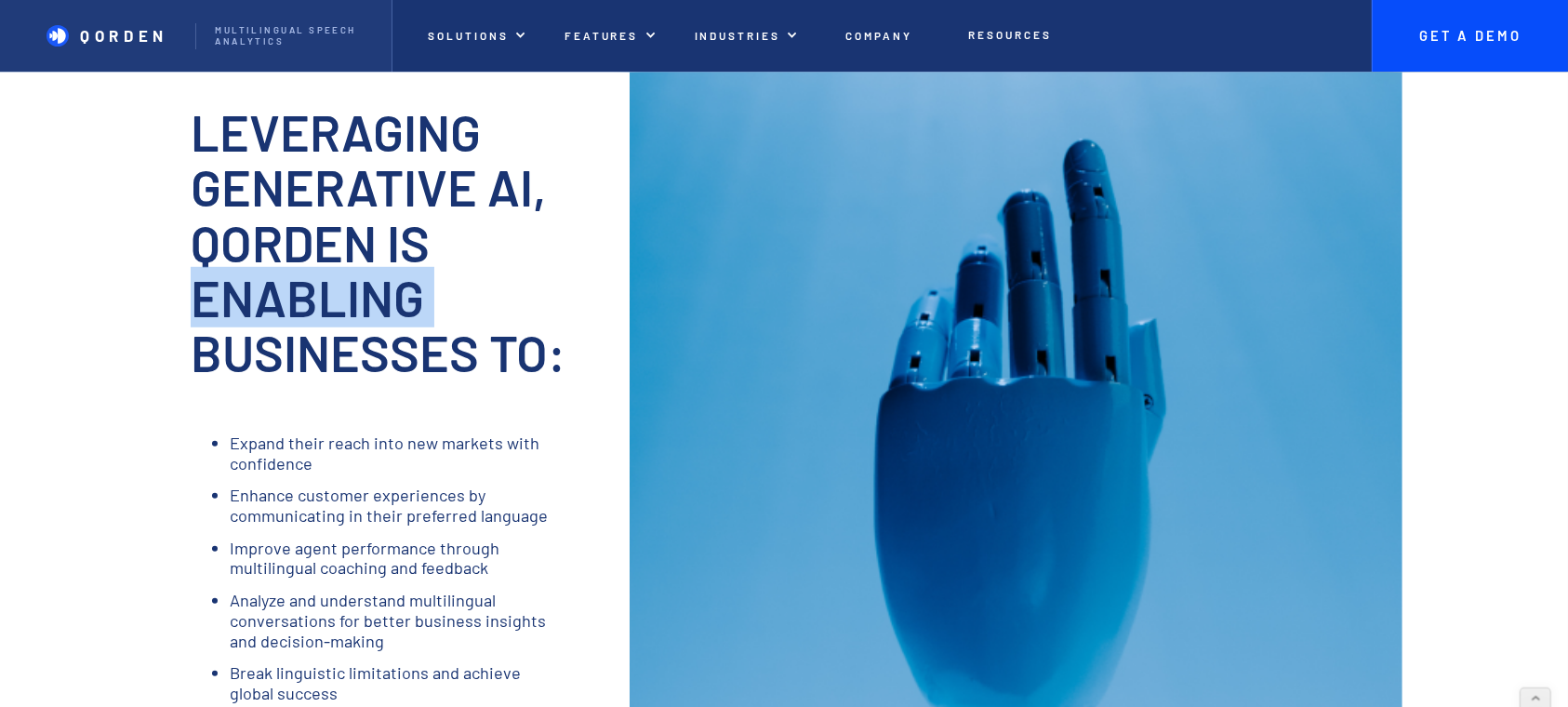 click on "Leveraging generative ai, qorden is enabling businesses to:" at bounding box center (394, 242) 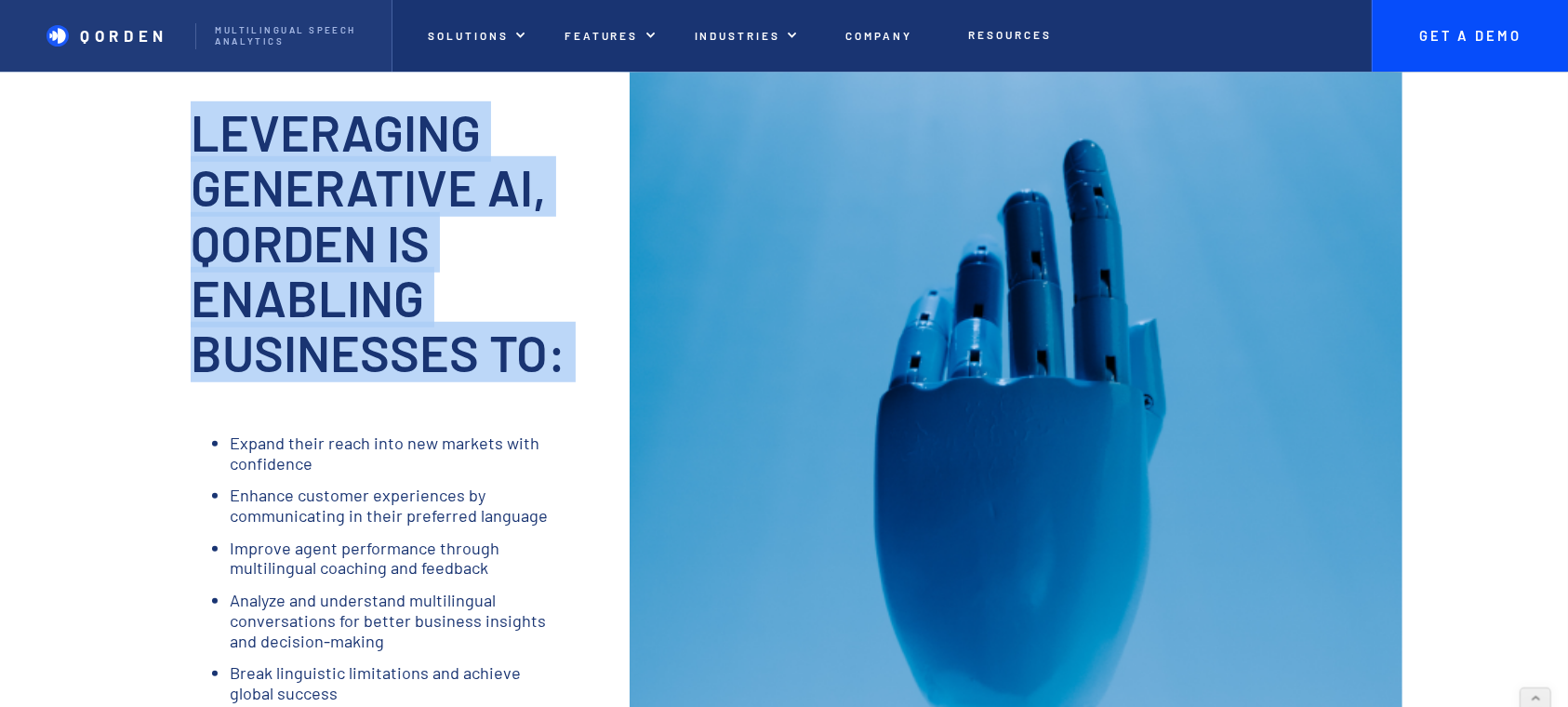 click on "Leveraging generative ai, qorden is enabling businesses to:" at bounding box center (394, 242) 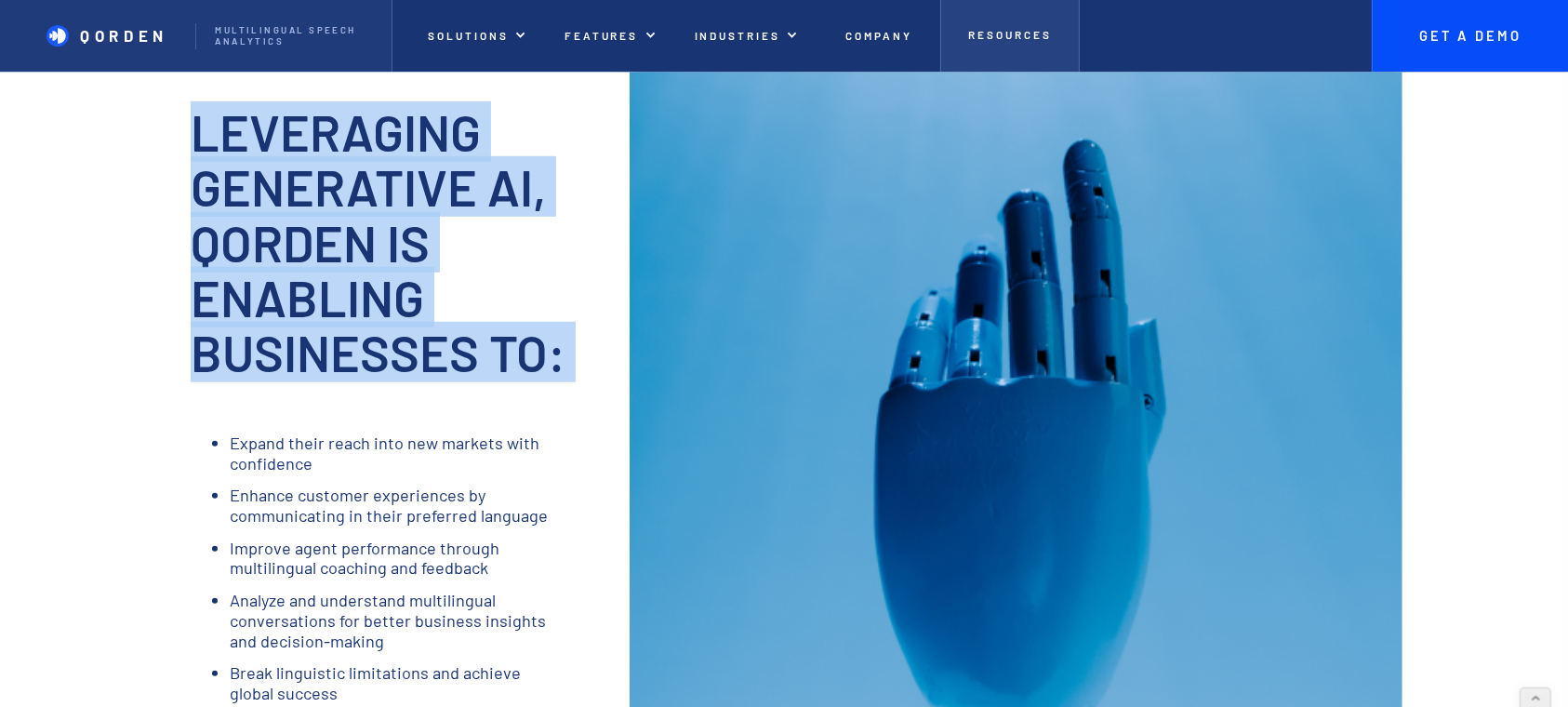copy on "Leveraging generative ai, qorden is enabling businesses to:" 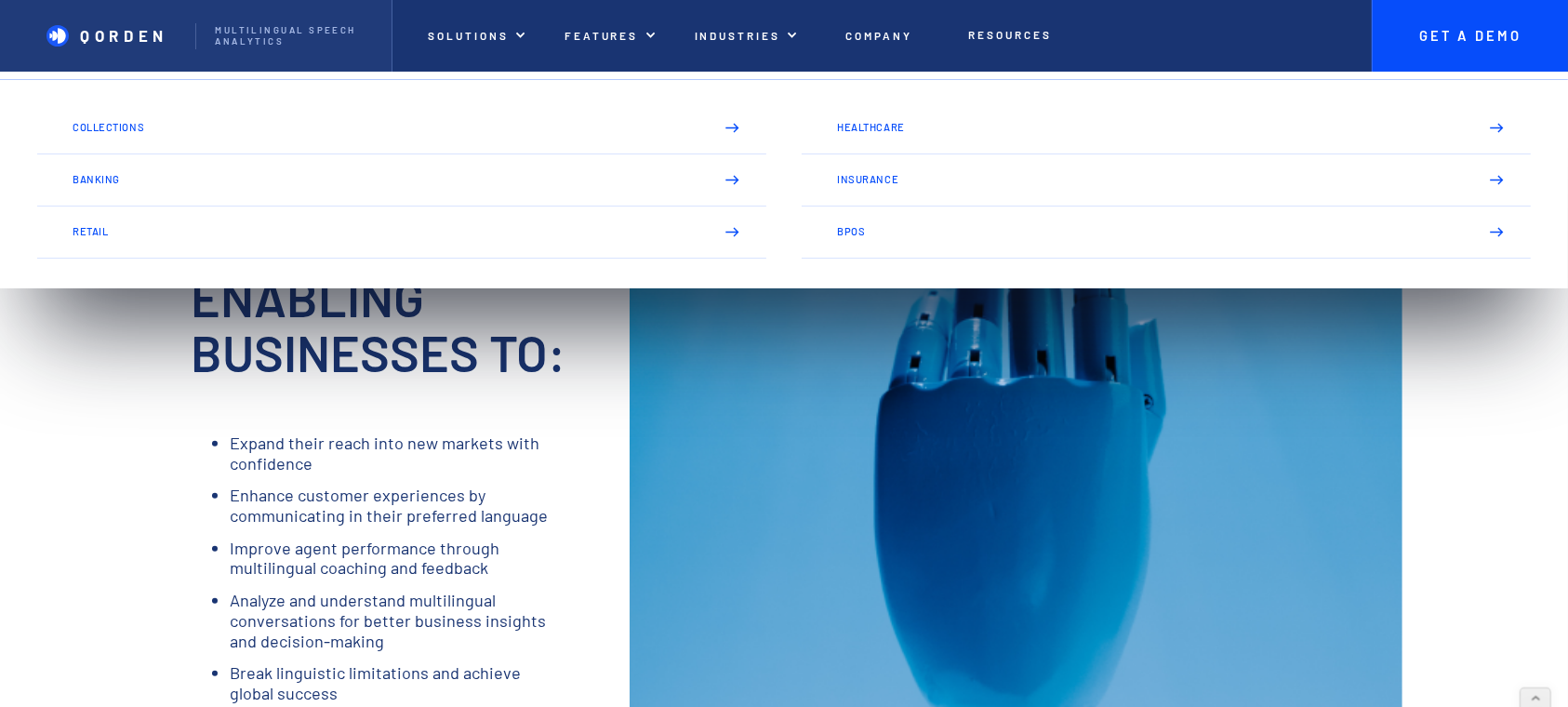 click on "‍" at bounding box center [394, 393] 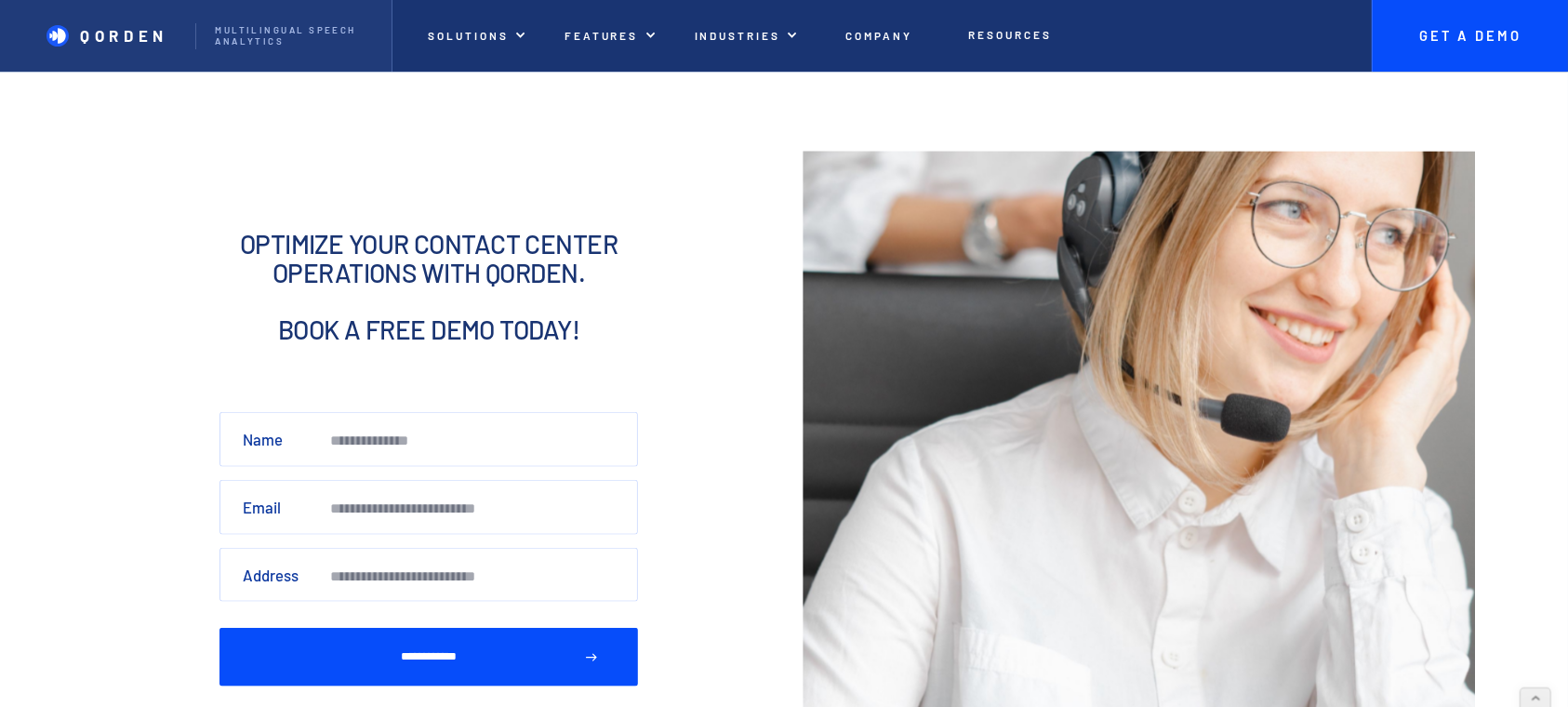 scroll, scrollTop: 2002, scrollLeft: 0, axis: vertical 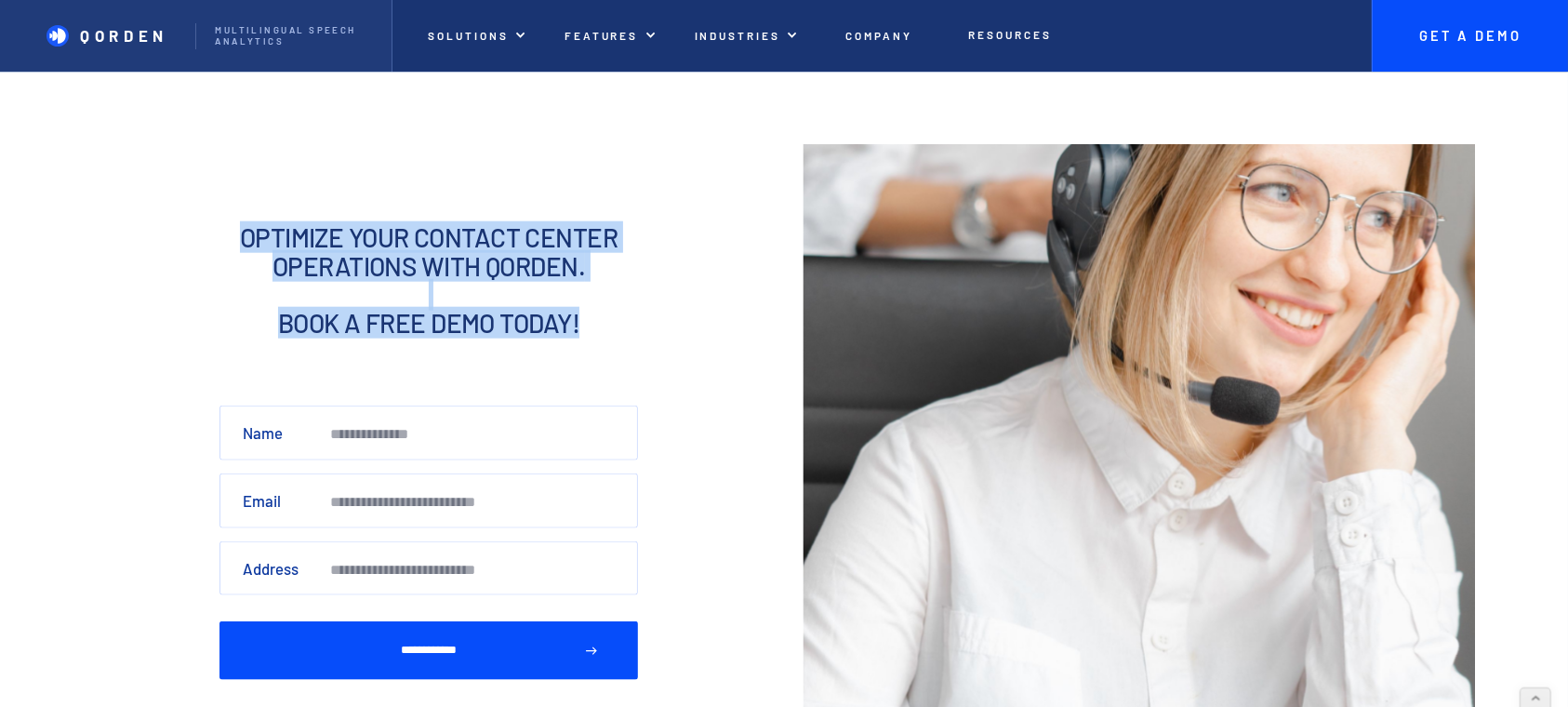 drag, startPoint x: 582, startPoint y: 326, endPoint x: 228, endPoint y: 245, distance: 363.14873 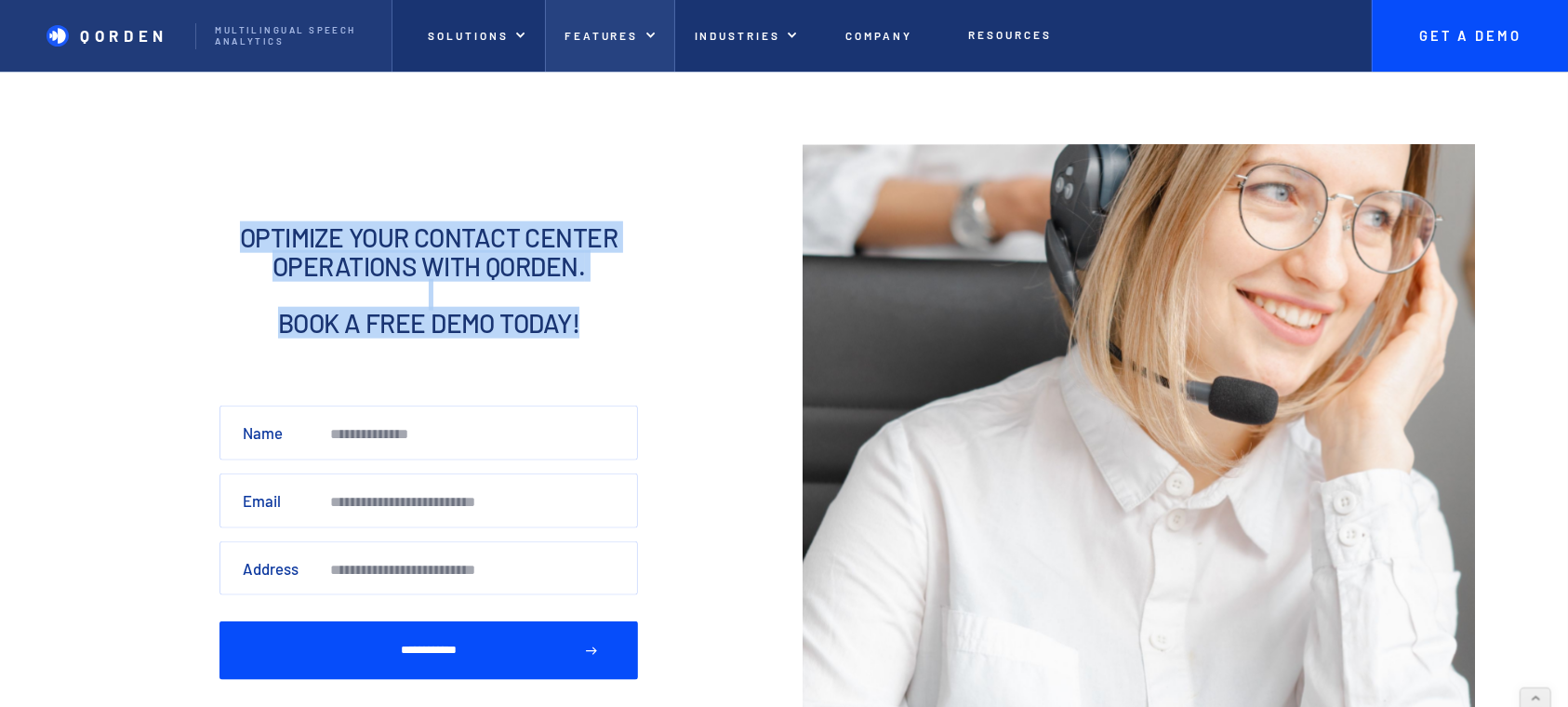 copy on "optimize your contact center operations with qorden.  ‍ bOOK A FREE DEMO today!" 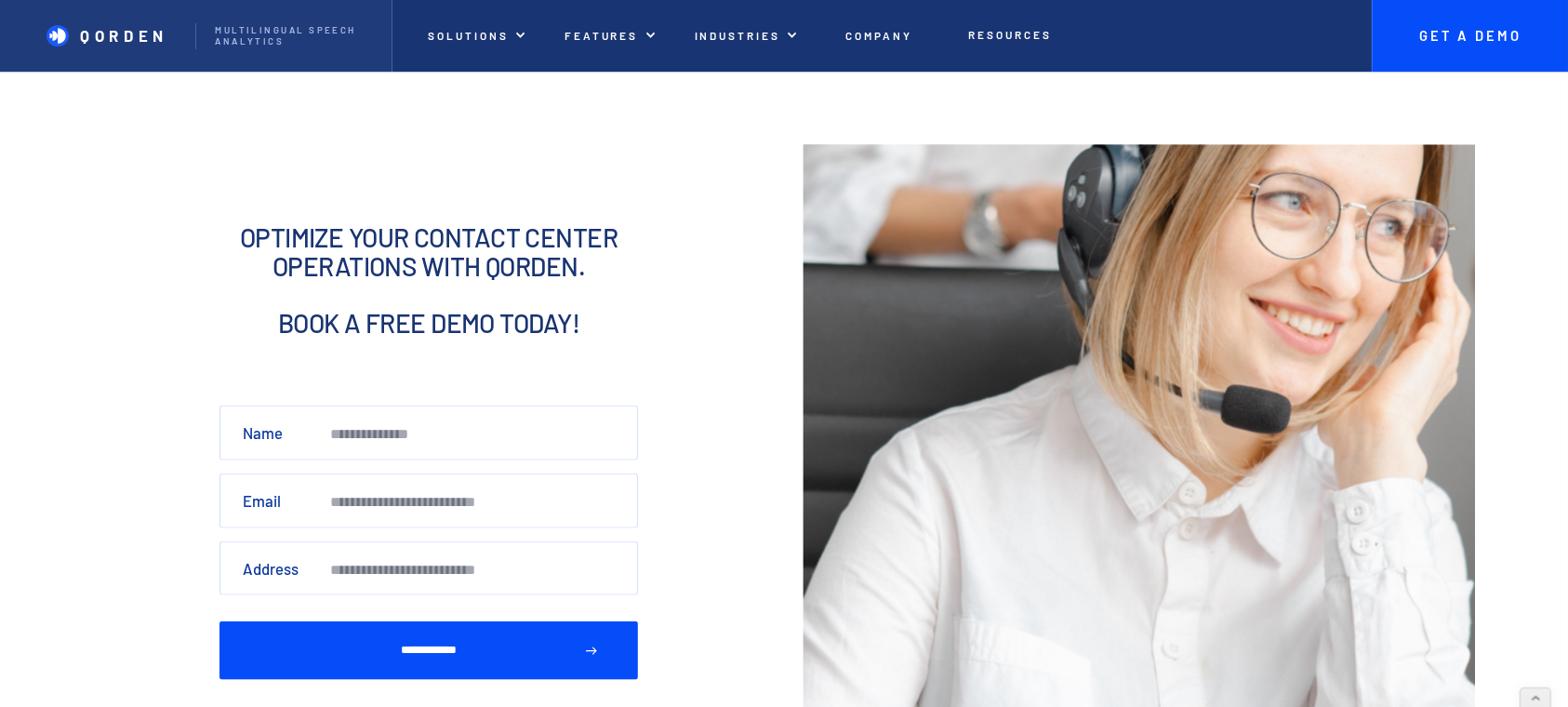 click on "**********" at bounding box center [784, 432] 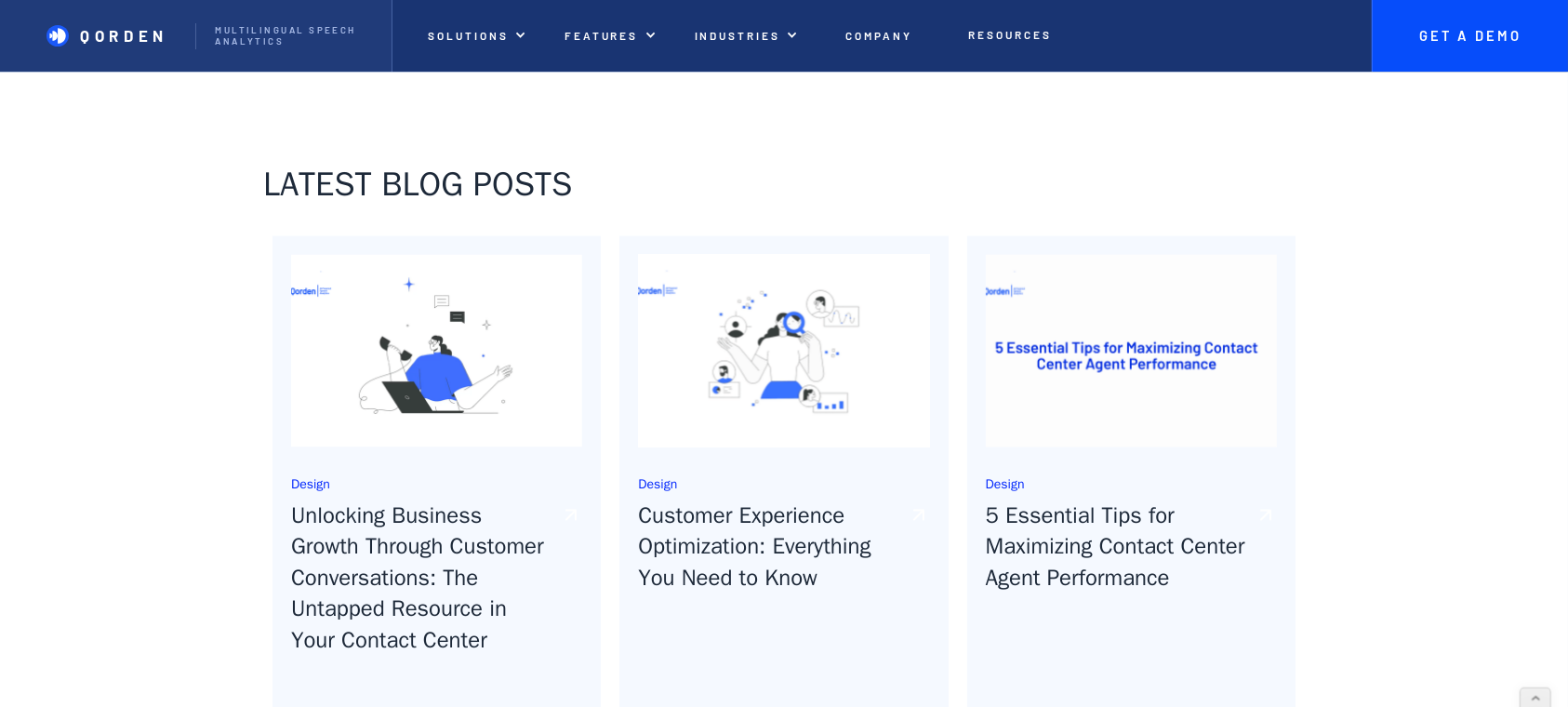 scroll, scrollTop: 2622, scrollLeft: 0, axis: vertical 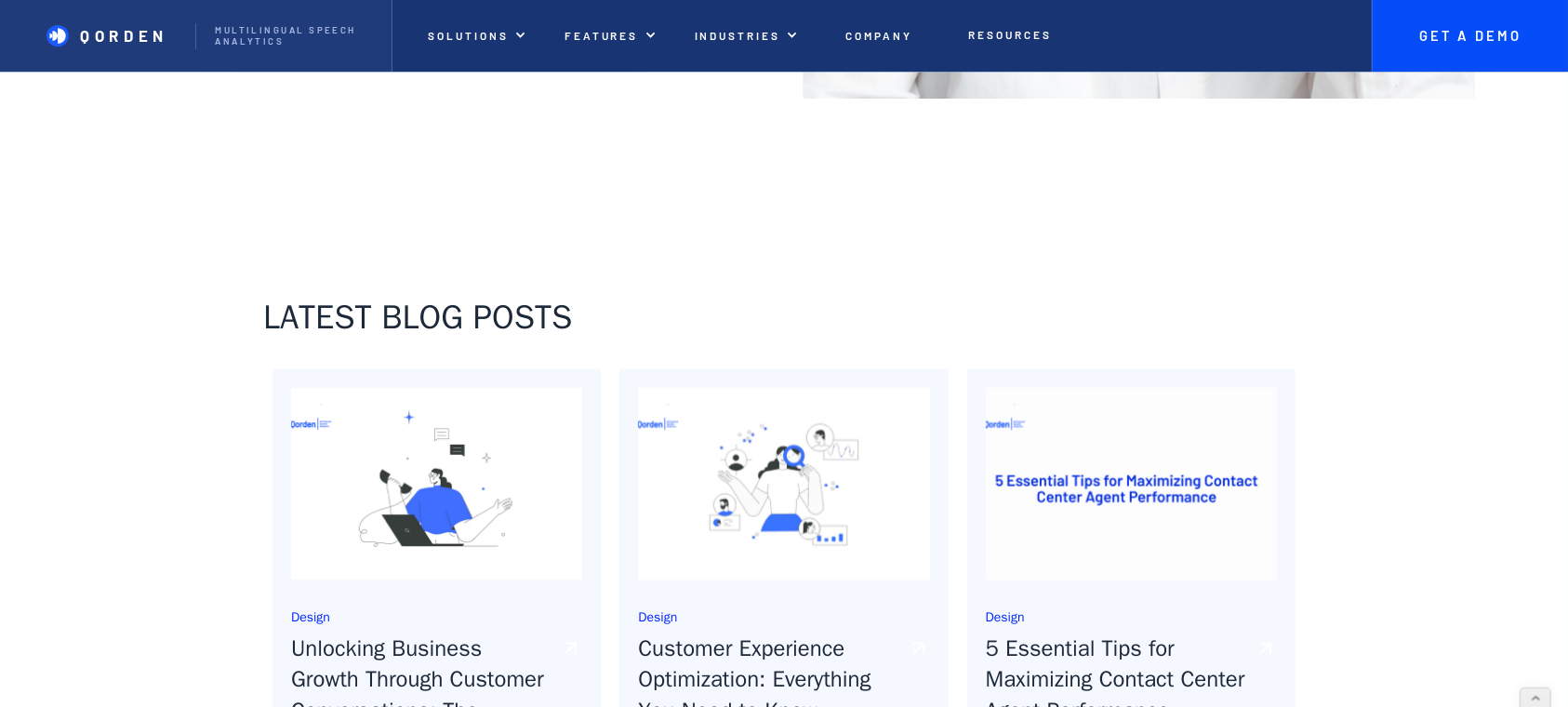 click on "Latest blog posts" at bounding box center (496, 317) 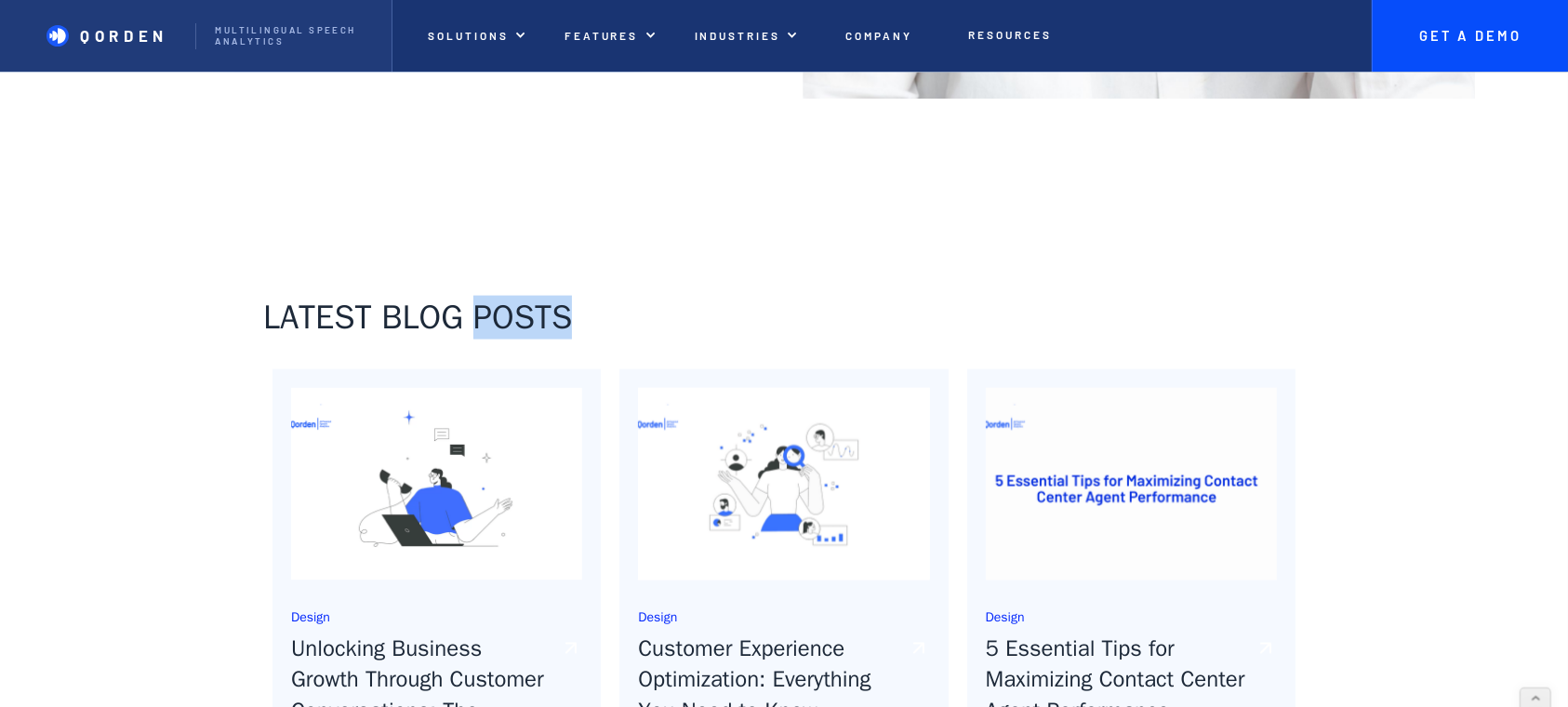 click on "Latest blog posts" at bounding box center [496, 317] 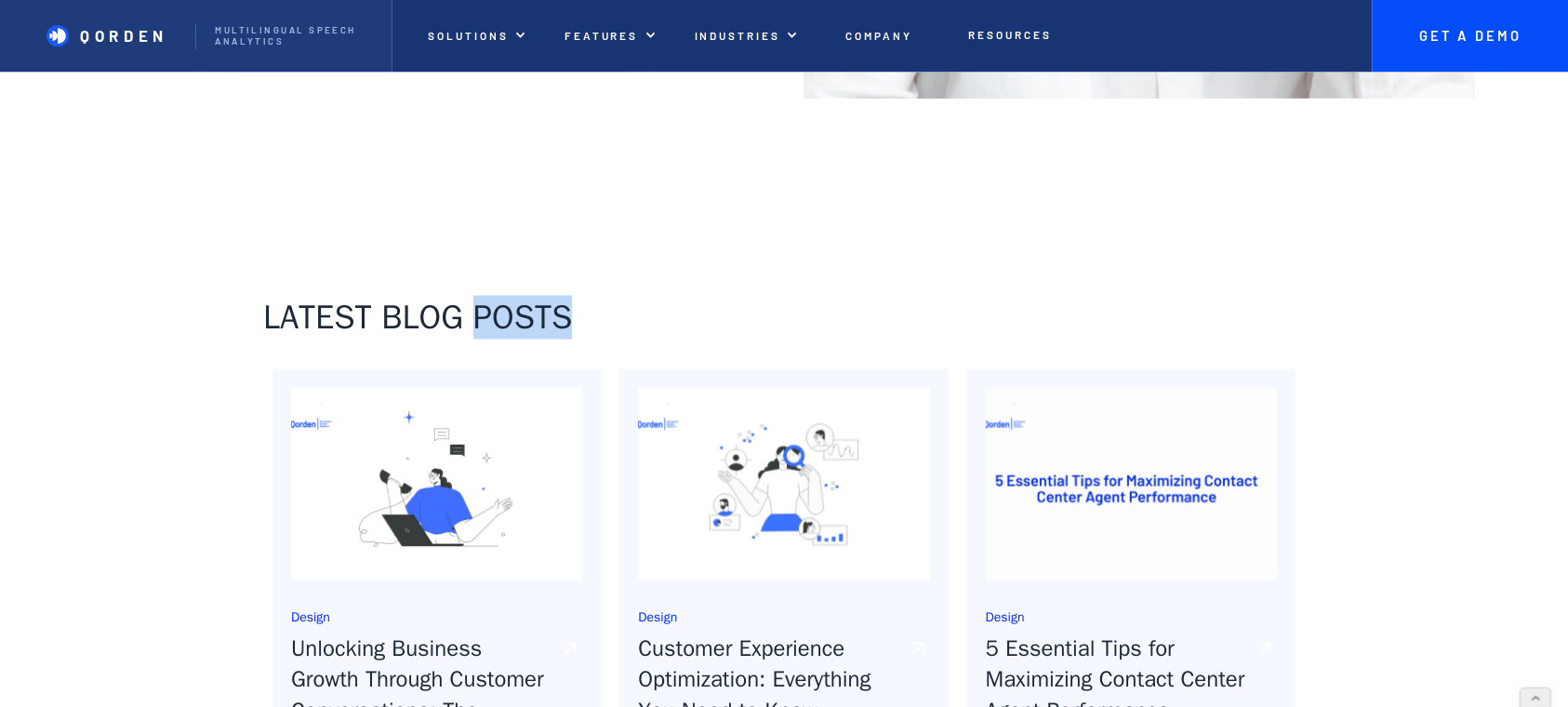 click on "Latest blog posts" at bounding box center (496, 317) 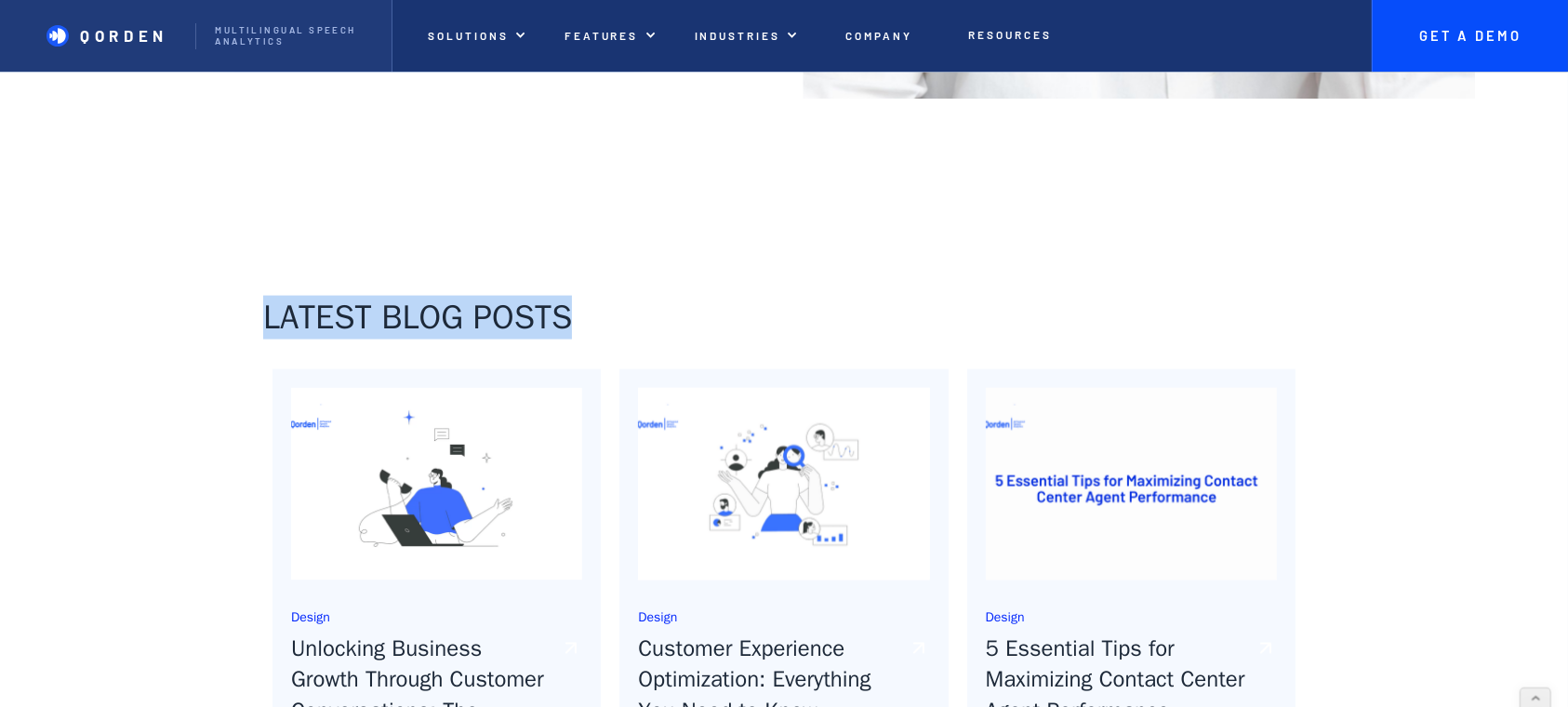 copy on "Latest blog posts" 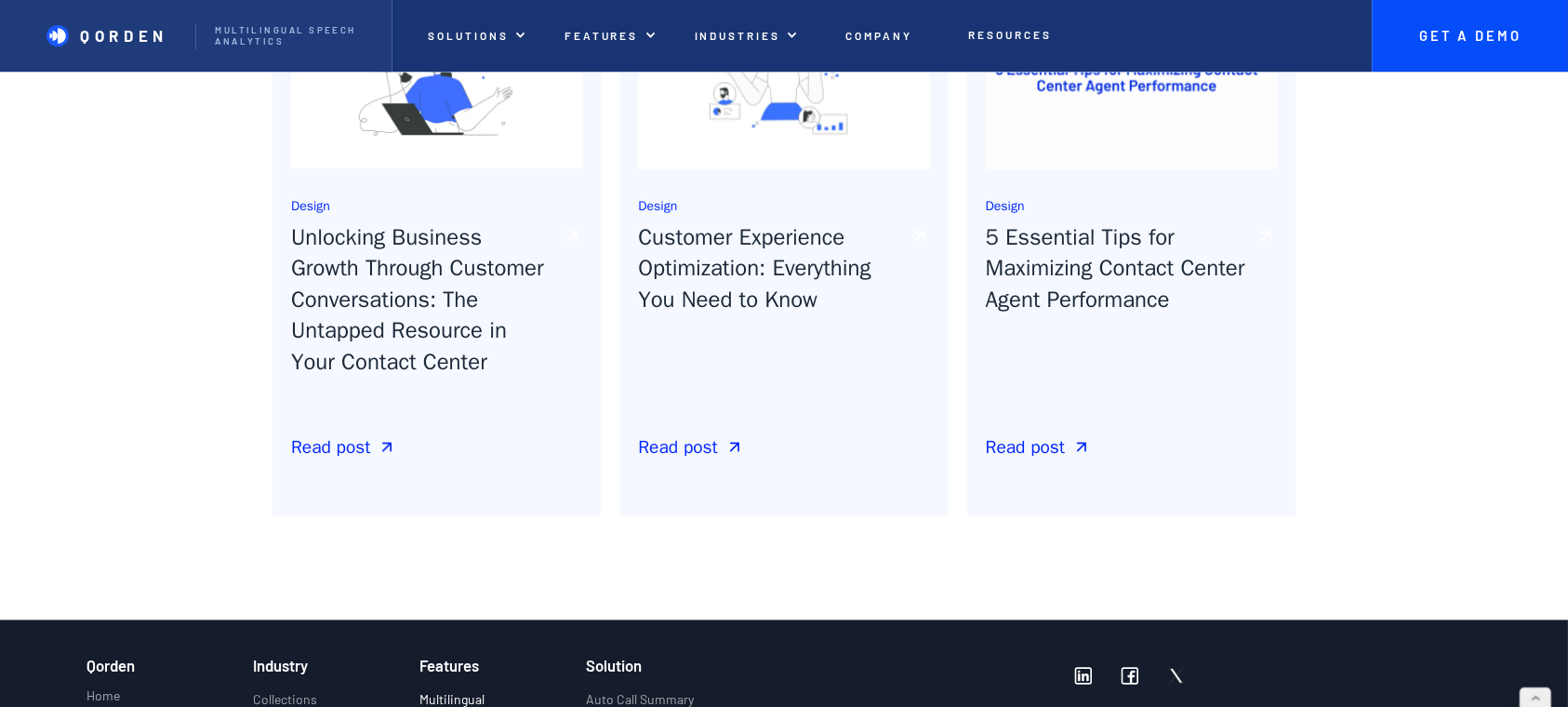 scroll, scrollTop: 2995, scrollLeft: 0, axis: vertical 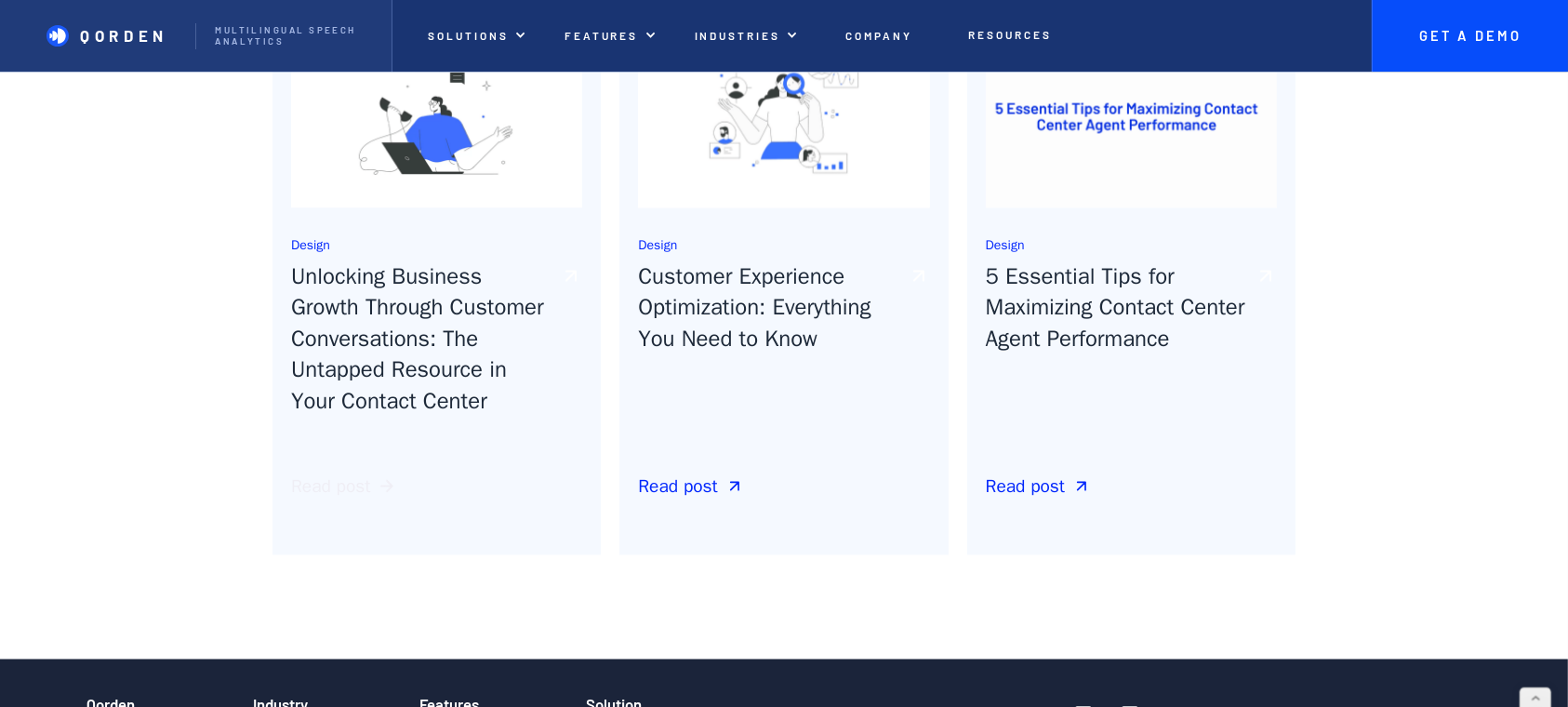 click on "Read post" at bounding box center (330, 487) 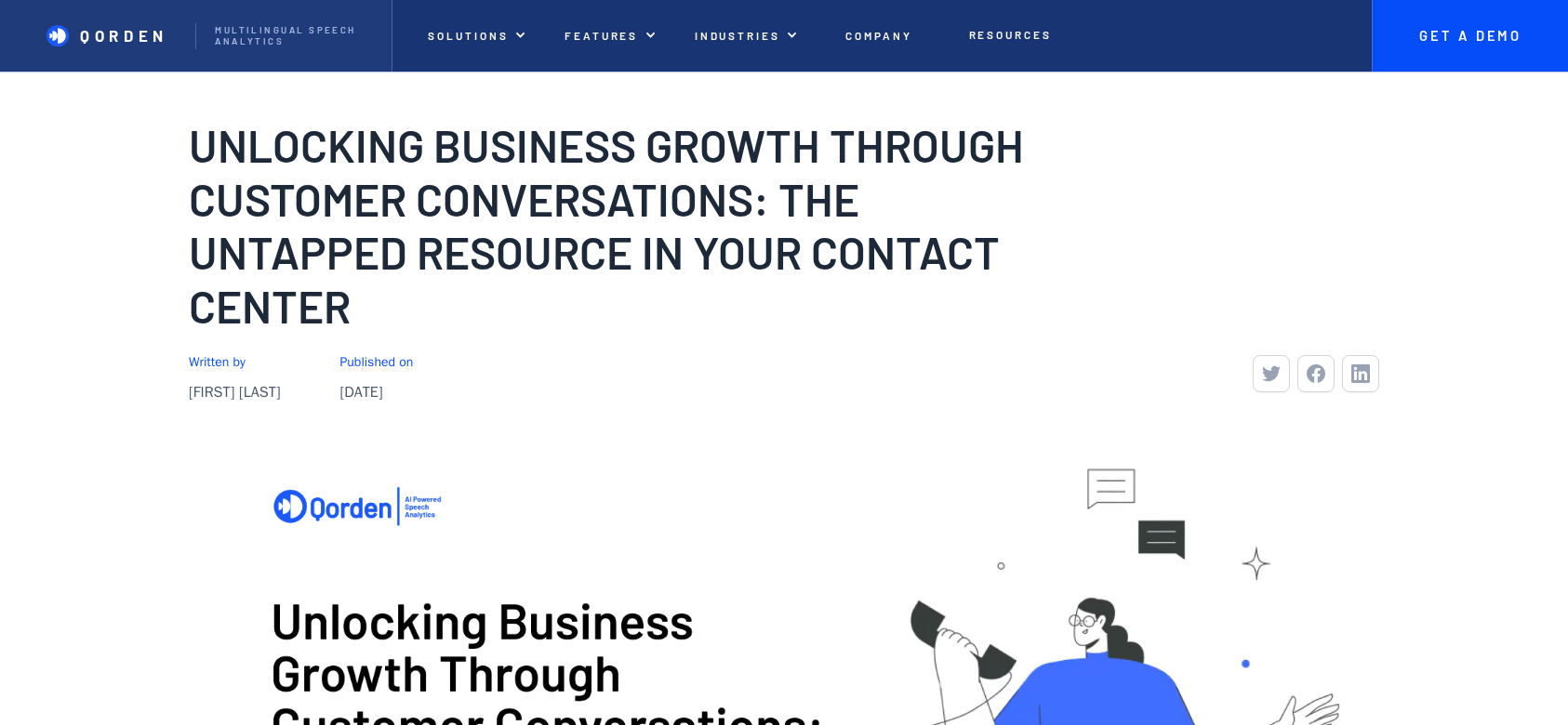 scroll, scrollTop: 619, scrollLeft: 0, axis: vertical 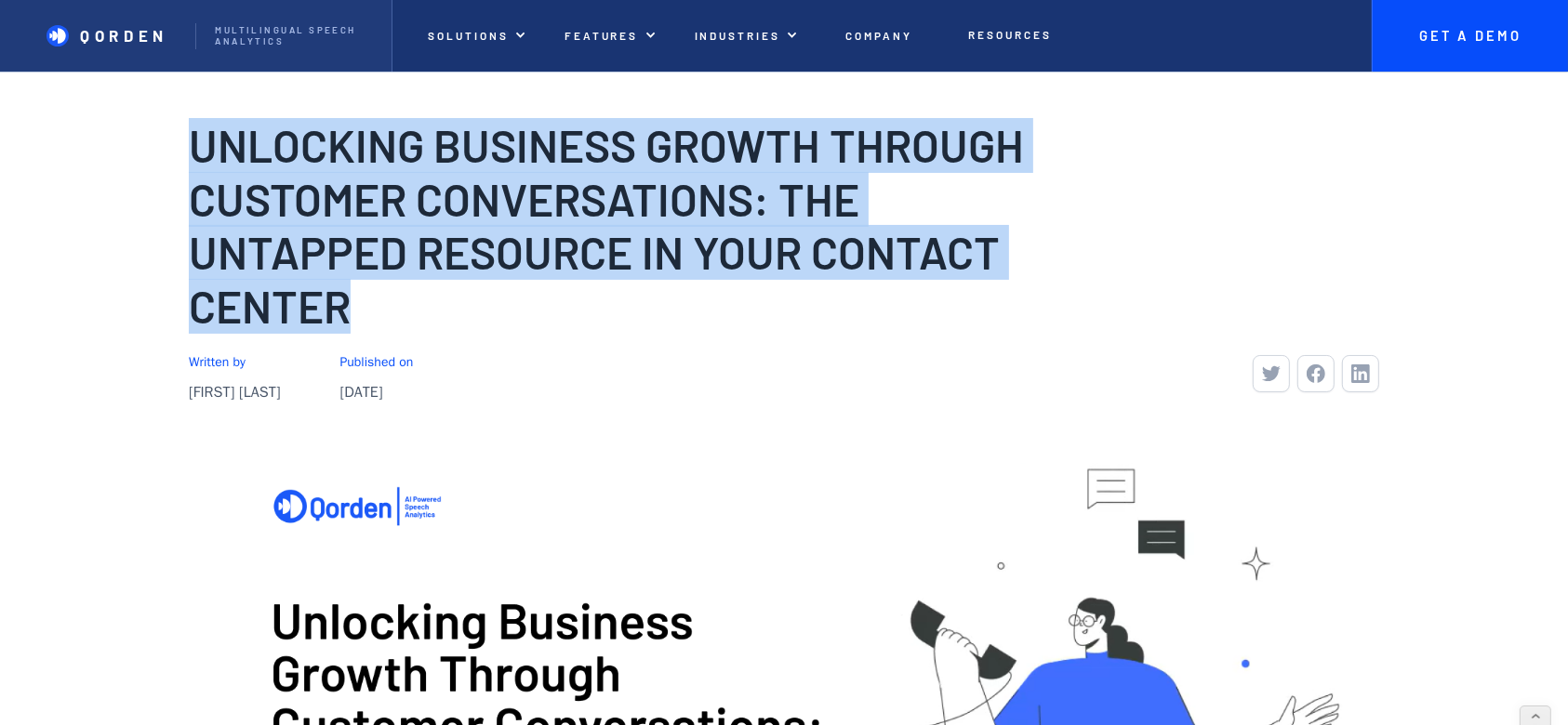 drag, startPoint x: 179, startPoint y: 134, endPoint x: 409, endPoint y: 289, distance: 277.35356 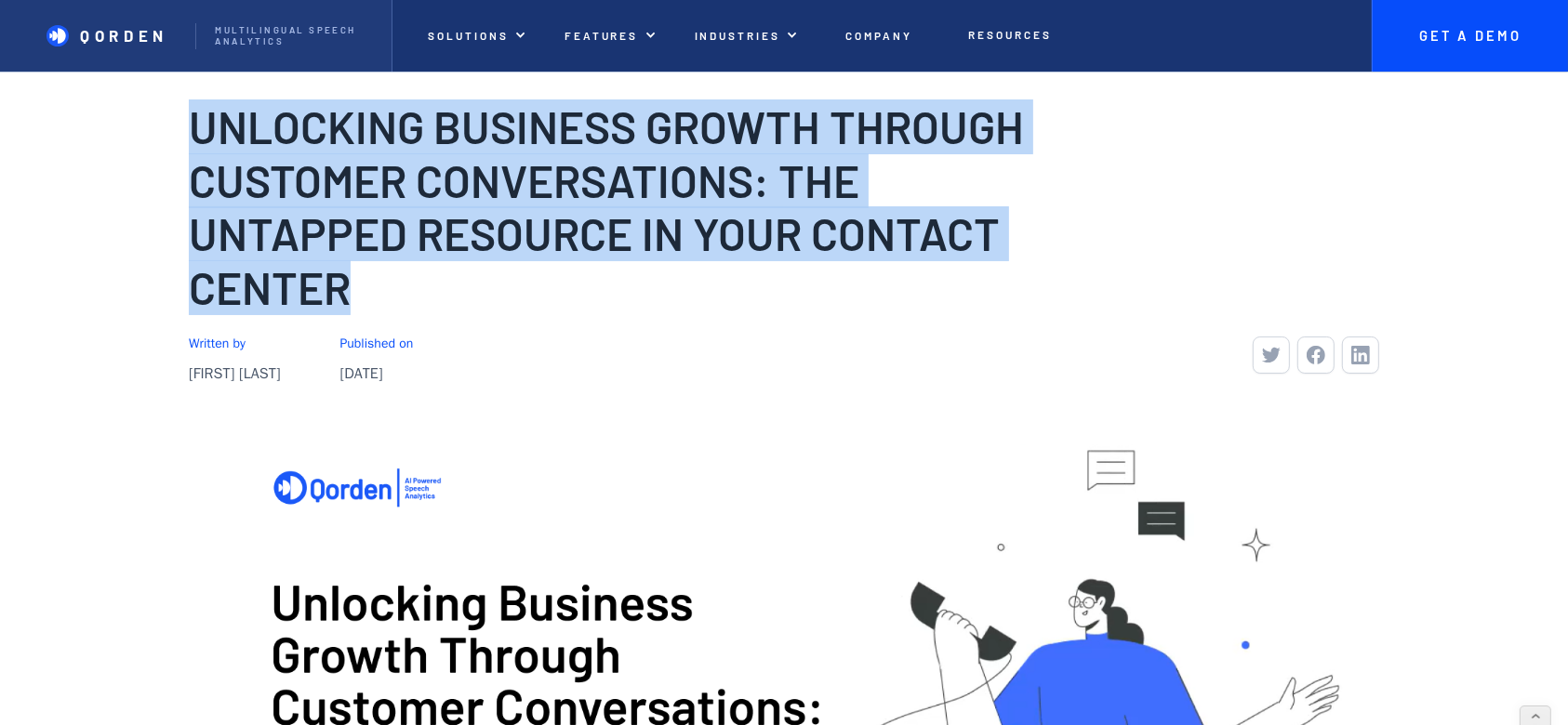 scroll, scrollTop: 124, scrollLeft: 0, axis: vertical 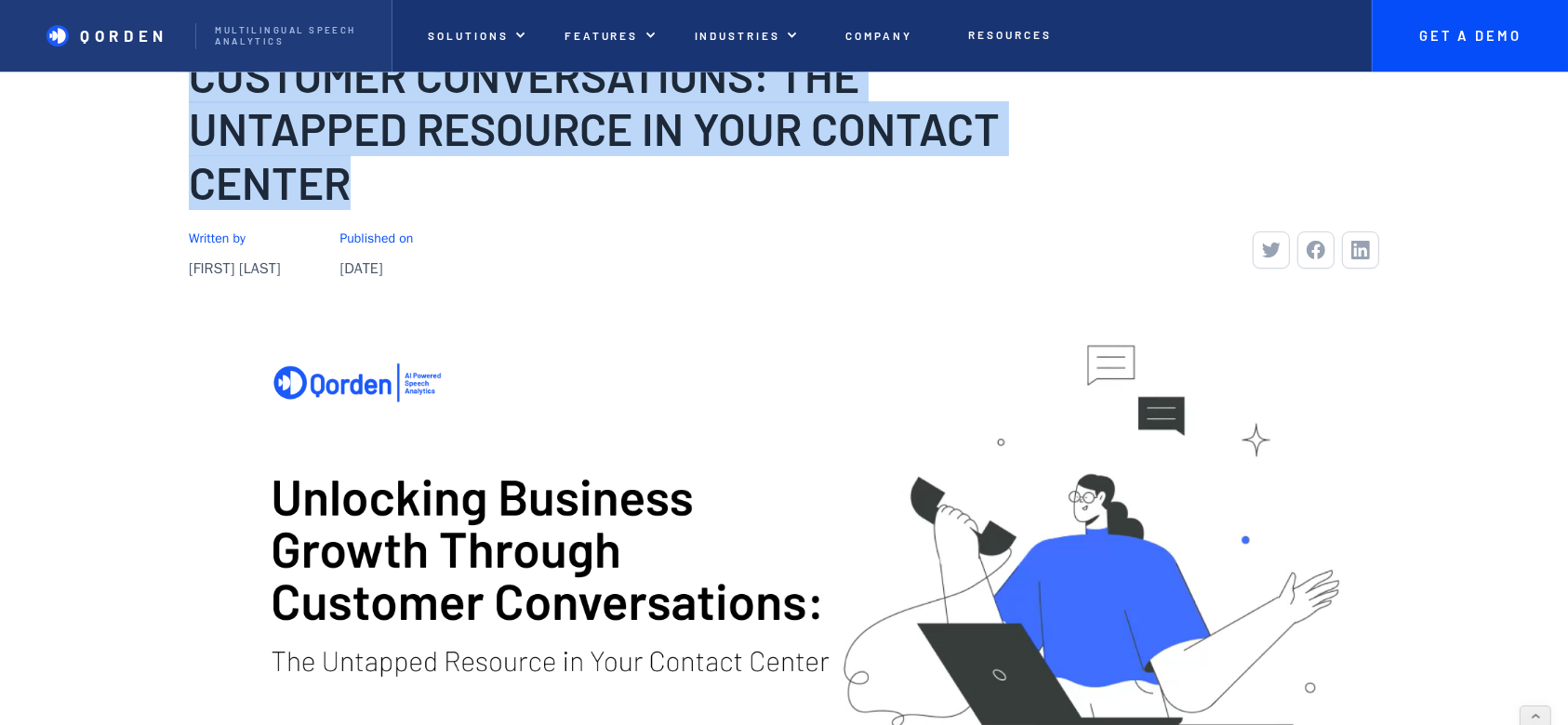 click at bounding box center [784, 577] 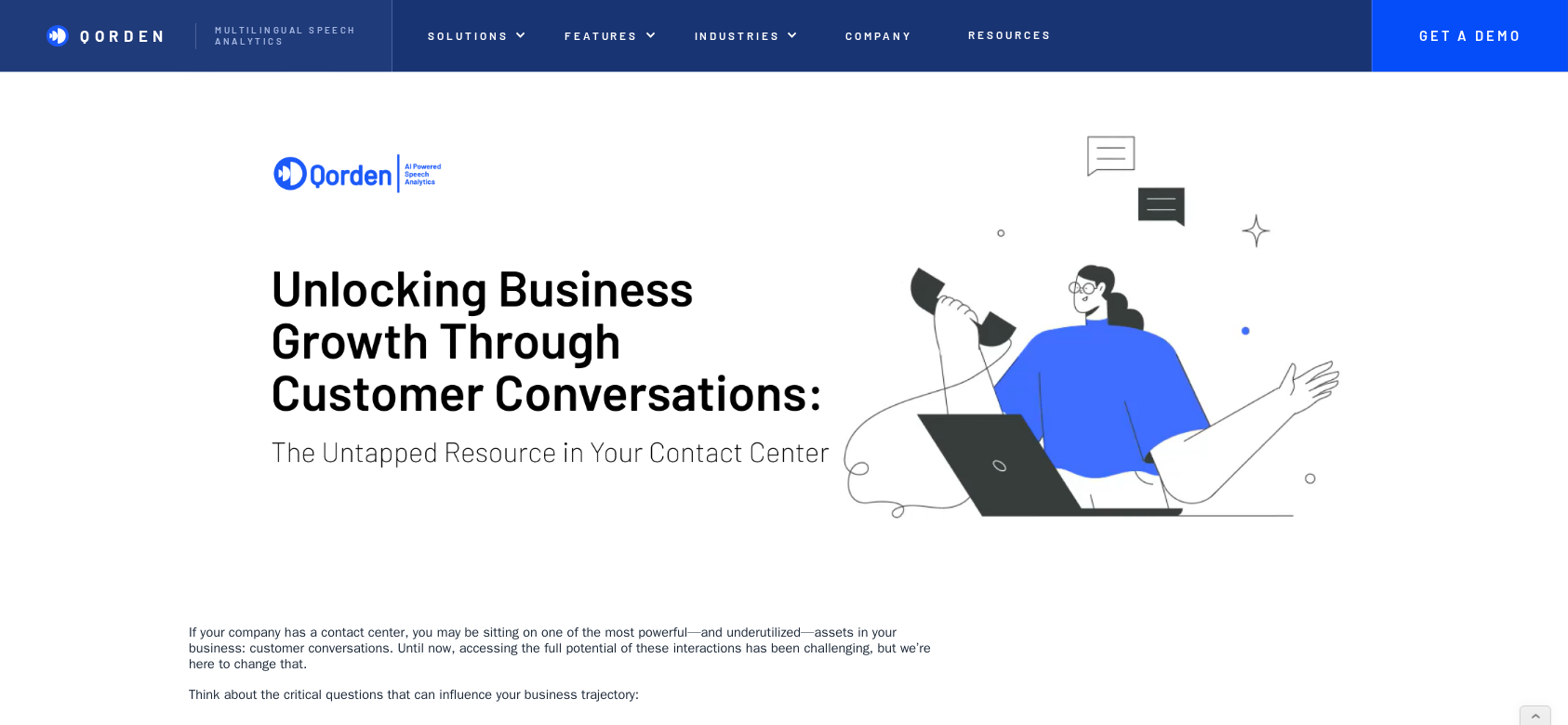 scroll, scrollTop: 372, scrollLeft: 0, axis: vertical 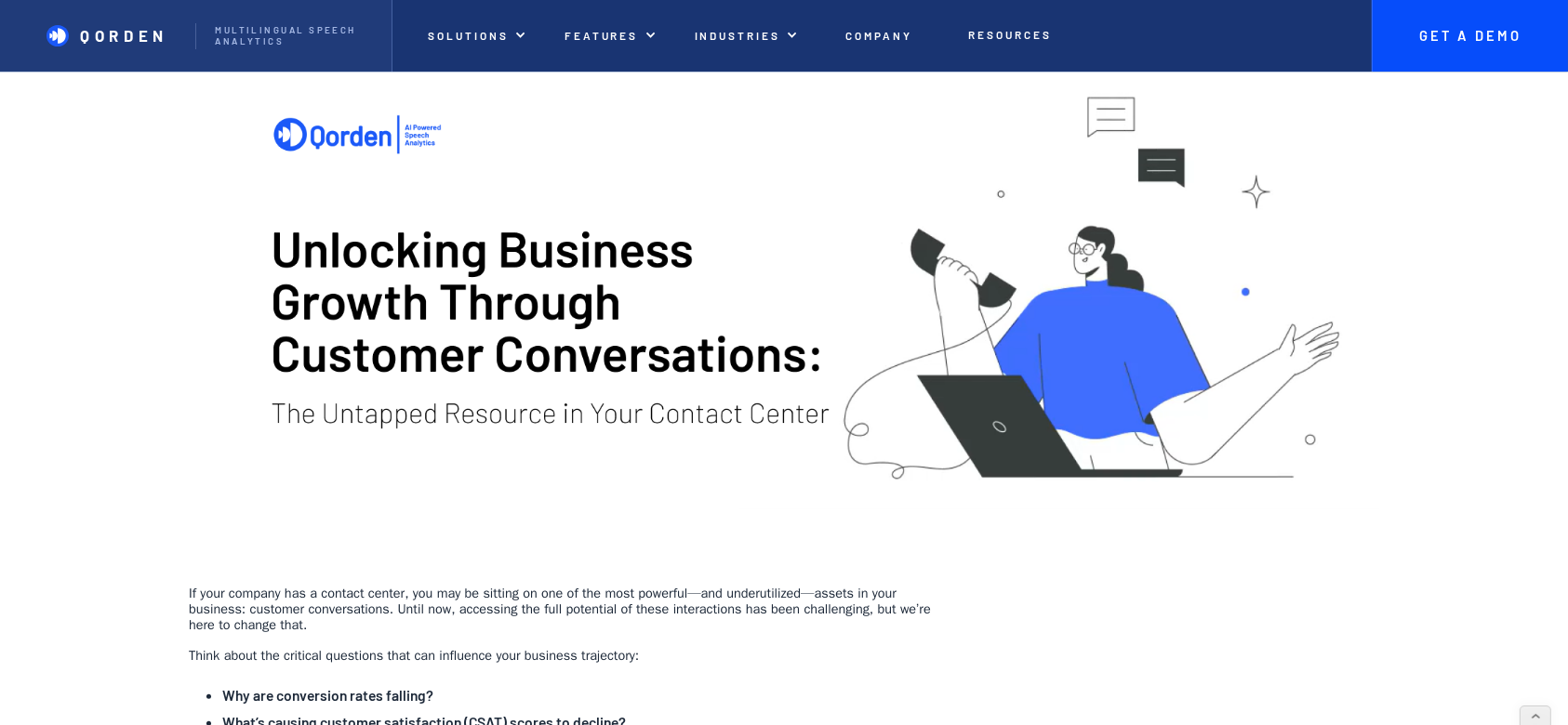 click at bounding box center [784, 329] 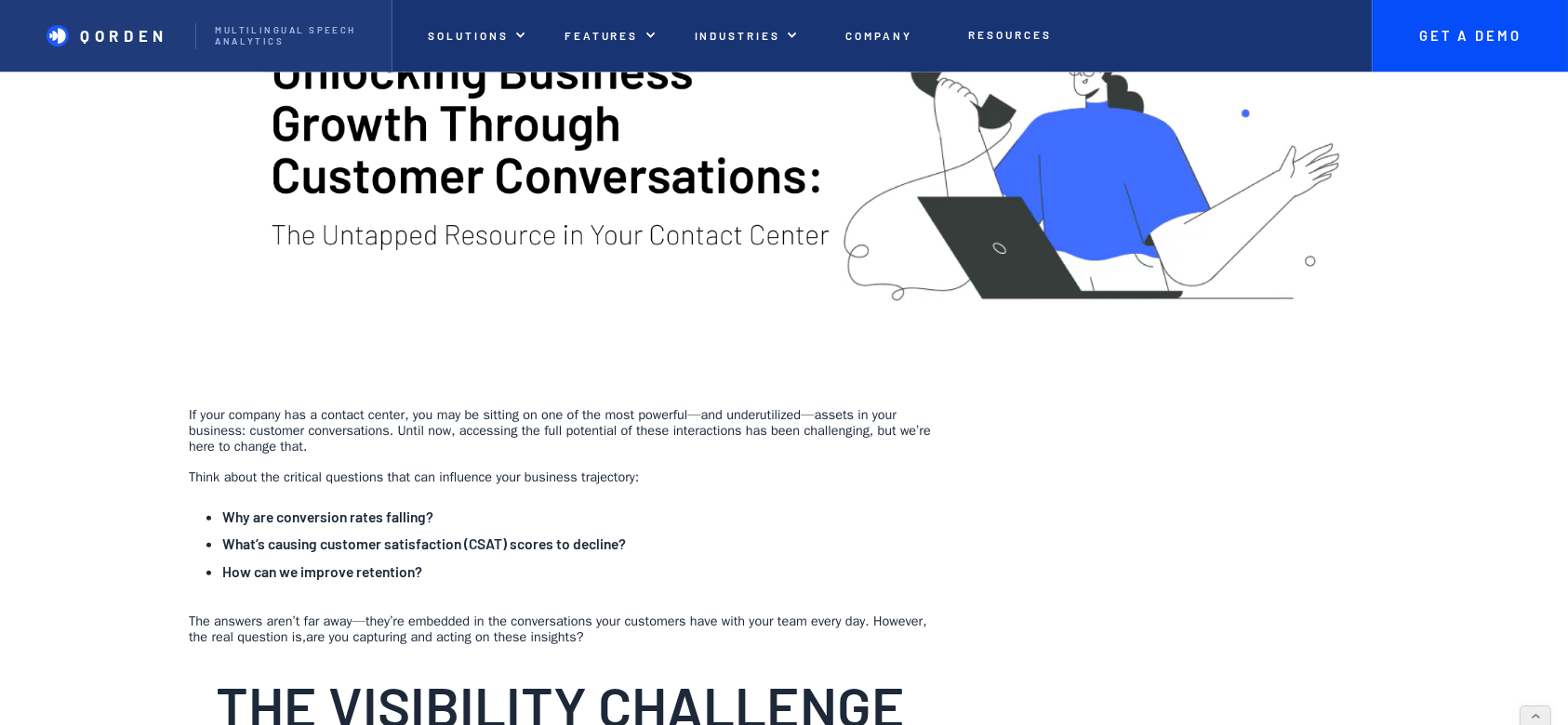 scroll, scrollTop: 495, scrollLeft: 0, axis: vertical 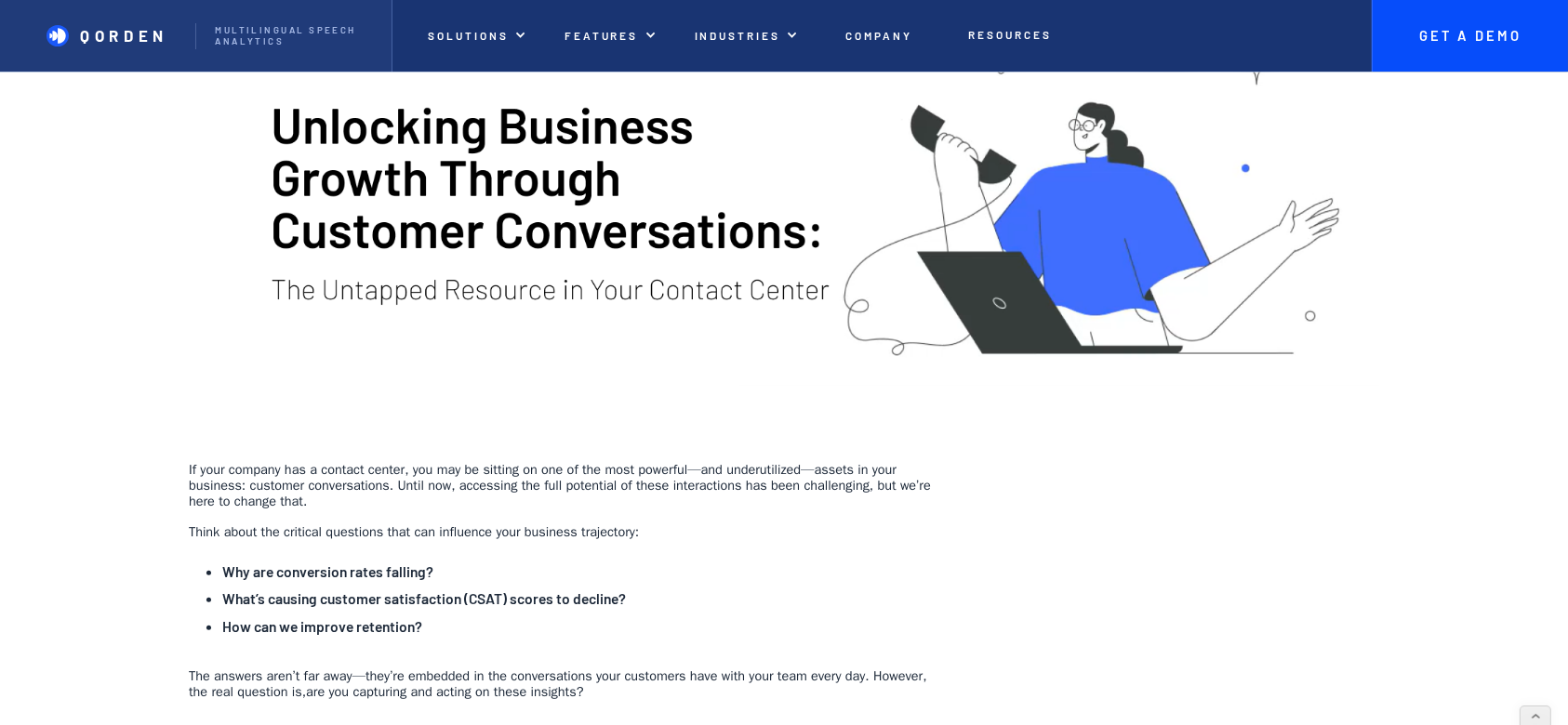 click on "If your company has a contact center, you may be sitting on one of the most powerful—and underutilized—assets in your business: customer conversations. Until now, accessing the full potential of these interactions has been challenging, but we’re here to change that." at bounding box center [561, 486] 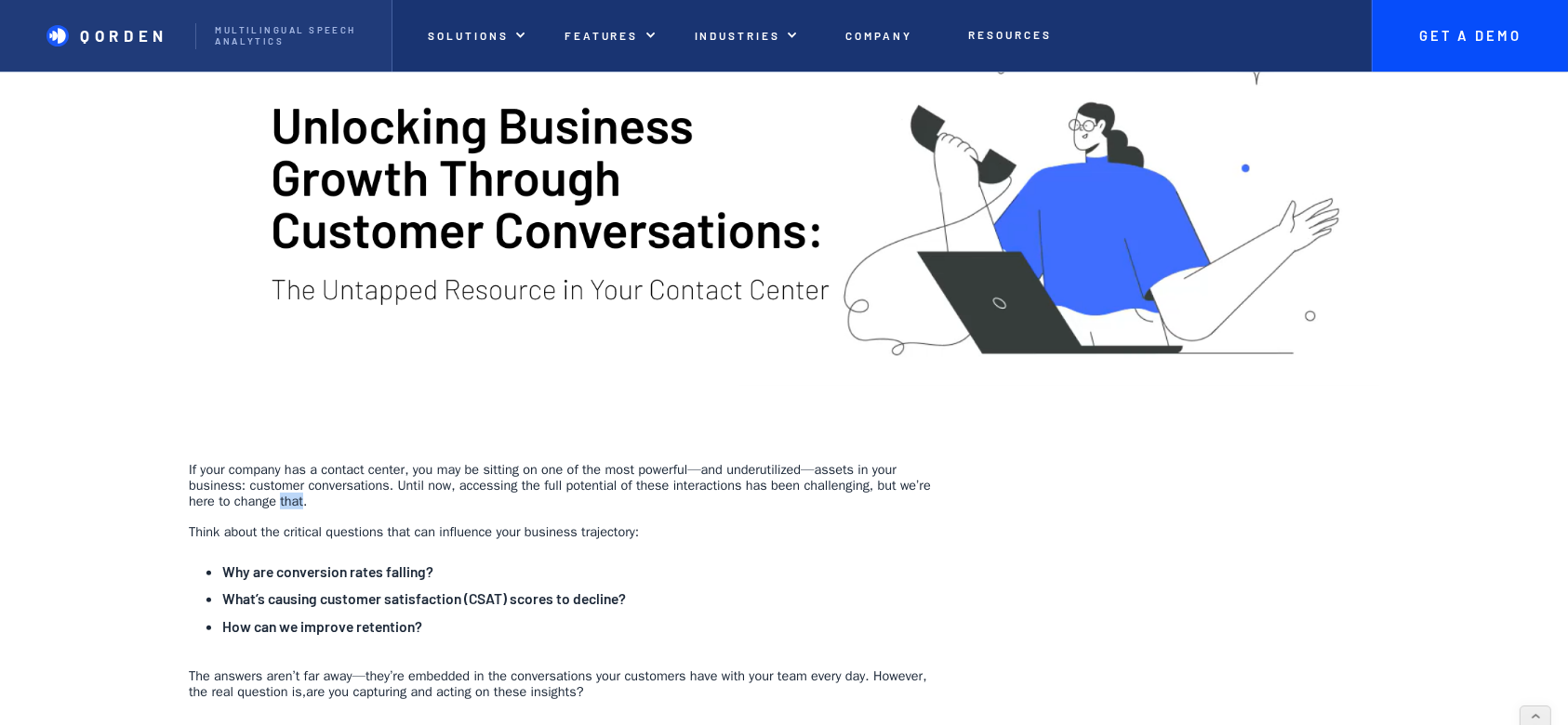 click on "If your company has a contact center, you may be sitting on one of the most powerful—and underutilized—assets in your business: customer conversations. Until now, accessing the full potential of these interactions has been challenging, but we’re here to change that." at bounding box center (561, 486) 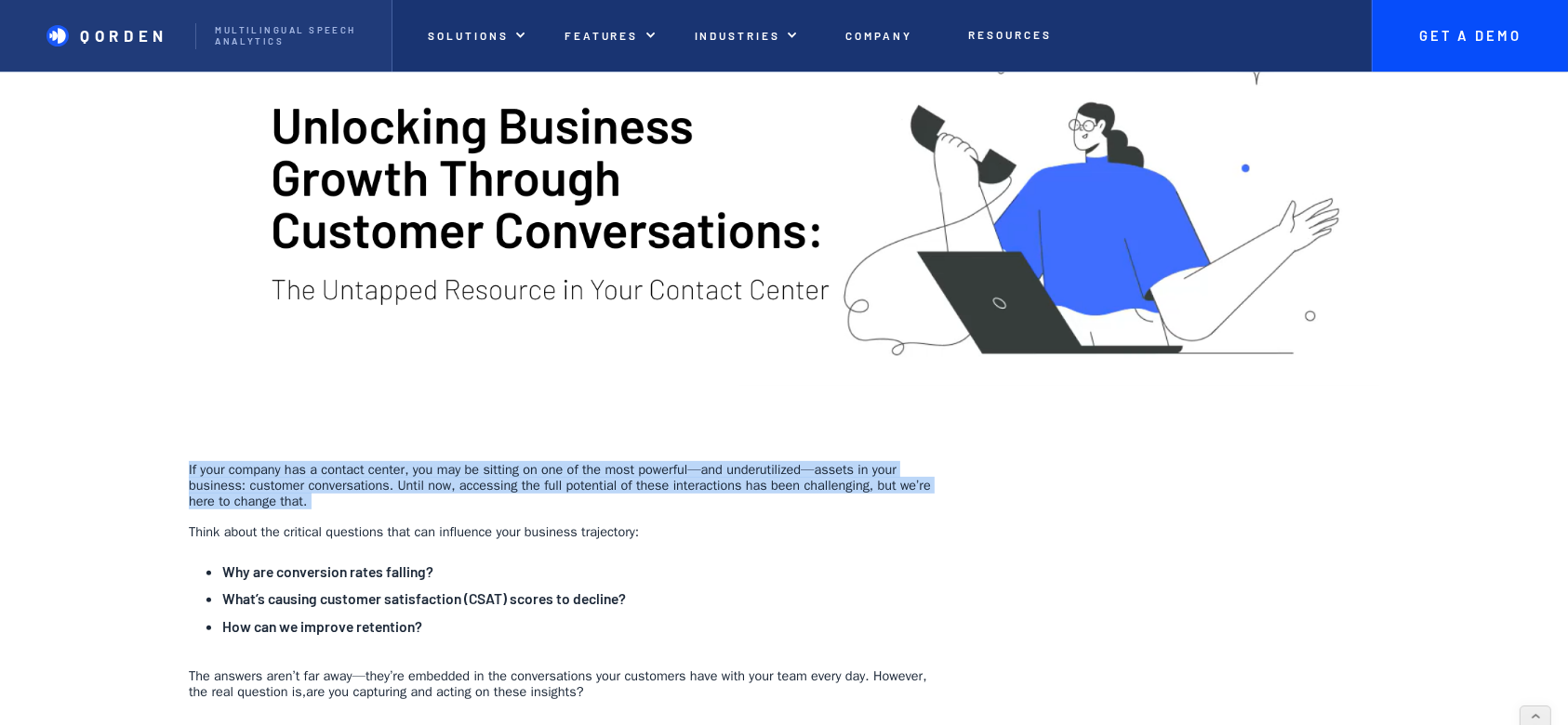 click on "If your company has a contact center, you may be sitting on one of the most powerful—and underutilized—assets in your business: customer conversations. Until now, accessing the full potential of these interactions has been challenging, but we’re here to change that." at bounding box center (561, 486) 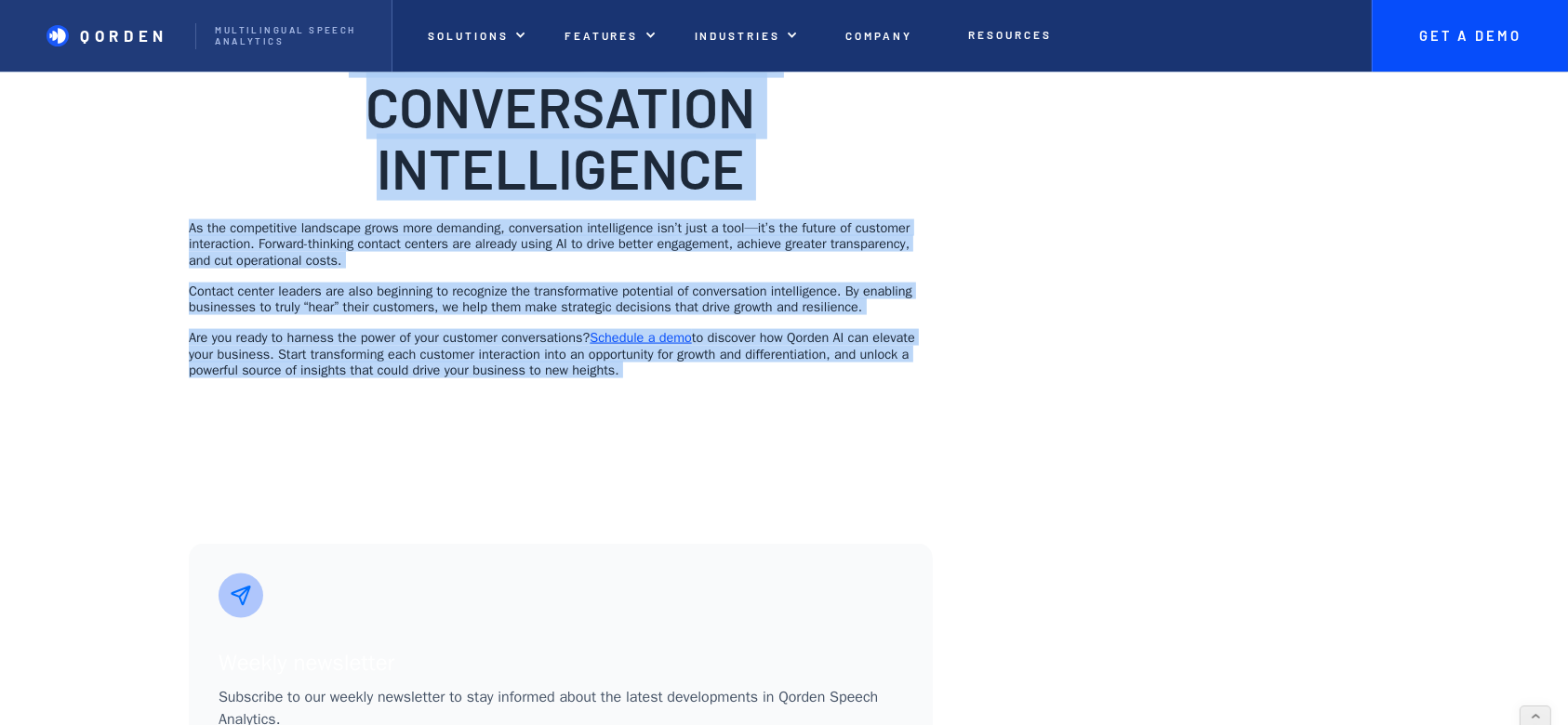 scroll, scrollTop: 2589, scrollLeft: 0, axis: vertical 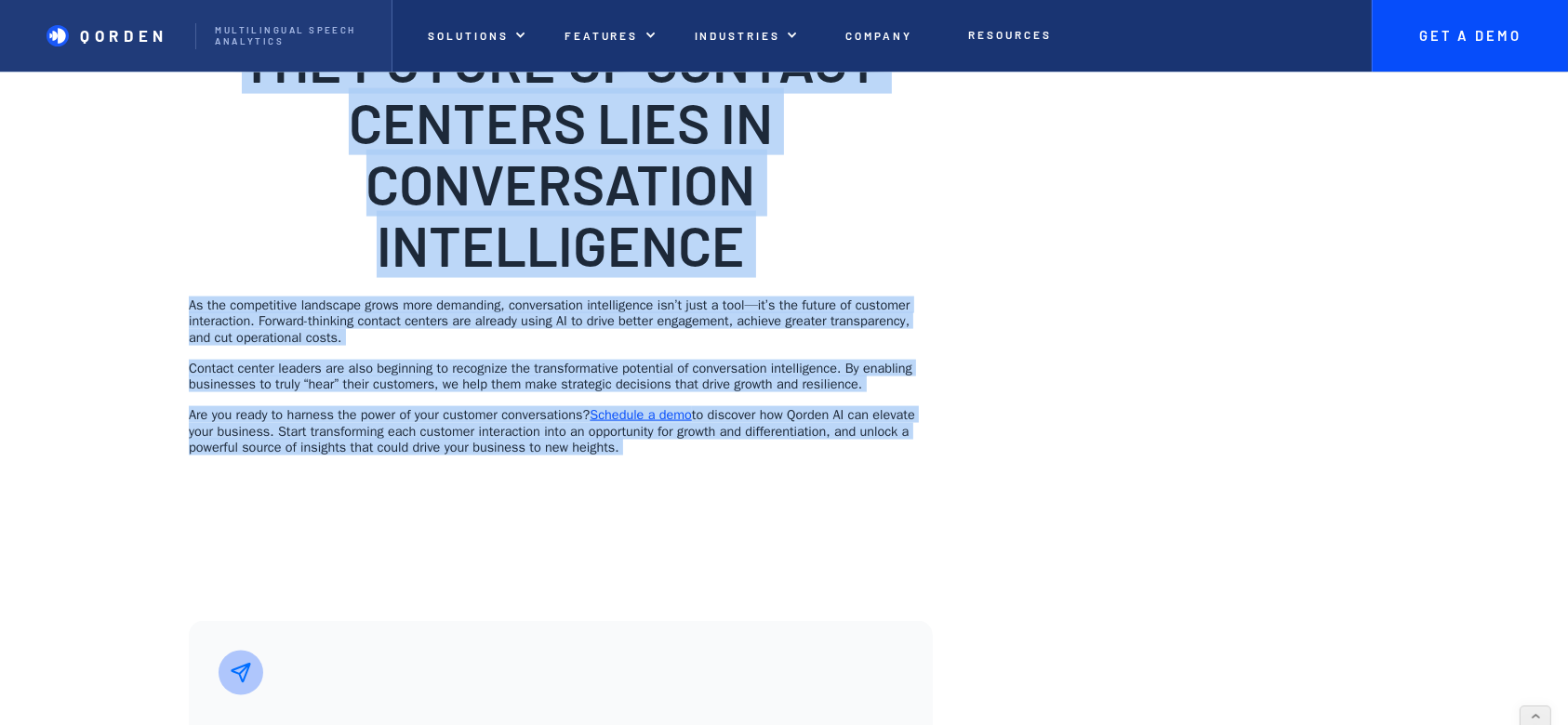 copy on "If your company has a contact center, you may be sitting on one of the most powerful—and underutilized—assets in your business: customer conversations. Until now, accessing the full potential of these interactions has been challenging, but we’re here to change that. Think about the critical questions that can influence your business trajectory: Why are conversion rates falling? What’s causing customer satisfaction (CSAT) scores to decline? How can we improve retention? The answers aren’t far away—they’re embedded in the conversations your customers have with your team every day. However, the real question is,  are you capturing and acting on these insights? The Visibility Challenge in Customer Conversations Most businesses analyze a small fraction of customer conversations, mainly because traditional methods are slow and costly. Manual analysis is not only time-intensive but also laborious, requiring transcription, analysis, and significant interpretation before meaningful action can be taken. In a fast-ev..." 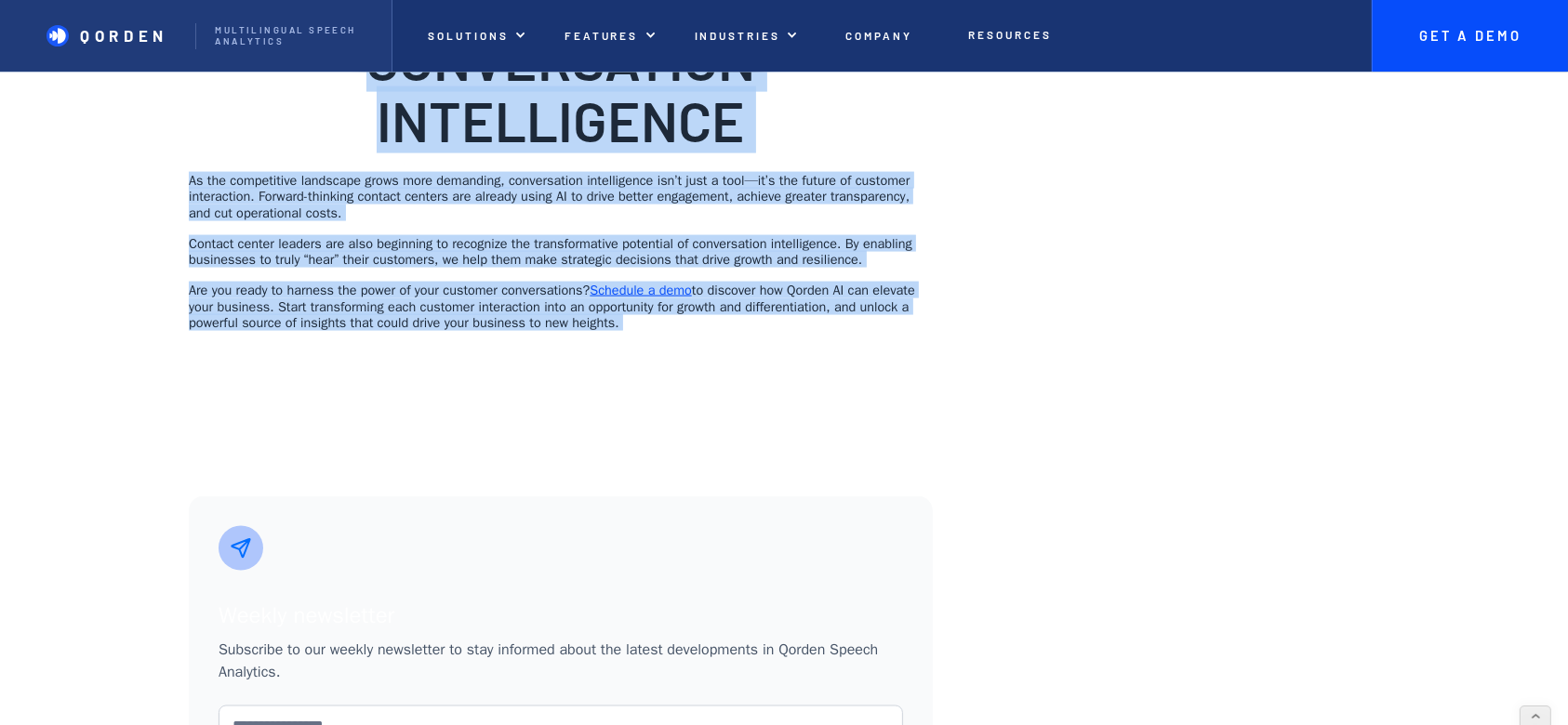click on "‍" at bounding box center [561, 353] 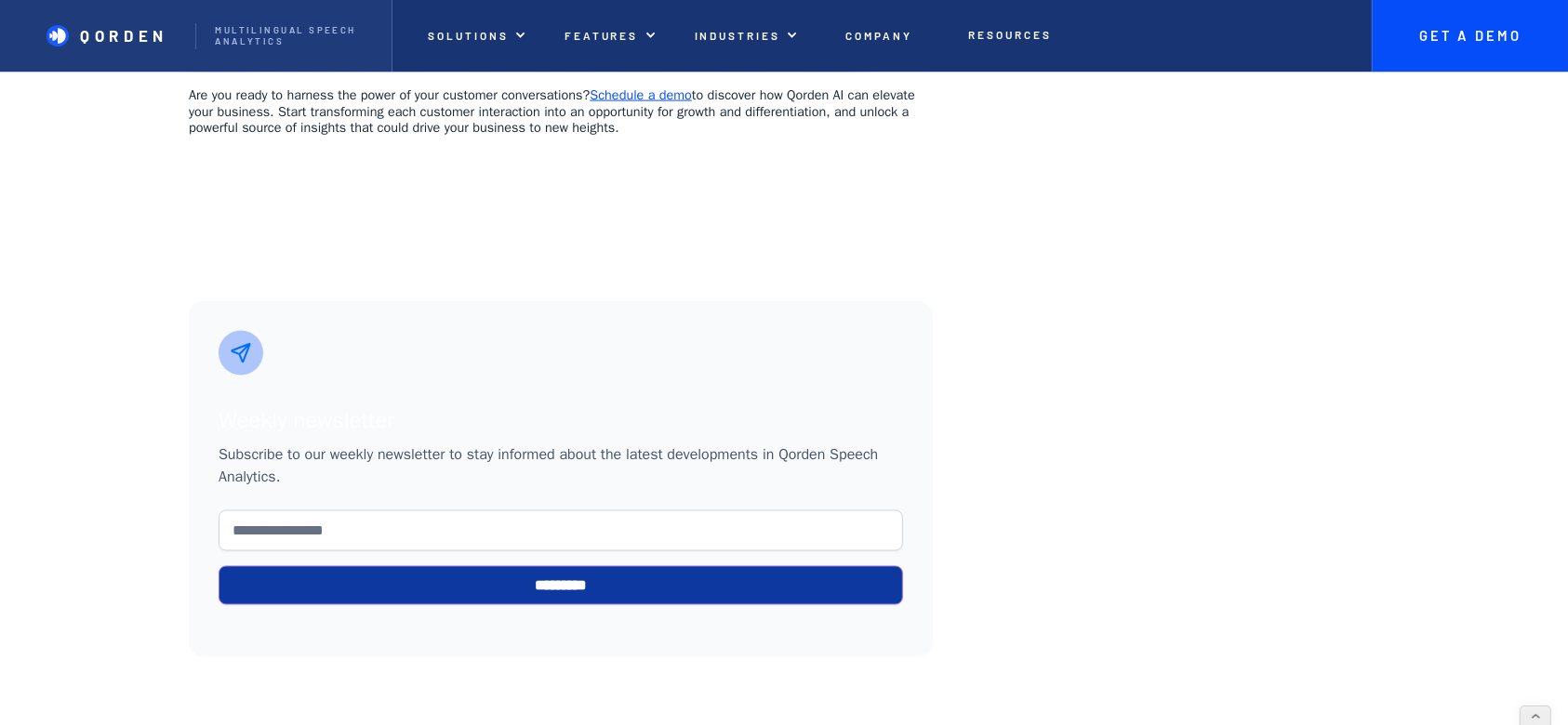 scroll, scrollTop: 2960, scrollLeft: 0, axis: vertical 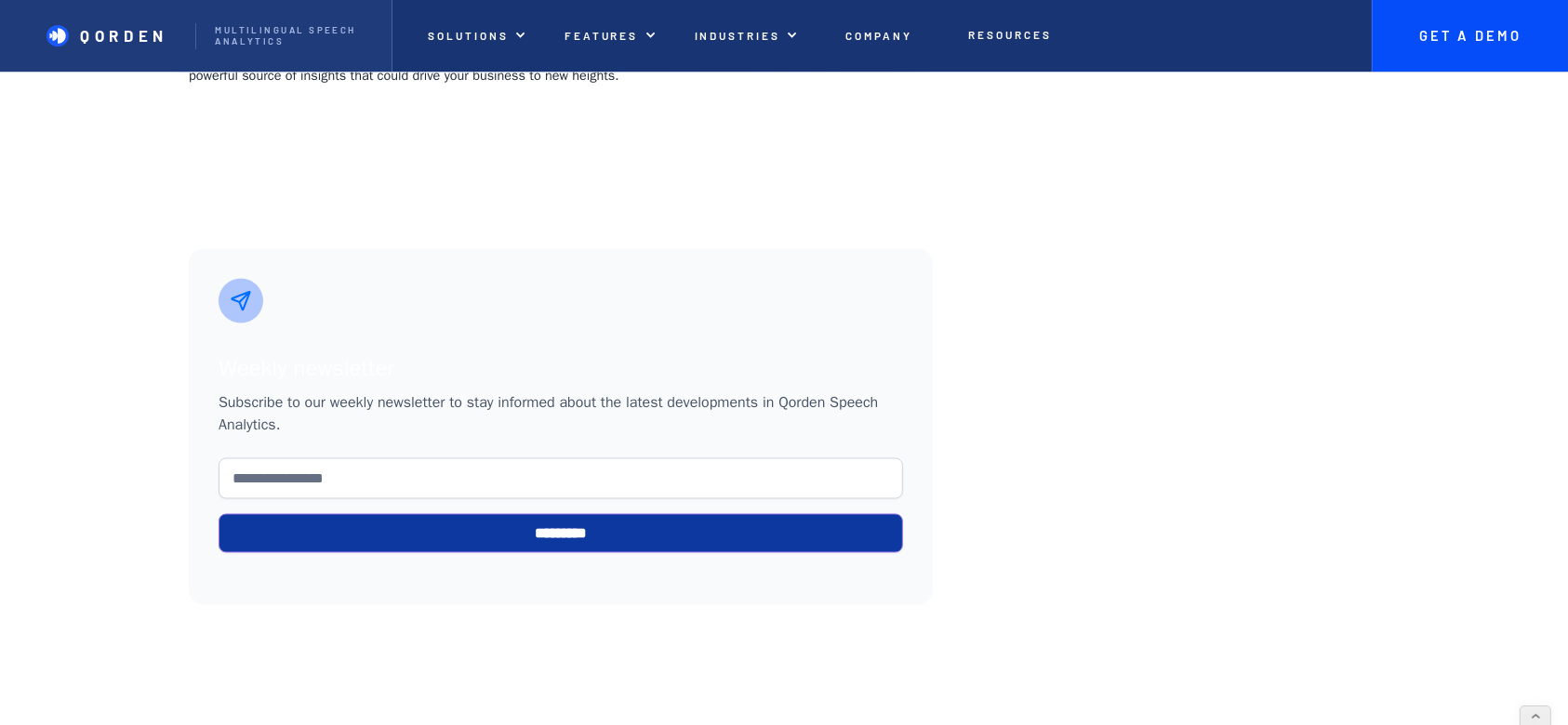 click on "Weekly newsletter" at bounding box center [561, 369] 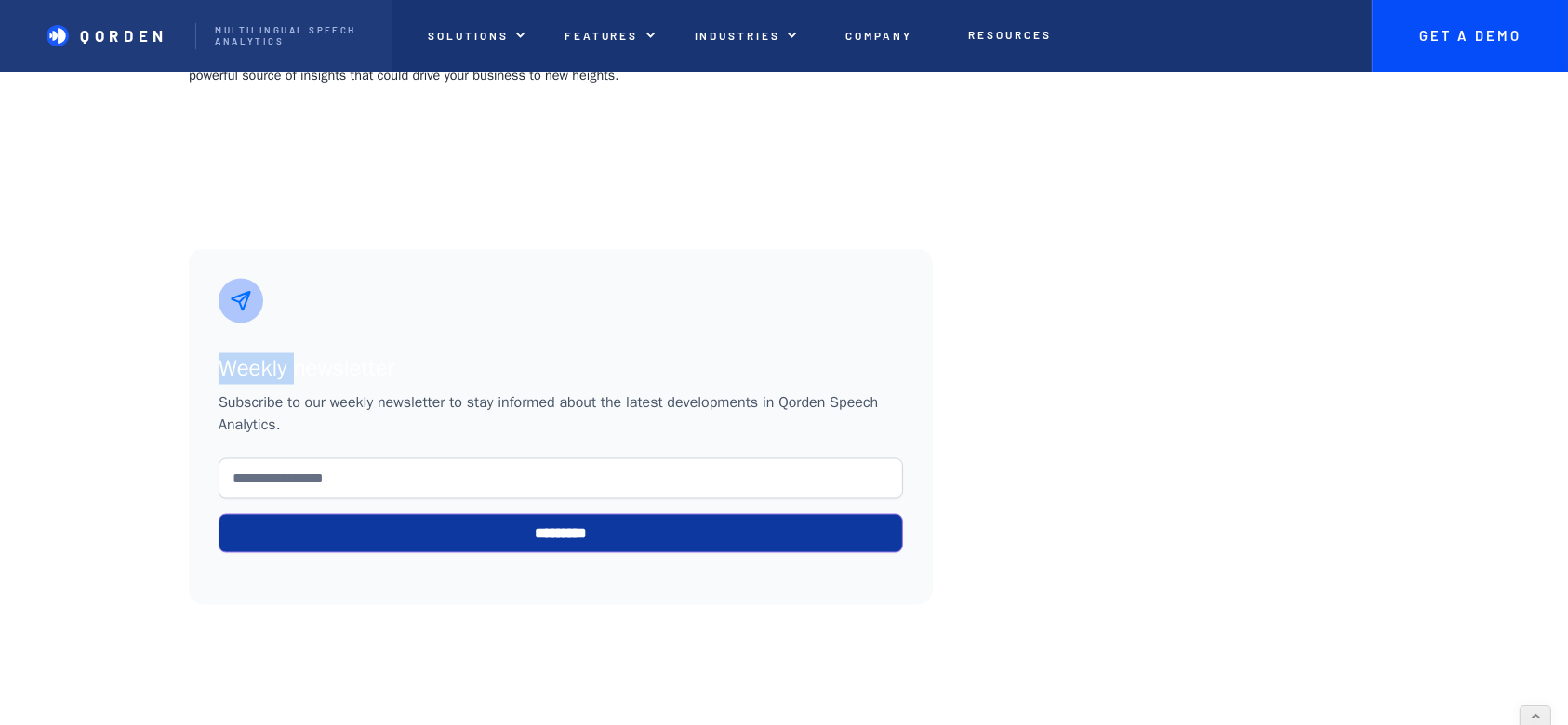 click on "Weekly newsletter" at bounding box center [561, 369] 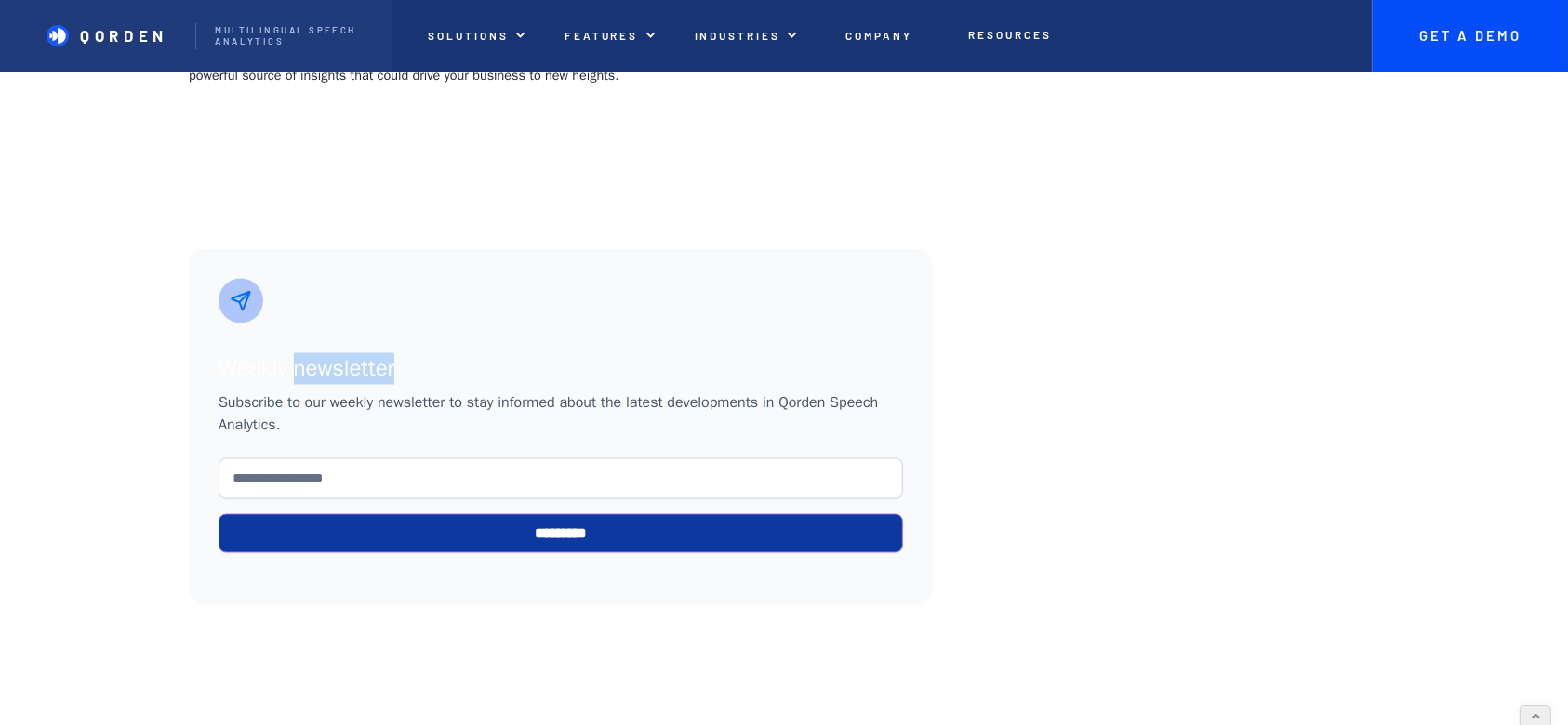 click on "Weekly newsletter" at bounding box center (561, 369) 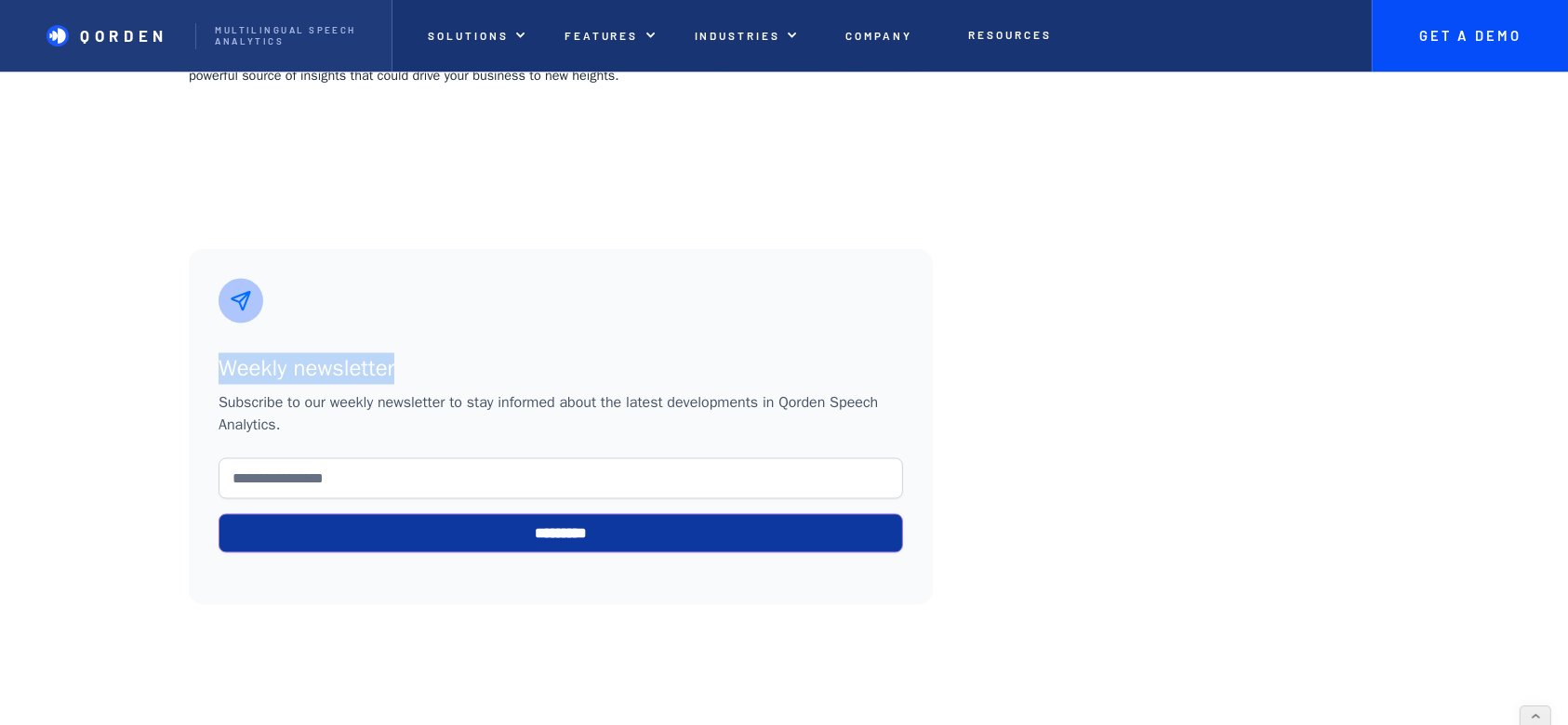 click on "Weekly newsletter" at bounding box center (561, 369) 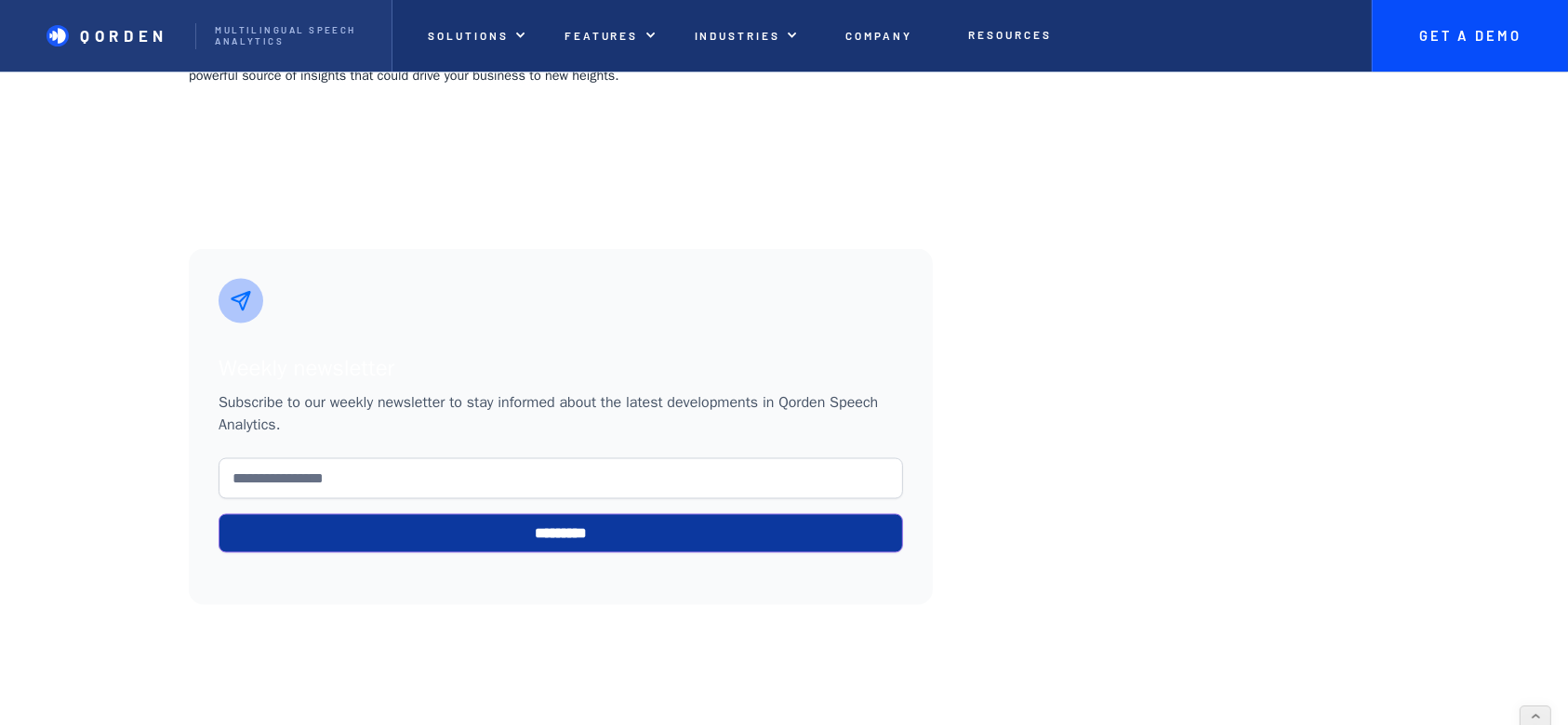 click on "All posts Growth 8 min read Unlocking Business Growth Through Customer Conversations: The Untapped Resource in Your Contact Center JavaScript frameworks make development easy with extensive features and functionalities. Here are our top 10 to use in 2022. Written by Saif Naved Ahmed Published on October 31, 2024
Copy link
If your company has a contact center, you may be sitting on one of the most powerful—and underutilized—assets in your business: customer conversations. Until now, accessing the full potential of these interactions has been challenging, but we’re here to change that. Think about the critical questions that can influence your business trajectory: Why are conversion rates falling? What’s causing customer satisfaction (CSAT) scores to decline? How can we improve retention? The answers aren’t far away—they’re embedded in the conversations your customers have with your team every day. However, the real question is,  That’s where  Qorden AI   ‍" at bounding box center (784, -1148) 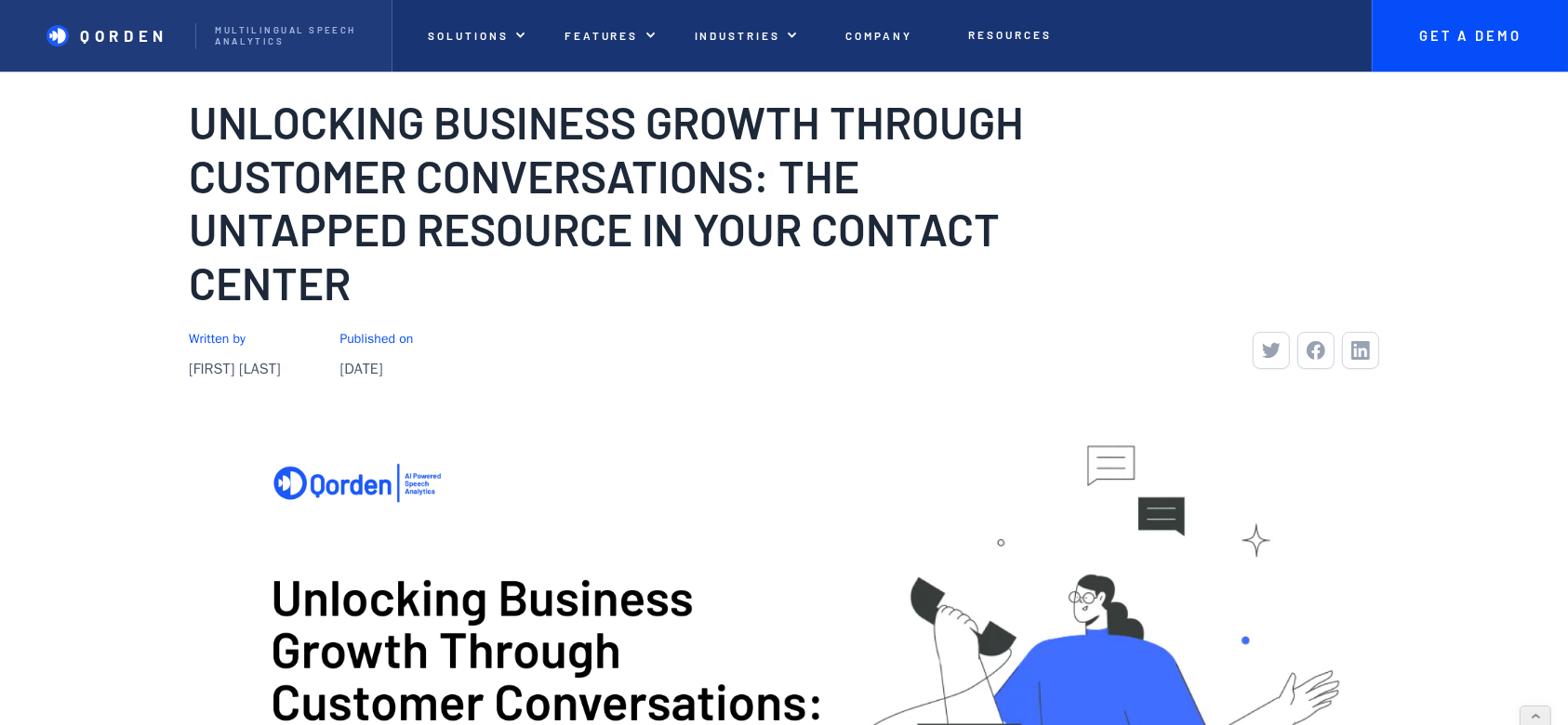 scroll, scrollTop: 0, scrollLeft: 0, axis: both 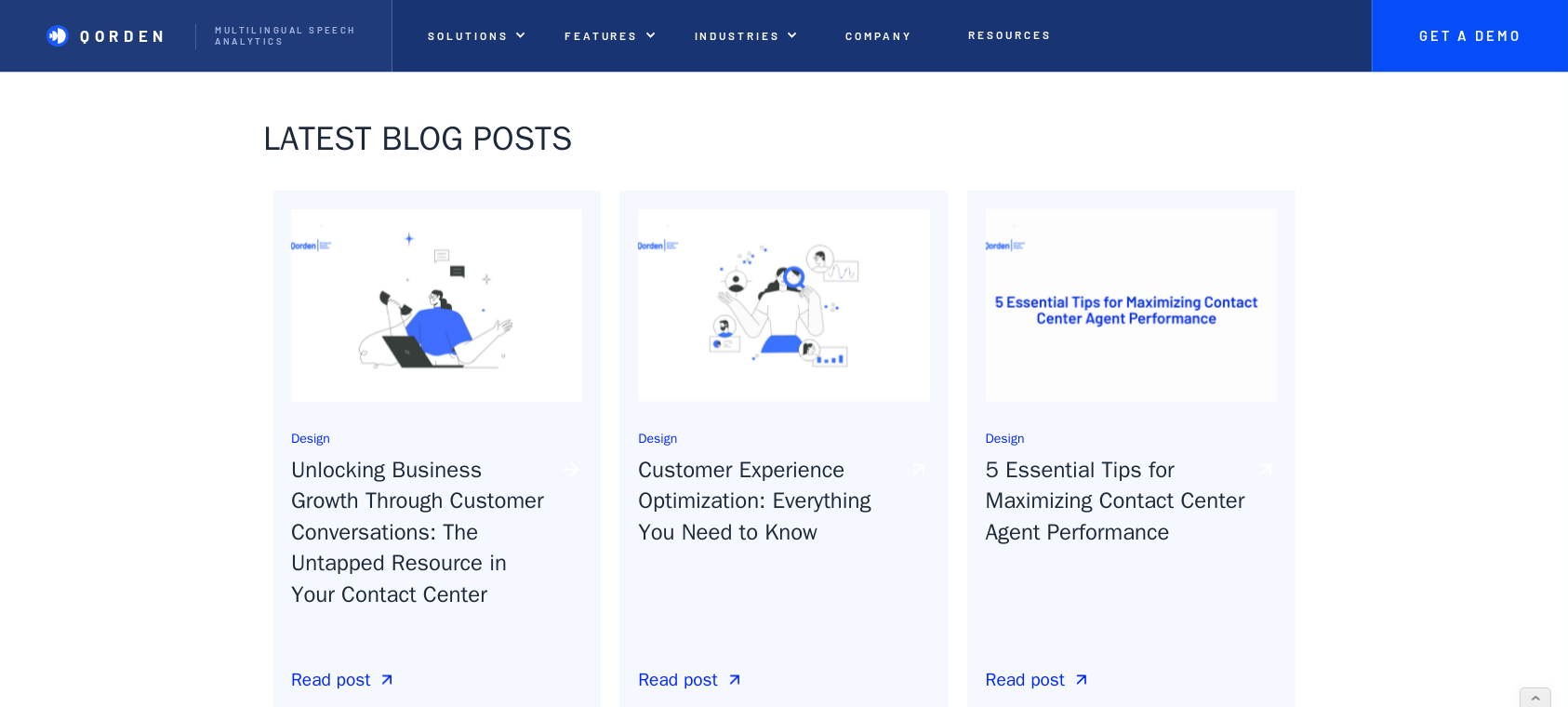 click on "Unlocking Business Growth Through Customer Conversations: The Untapped Resource in Your Contact Center" at bounding box center [421, 557] 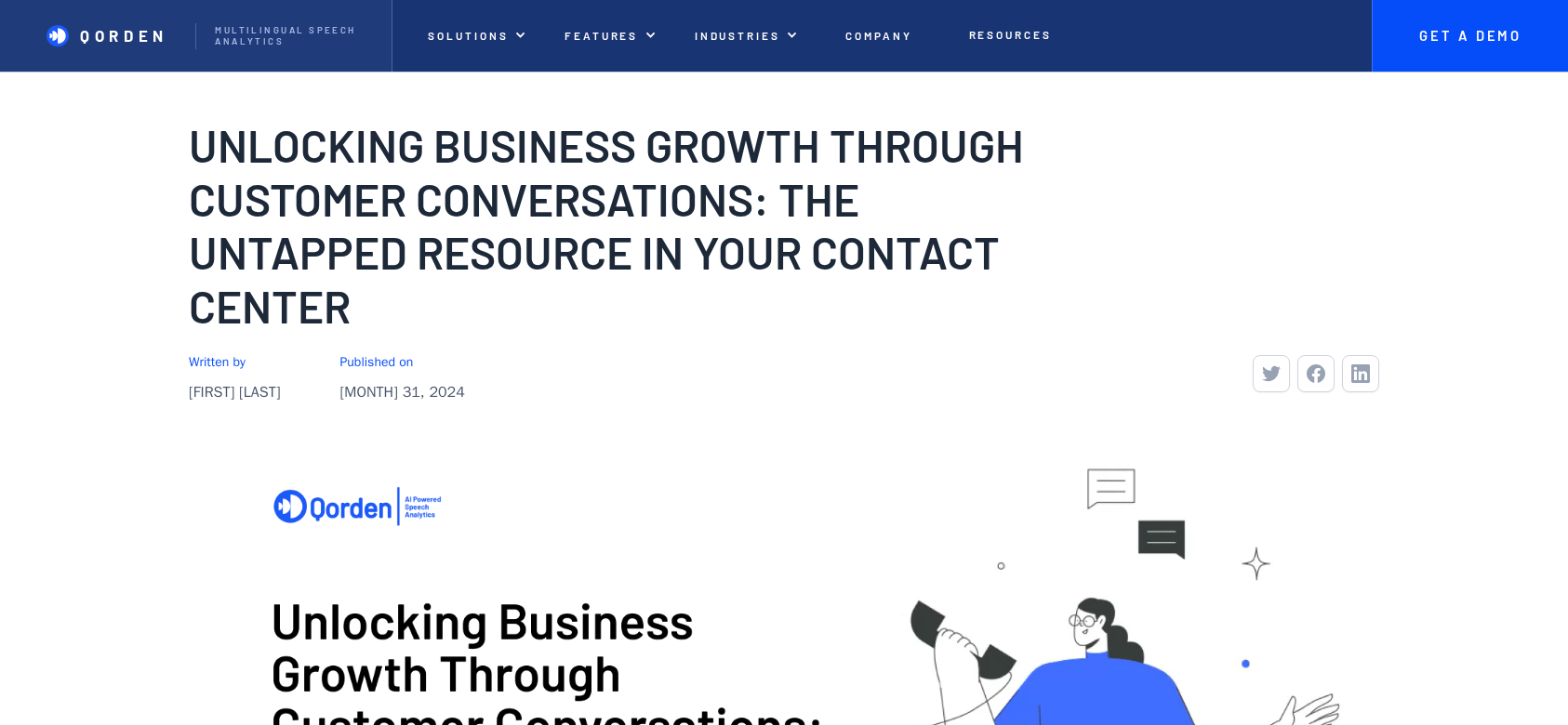 scroll, scrollTop: 1059, scrollLeft: 0, axis: vertical 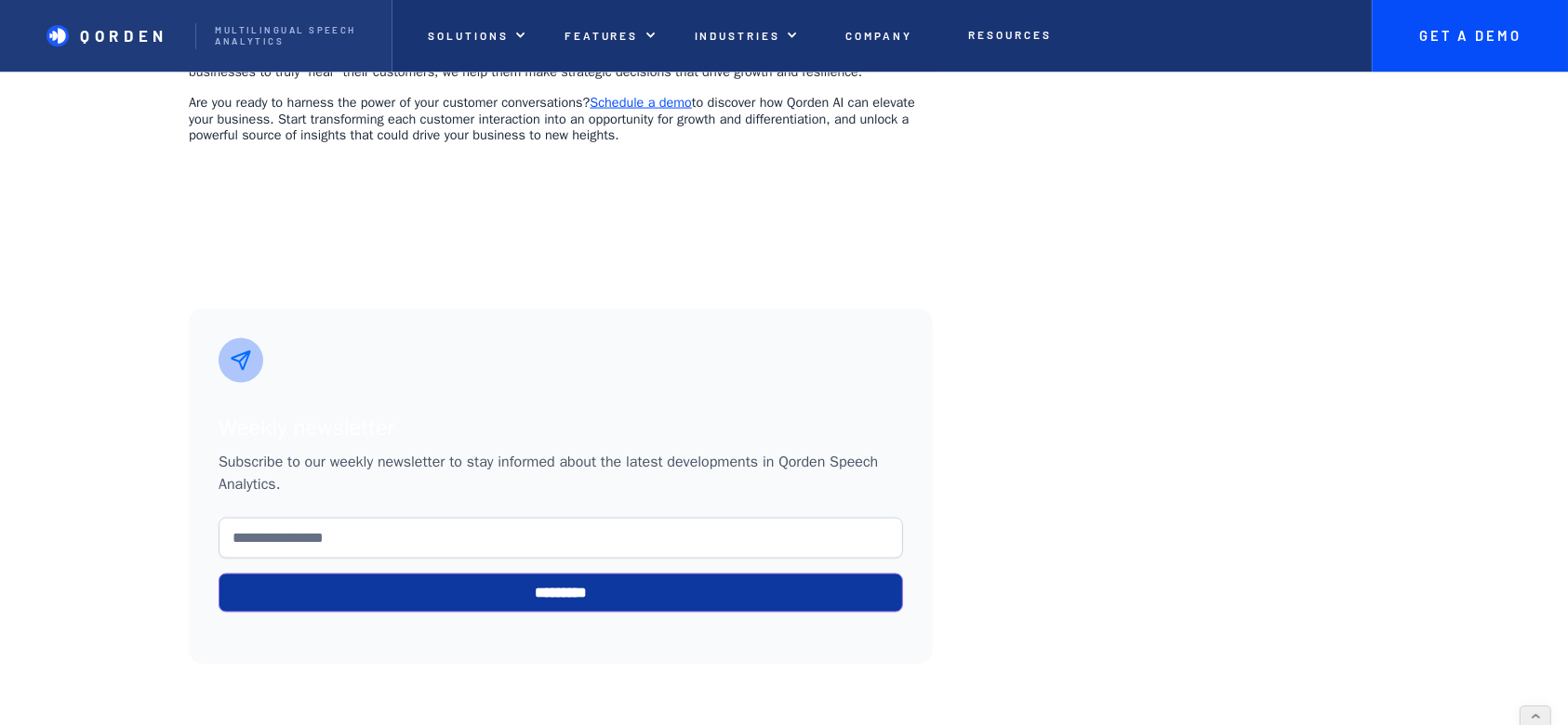 click on "Weekly newsletter" at bounding box center (561, 428) 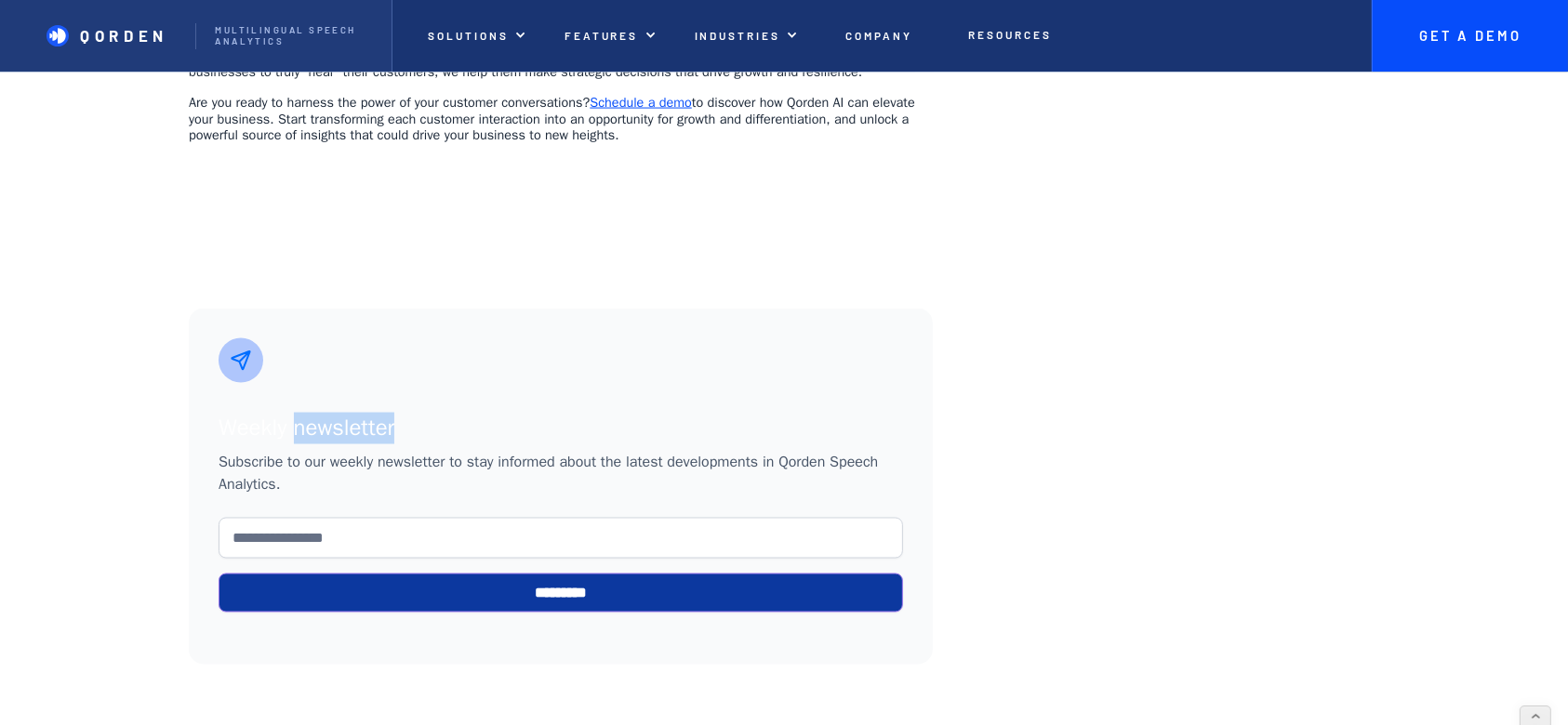 click on "Weekly newsletter" at bounding box center [561, 428] 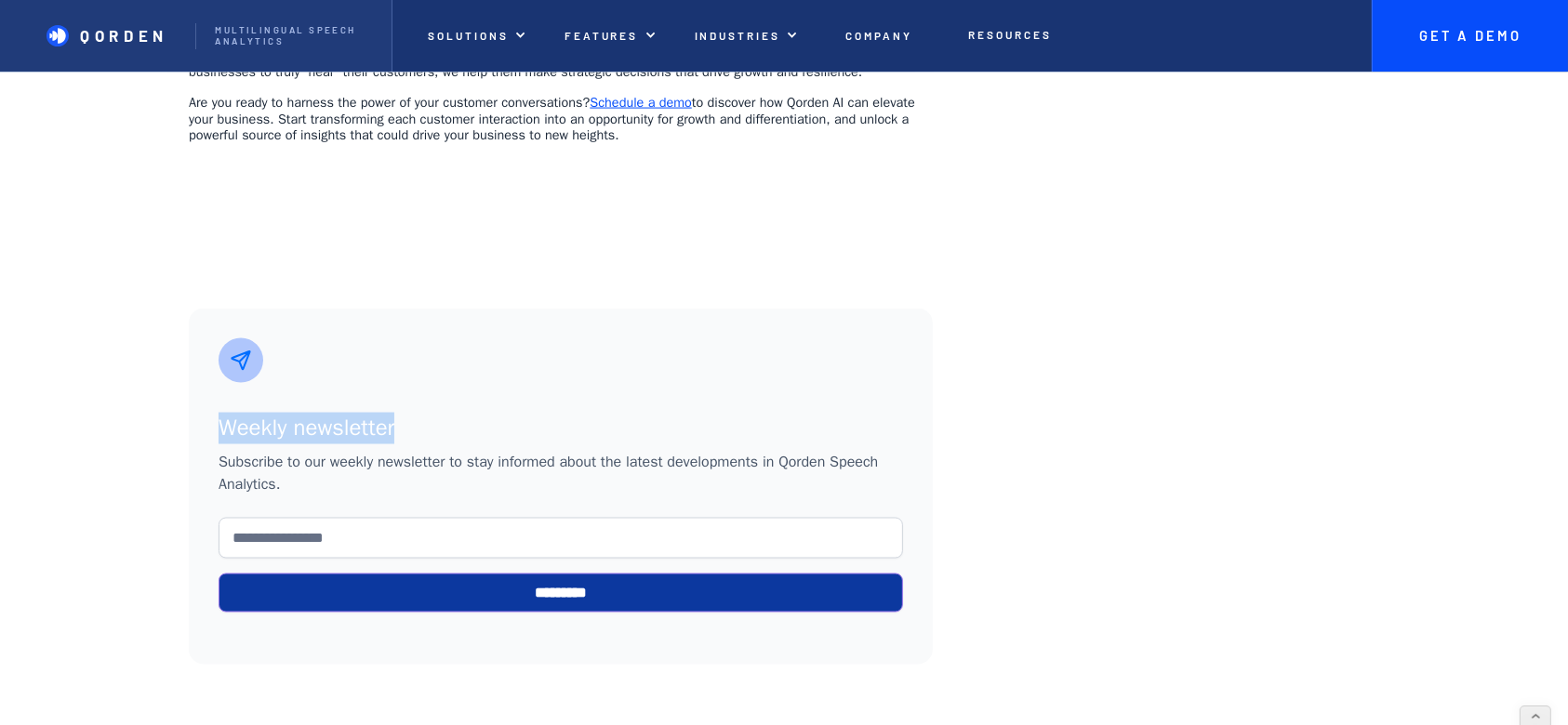 click on "Weekly newsletter" at bounding box center (561, 428) 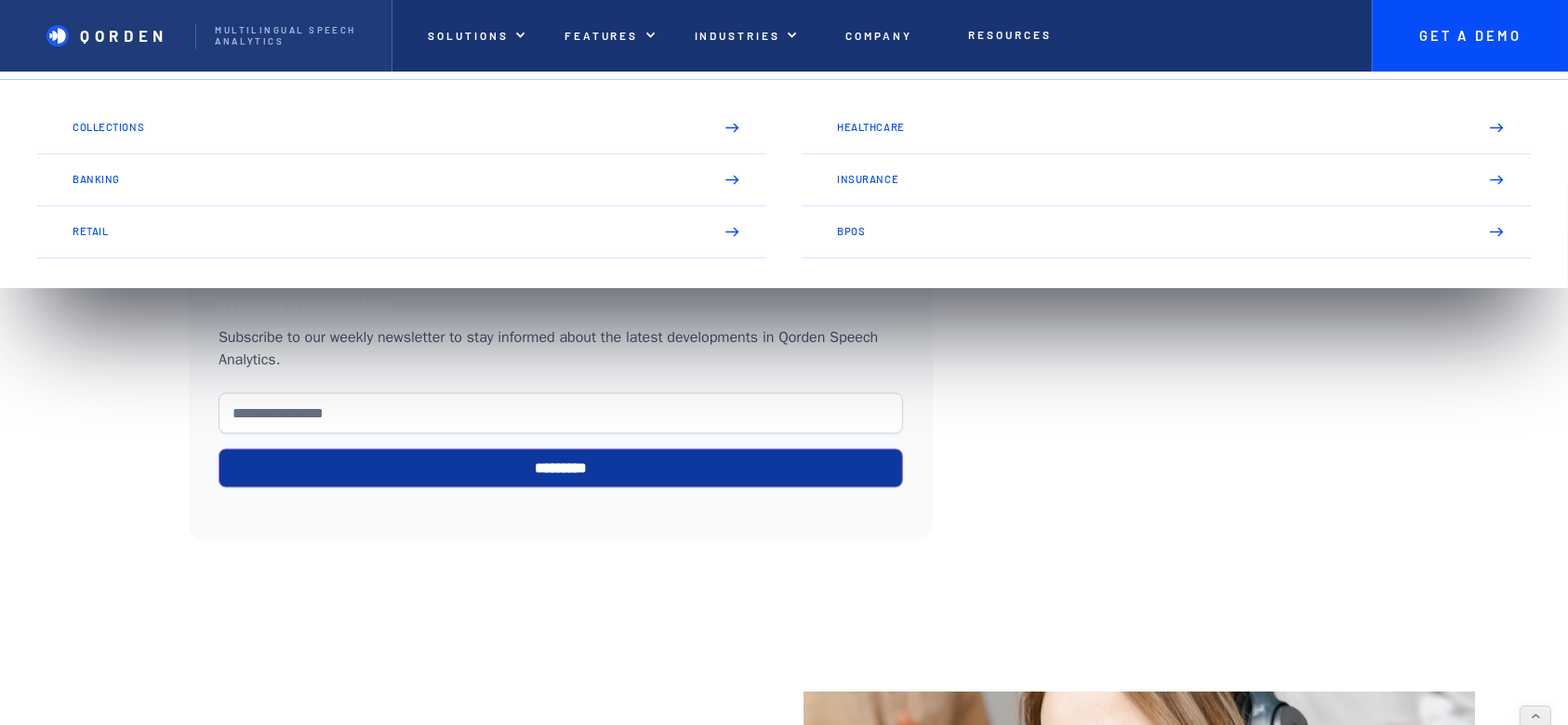 click on "All posts Growth 8 min read Unlocking Business Growth Through Customer Conversations: The Untapped Resource in Your Contact Center JavaScript frameworks make development easy with extensive features and functionalities. Here are our top 10 to use in 2022. Written by Saif Naved Ahmed Published on October 31, 2024
Copy link
If your company has a contact center, you may be sitting on one of the most powerful—and underutilized—assets in your business: customer conversations. Until now, accessing the full potential of these interactions has been challenging, but we’re here to change that. Think about the critical questions that can influence your business trajectory: Why are conversion rates falling? What’s causing customer satisfaction (CSAT) scores to decline? How can we improve retention? The answers aren’t far away—they’re embedded in the conversations your customers have with your team every day. However, the real question is,  That’s where  Qorden AI   ‍" at bounding box center (784, -1213) 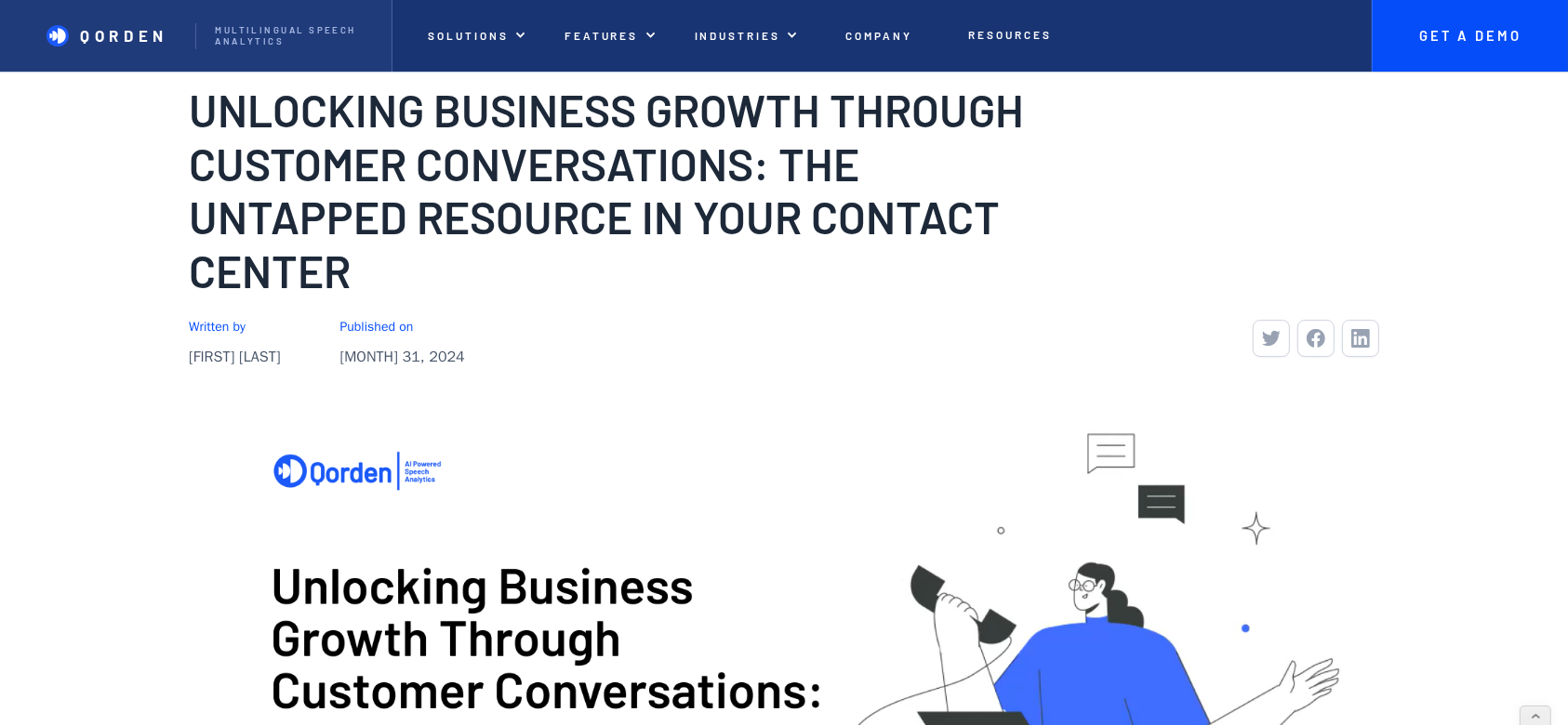 scroll, scrollTop: 0, scrollLeft: 0, axis: both 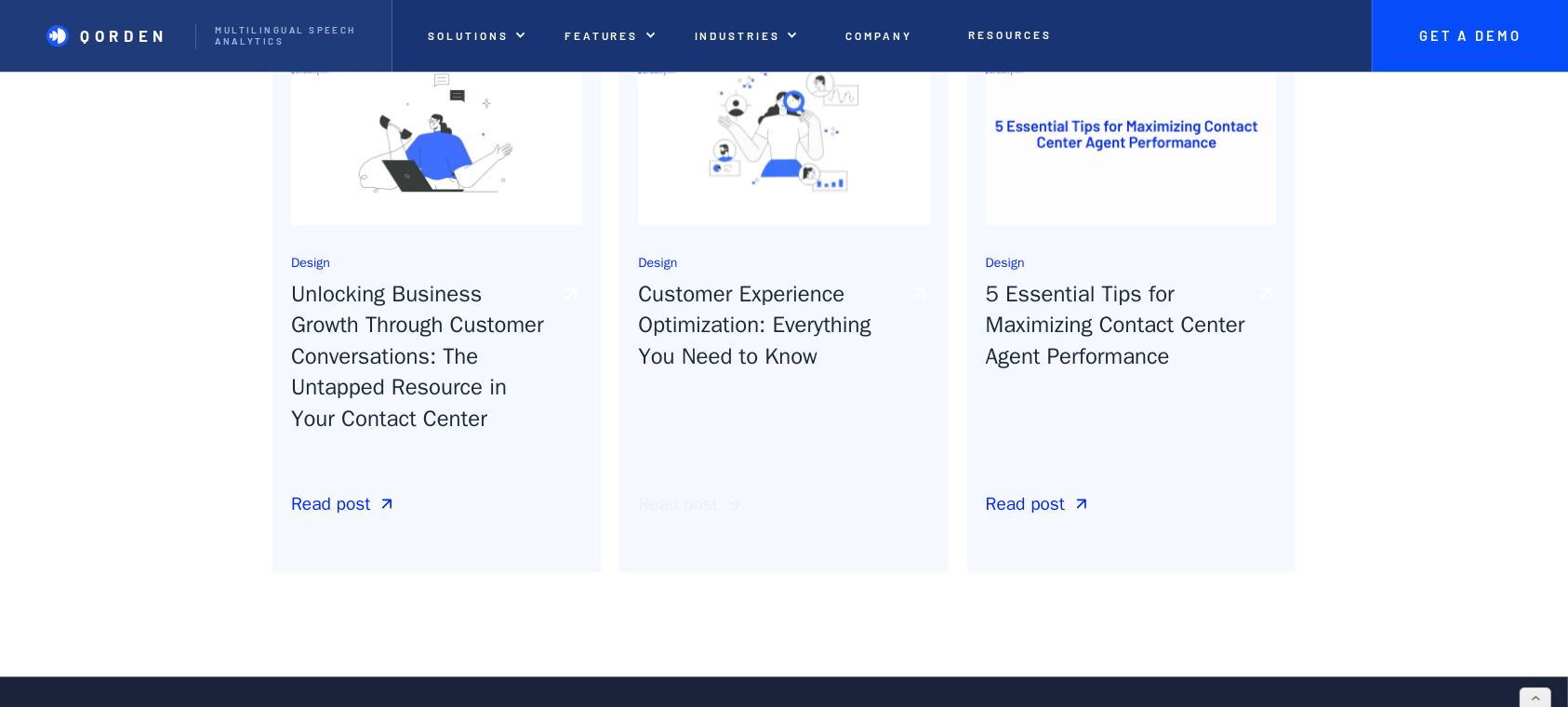 click on "Read post" at bounding box center (677, 504) 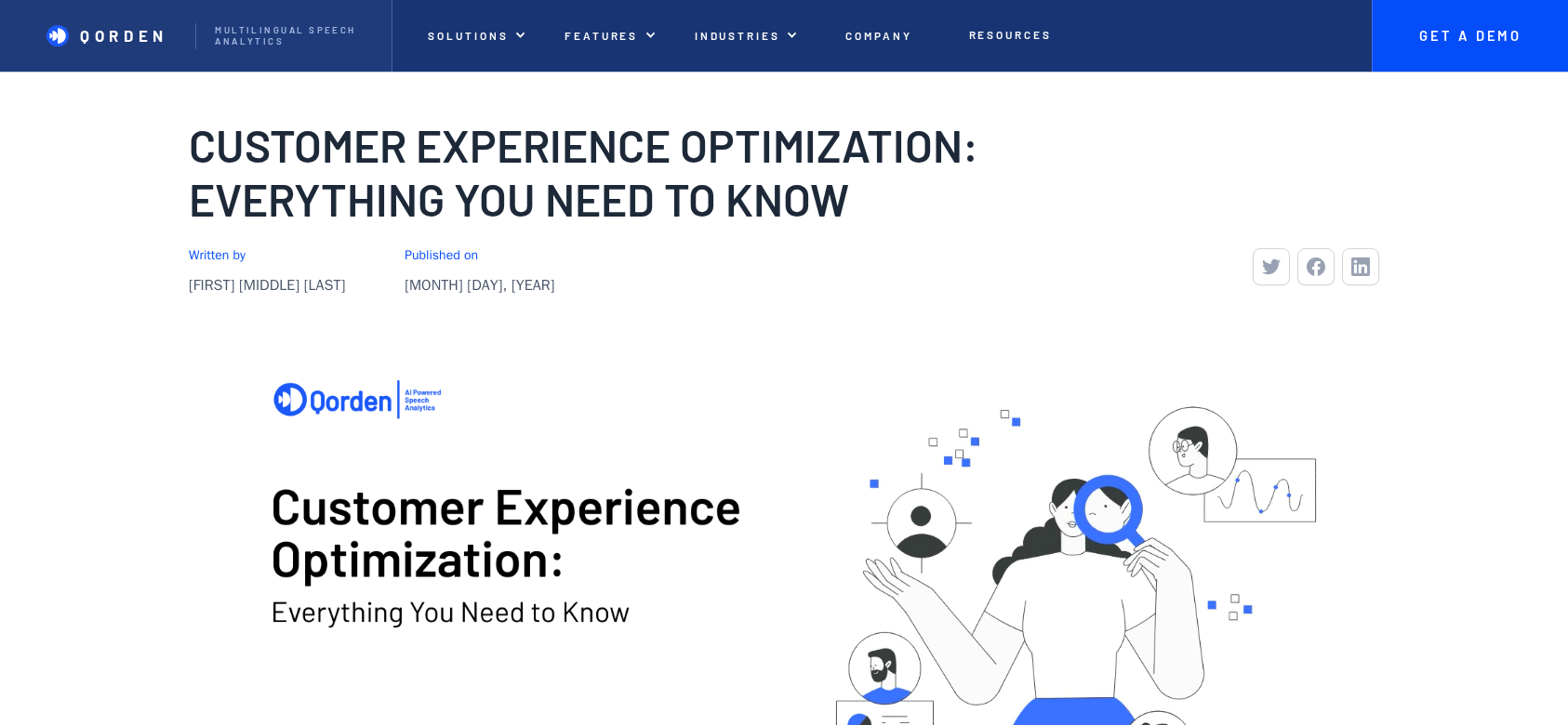 scroll, scrollTop: 0, scrollLeft: 0, axis: both 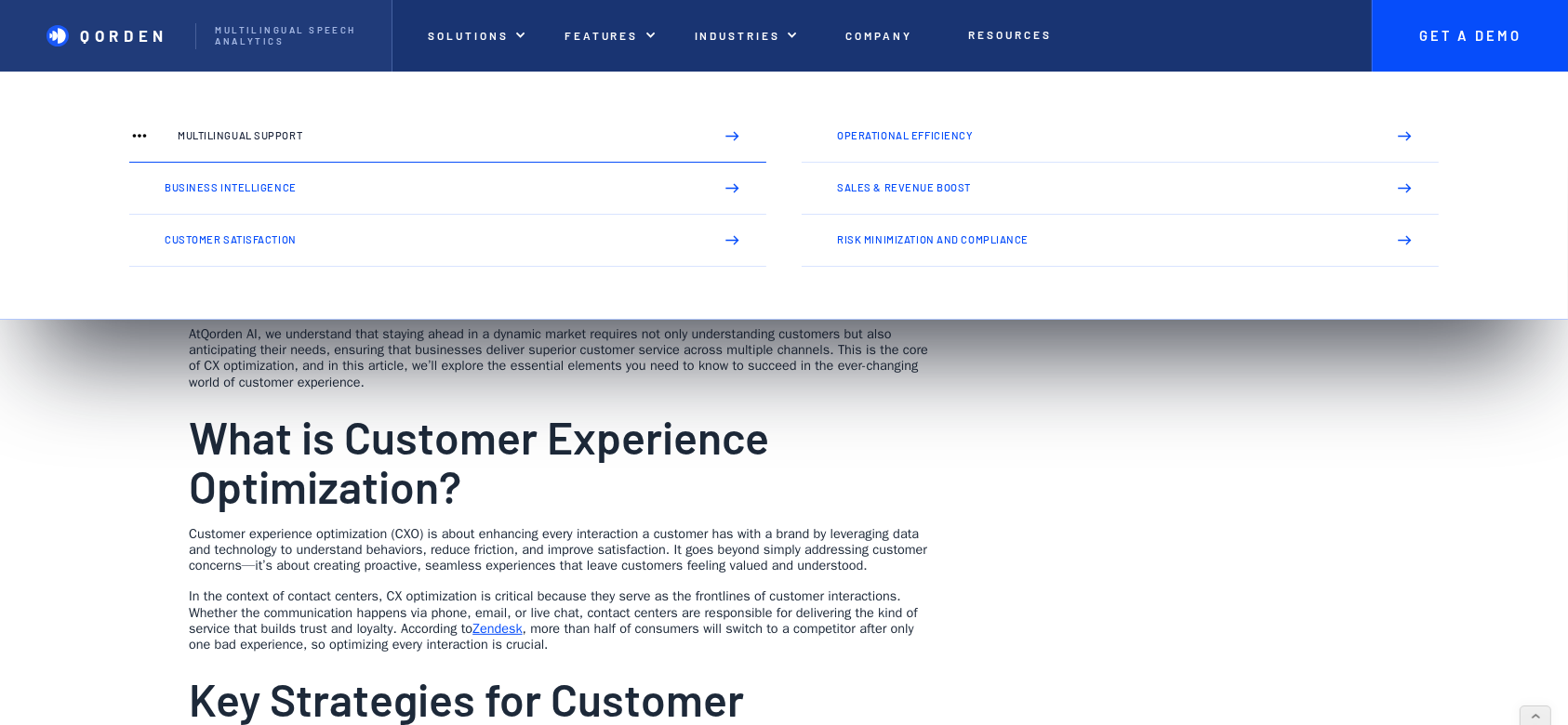 click on "Multilingual Support" at bounding box center [438, 136] 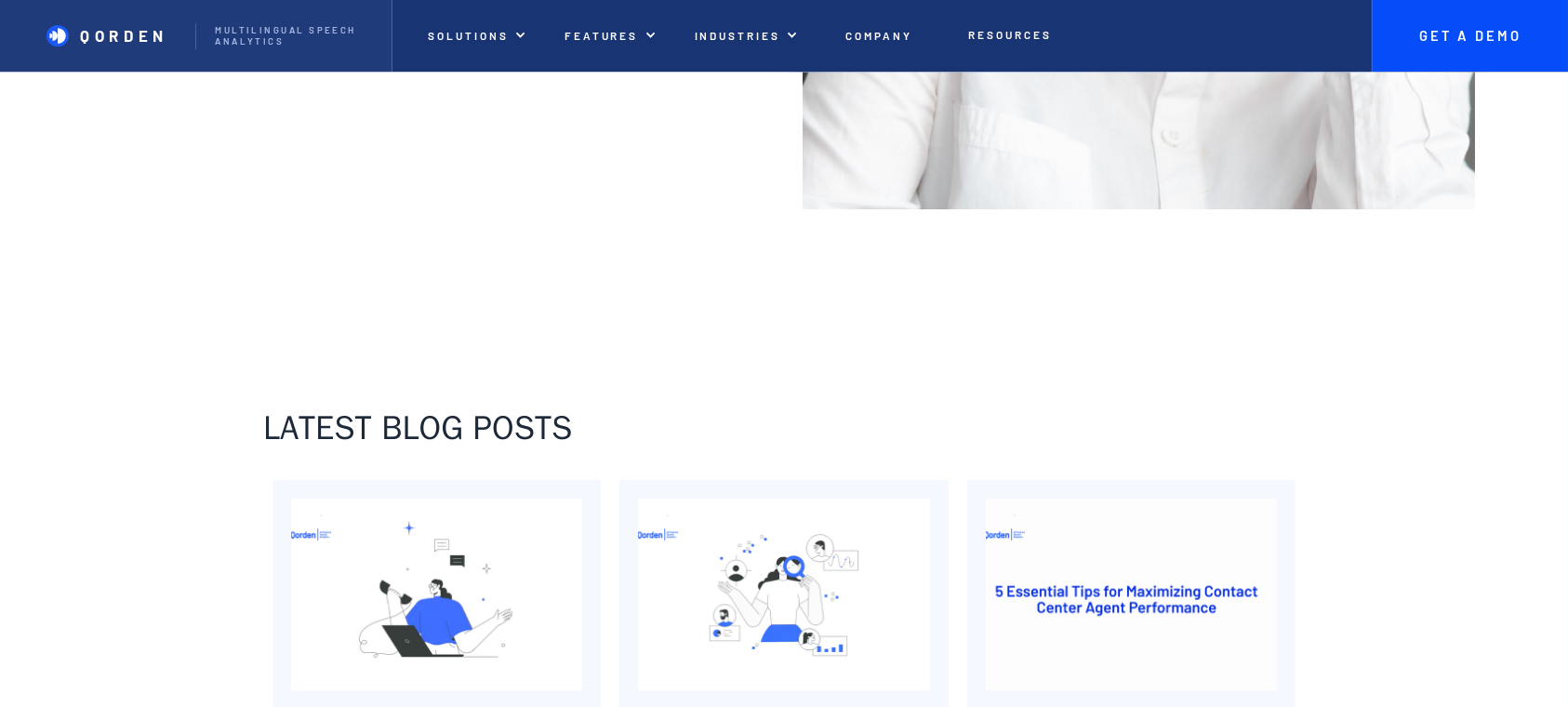 scroll, scrollTop: 3224, scrollLeft: 0, axis: vertical 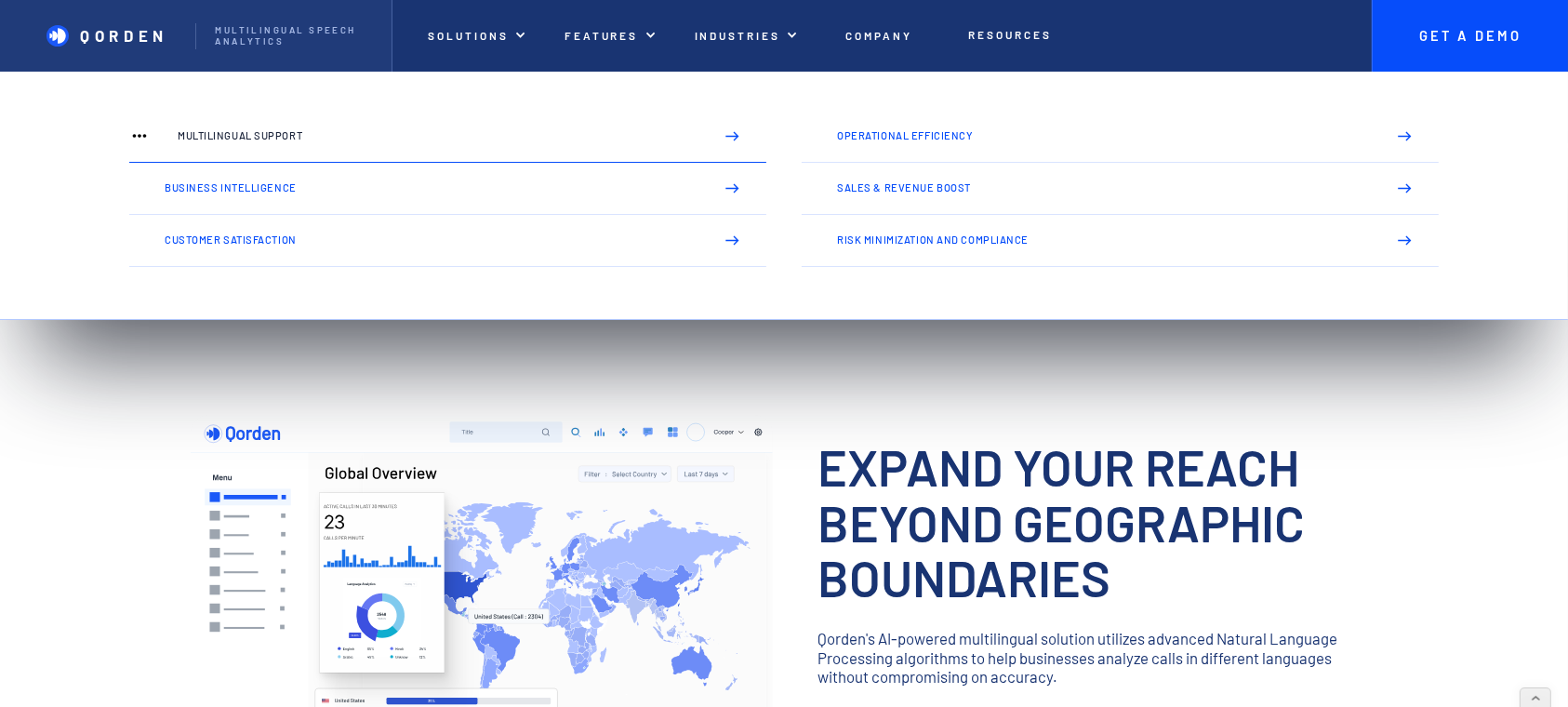 click on "Multilingual Support" at bounding box center (438, 136) 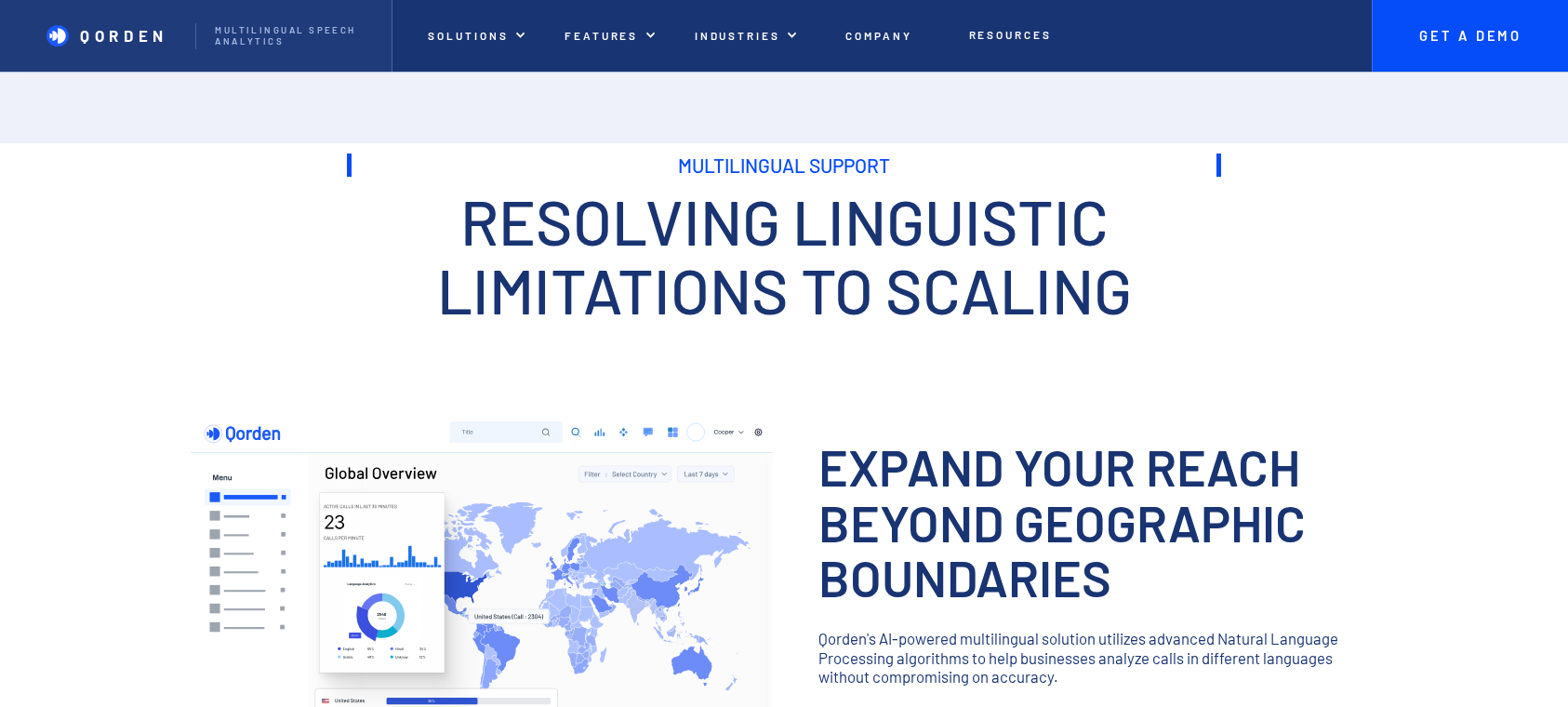 scroll, scrollTop: 0, scrollLeft: 0, axis: both 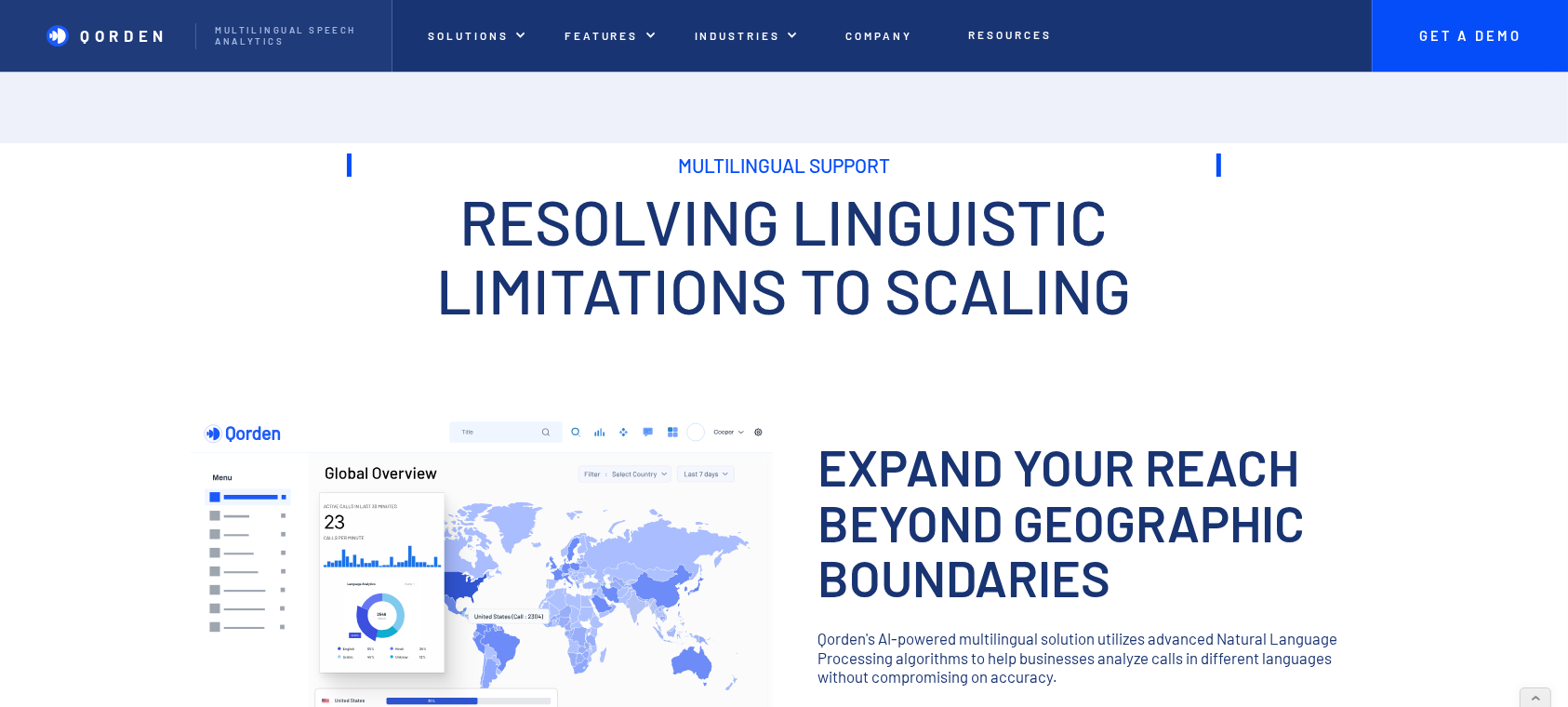 click on "Multilingual Support" at bounding box center (784, 165) 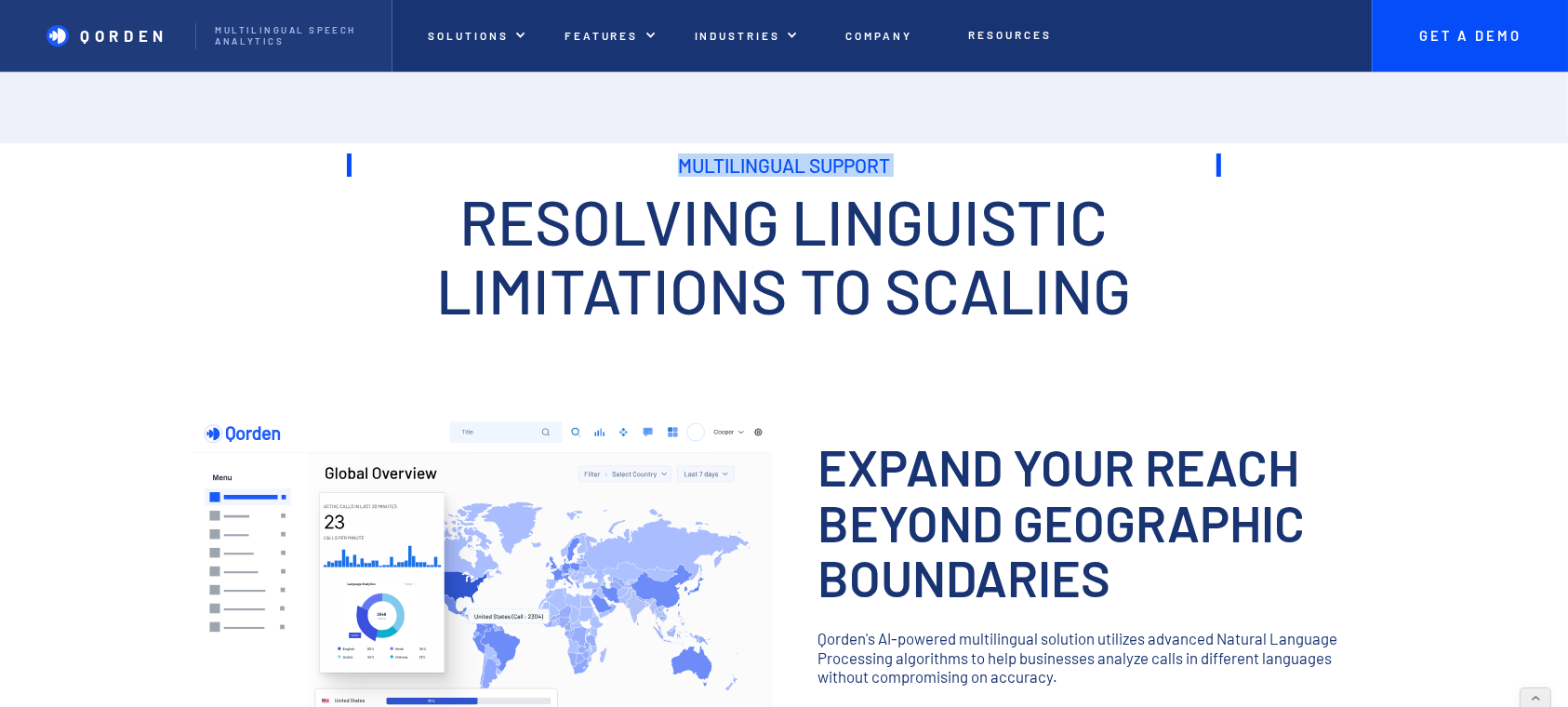 click on "Multilingual Support" at bounding box center (784, 165) 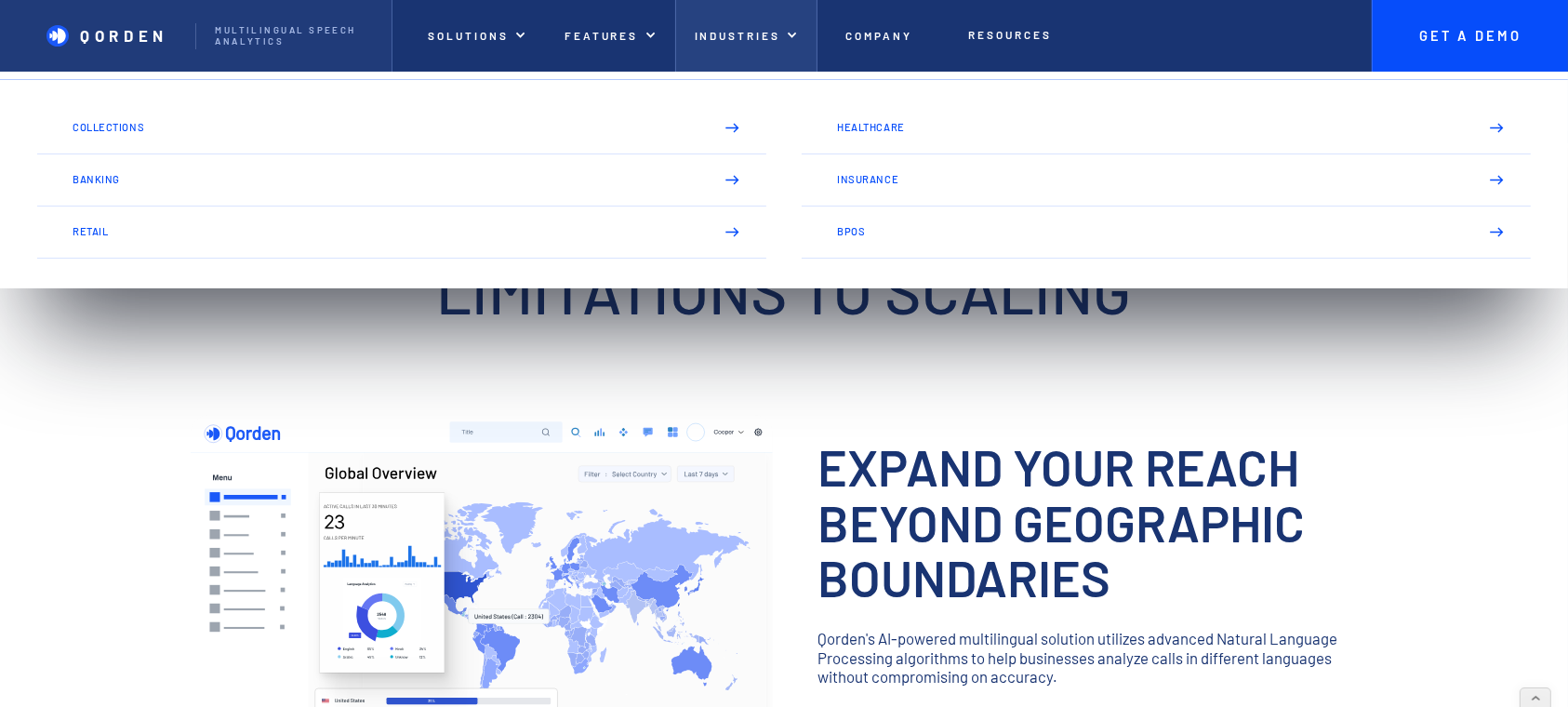 copy on "Multilingual Support Unlock global success with Qorden's multilingual support and AI-driven solutions, enabling seamless communication and business growth." 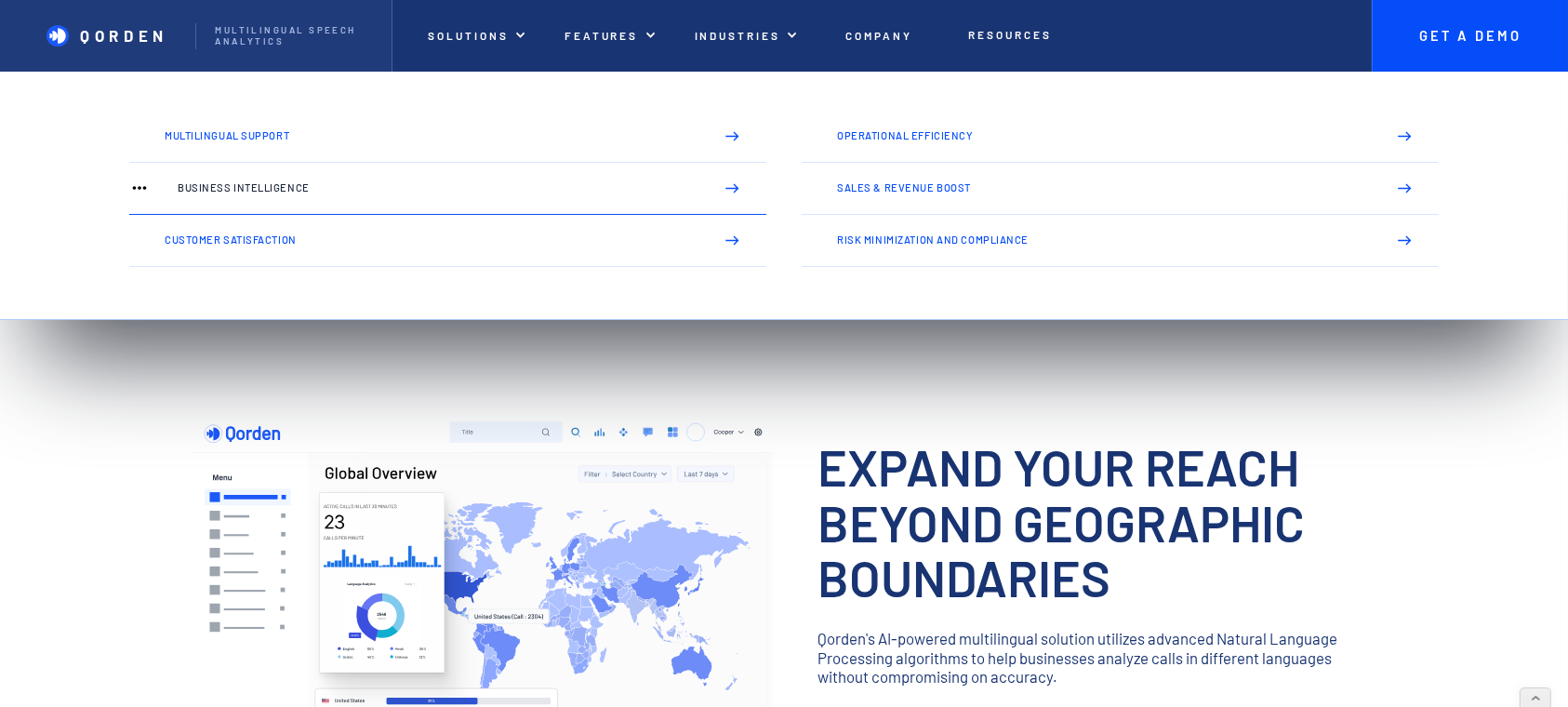 click on "Business Intelligence" at bounding box center (438, 188) 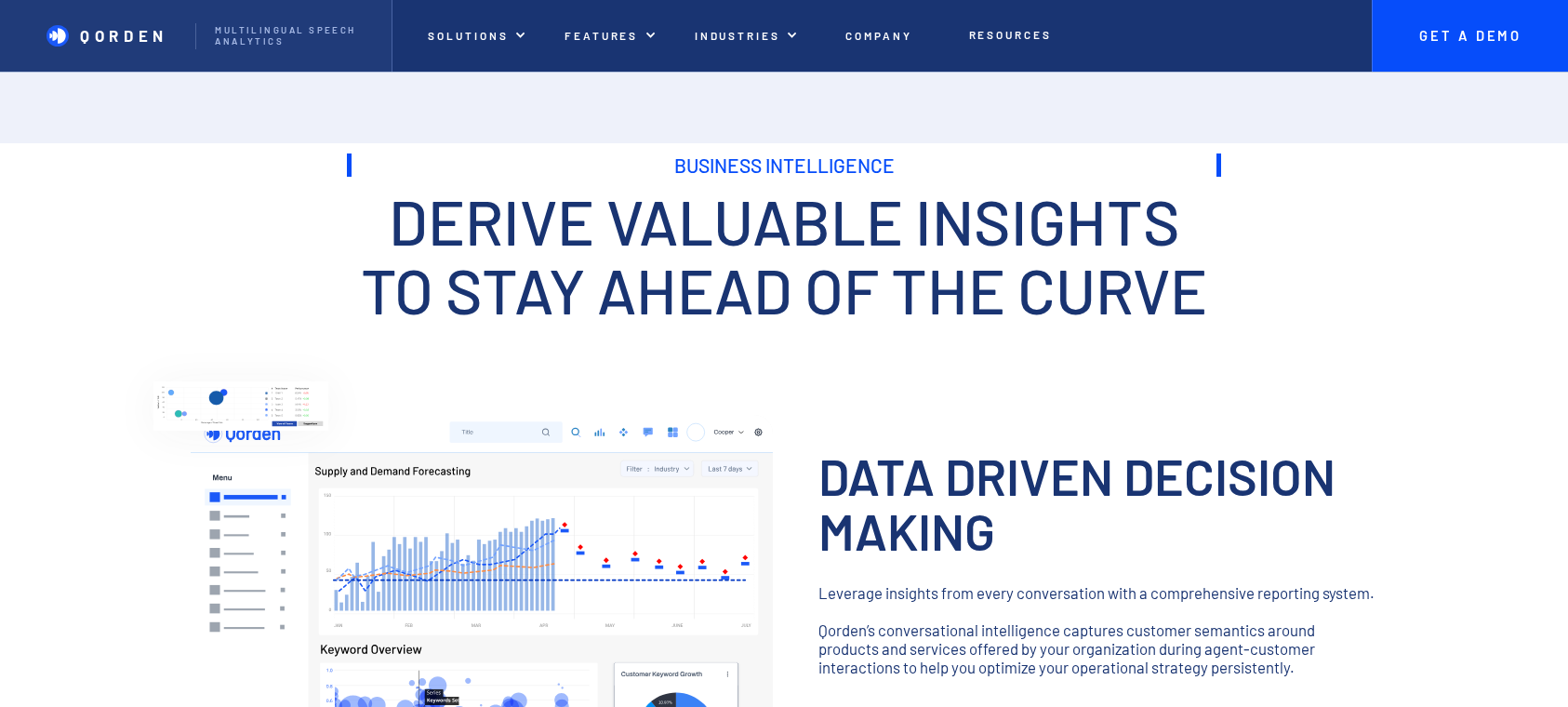 scroll, scrollTop: 0, scrollLeft: 0, axis: both 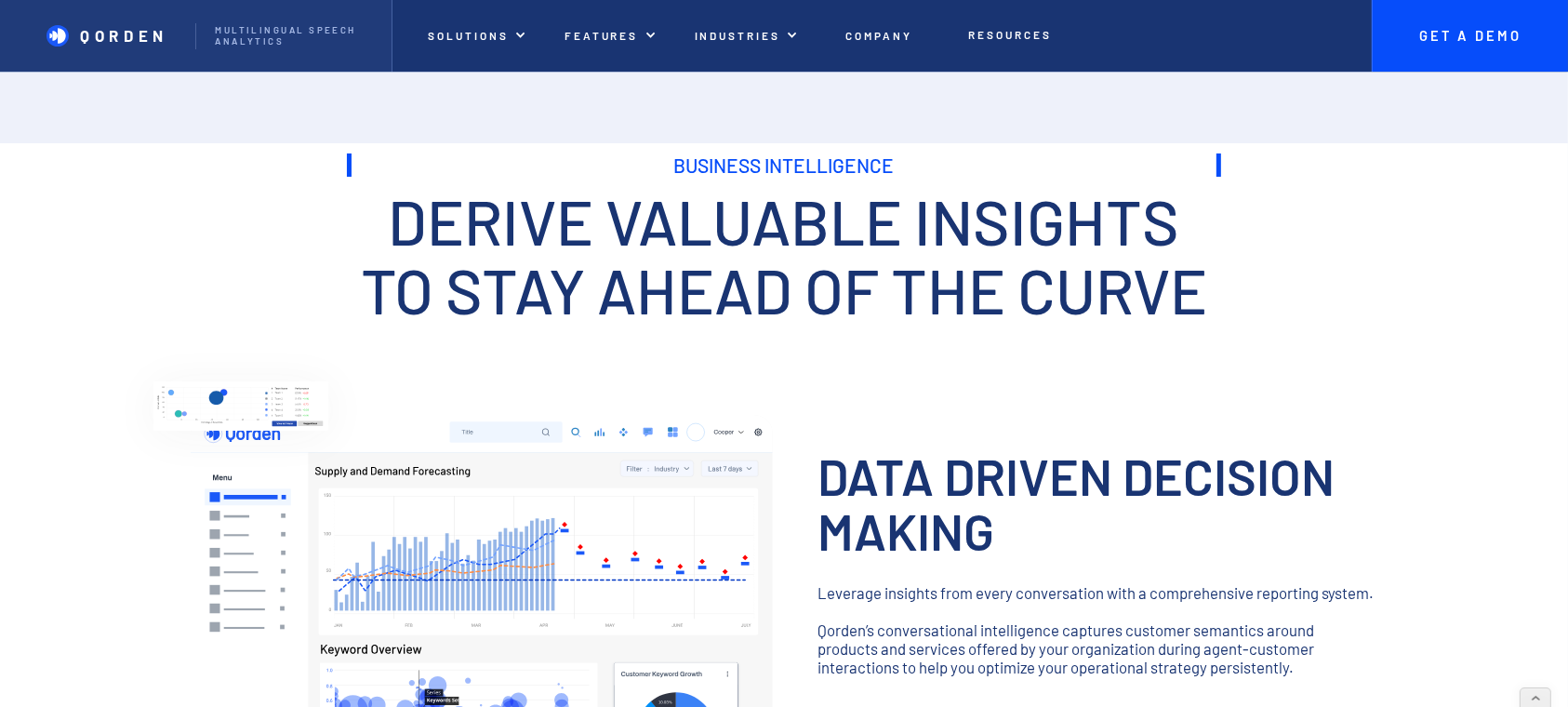 click on "Derive valuable insights to stay ahead of the curve" at bounding box center [784, 255] 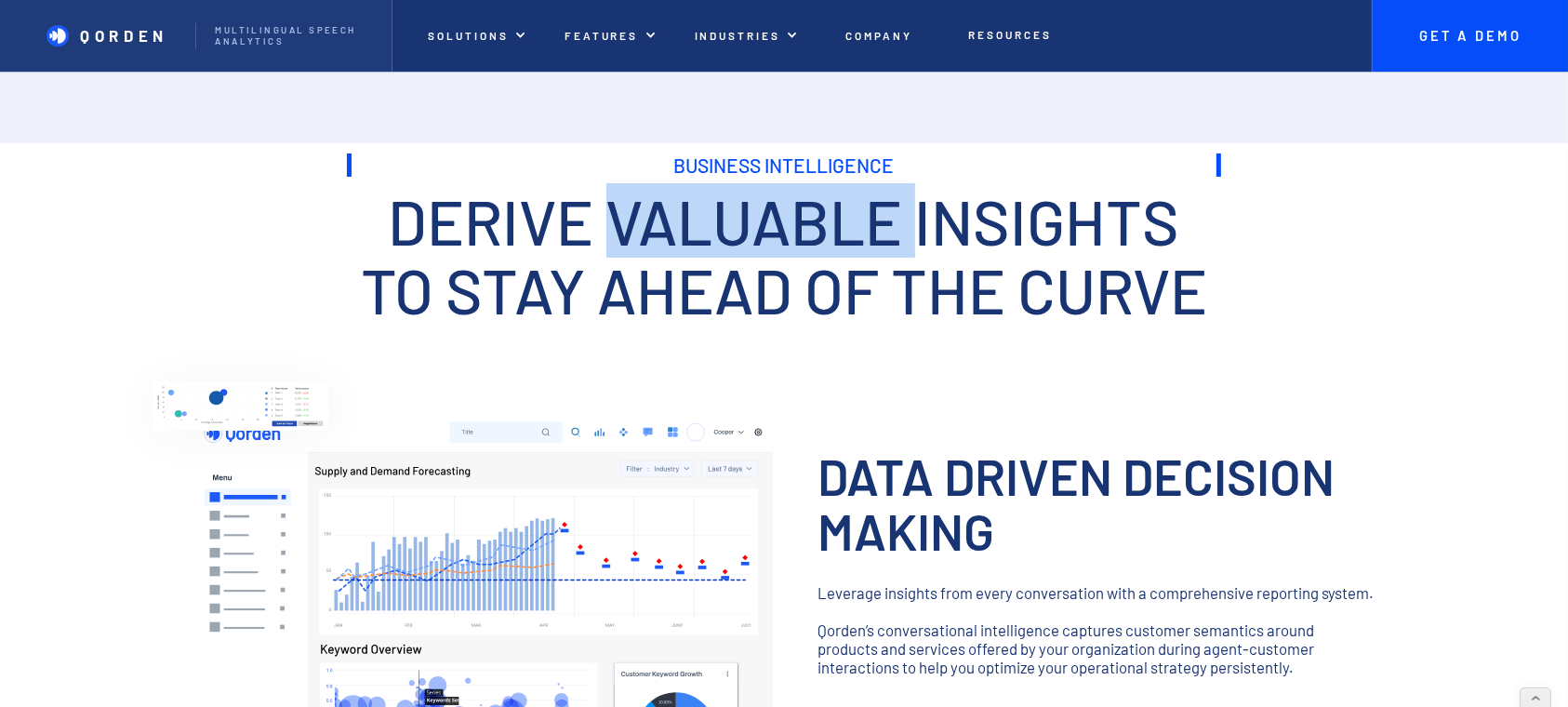 click on "Derive valuable insights to stay ahead of the curve" at bounding box center [784, 255] 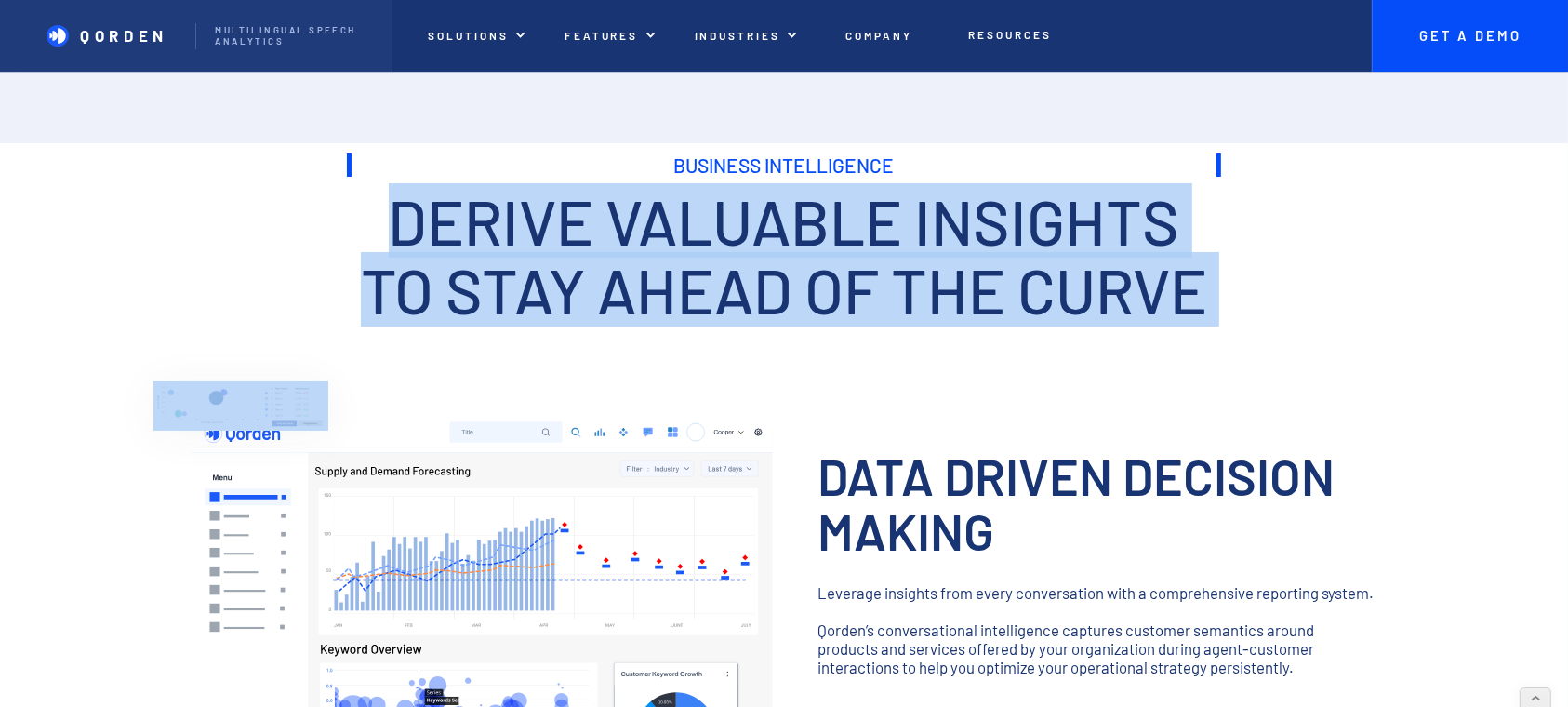 click on "Derive valuable insights to stay ahead of the curve" at bounding box center (784, 255) 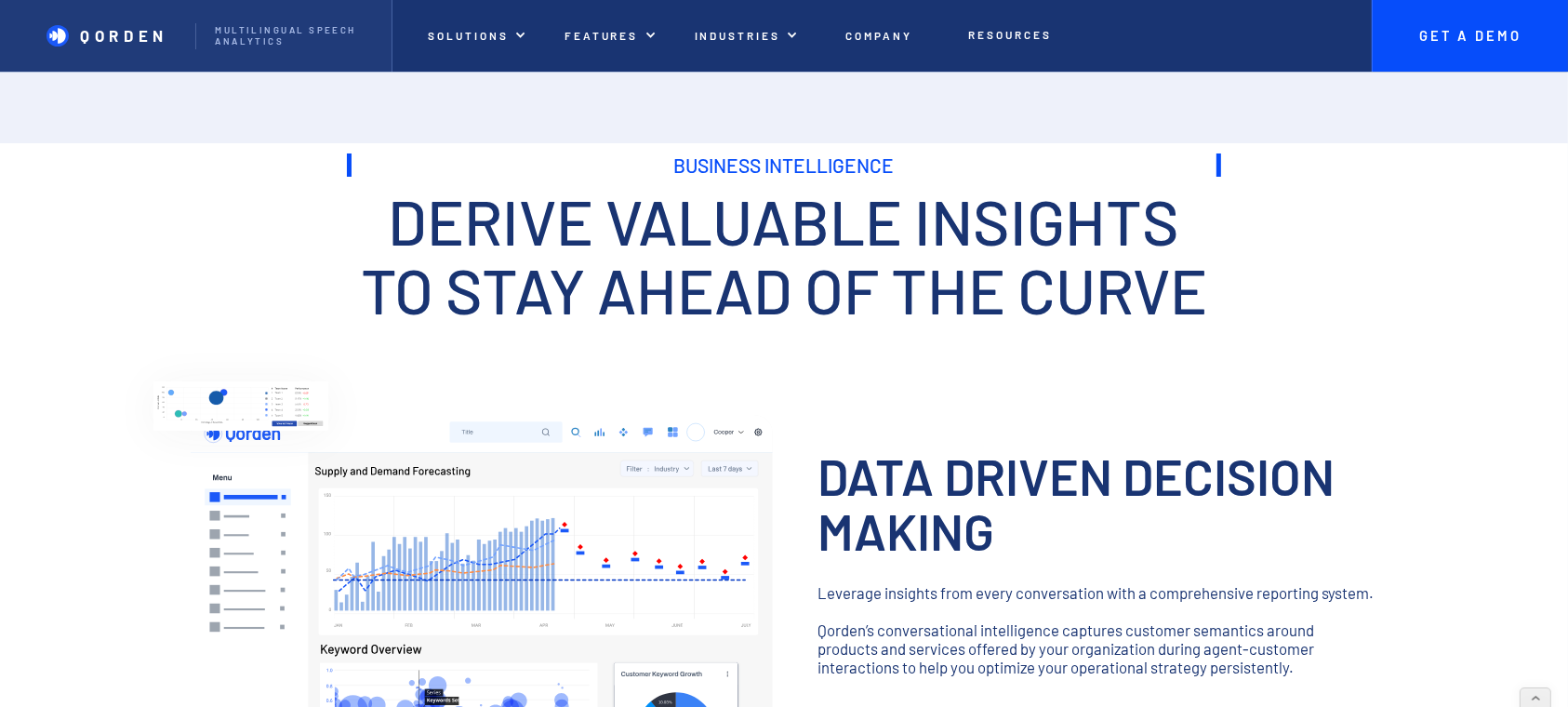 click on "We’ve just launched a new feature! Check out the  new dashboard . QORDEN Multilingual Speech analytics Solutions Solutions Other templates Purchase template Multilingual Support Operational Efficiency Business Intelligence Sales & Revenue Boost  Customer Satisfaction  Risk Minimization and Compliance  Features Services More about services Auto Call Summary Auto Coaching  Holistic Reporting Multilingual Realtime Quality Assurance  Post Call Analytics Customizable Configuration Security Auto Call Summary Auto Coaching  Customizable Configuration Holistic Reporting Multilingual Post Call Analytics Realtime Quality Assurance  Security Other templates Purchase template Auto Call Summary Auto Coaching  Holistic Reporting Multilingual Realtime Quality Assurance  Post Call Analytics Customizable Configuration Security Industries Our realized projects Your home could be a piece of art that is remembered in this city throughout time. All projects Collections Healthcare Banking Insurance Retail BPOs  Services Banking" at bounding box center [784, 1867] 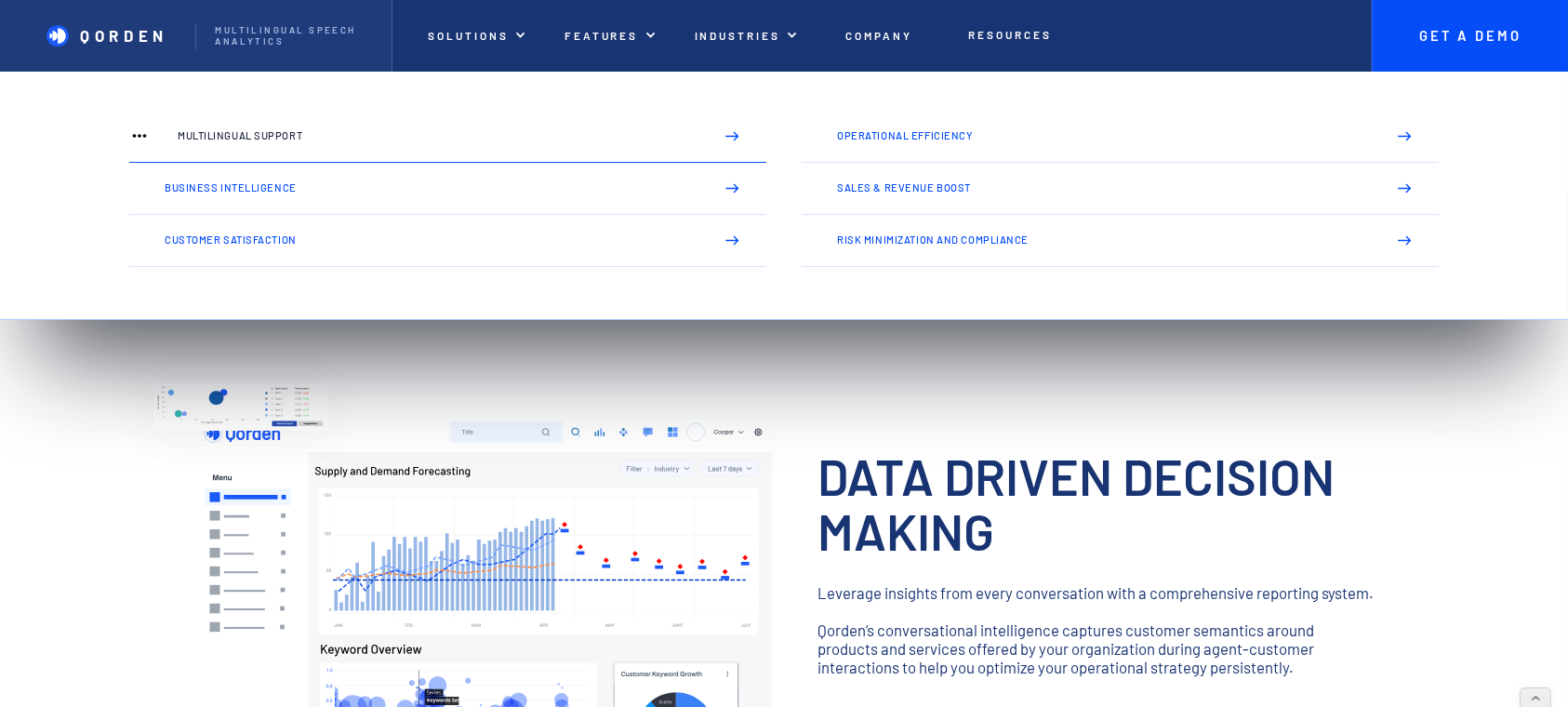 click on "Multilingual Support" at bounding box center (447, 137) 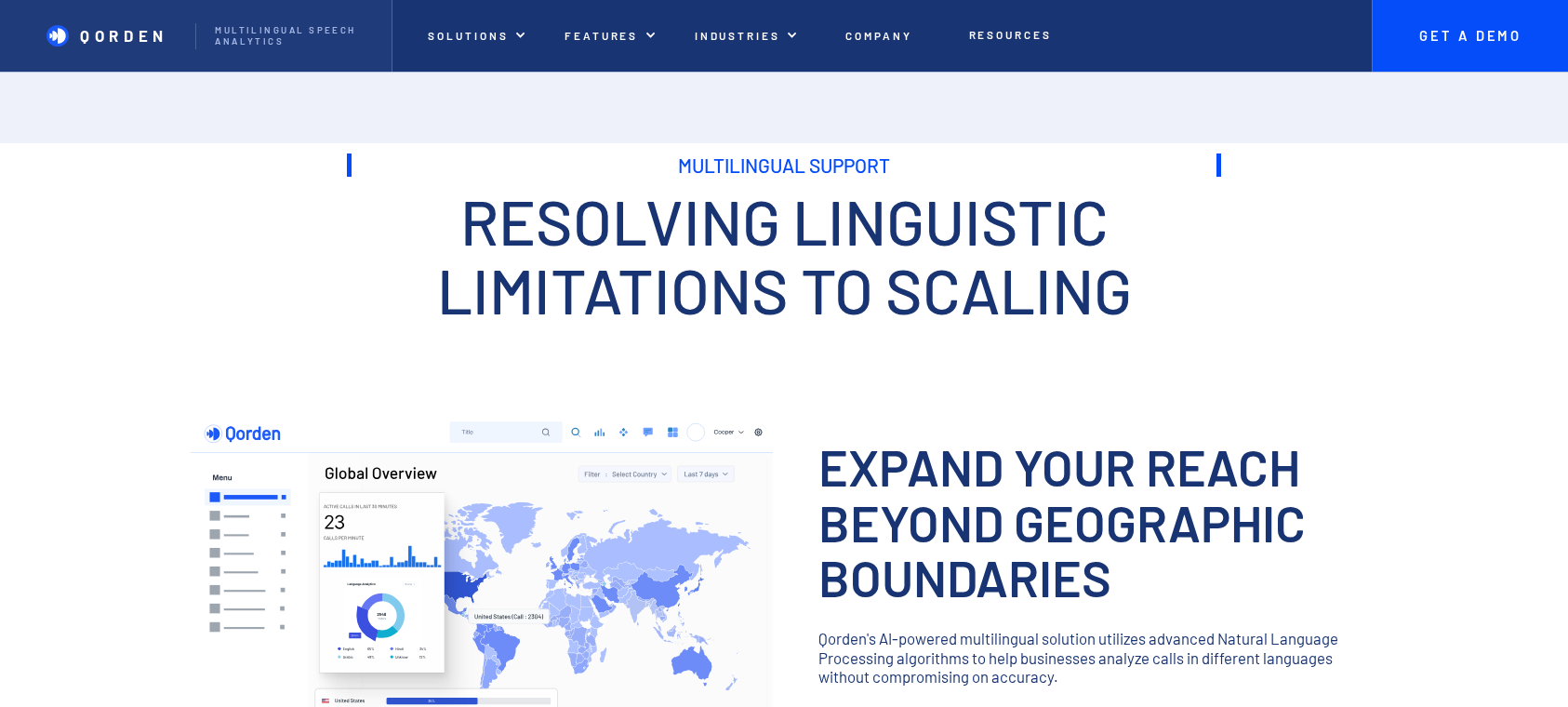 scroll, scrollTop: 0, scrollLeft: 0, axis: both 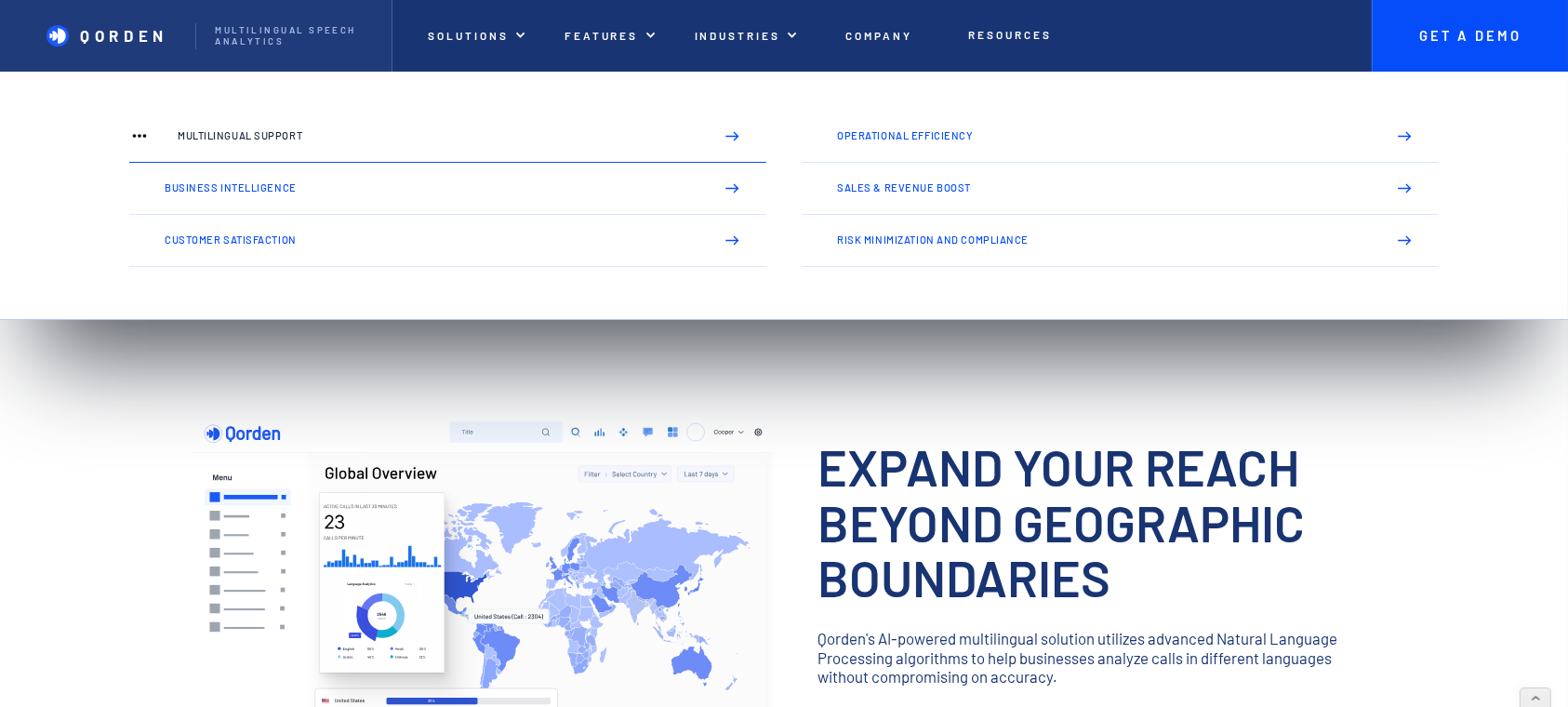 click on "Multilingual Support" at bounding box center [438, 136] 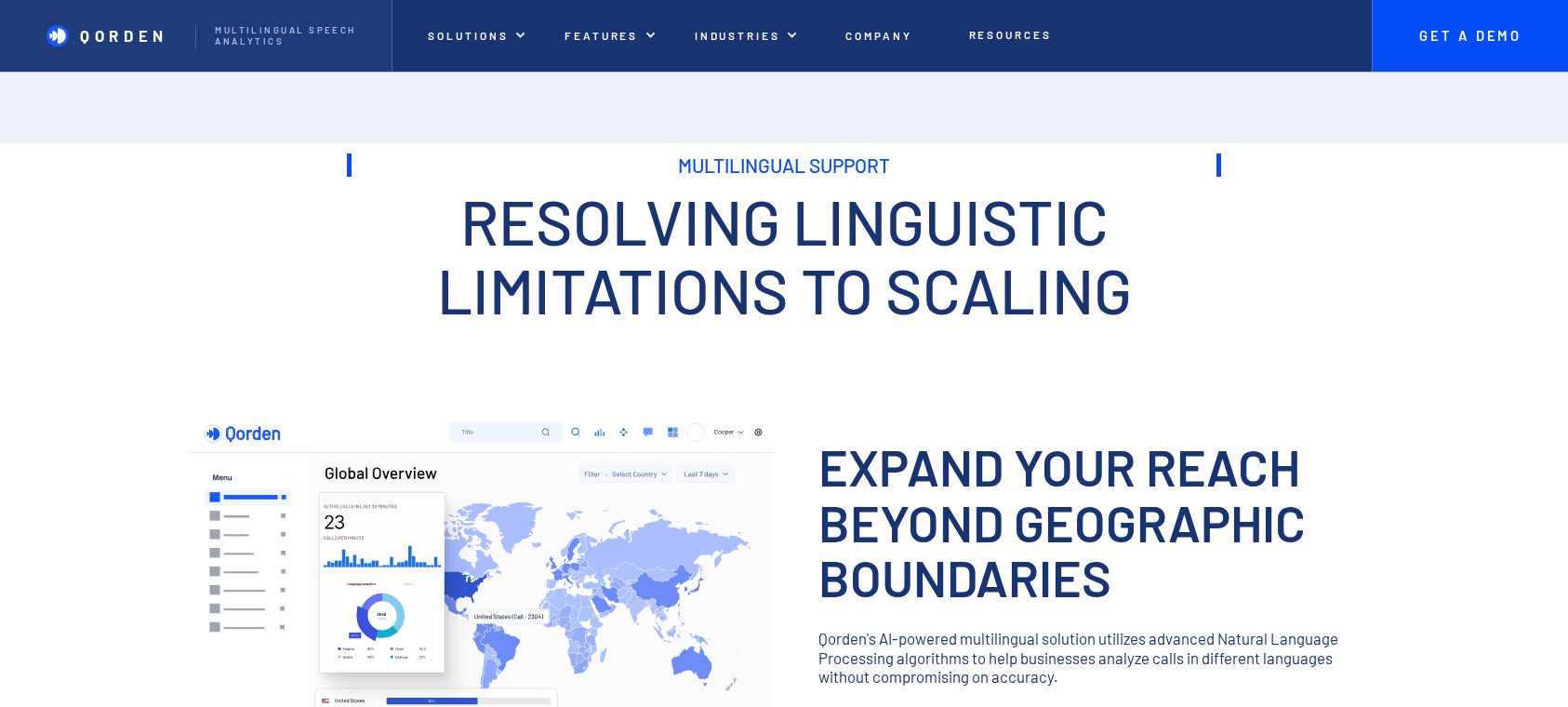 scroll, scrollTop: 0, scrollLeft: 0, axis: both 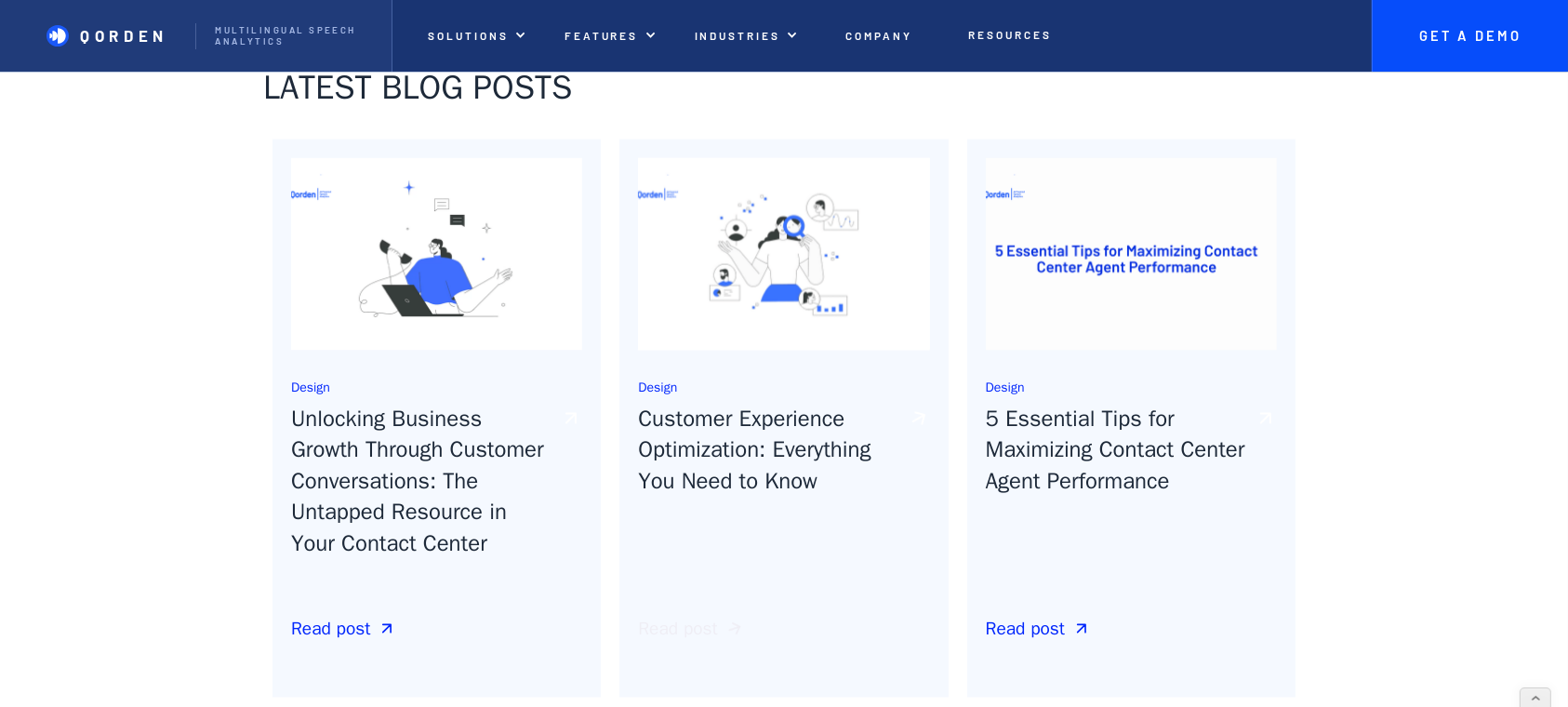 click on "Read post" at bounding box center (677, 629) 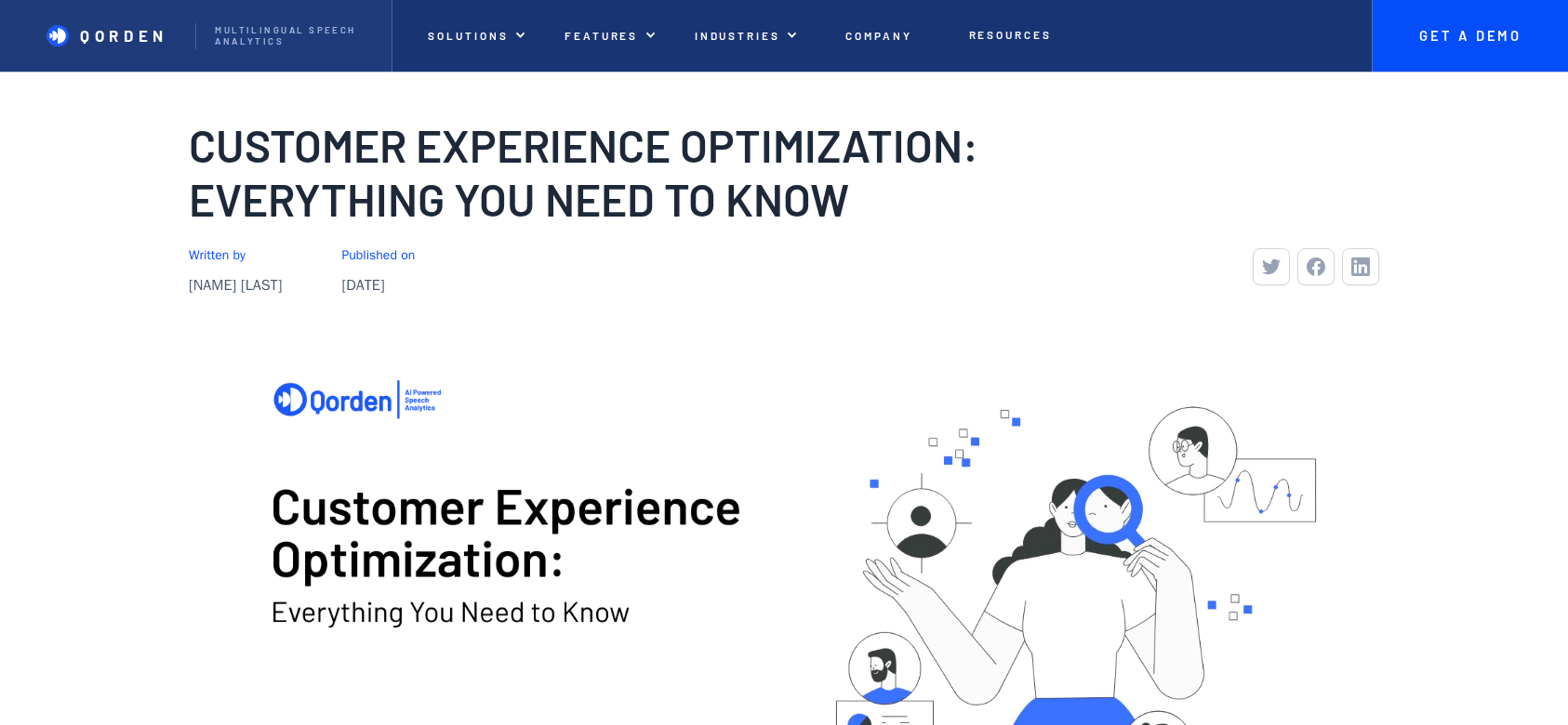 scroll, scrollTop: 744, scrollLeft: 0, axis: vertical 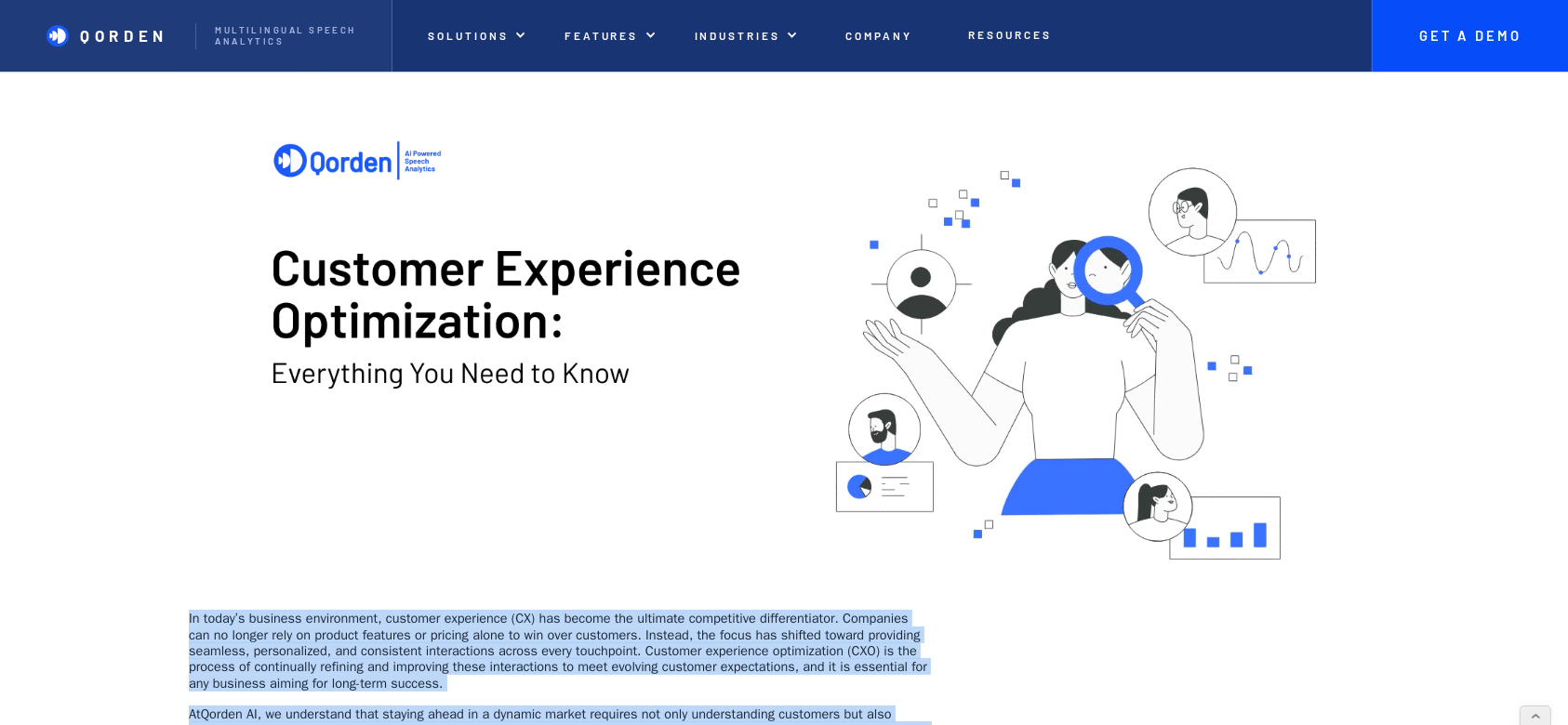 drag, startPoint x: 871, startPoint y: 564, endPoint x: 181, endPoint y: 625, distance: 692.6911 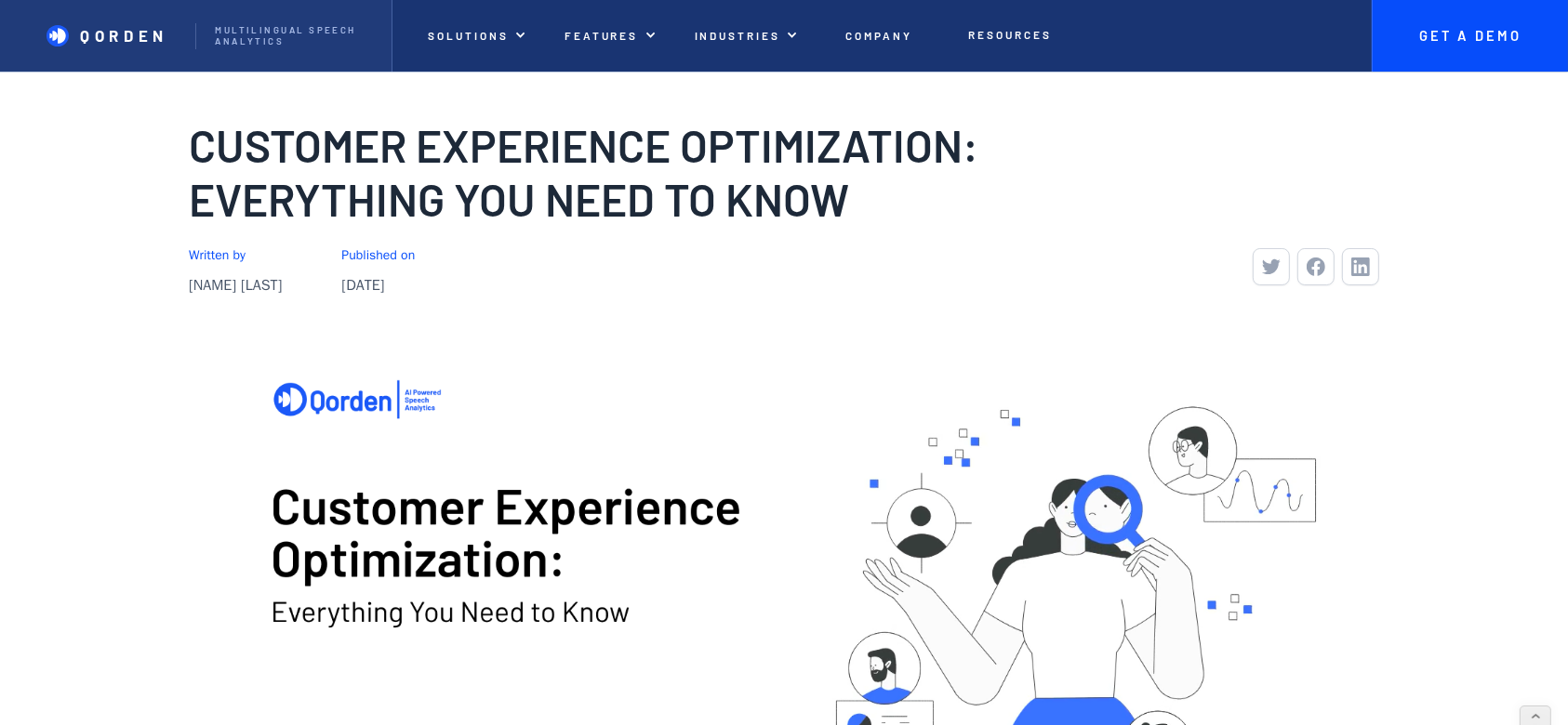 scroll, scrollTop: 0, scrollLeft: 0, axis: both 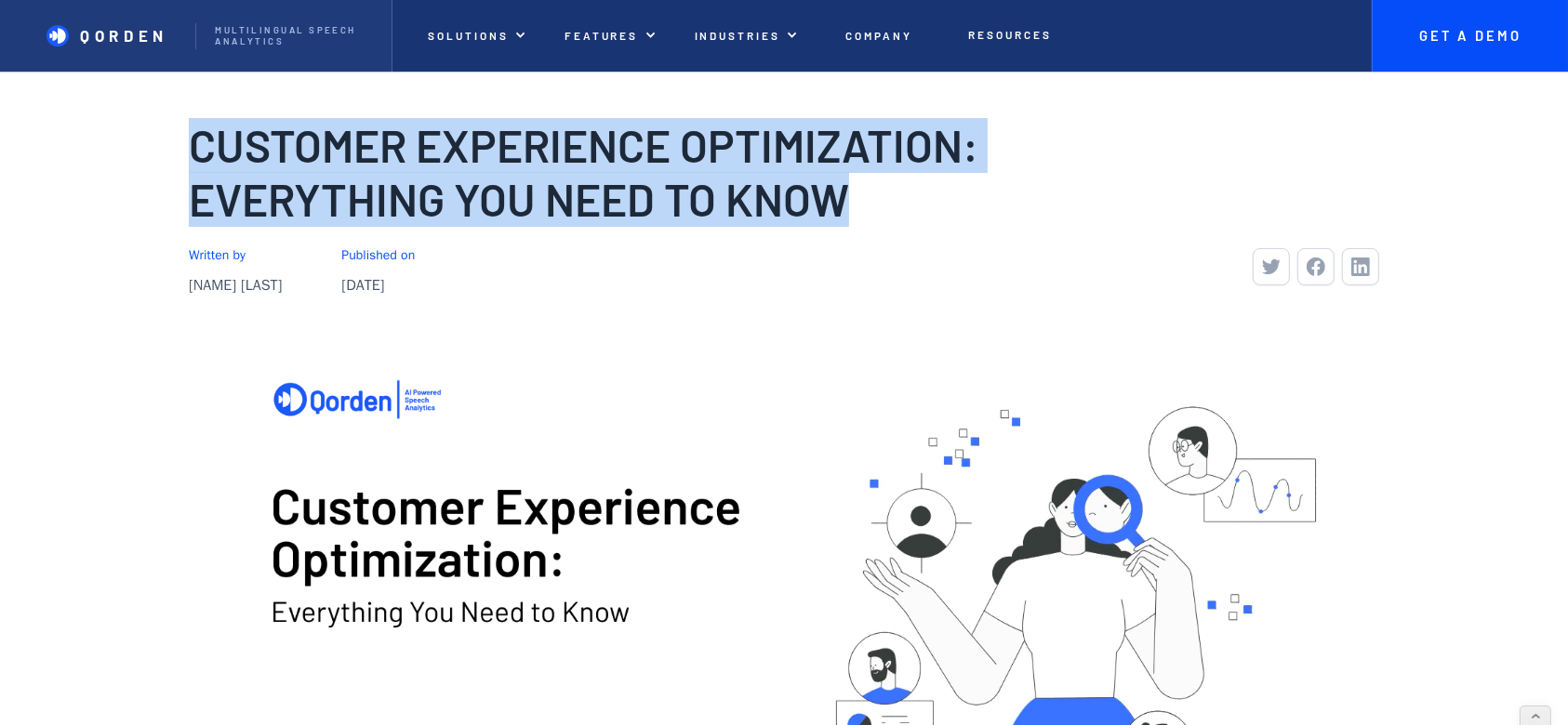 click on "Customer Experience Optimization: Everything You Need to Know" at bounding box center [618, 172] 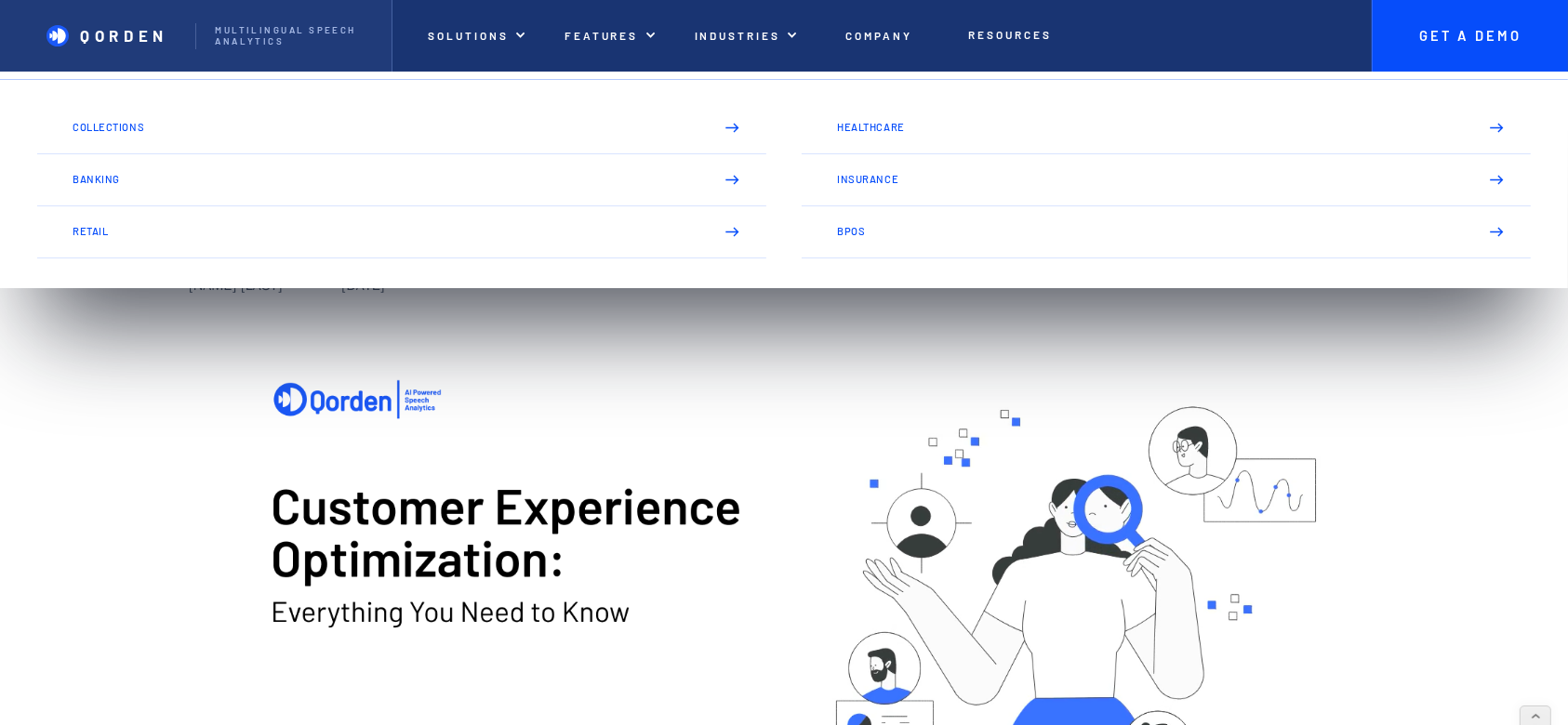 click at bounding box center (784, 593) 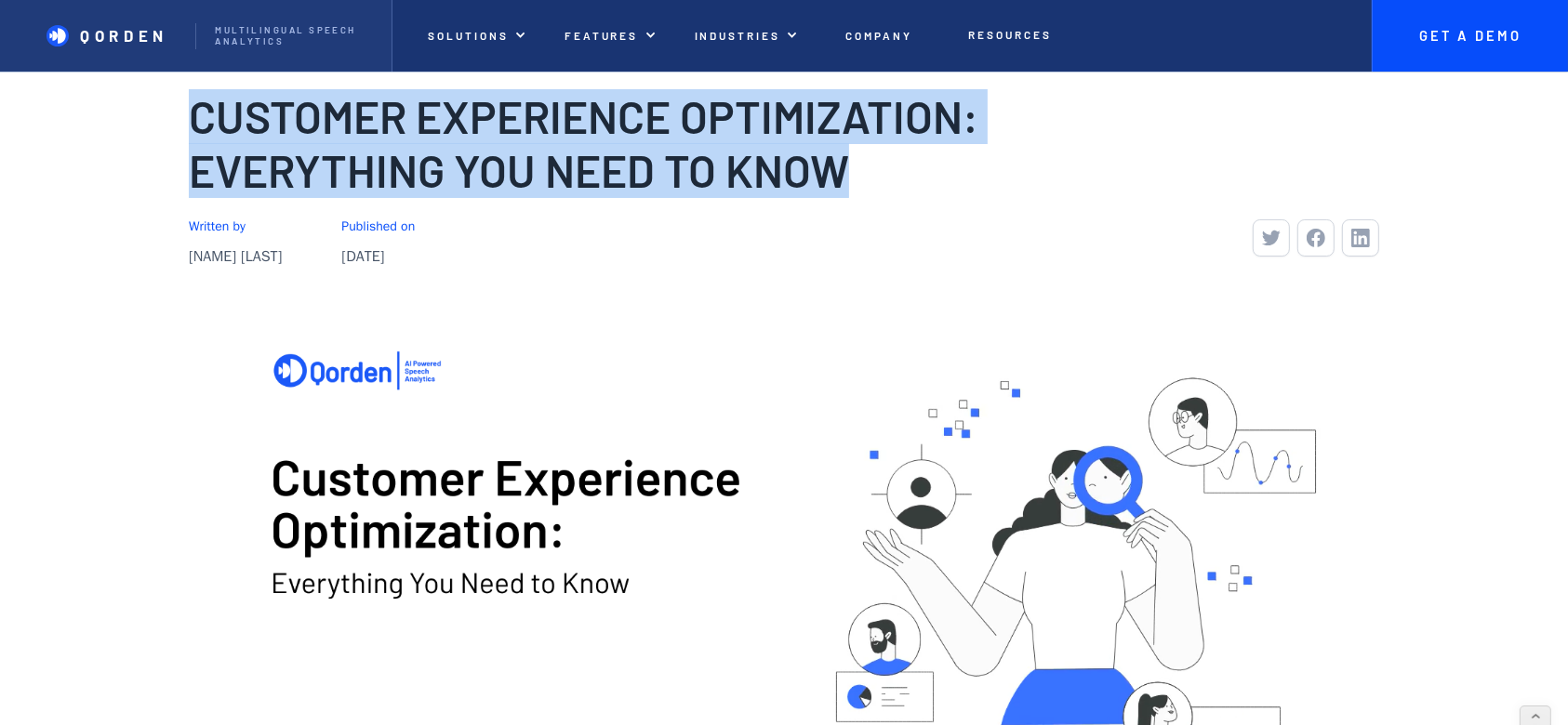 scroll, scrollTop: 0, scrollLeft: 0, axis: both 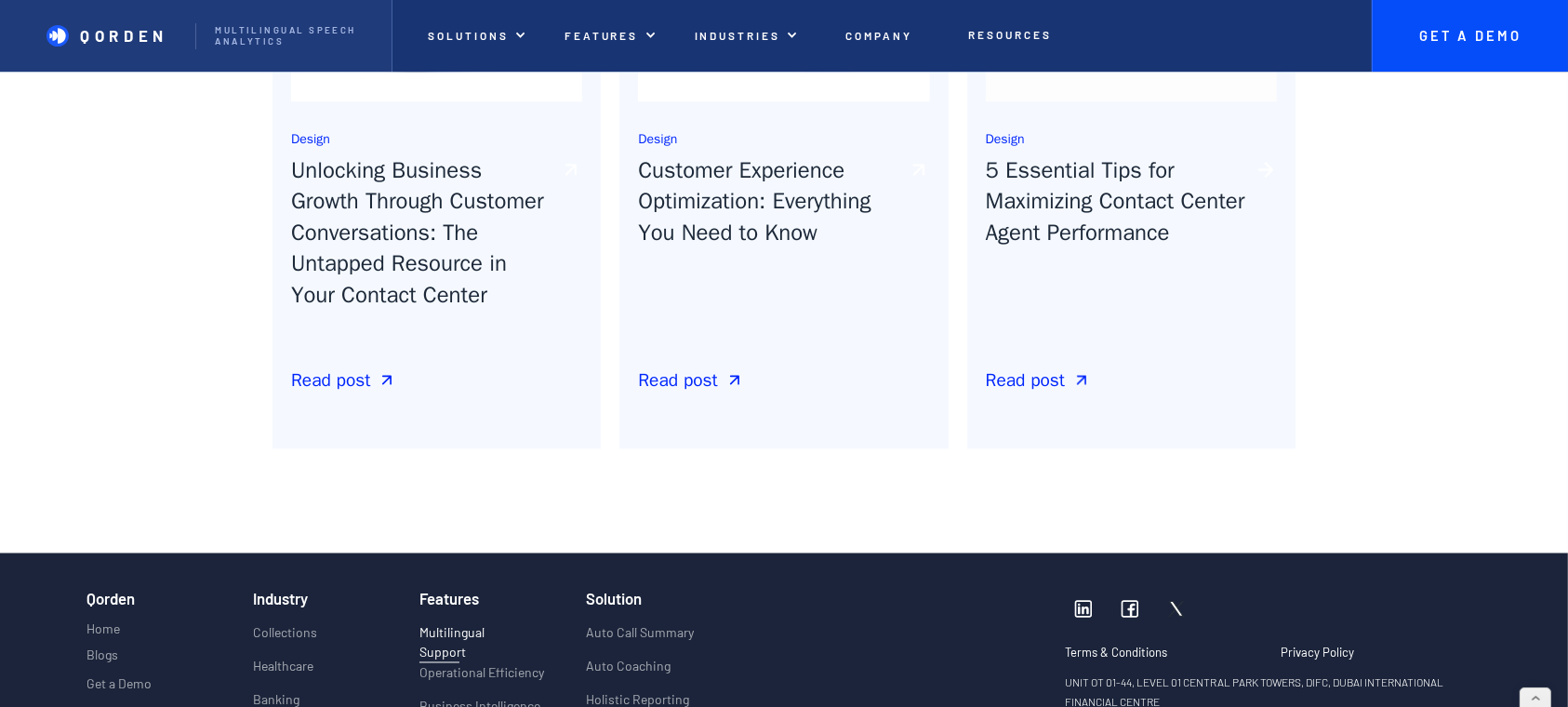 click on "5 Essential Tips for Maximizing Contact Center Agent Performance" at bounding box center (1116, 258) 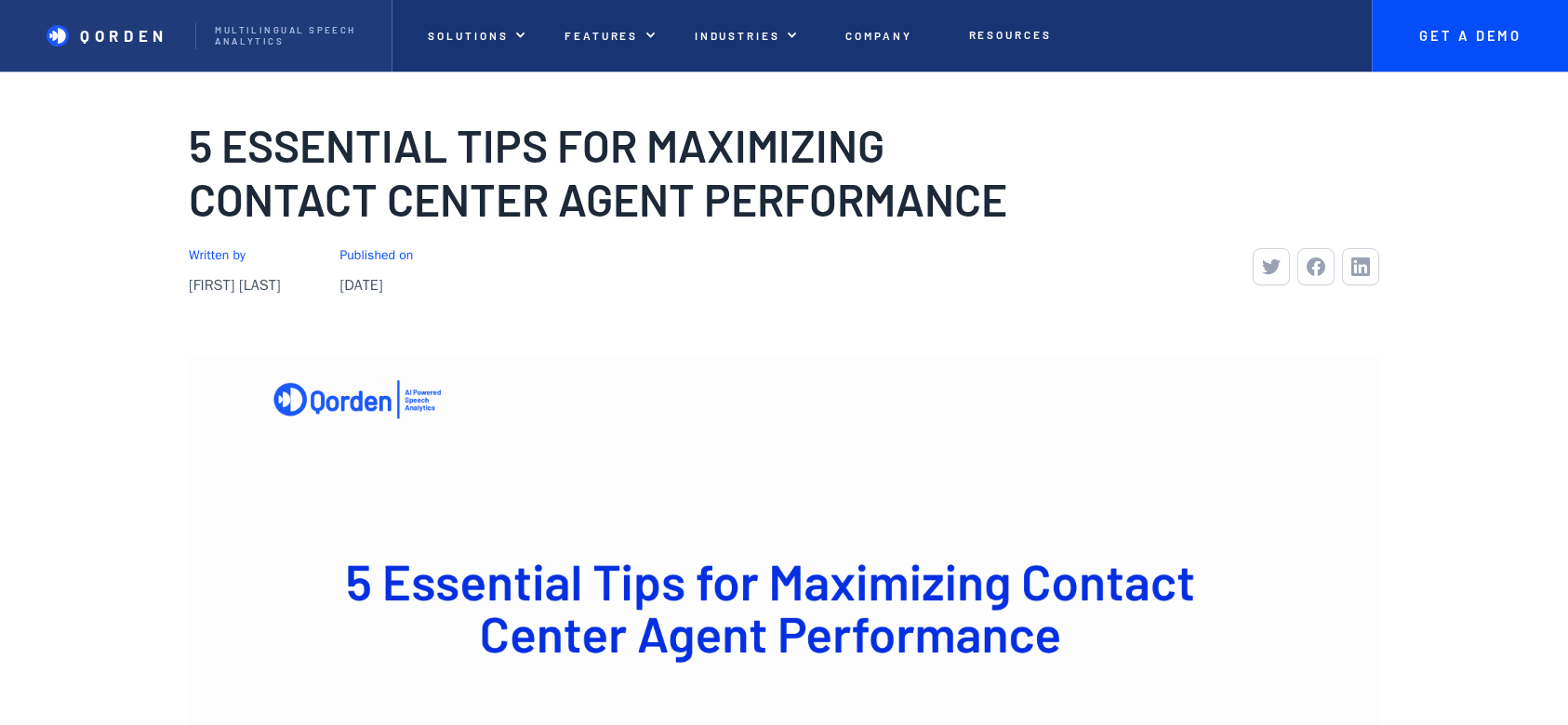 scroll, scrollTop: 0, scrollLeft: 0, axis: both 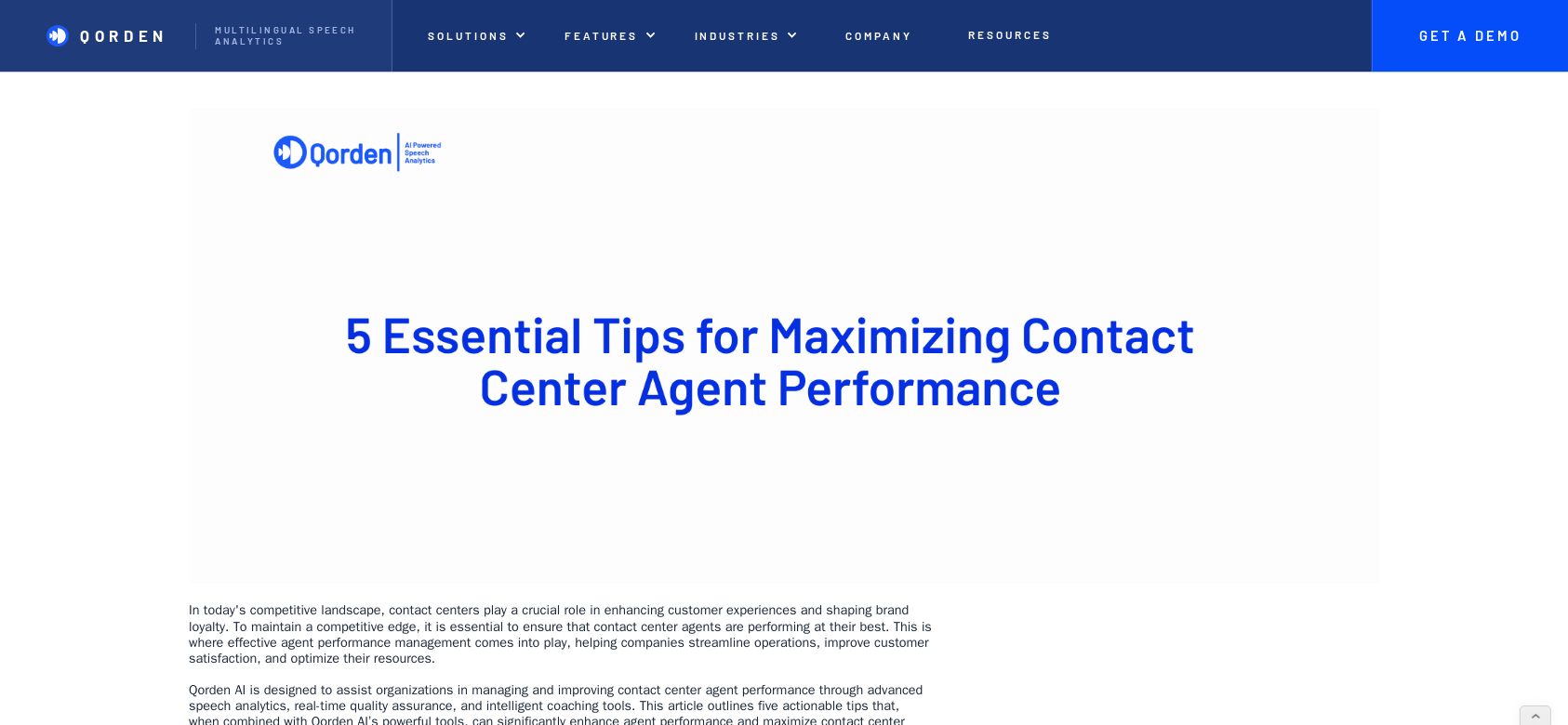 click at bounding box center [784, 346] 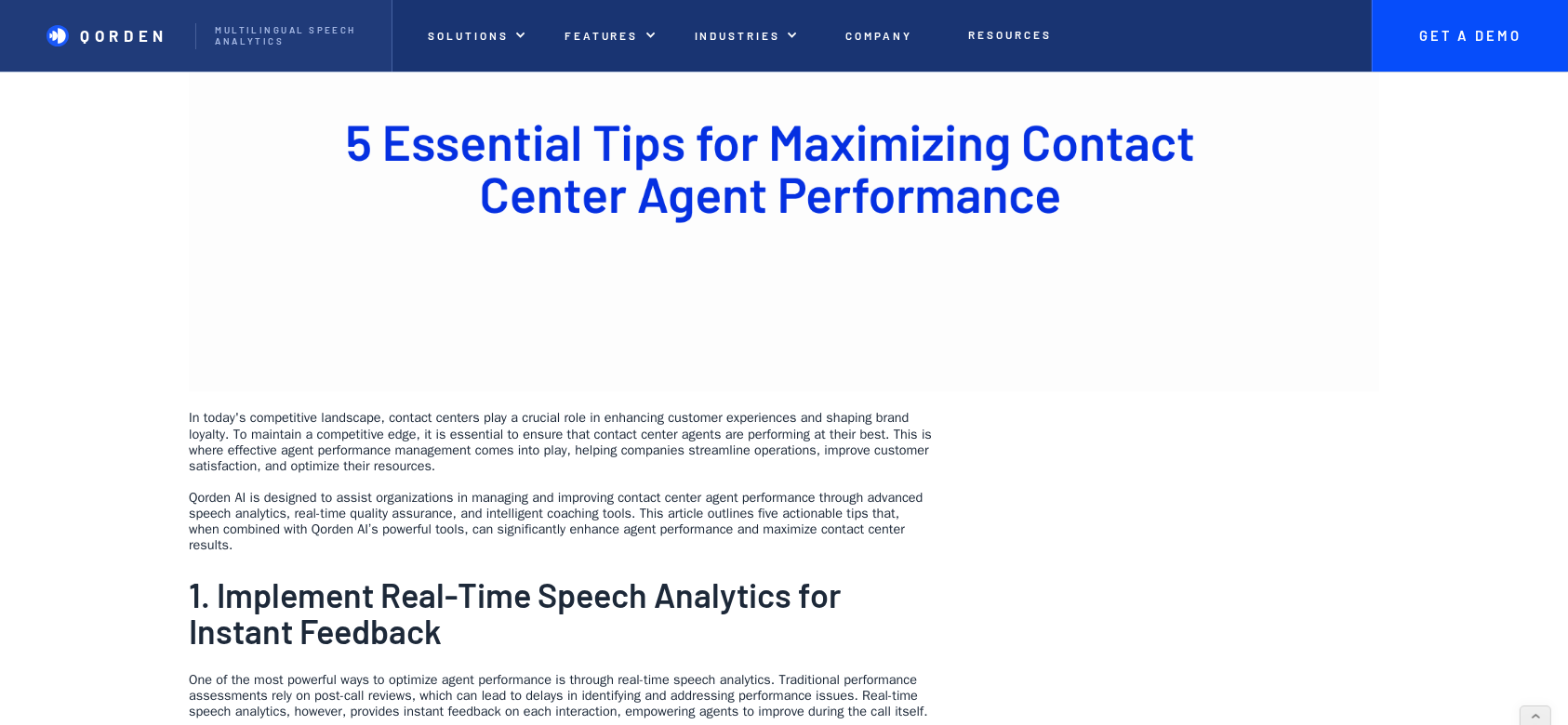 scroll, scrollTop: 495, scrollLeft: 0, axis: vertical 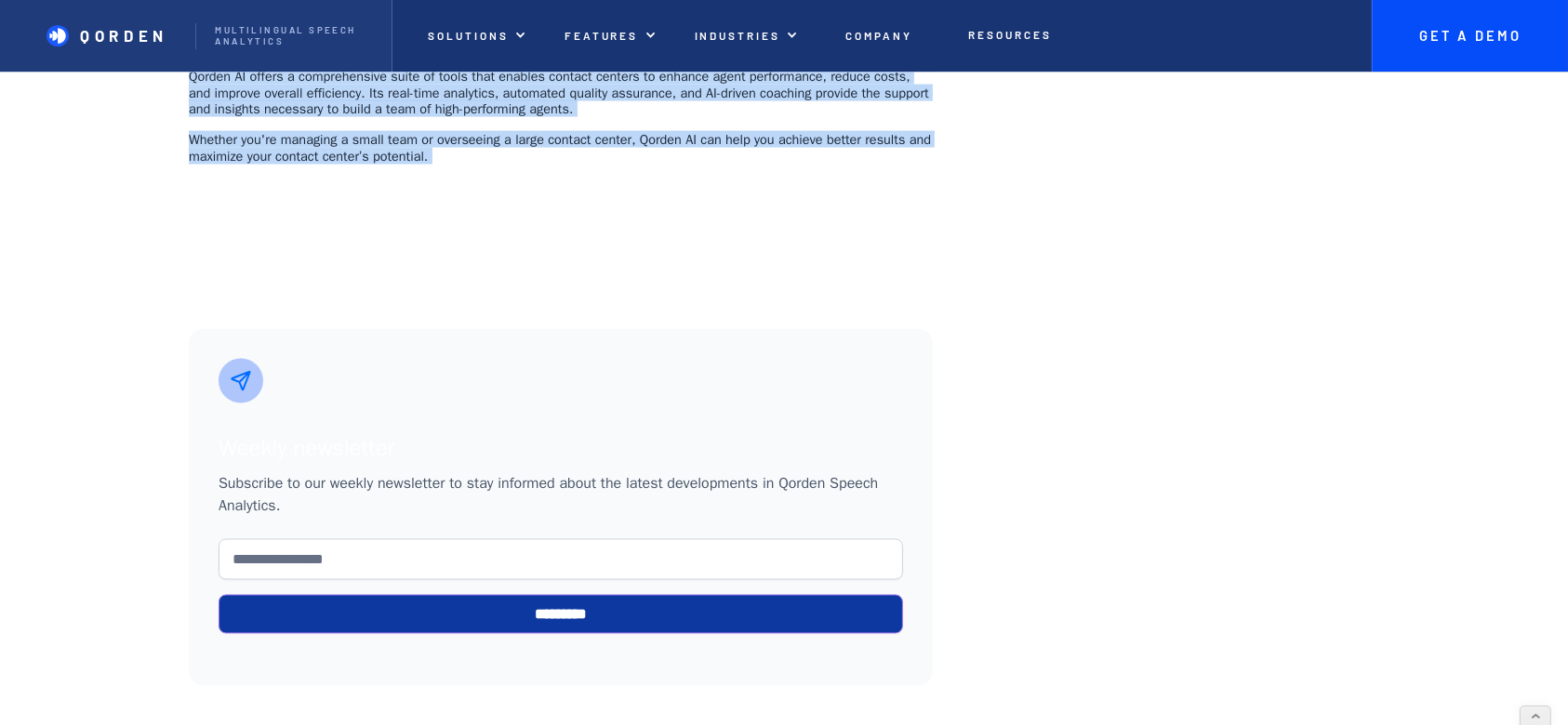 drag, startPoint x: 175, startPoint y: 359, endPoint x: 495, endPoint y: 166, distance: 373.6964 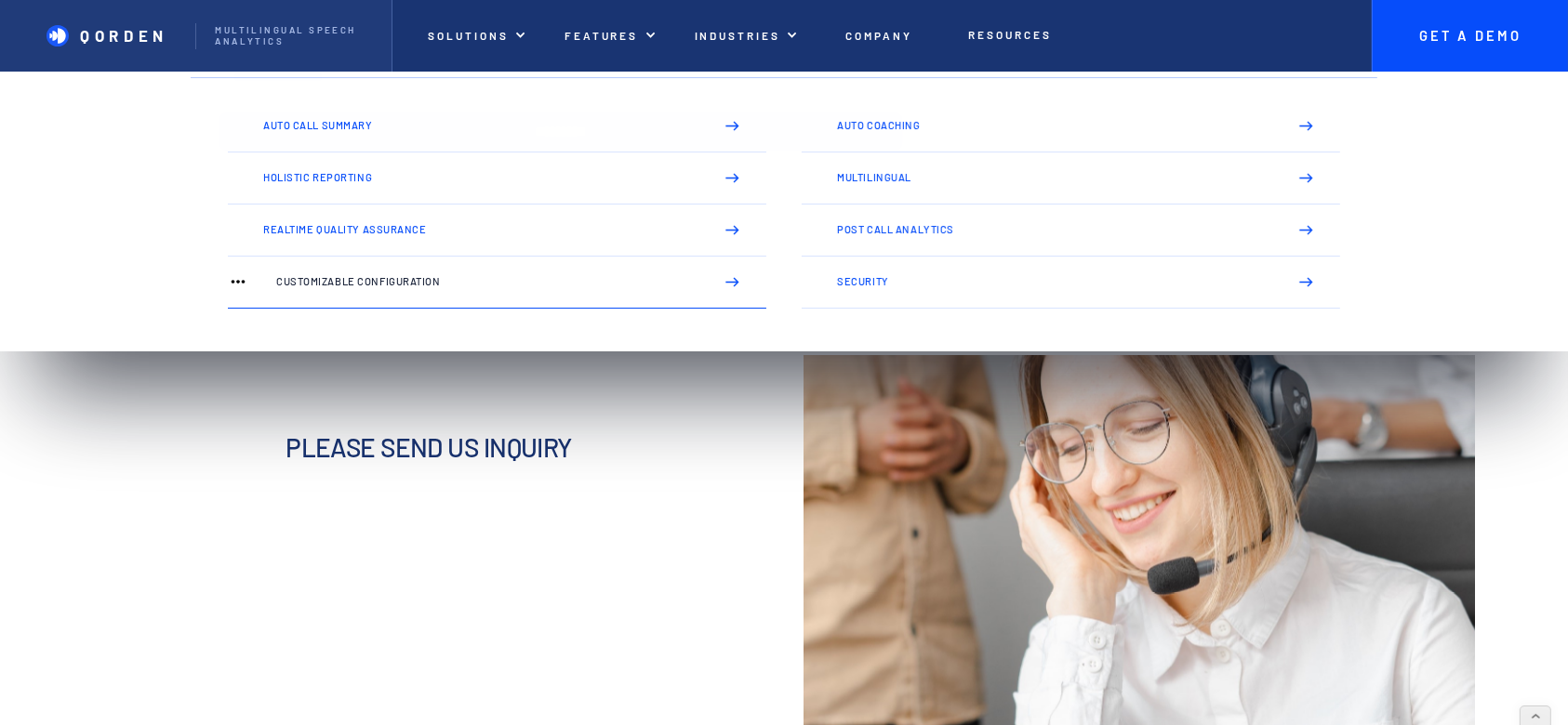 scroll, scrollTop: 3478, scrollLeft: 0, axis: vertical 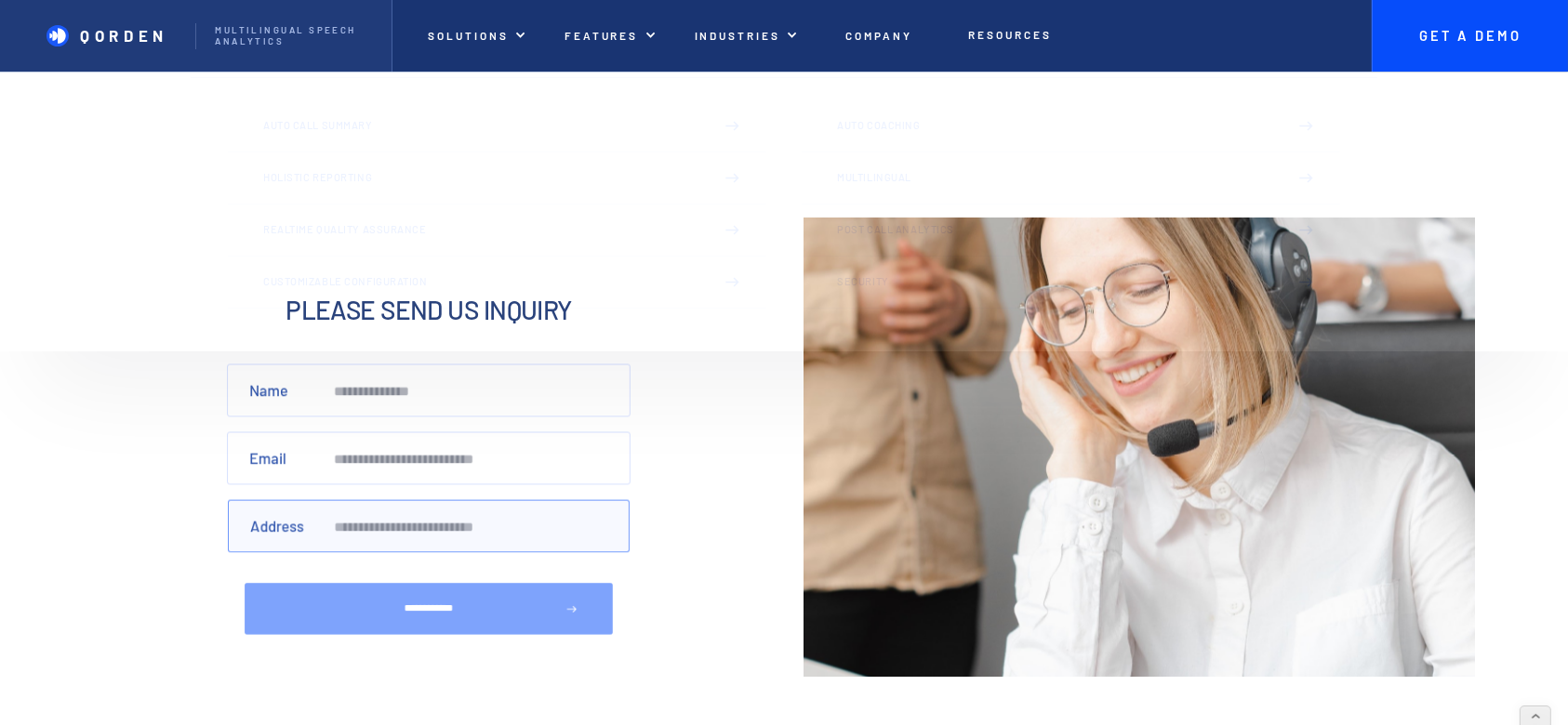 click on "Address" at bounding box center [429, 526] 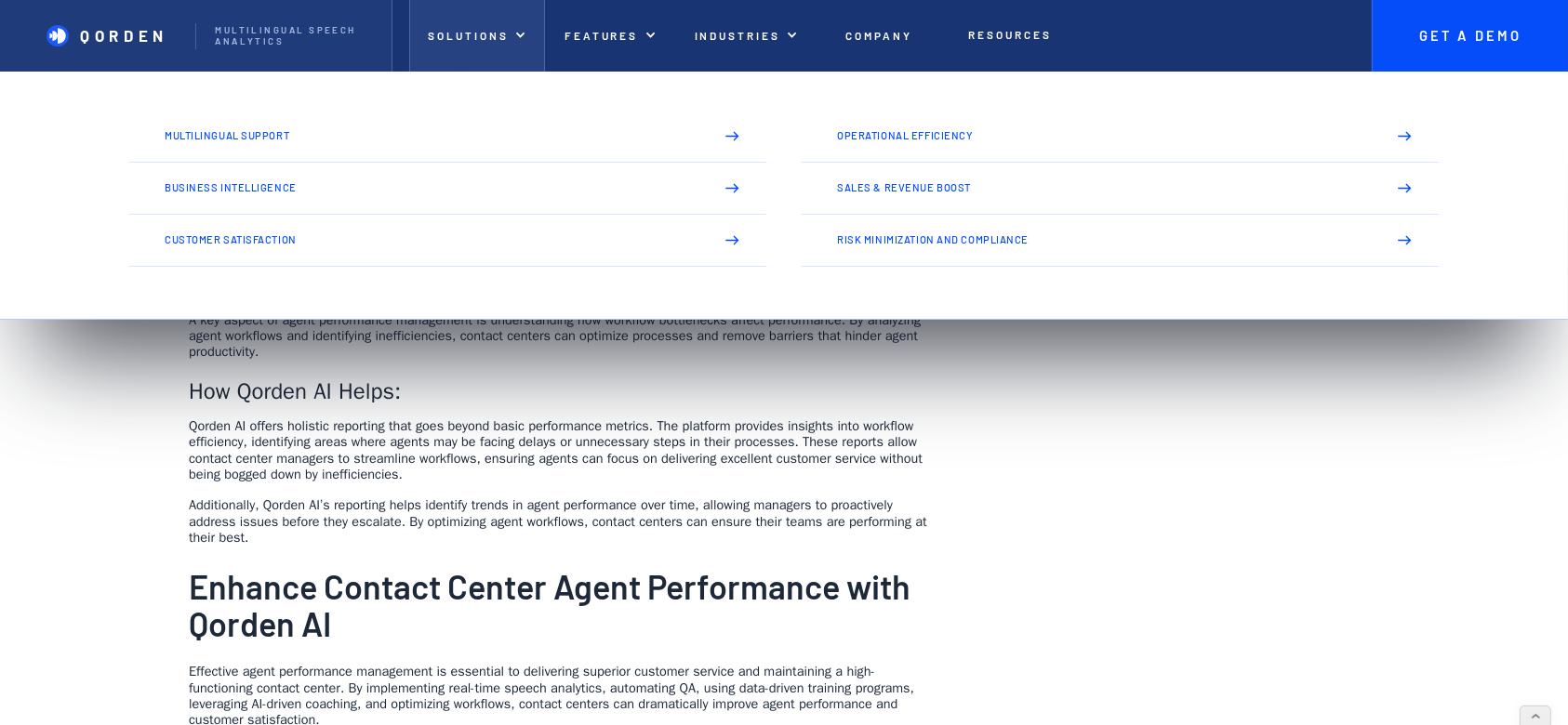 scroll, scrollTop: 1991, scrollLeft: 0, axis: vertical 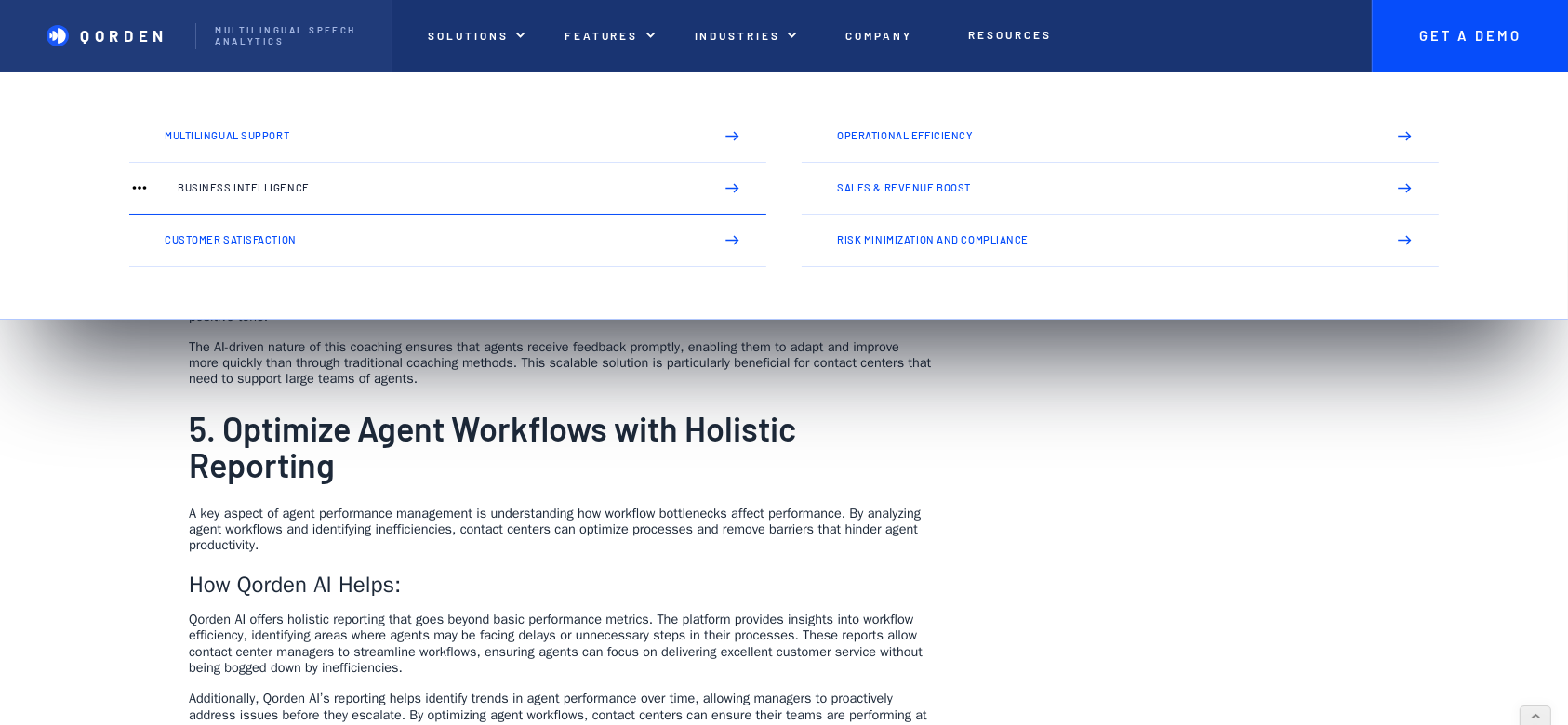 click on "Business Intelligence" at bounding box center [447, 189] 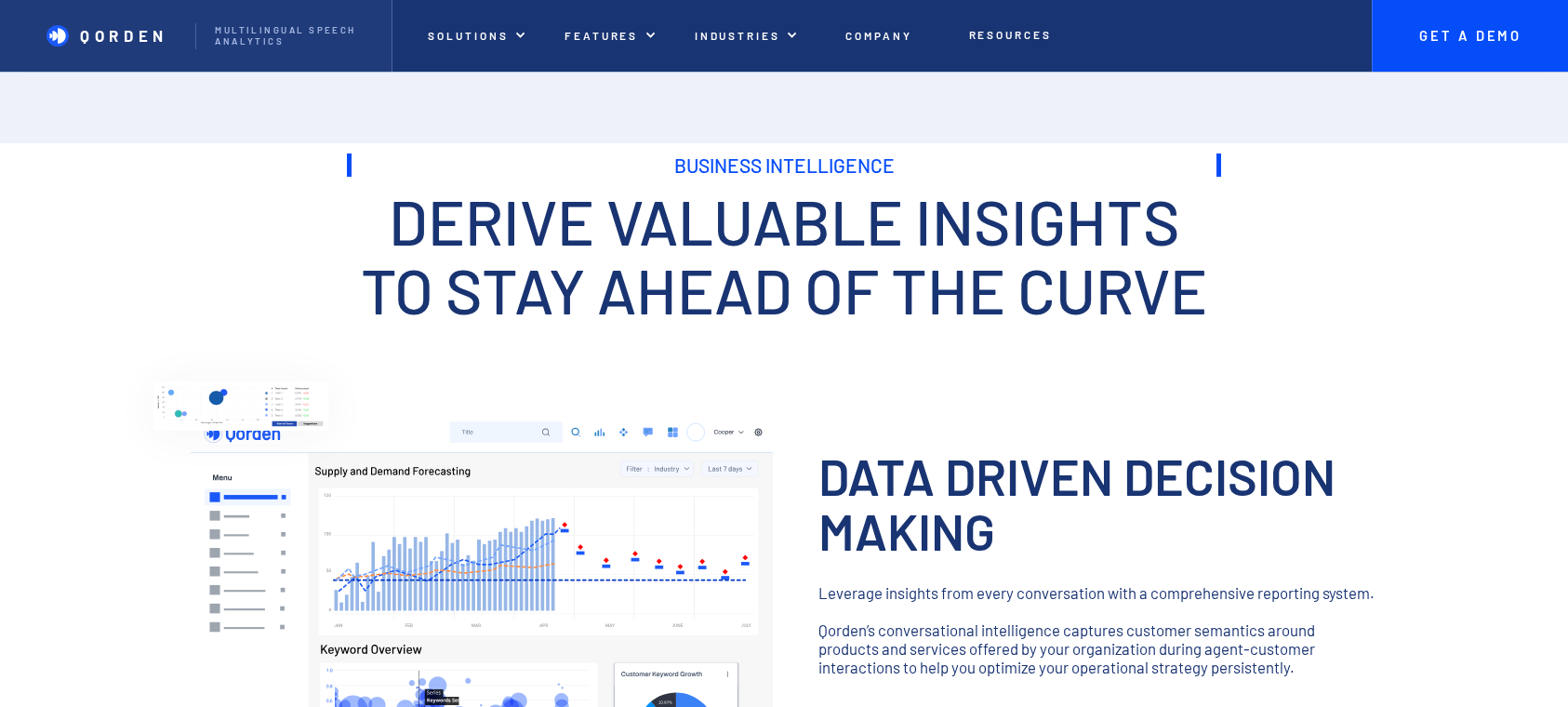 scroll, scrollTop: 0, scrollLeft: 0, axis: both 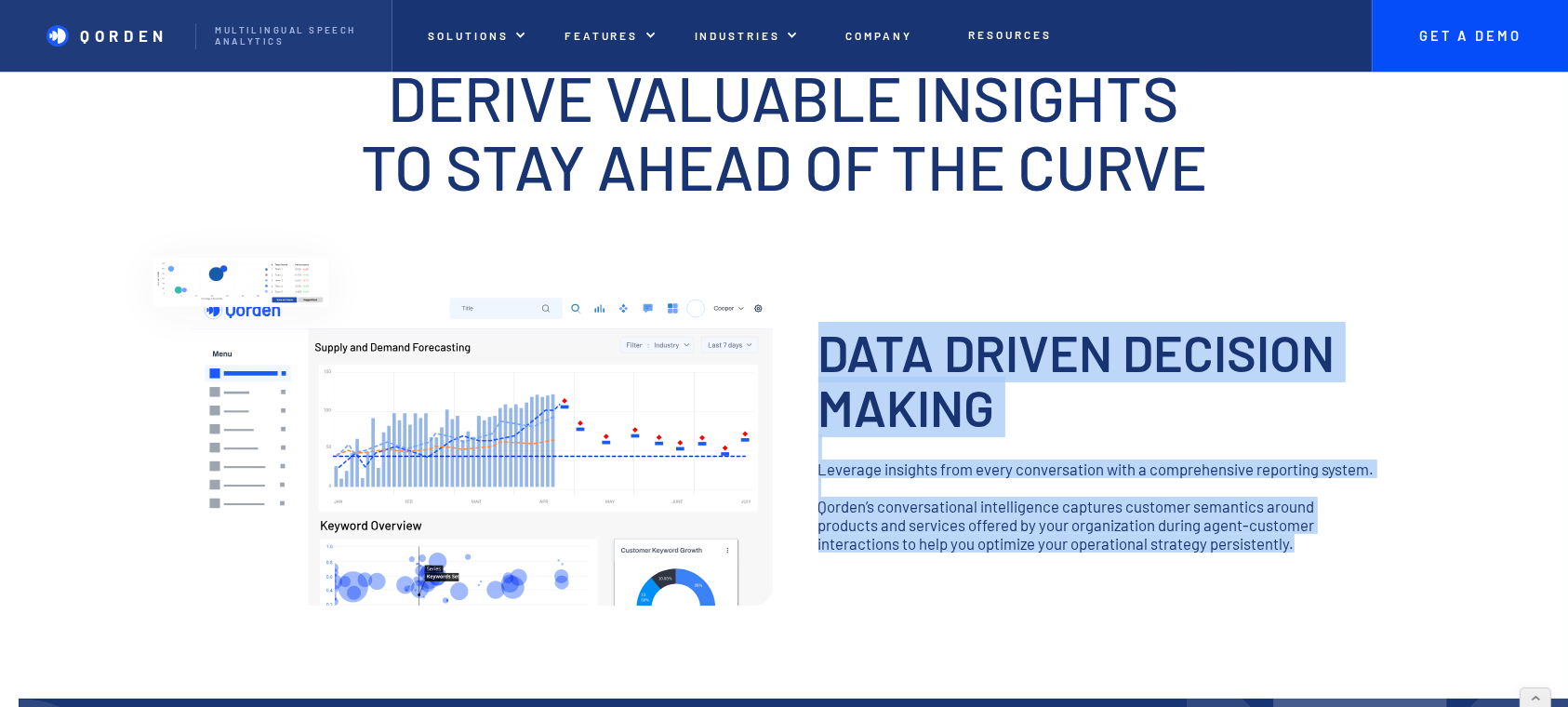 drag, startPoint x: 844, startPoint y: 391, endPoint x: 1363, endPoint y: 546, distance: 541.65118 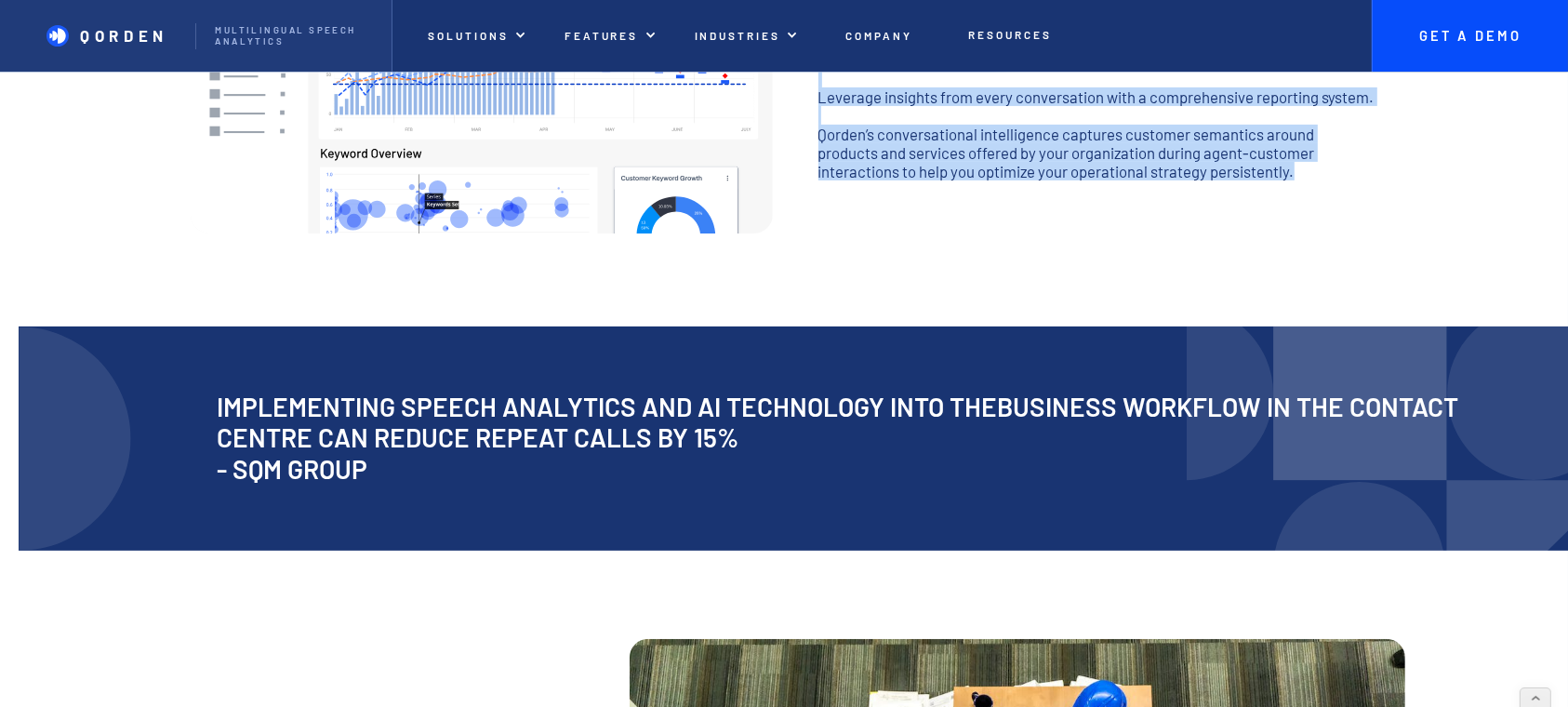 copy on "data driven decision making ‍ Leverage insights from every conversation with a comprehensive reporting system. ‍ Qorden’s conversational intelligence captures customer semantics around products and services offered by your organization during agent-customer interactions to help you optimize your operational strategy persistently." 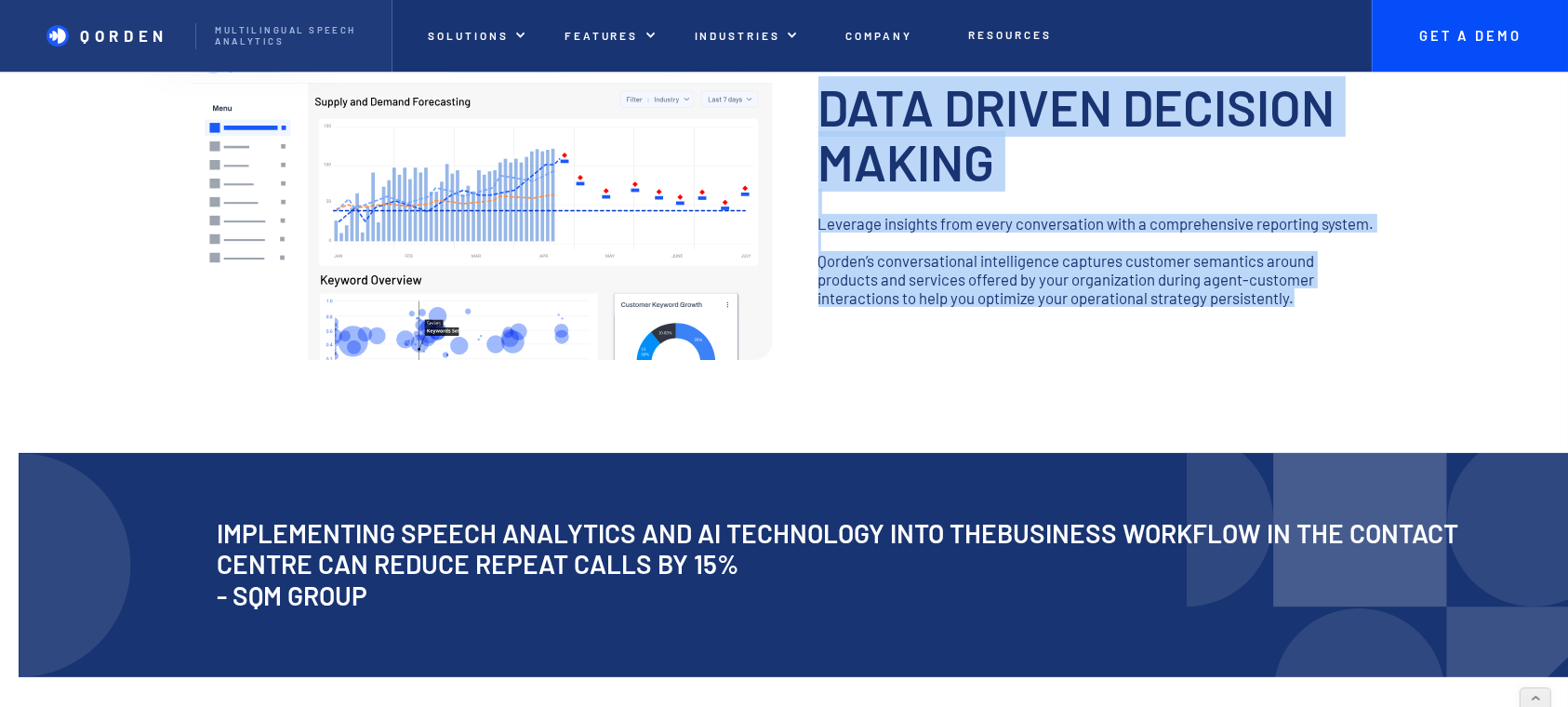scroll, scrollTop: 496, scrollLeft: 0, axis: vertical 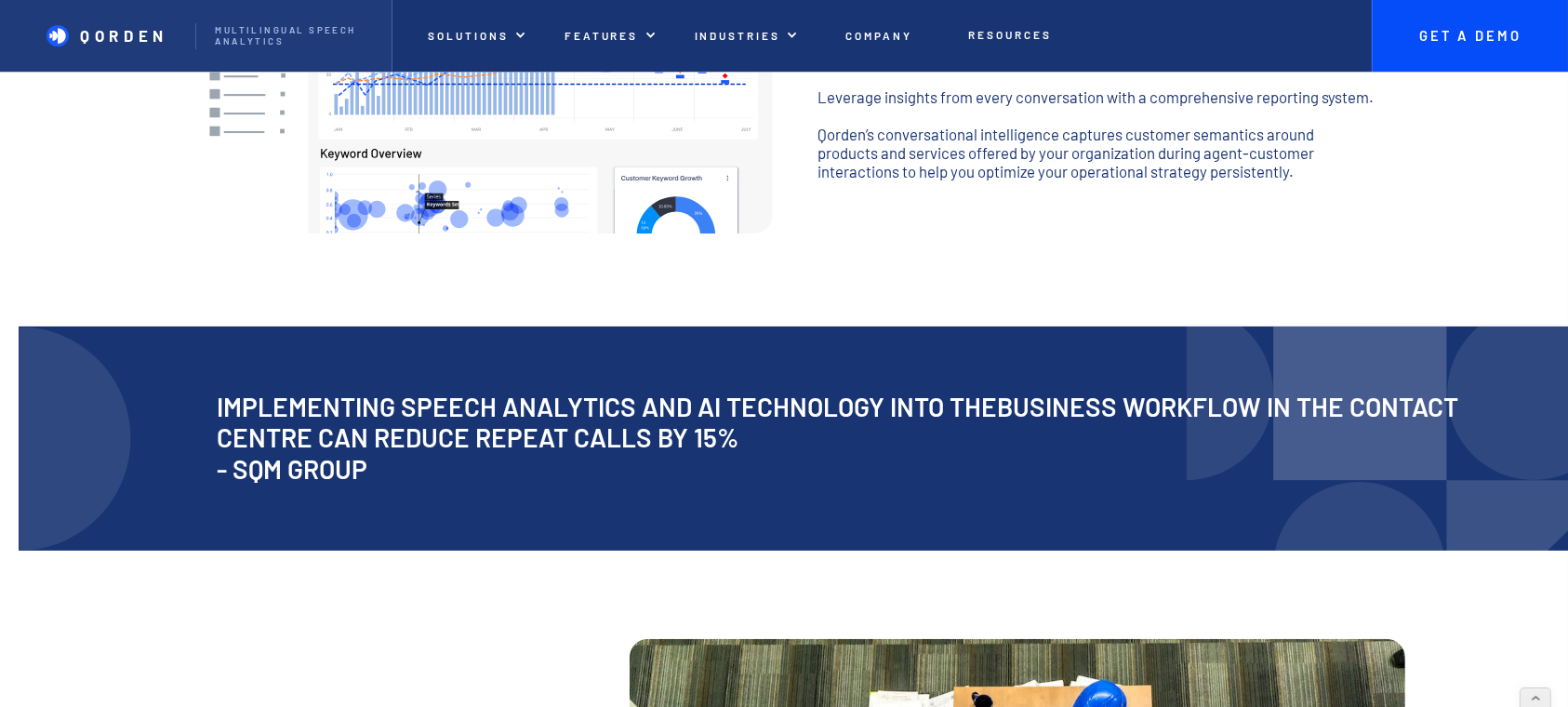 click on "Implementing speech analytics and AI technology into thebusiness workflow in the contact centre can reduce repeat calls by 15%  - SQM GROUP" at bounding box center [859, 438] 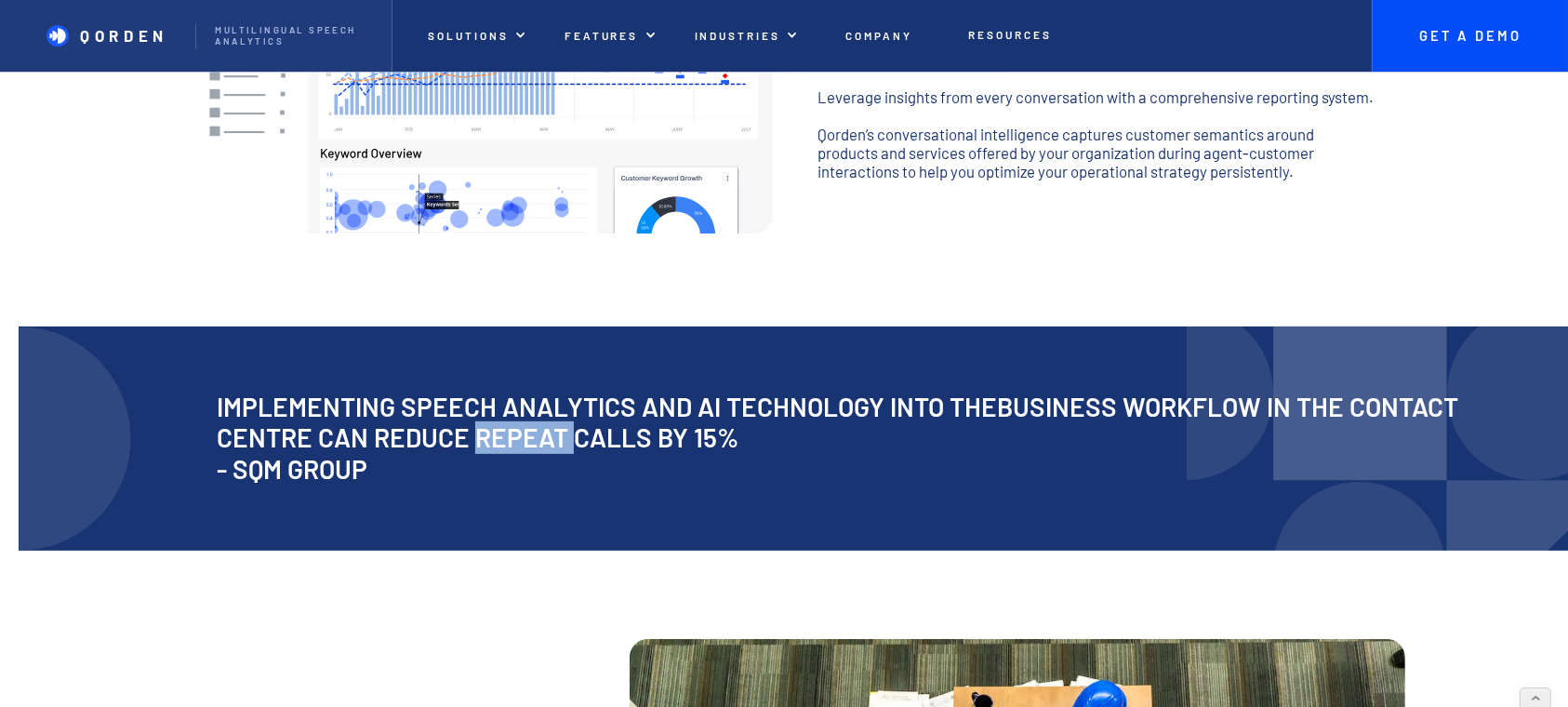 click on "Implementing speech analytics and AI technology into thebusiness workflow in the contact centre can reduce repeat calls by 15%  - SQM GROUP" at bounding box center [859, 438] 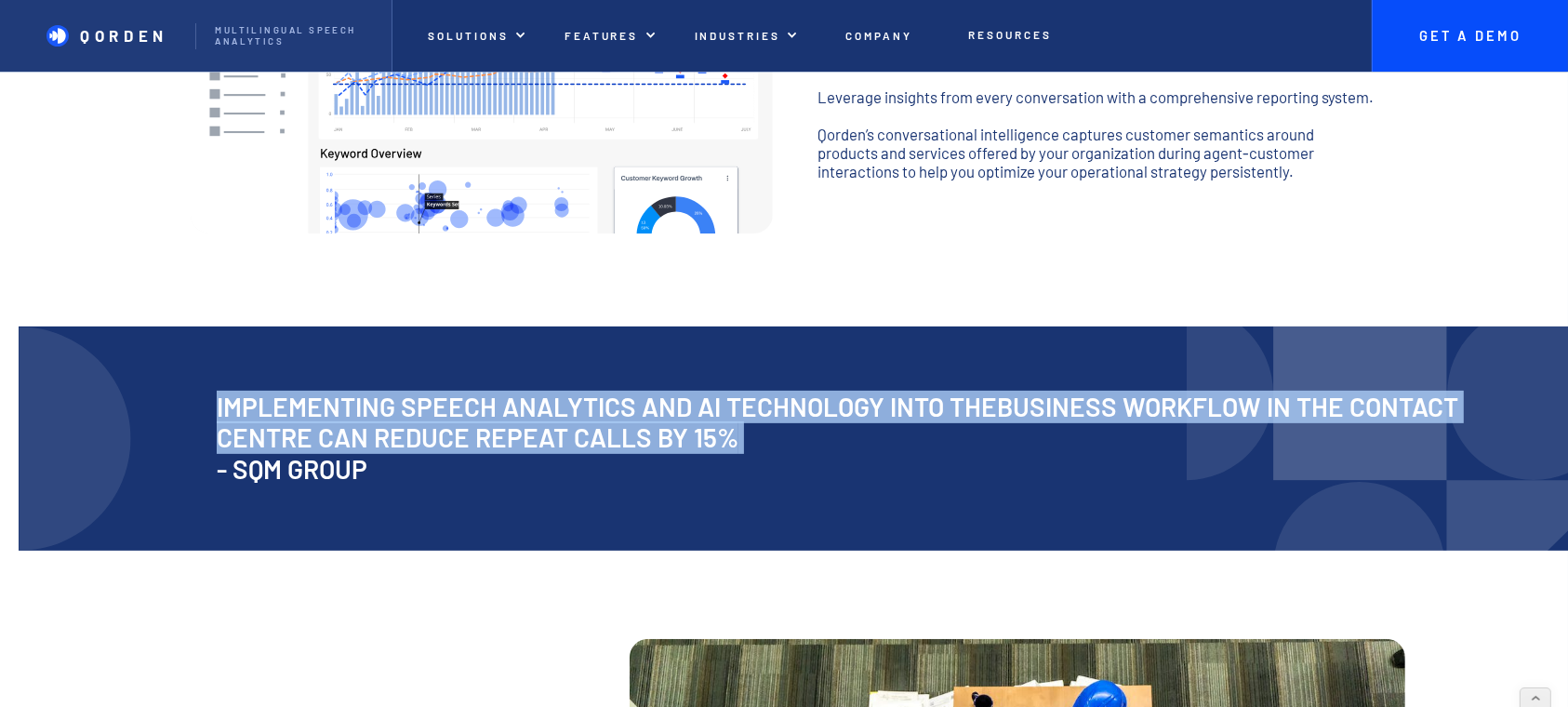 click on "Implementing speech analytics and AI technology into thebusiness workflow in the contact centre can reduce repeat calls by 15%  - SQM GROUP" at bounding box center [859, 438] 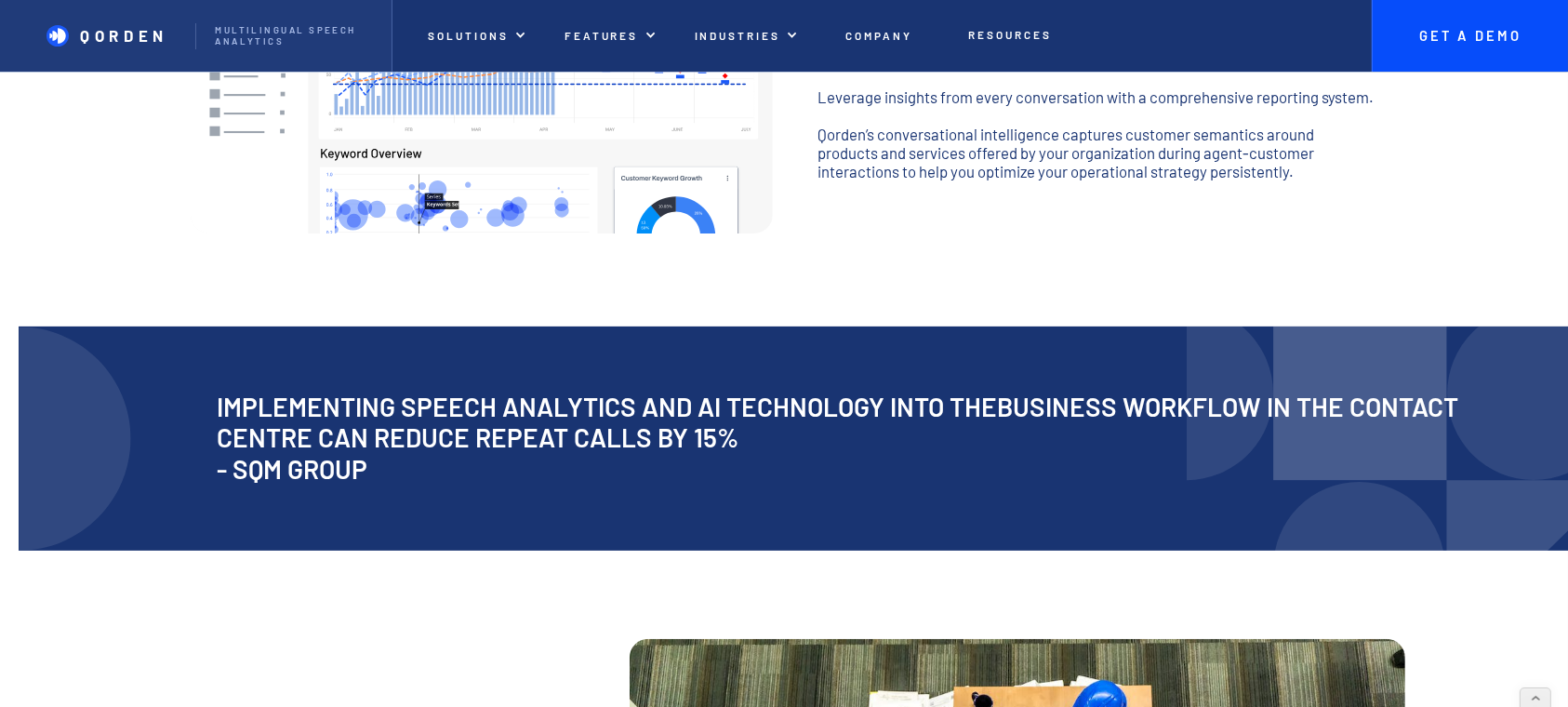 drag, startPoint x: 390, startPoint y: 478, endPoint x: 261, endPoint y: 407, distance: 147.24809 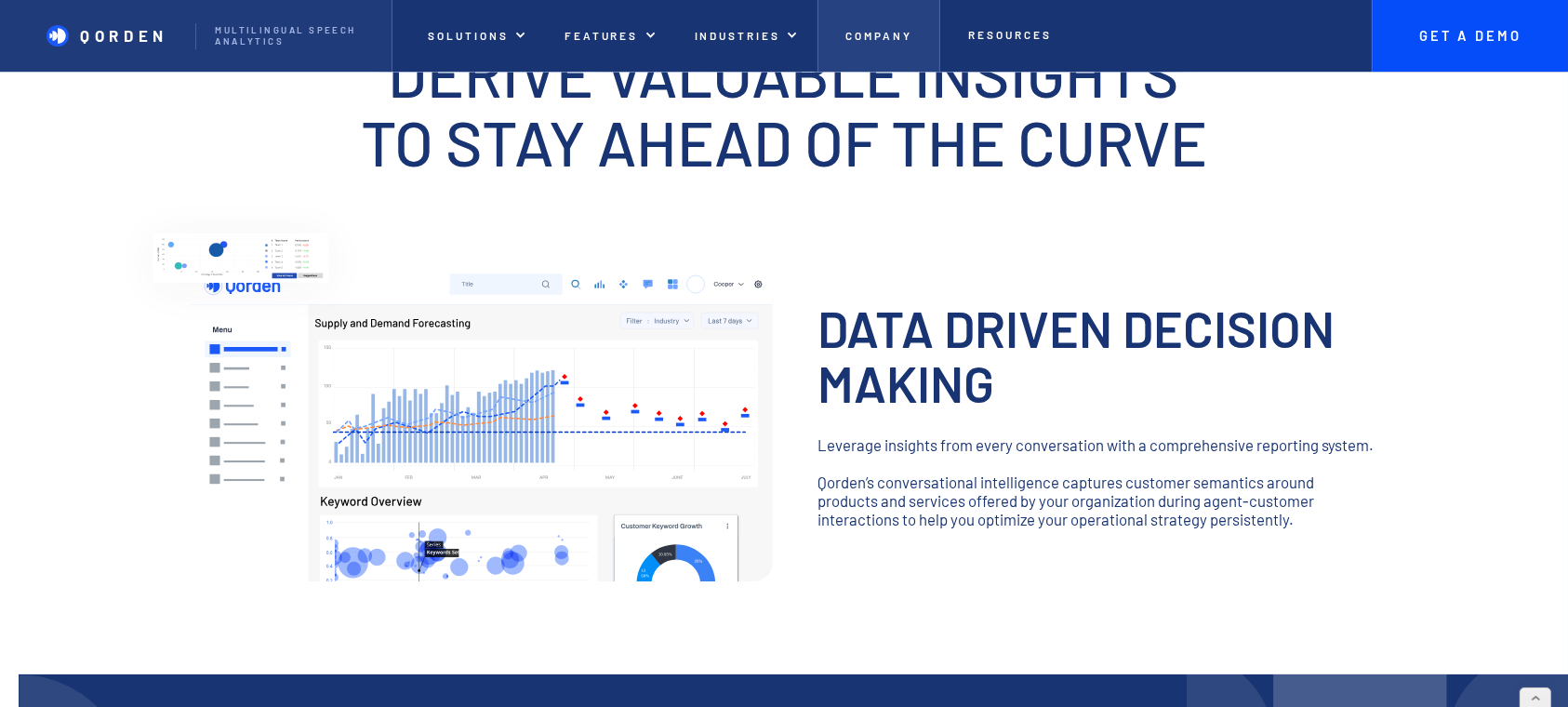 scroll, scrollTop: 0, scrollLeft: 0, axis: both 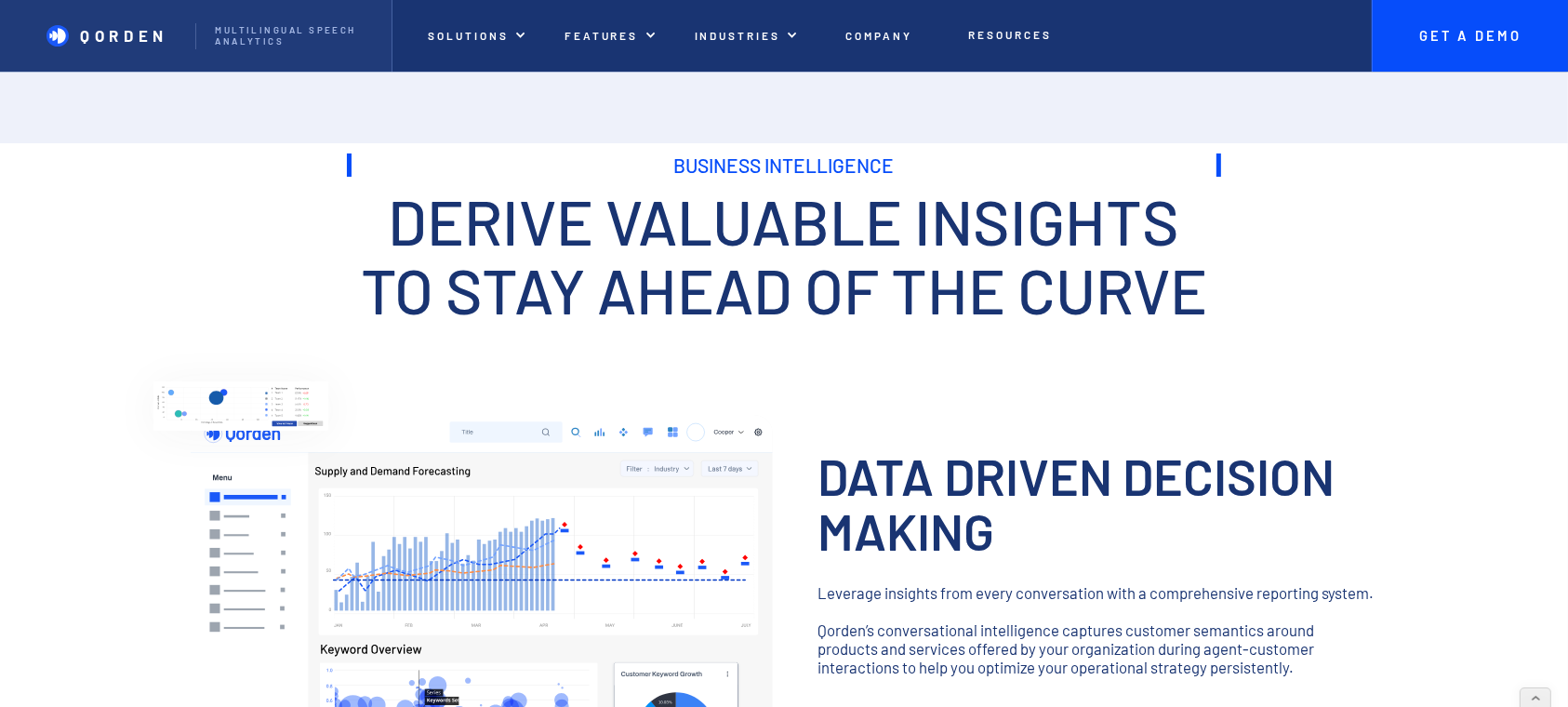 click on "Business Intelligence" at bounding box center (784, 165) 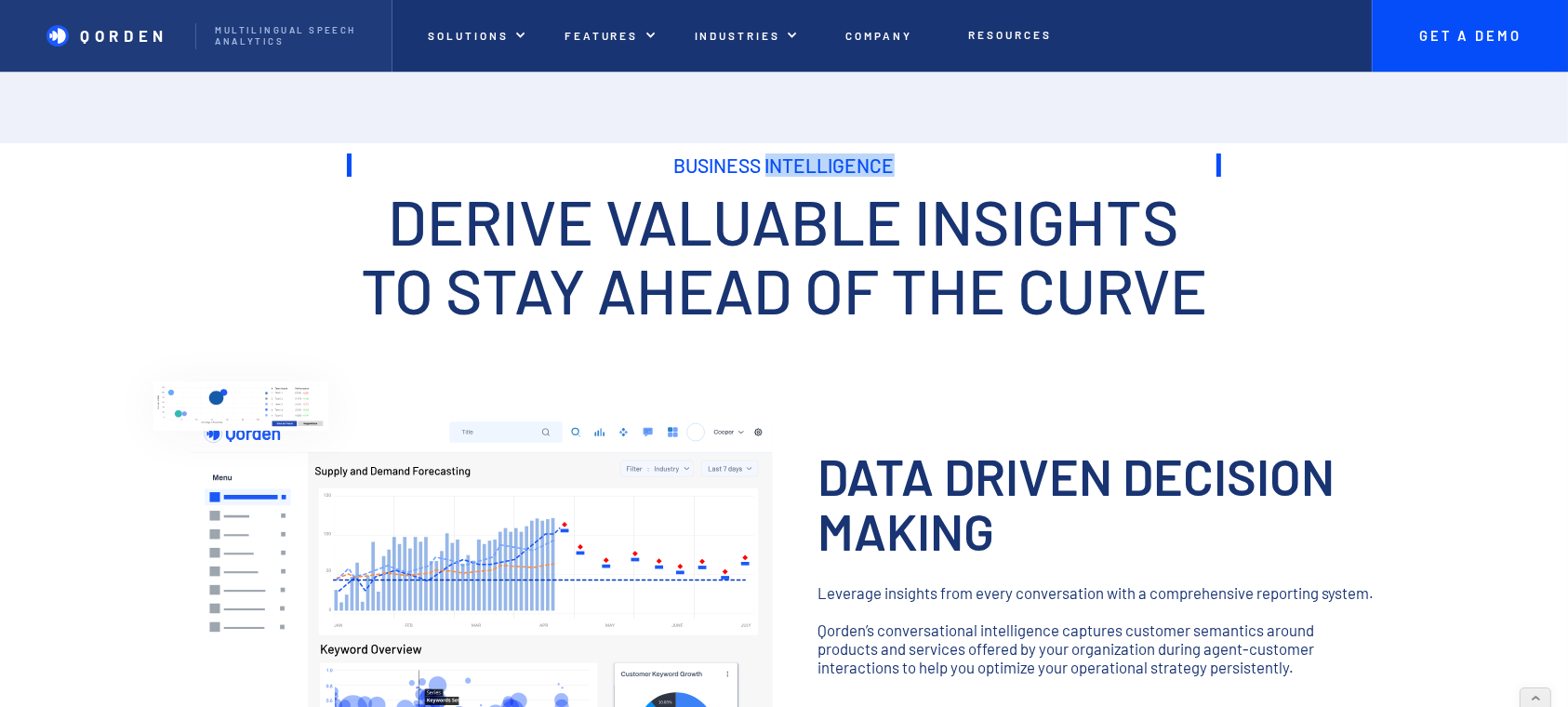 click on "Business Intelligence" at bounding box center [784, 165] 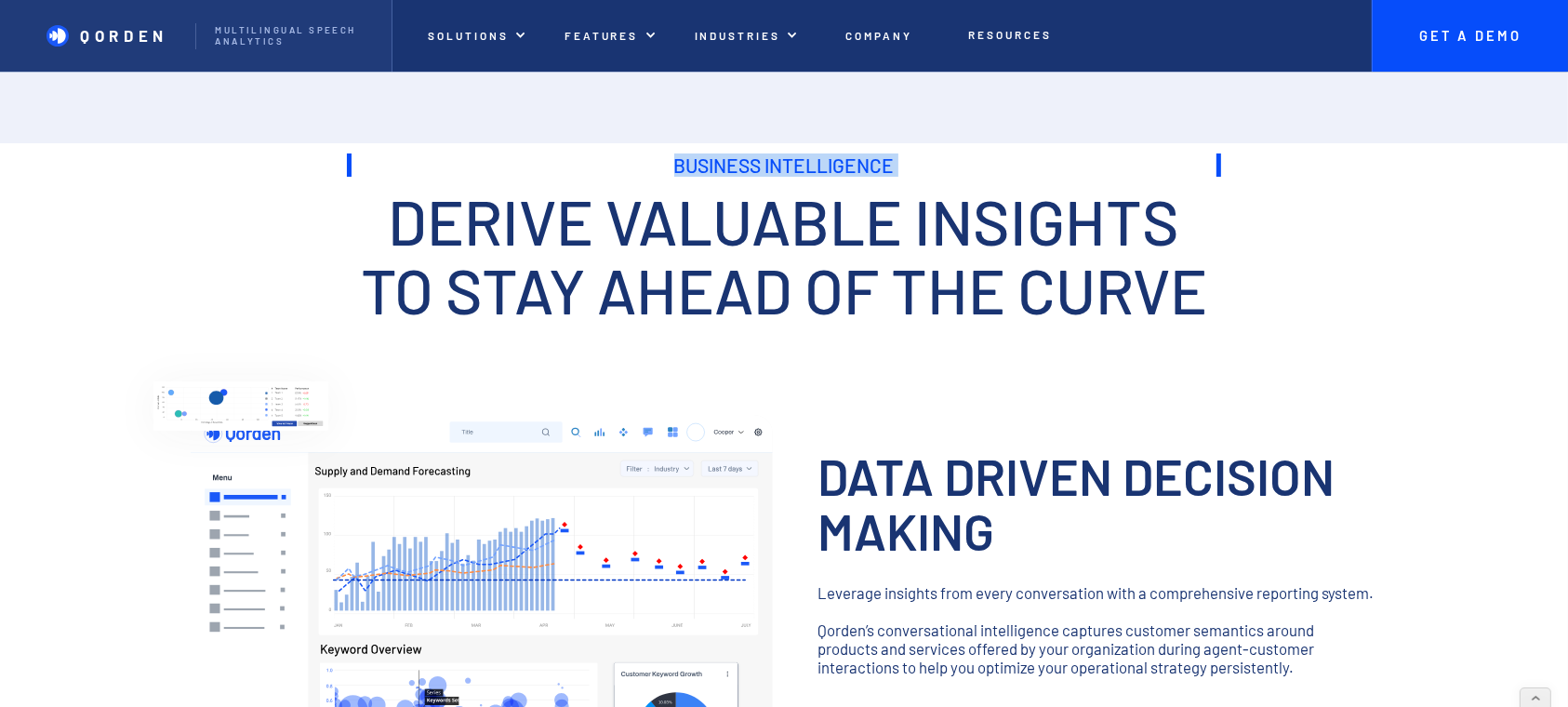 click on "Business Intelligence" at bounding box center (784, 165) 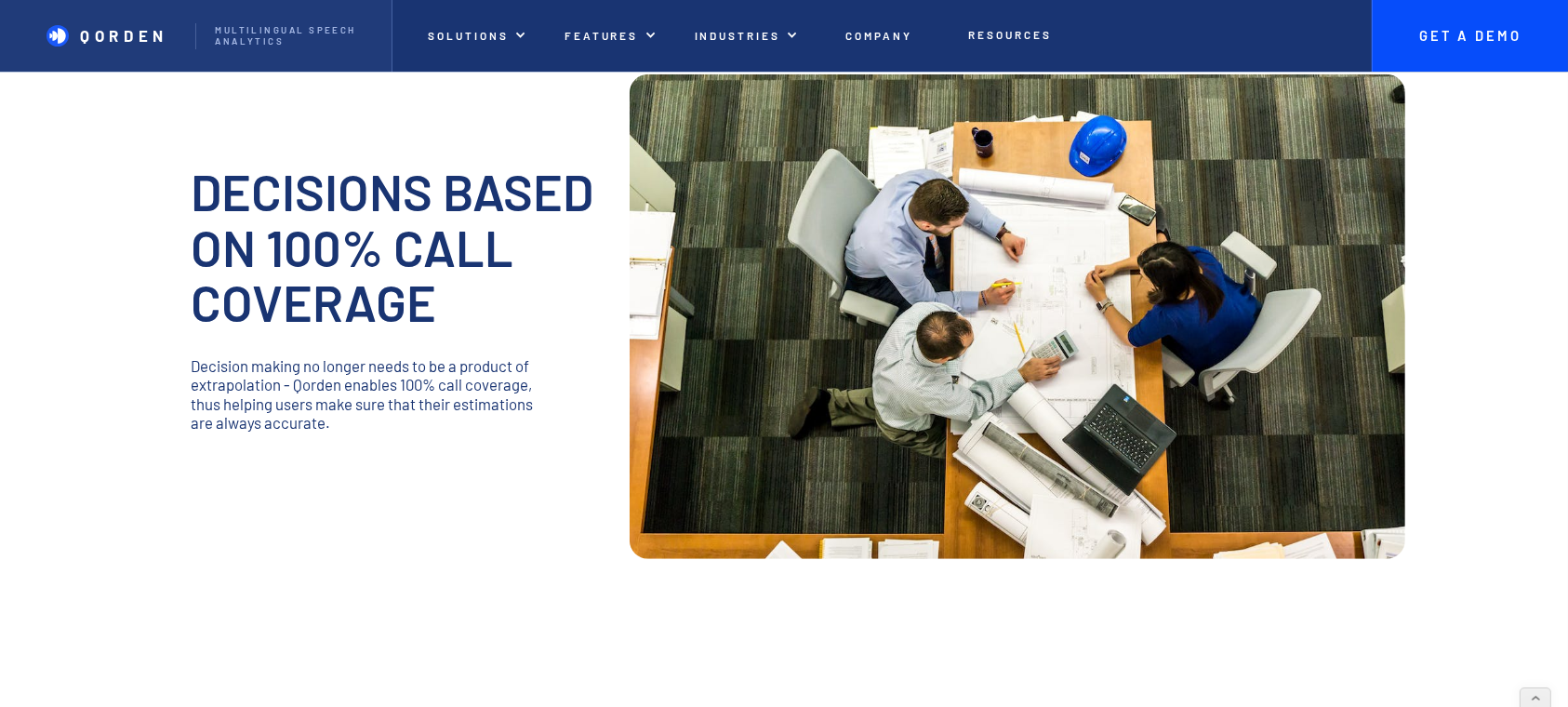 scroll, scrollTop: 1116, scrollLeft: 0, axis: vertical 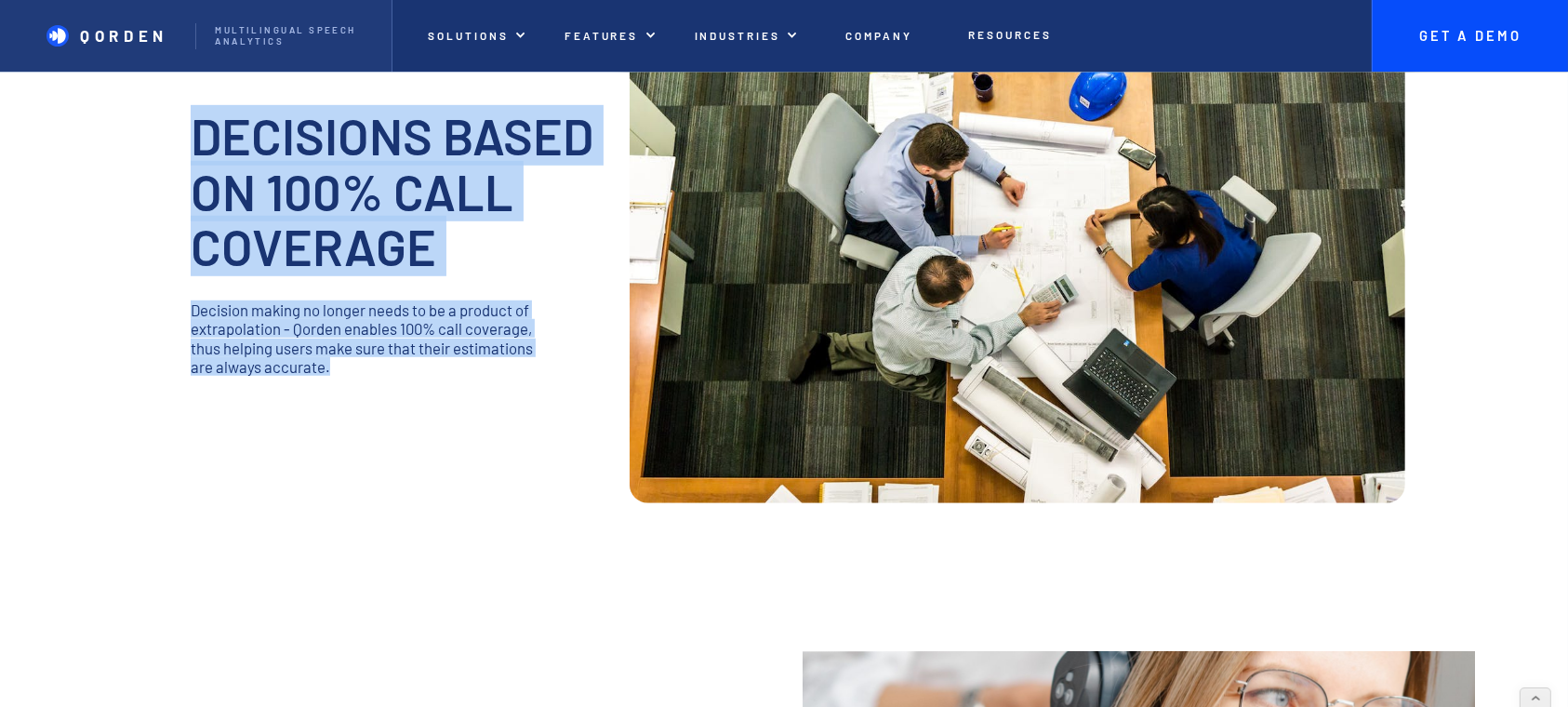 drag, startPoint x: 373, startPoint y: 382, endPoint x: 197, endPoint y: 136, distance: 302.47645 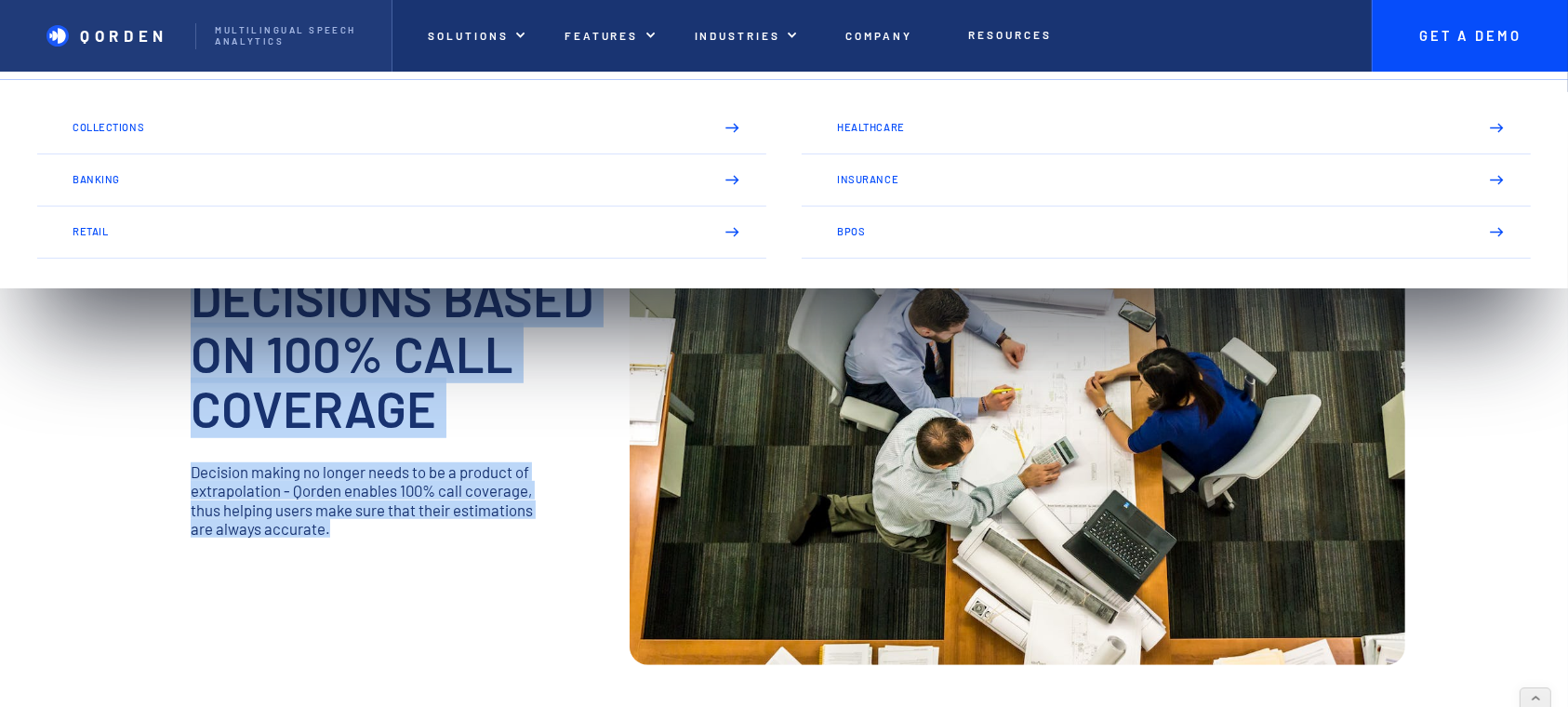 scroll, scrollTop: 868, scrollLeft: 0, axis: vertical 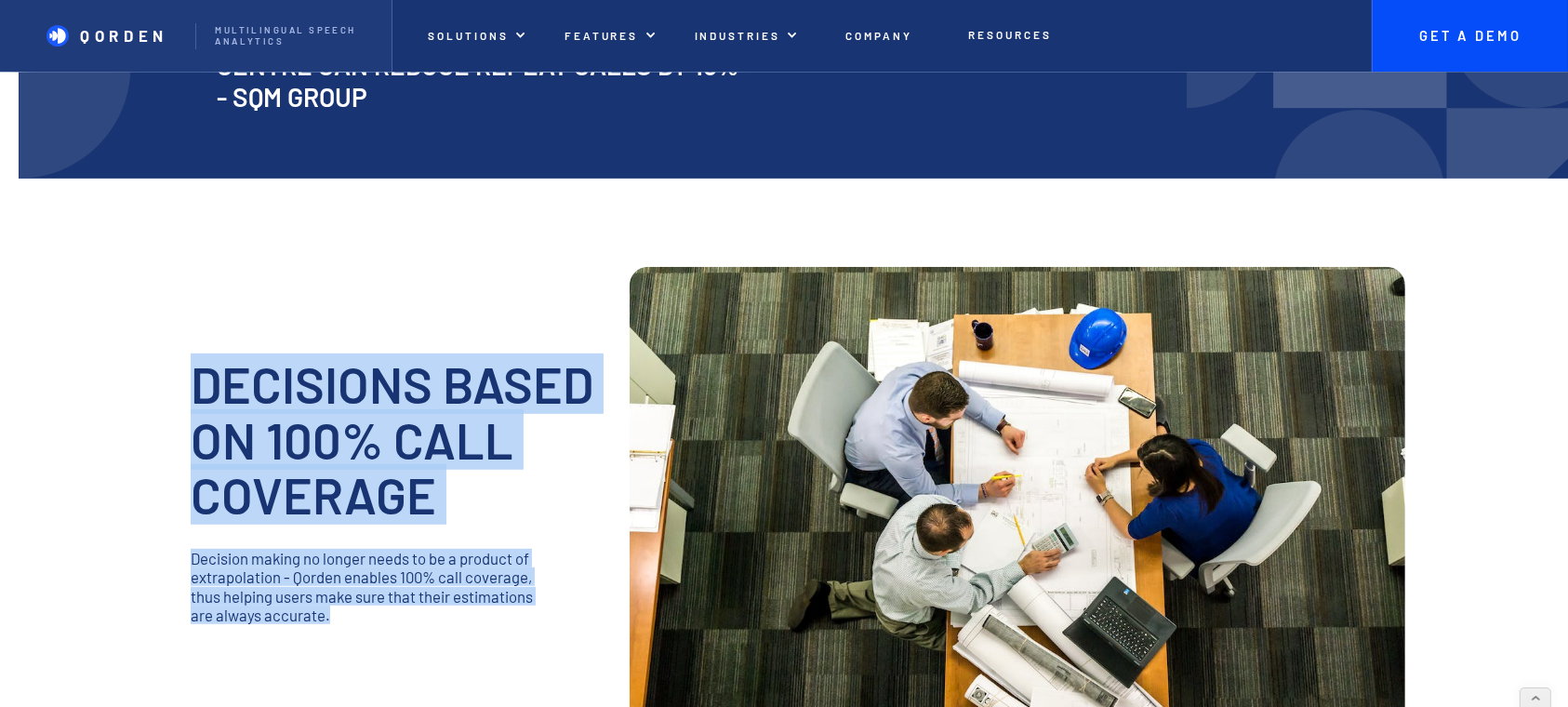 click on "‍" at bounding box center (394, 534) 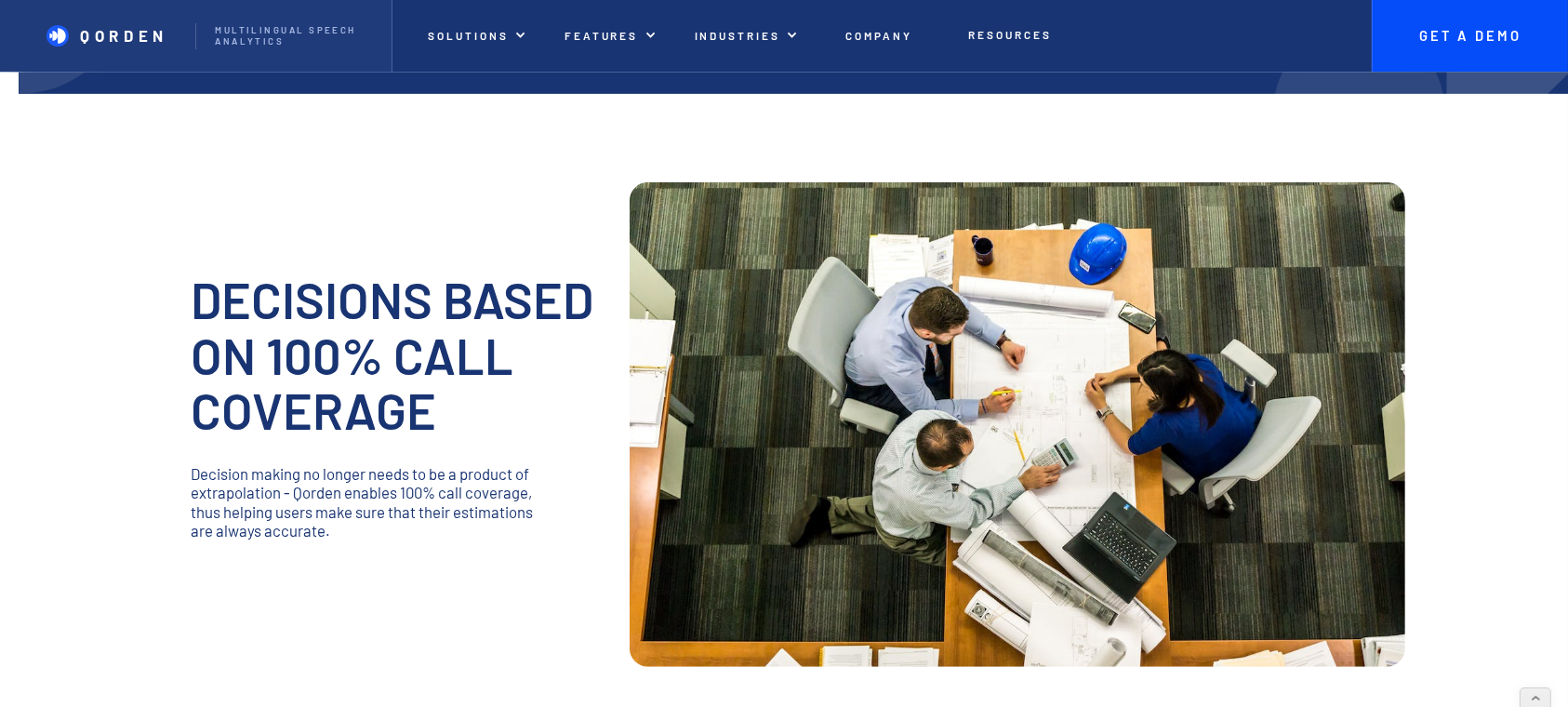 scroll, scrollTop: 992, scrollLeft: 0, axis: vertical 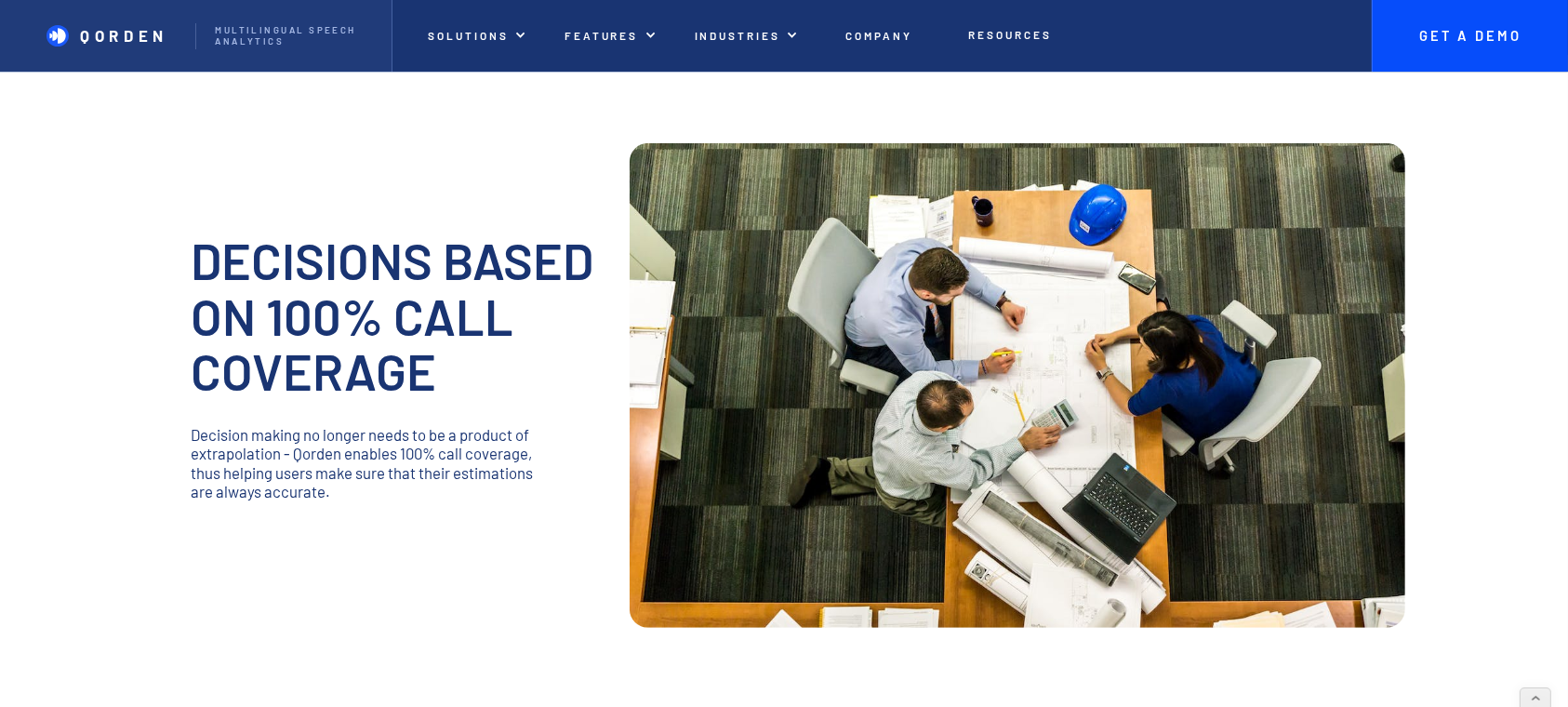 click on "Decision making no longer needs to be a product of extrapolation - Qorden enables 100% call coverage, thus helping users make sure that their estimations are always accurate." at bounding box center [370, 462] 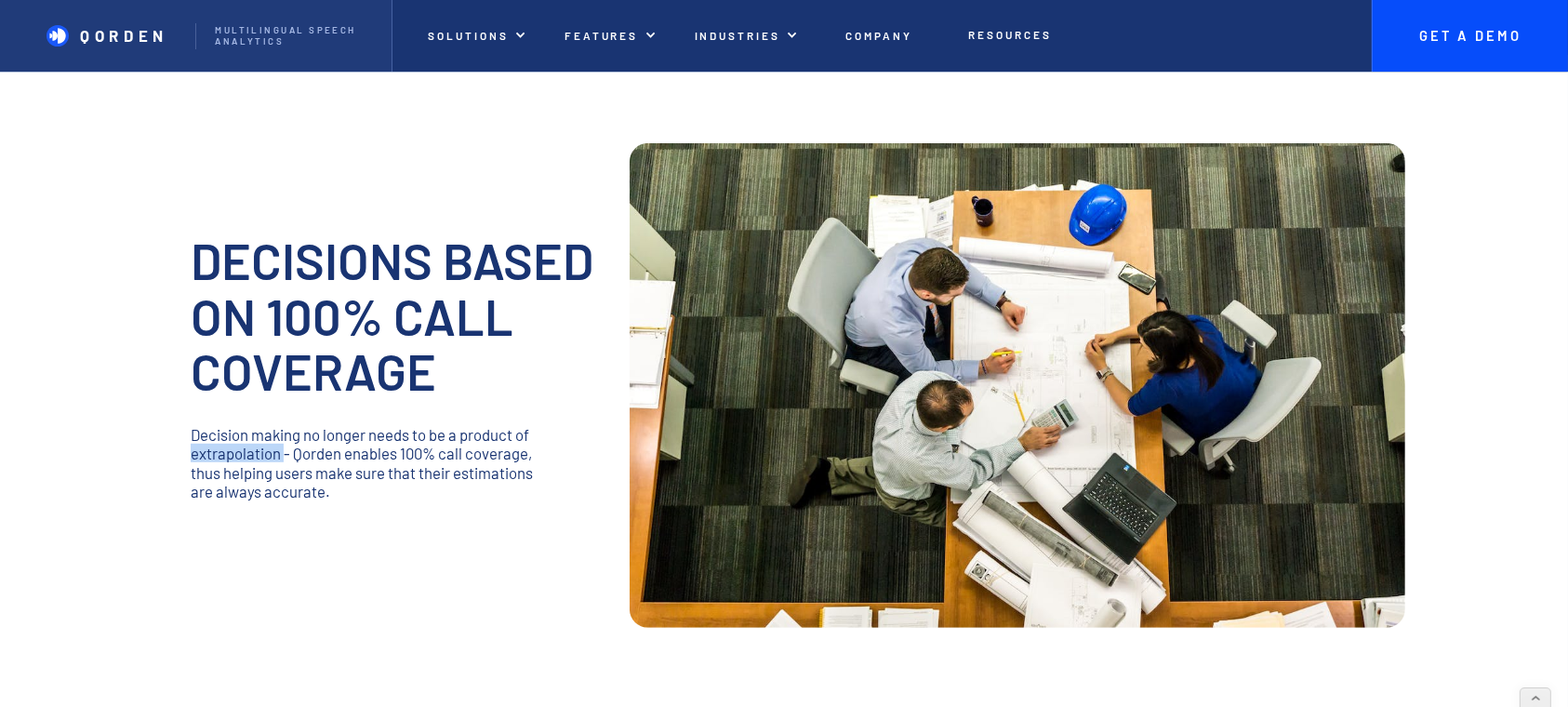 click on "Decision making no longer needs to be a product of extrapolation - Qorden enables 100% call coverage, thus helping users make sure that their estimations are always accurate." at bounding box center [370, 462] 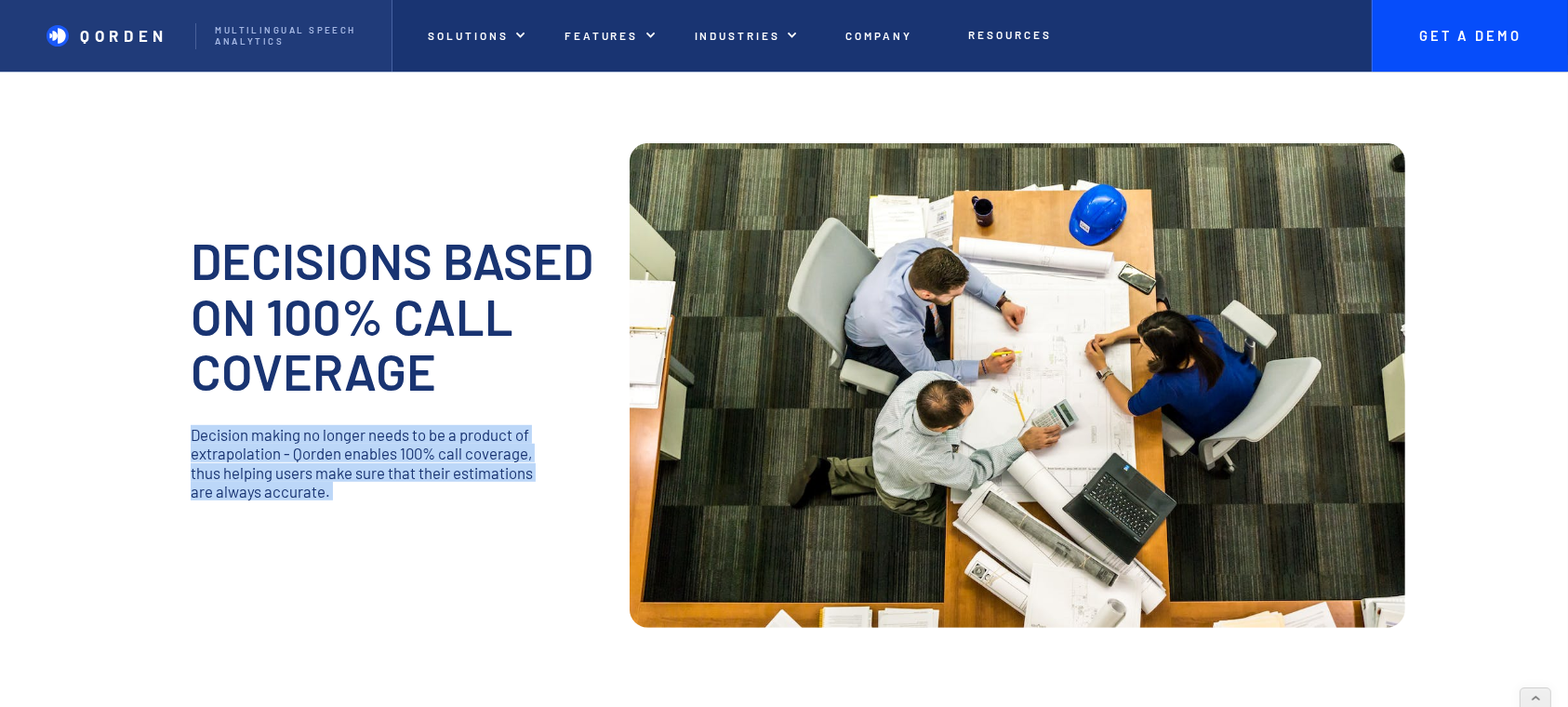 click on "Decision making no longer needs to be a product of extrapolation - Qorden enables 100% call coverage, thus helping users make sure that their estimations are always accurate." at bounding box center [370, 462] 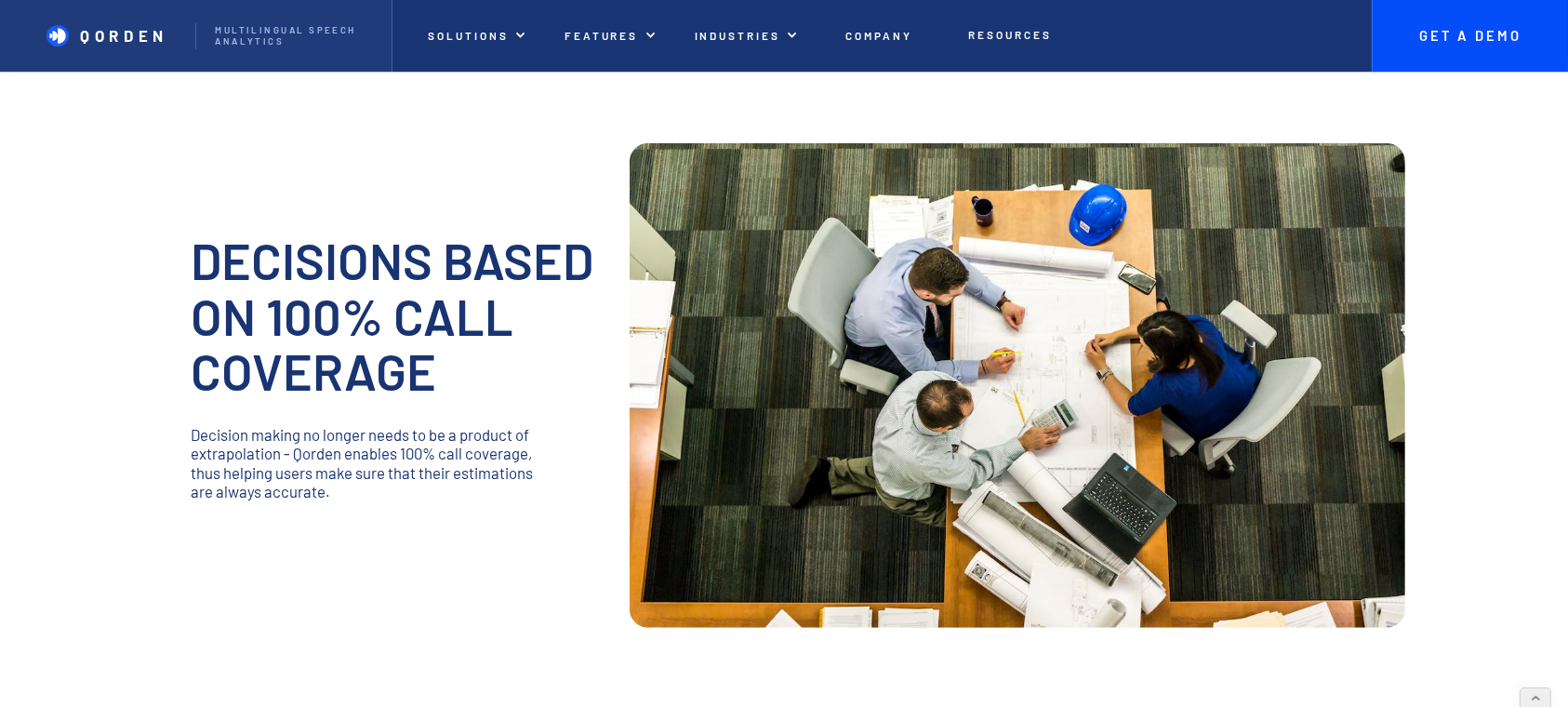 click on "Decision making no longer needs to be a product of extrapolation - Qorden enables 100% call coverage, thus helping users make sure that their estimations are always accurate." at bounding box center [370, 462] 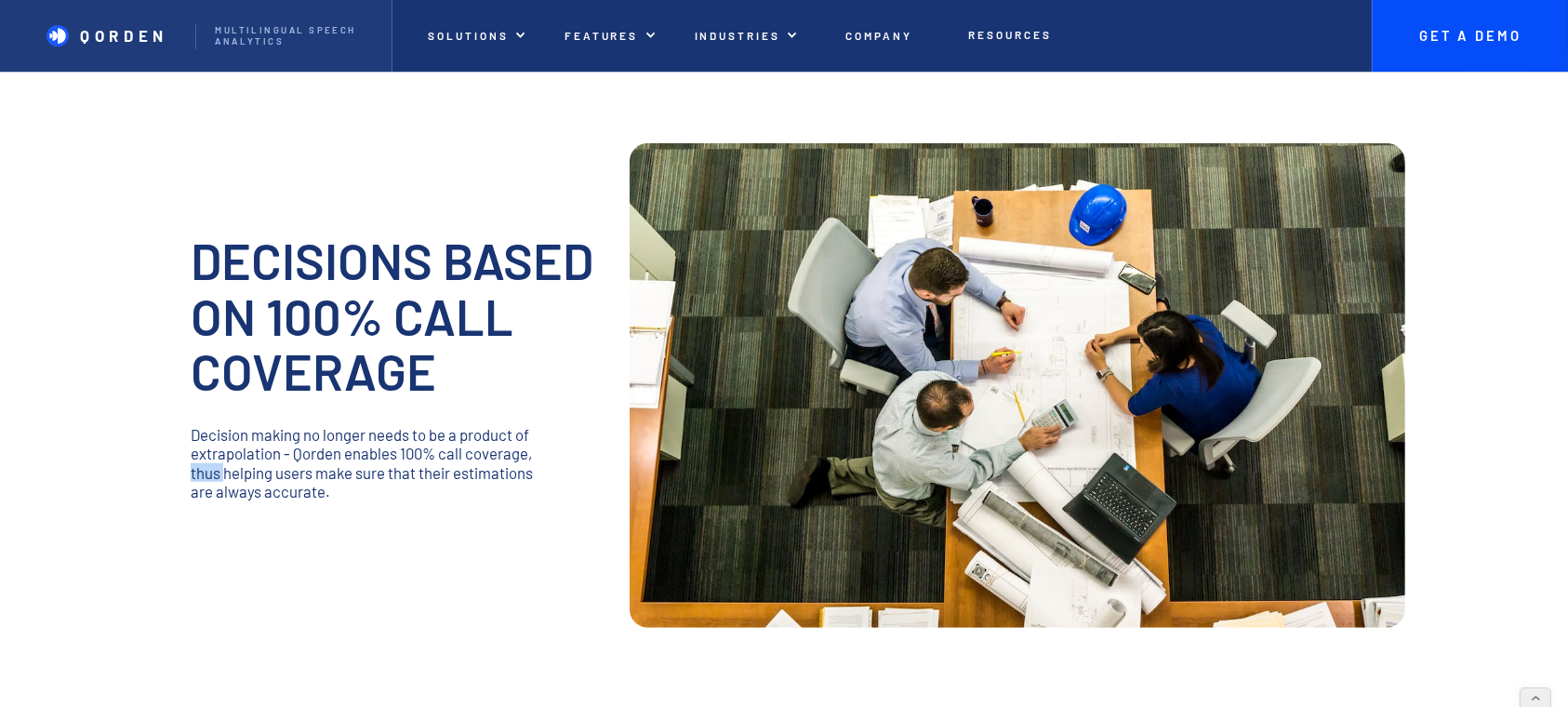 click on "Decision making no longer needs to be a product of extrapolation - Qorden enables 100% call coverage, thus helping users make sure that their estimations are always accurate." at bounding box center (370, 462) 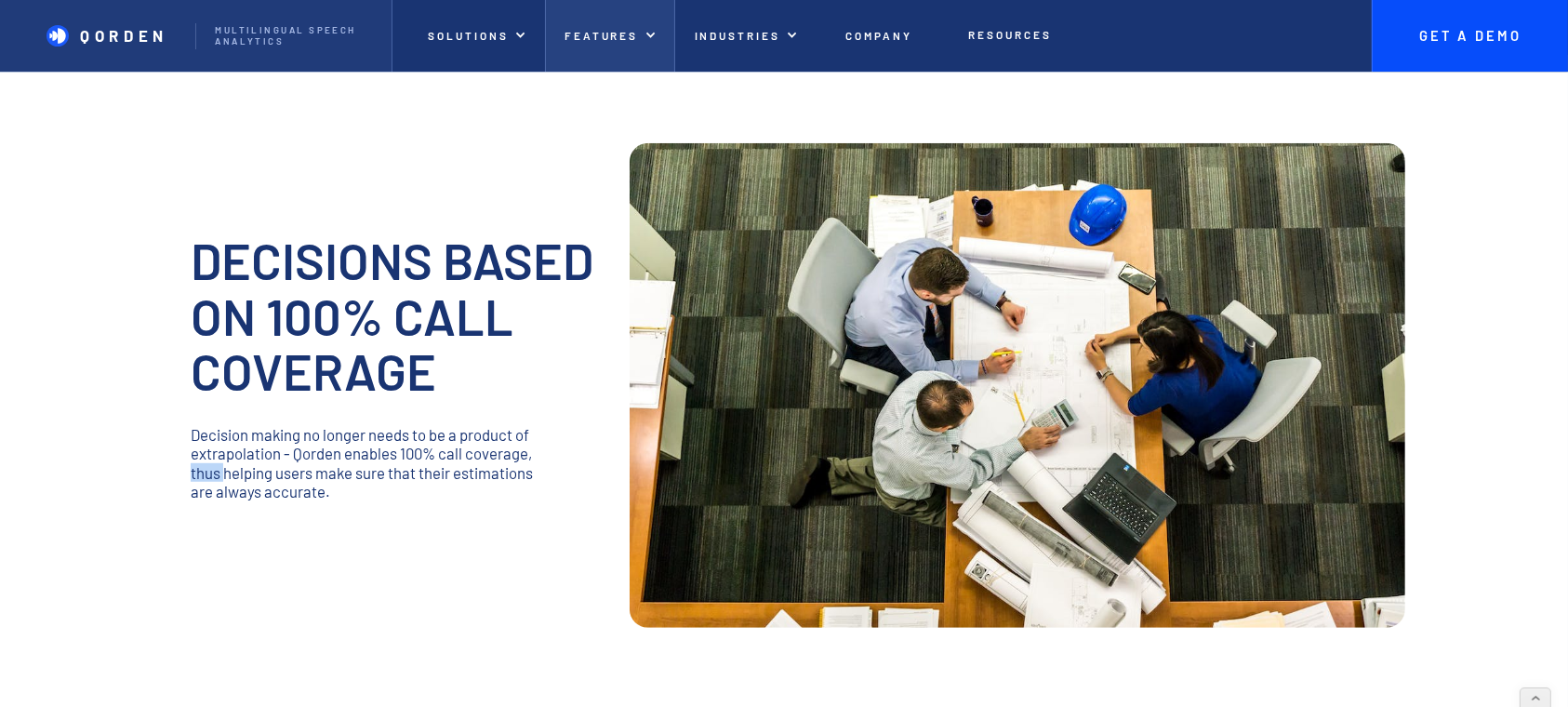 copy on "thus" 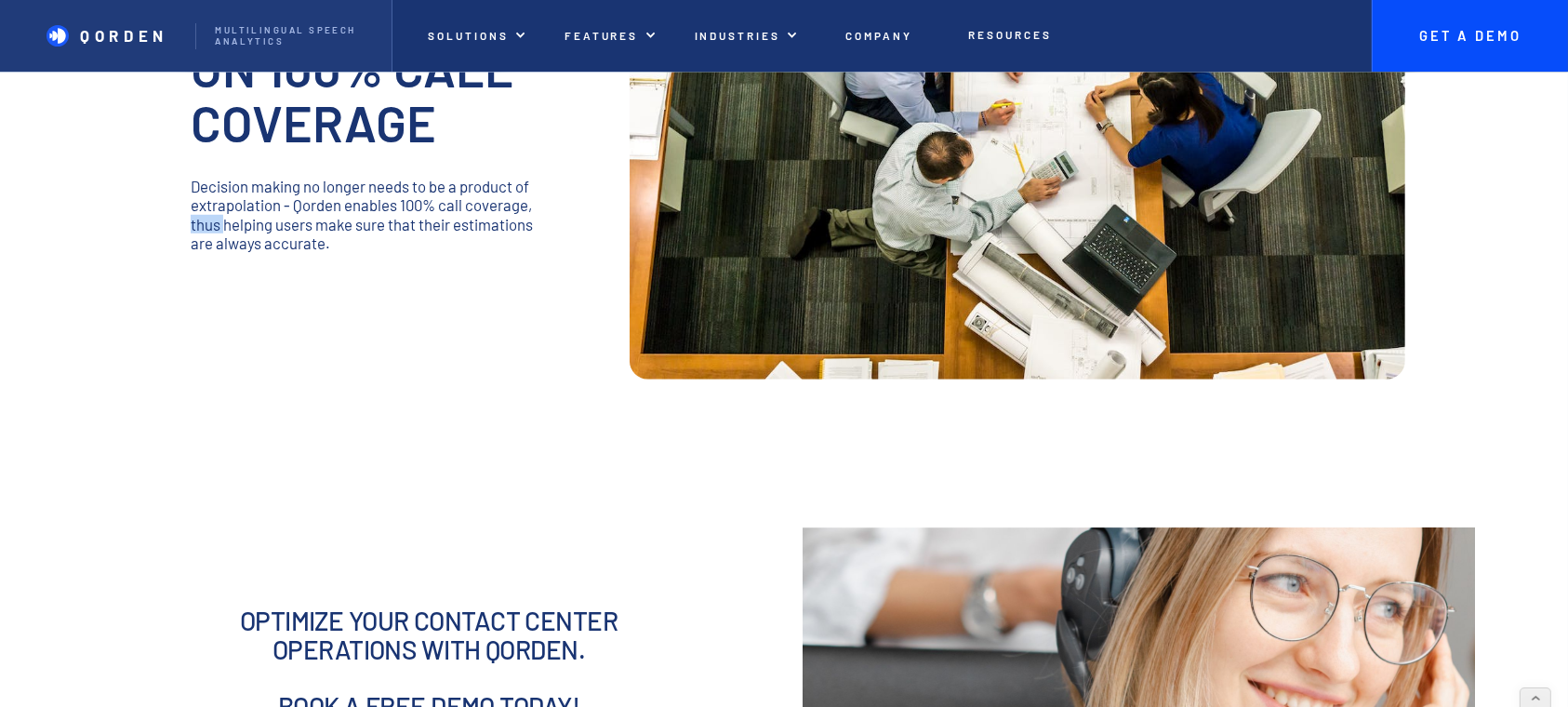 click on "**********" at bounding box center (429, 815) 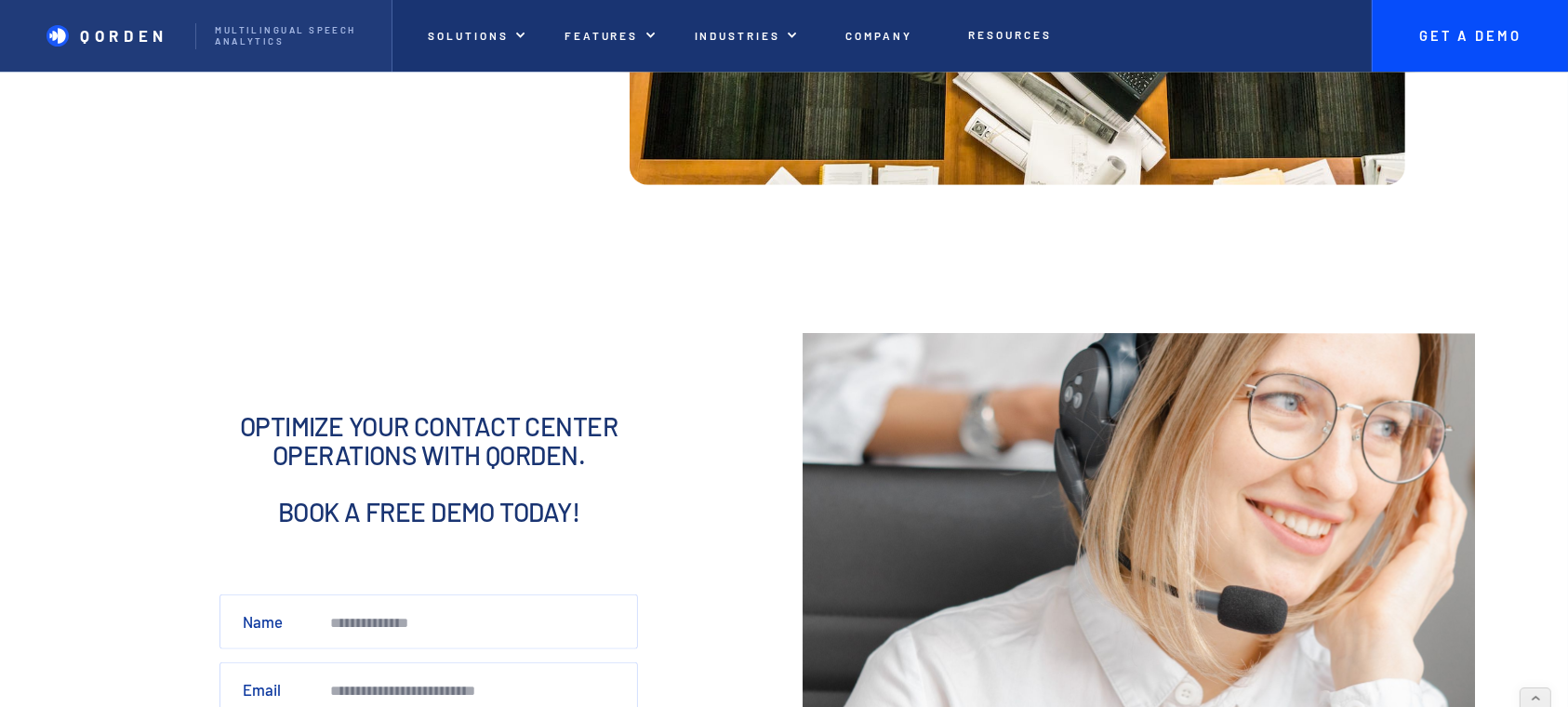 scroll, scrollTop: 1488, scrollLeft: 0, axis: vertical 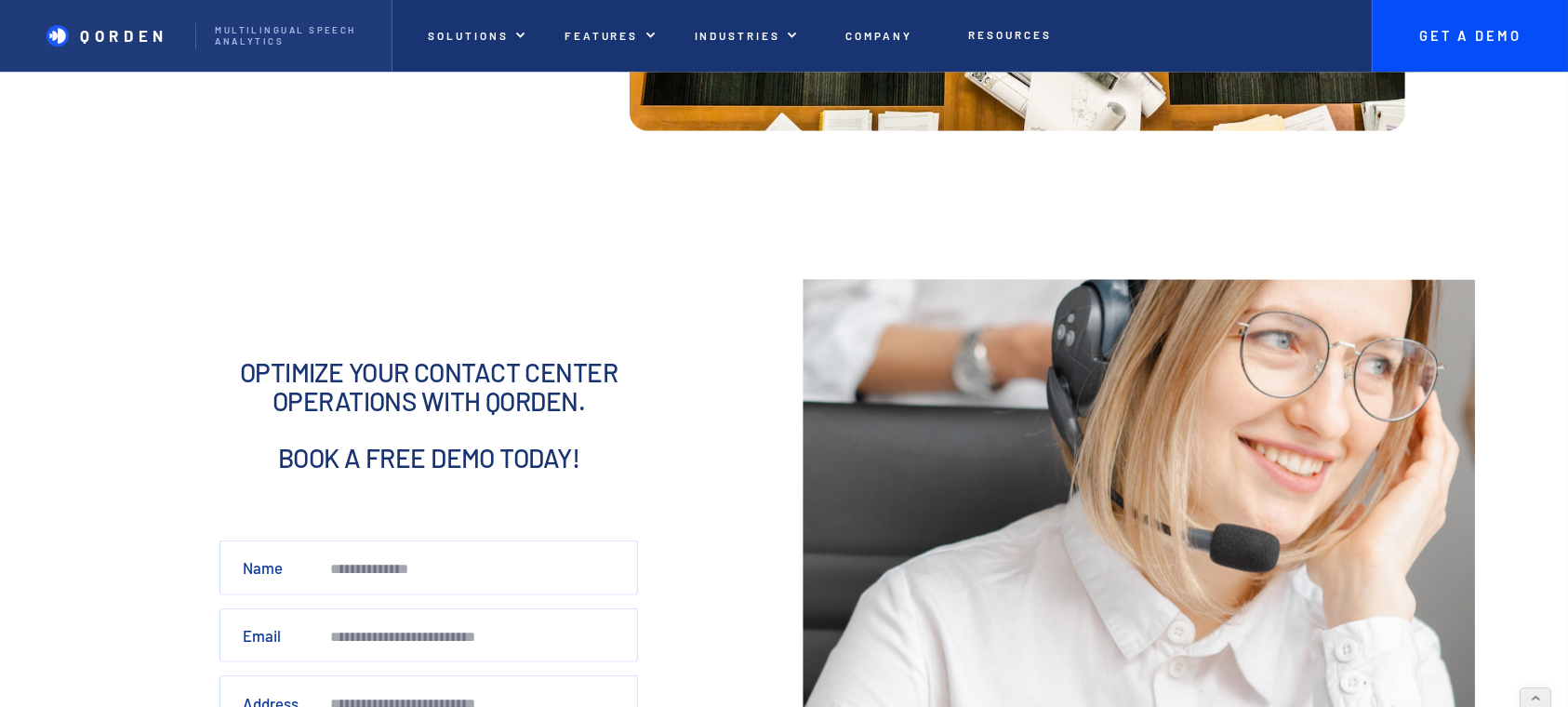 drag, startPoint x: 401, startPoint y: 488, endPoint x: 451, endPoint y: 484, distance: 50.159745 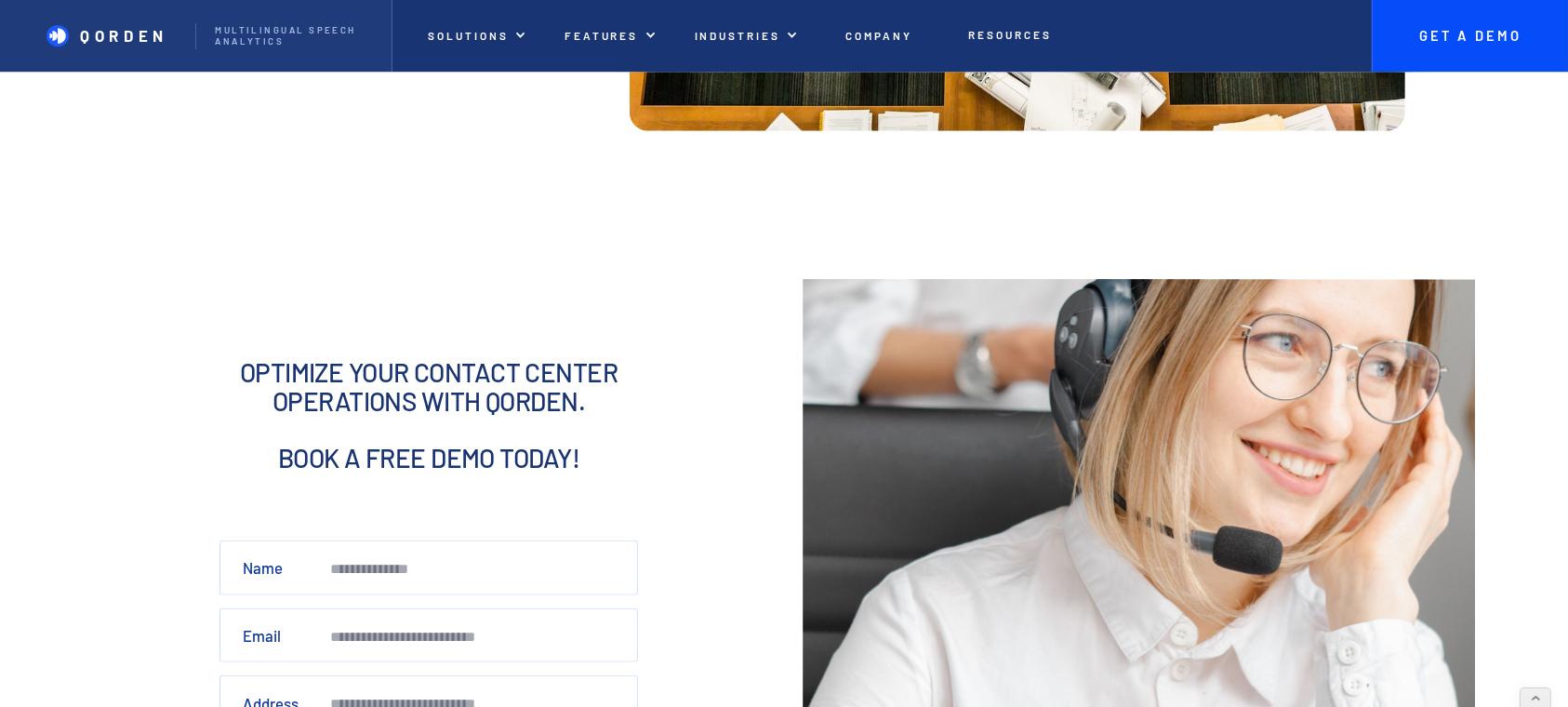 click on "optimize your contact center operations with qorden.  ‍ bOOK A FREE DEMO today! ‍" at bounding box center (429, 430) 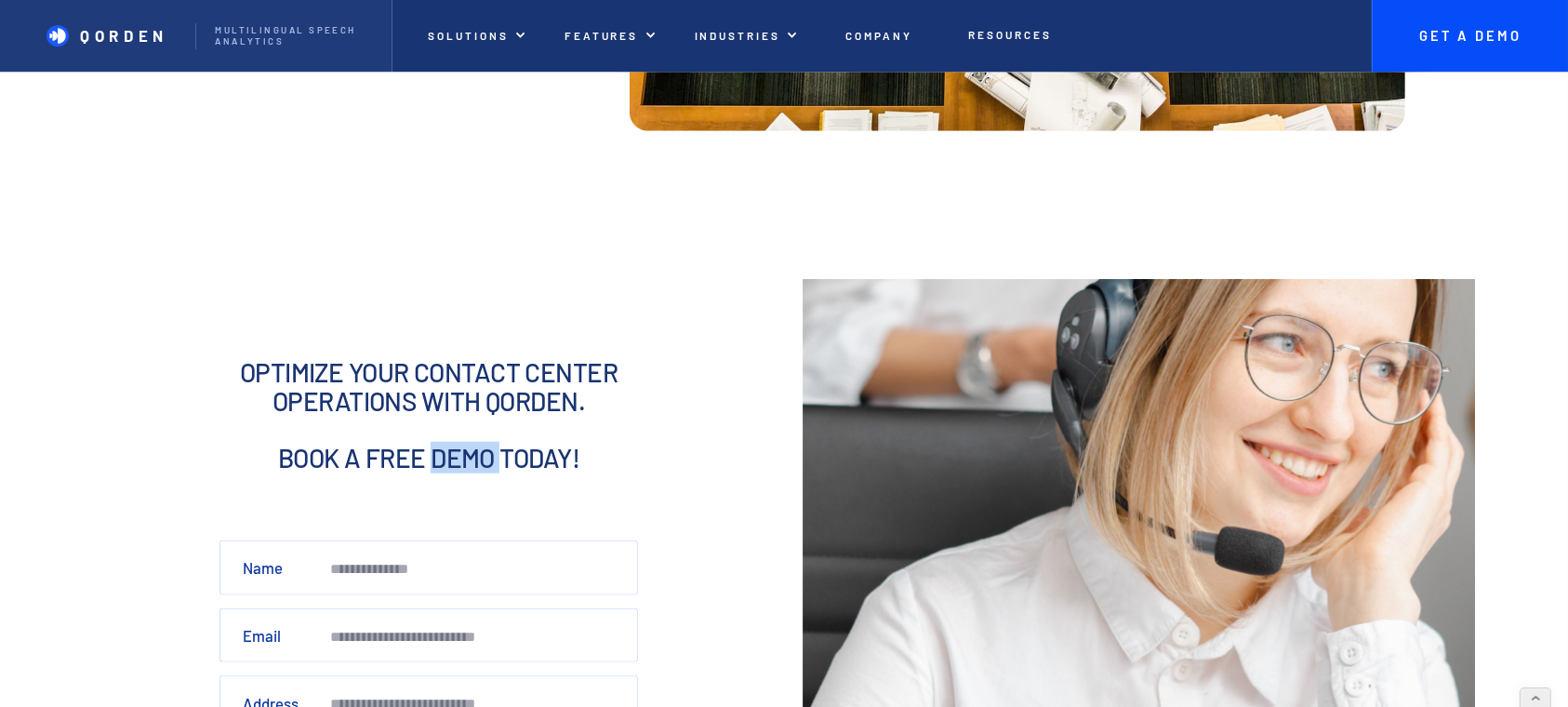 click on "optimize your contact center operations with qorden.  ‍ bOOK A FREE DEMO today! ‍" at bounding box center (429, 430) 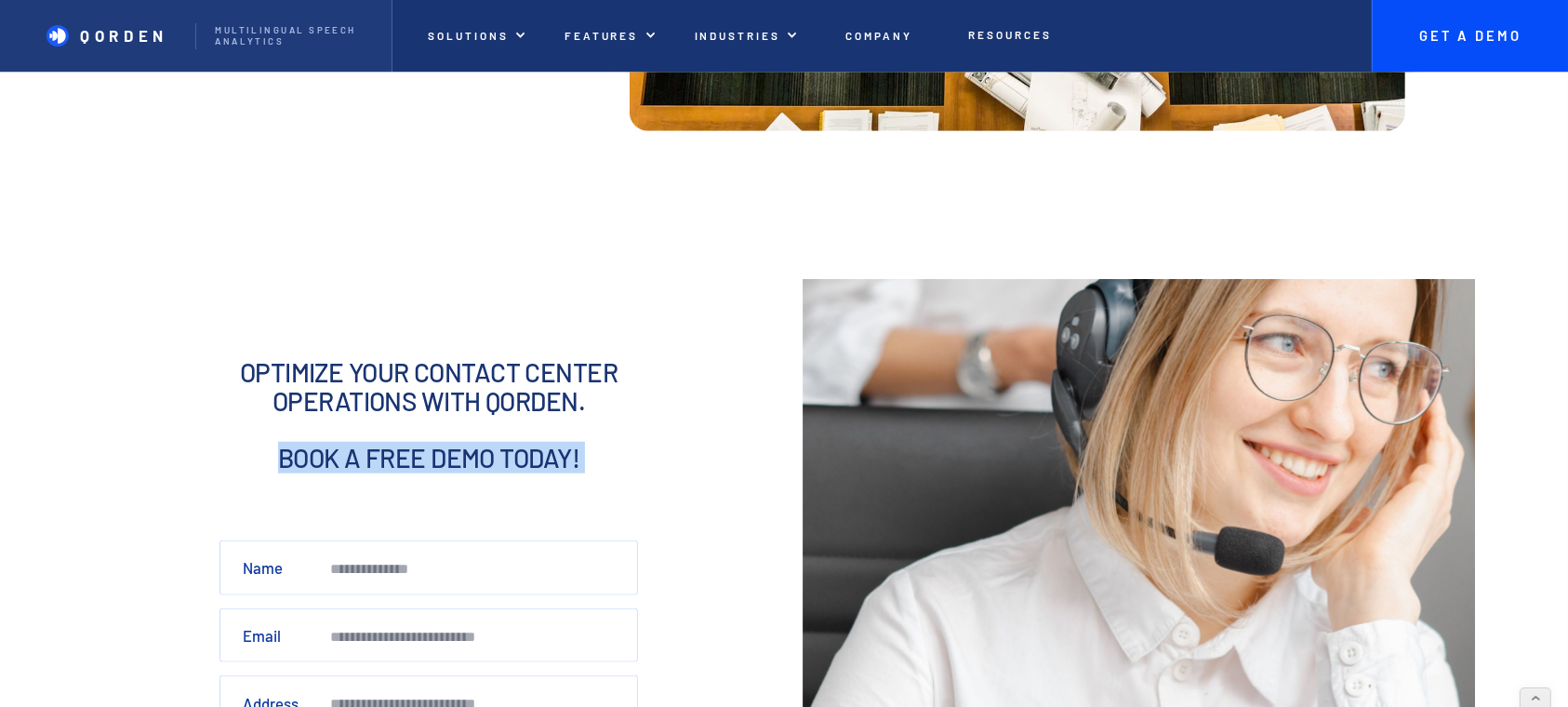 click on "optimize your contact center operations with qorden.  ‍ bOOK A FREE DEMO today! ‍" at bounding box center [429, 430] 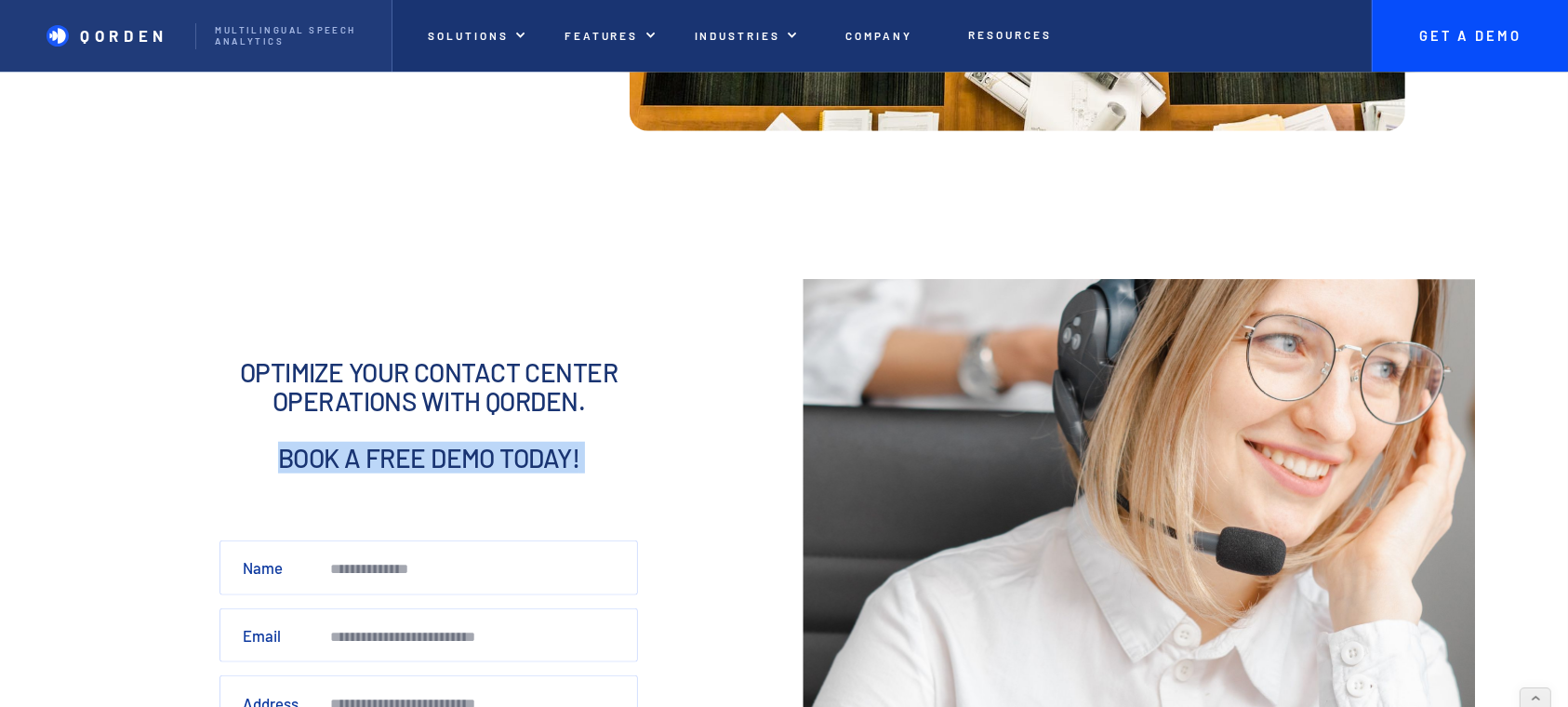 click on "optimize your contact center operations with qorden.  ‍ bOOK A FREE DEMO today! ‍" at bounding box center (429, 430) 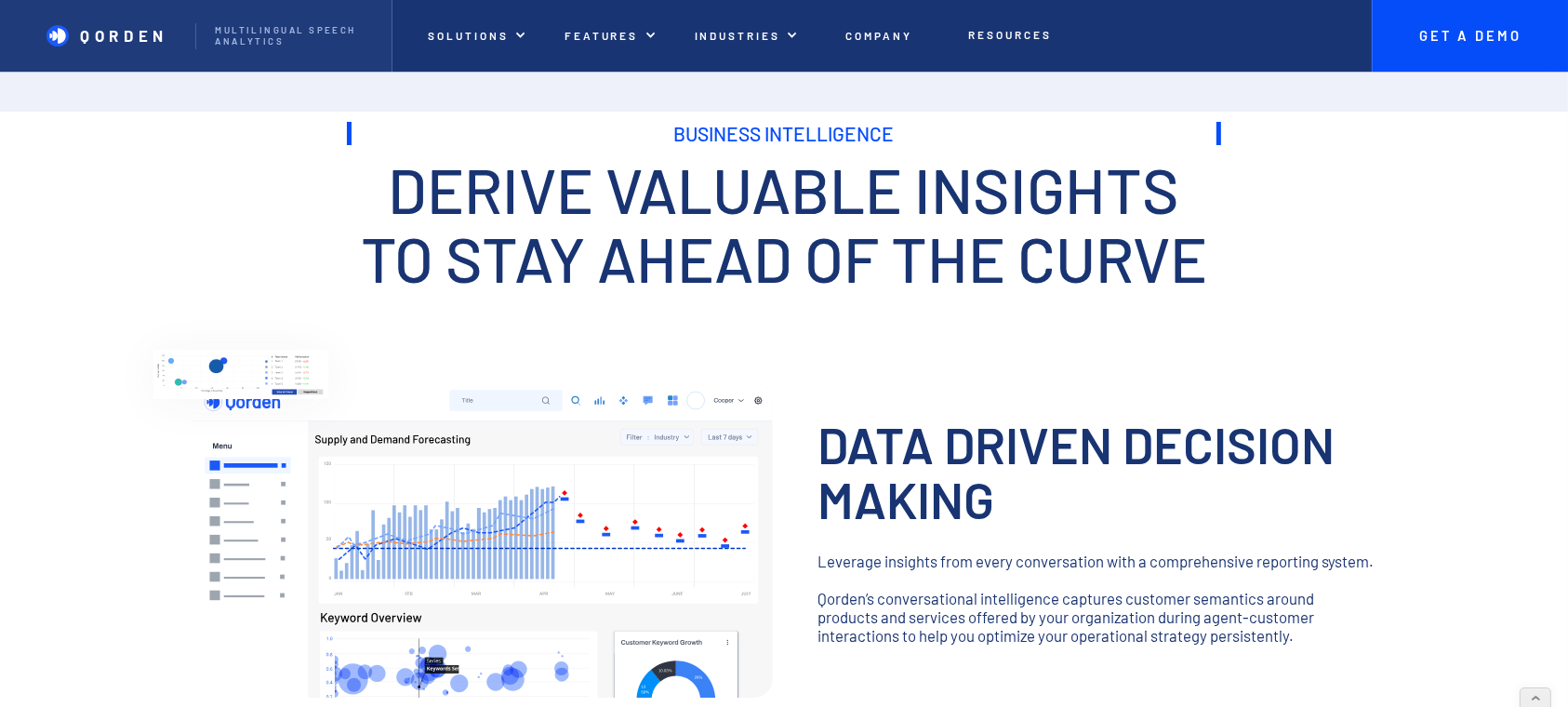 scroll, scrollTop: 0, scrollLeft: 0, axis: both 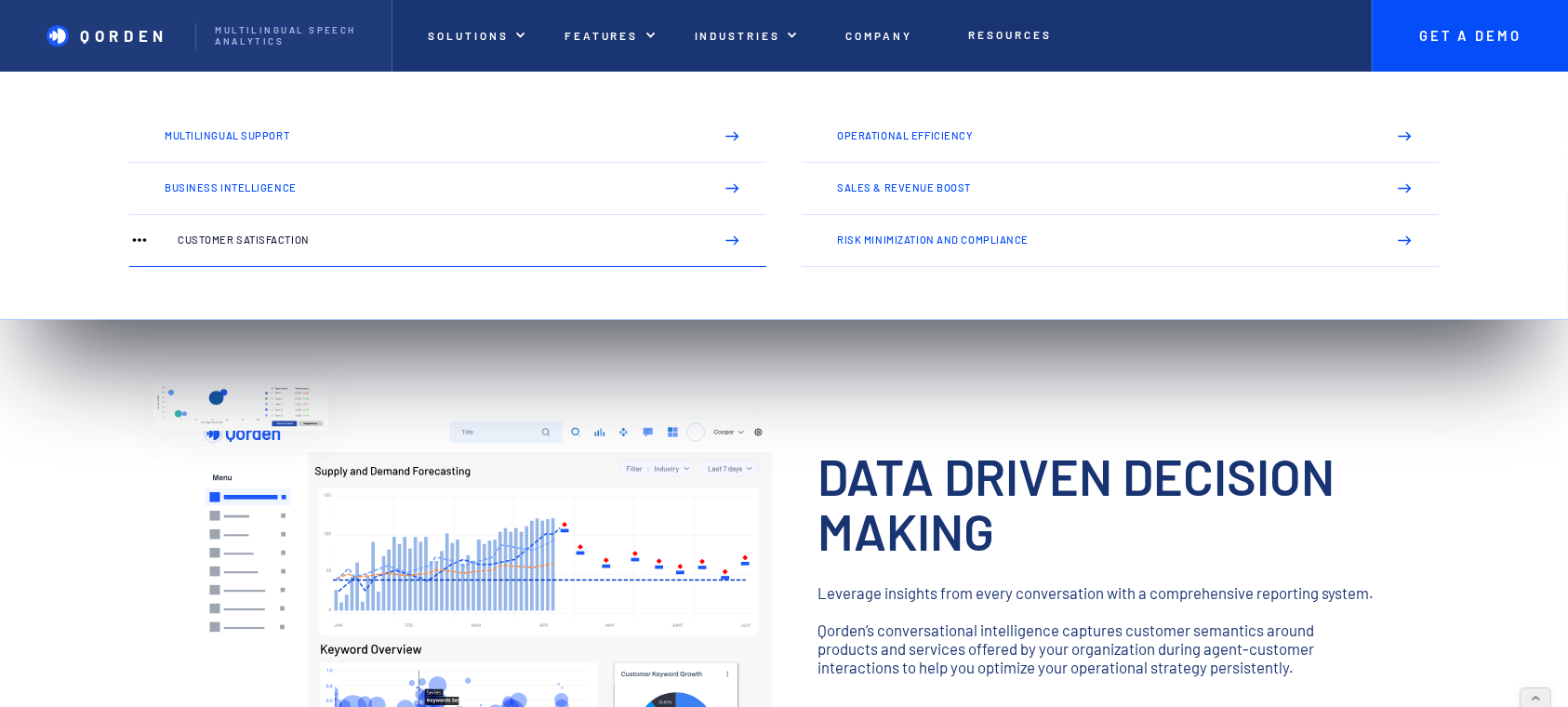 click on "Customer Satisfaction" at bounding box center (438, 240) 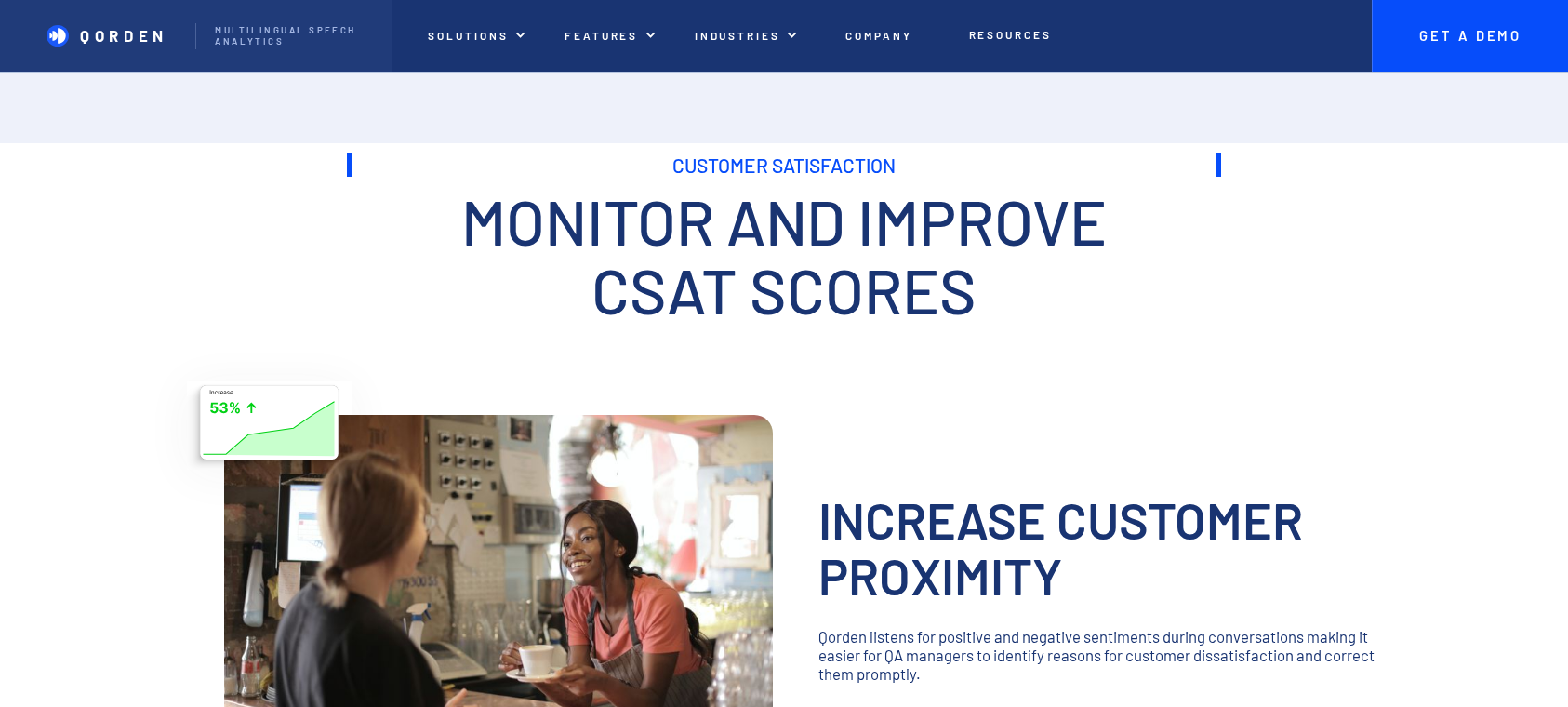 scroll, scrollTop: 496, scrollLeft: 0, axis: vertical 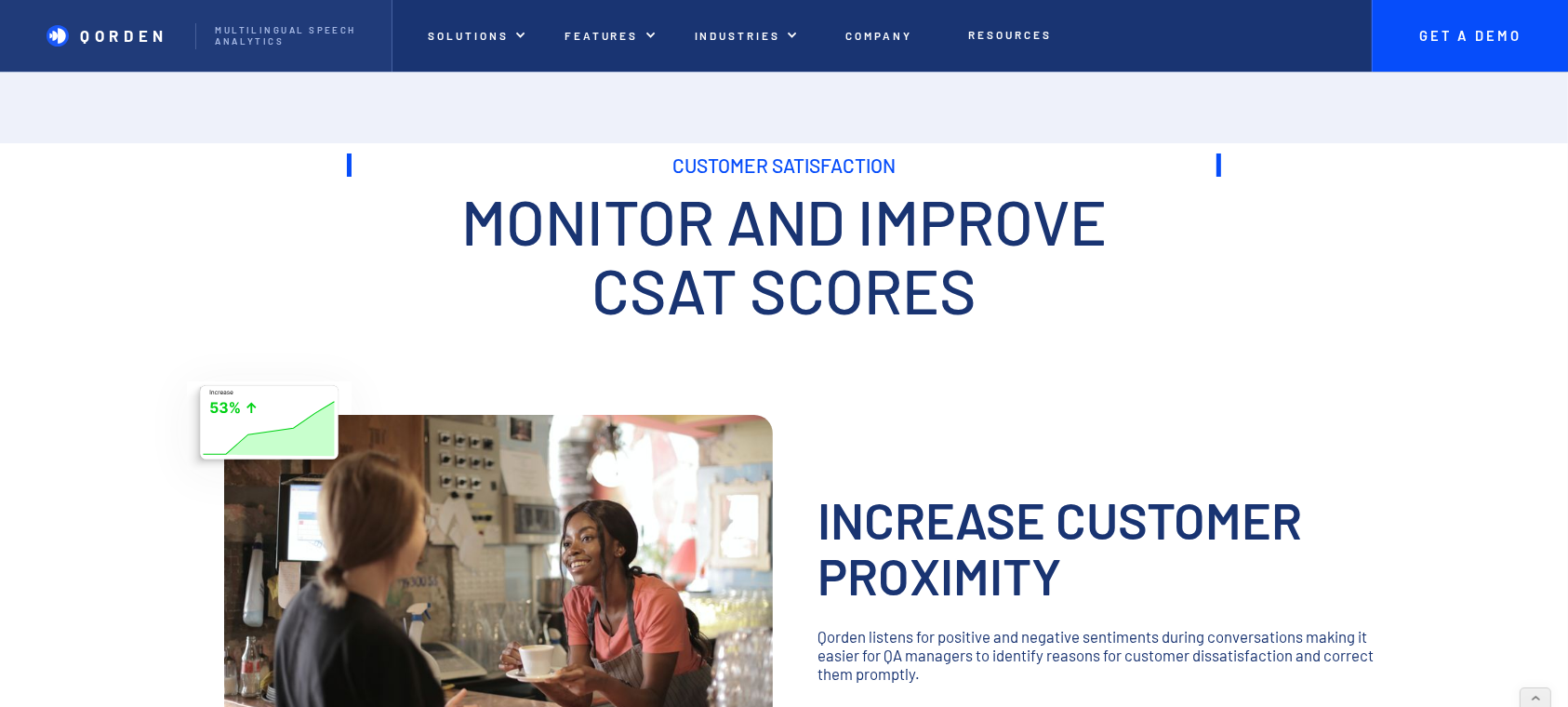 click on "csat scores" at bounding box center (784, 289) 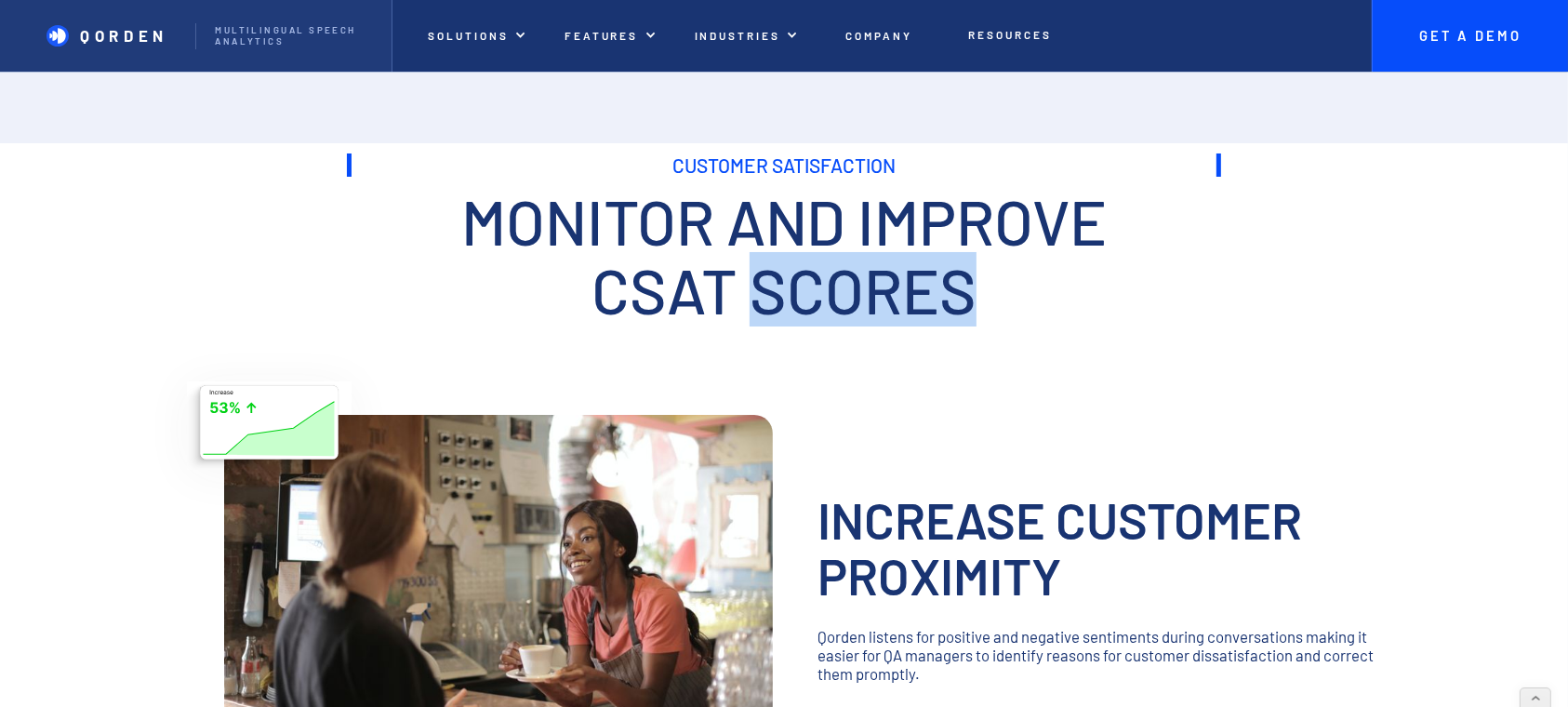 click on "csat scores" at bounding box center [784, 289] 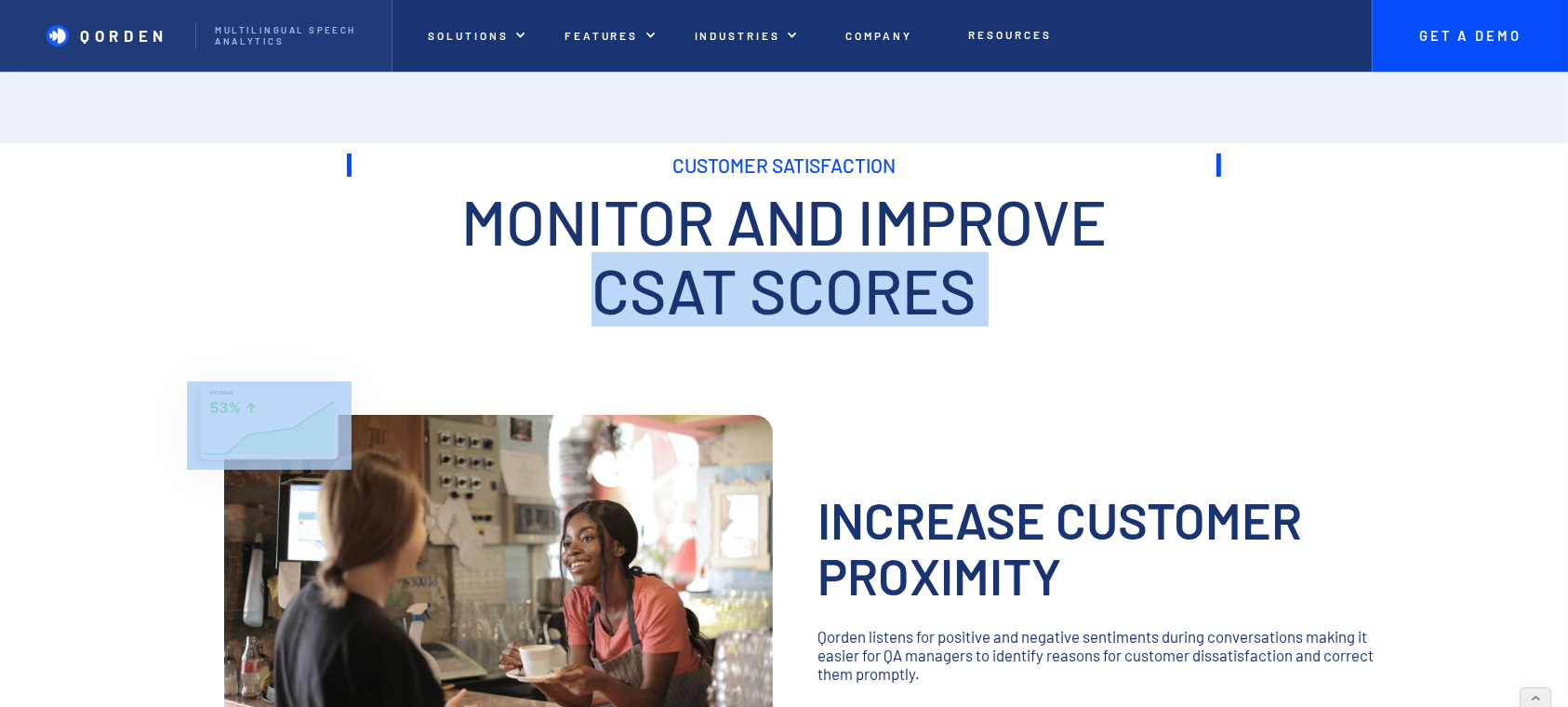 click on "csat scores" at bounding box center (784, 289) 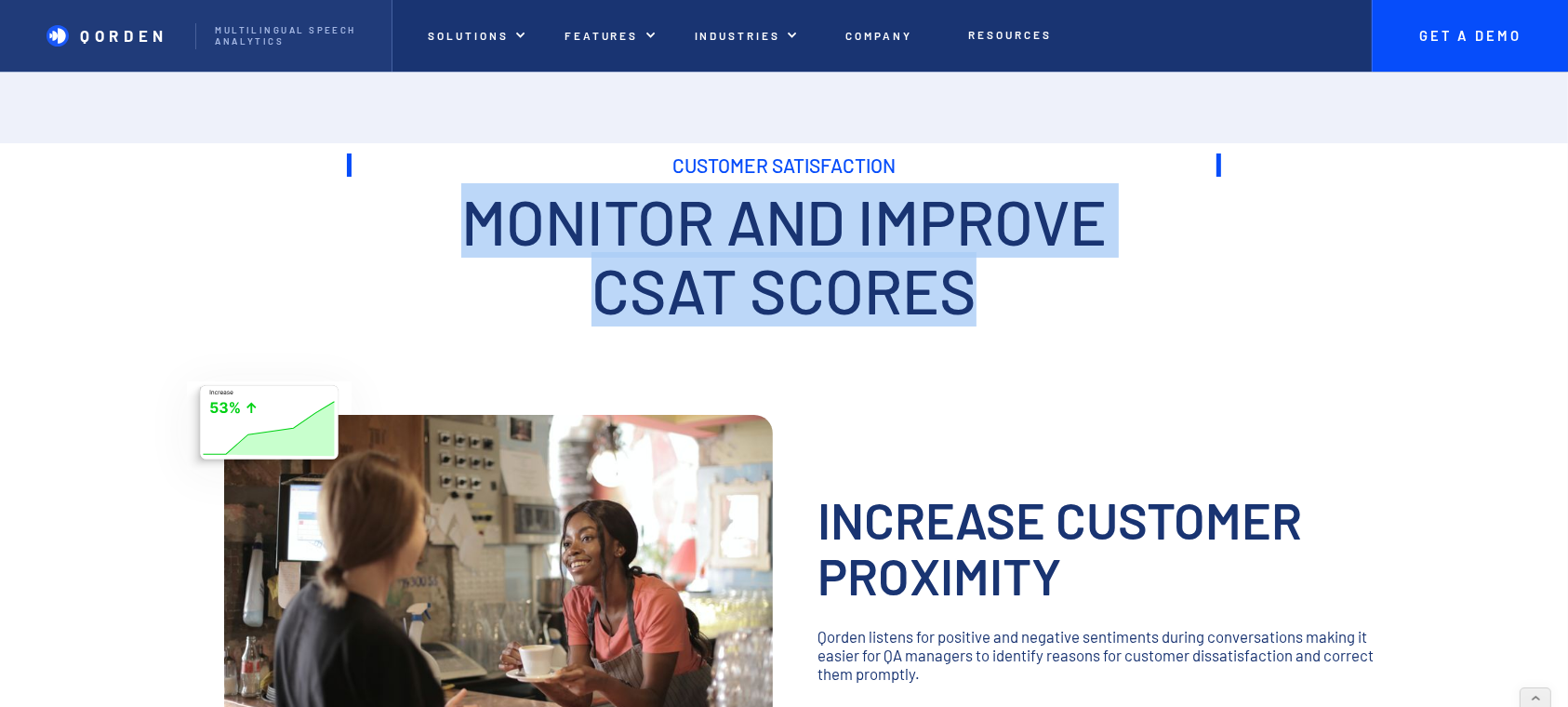copy on "monitor and improve  csat scores" 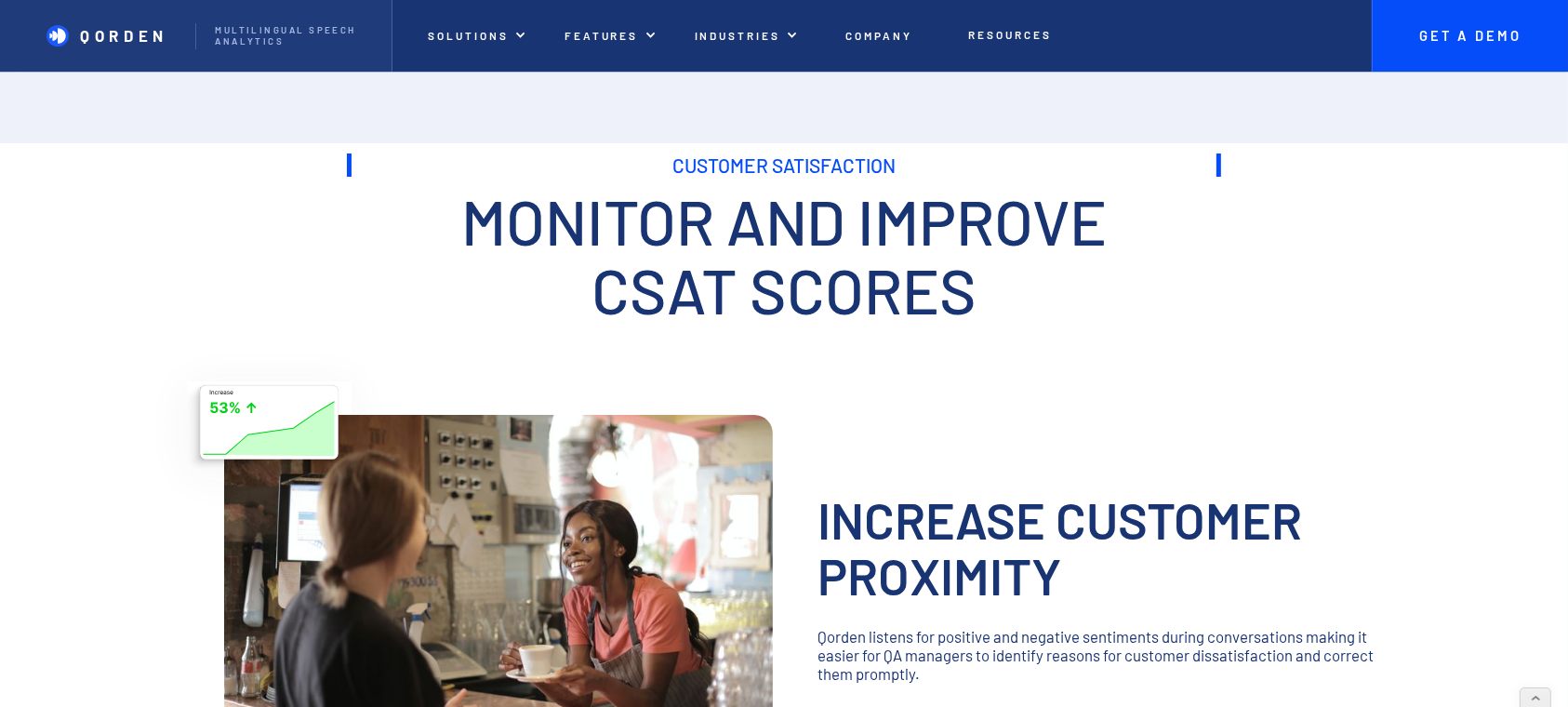 click on "Customer Satisfaction" at bounding box center [784, 165] 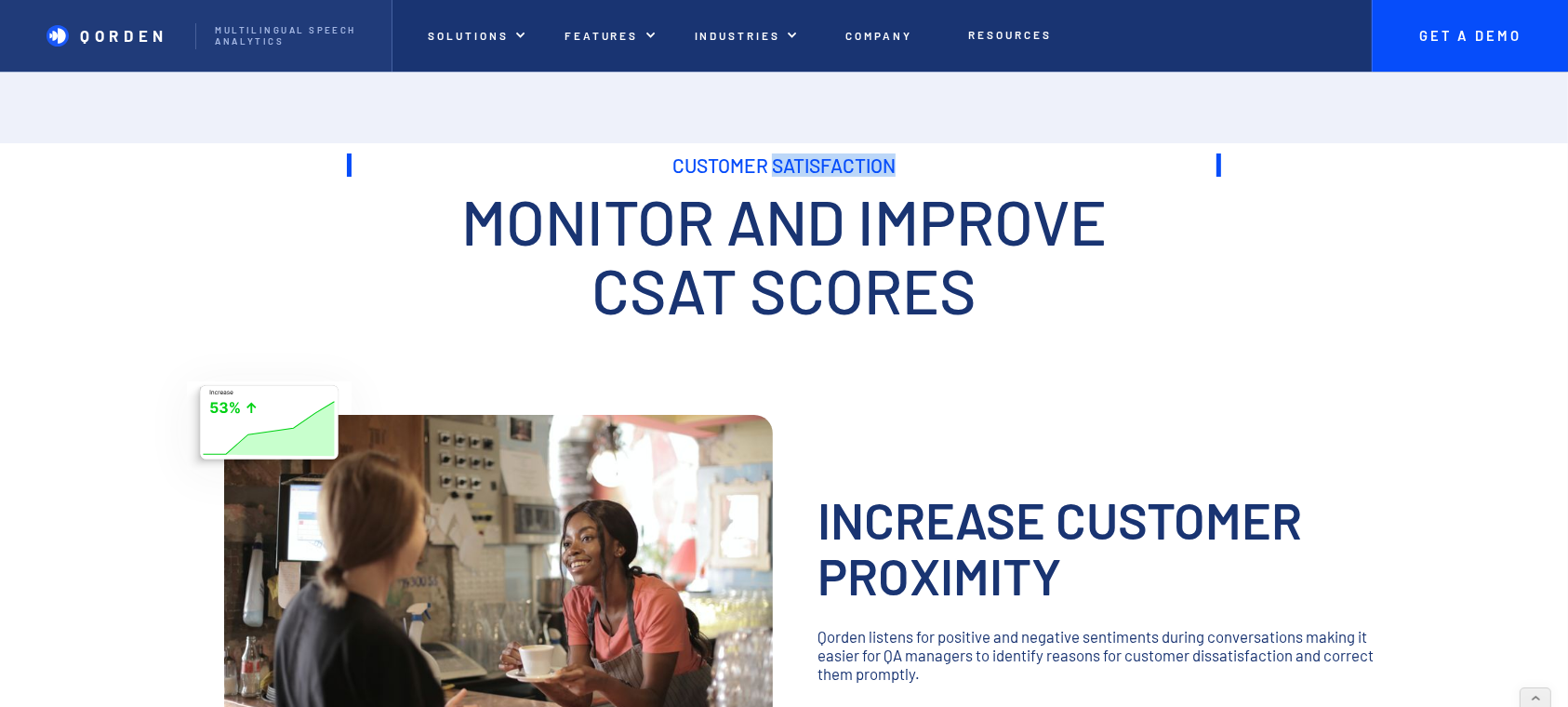 click on "Customer Satisfaction" at bounding box center [784, 165] 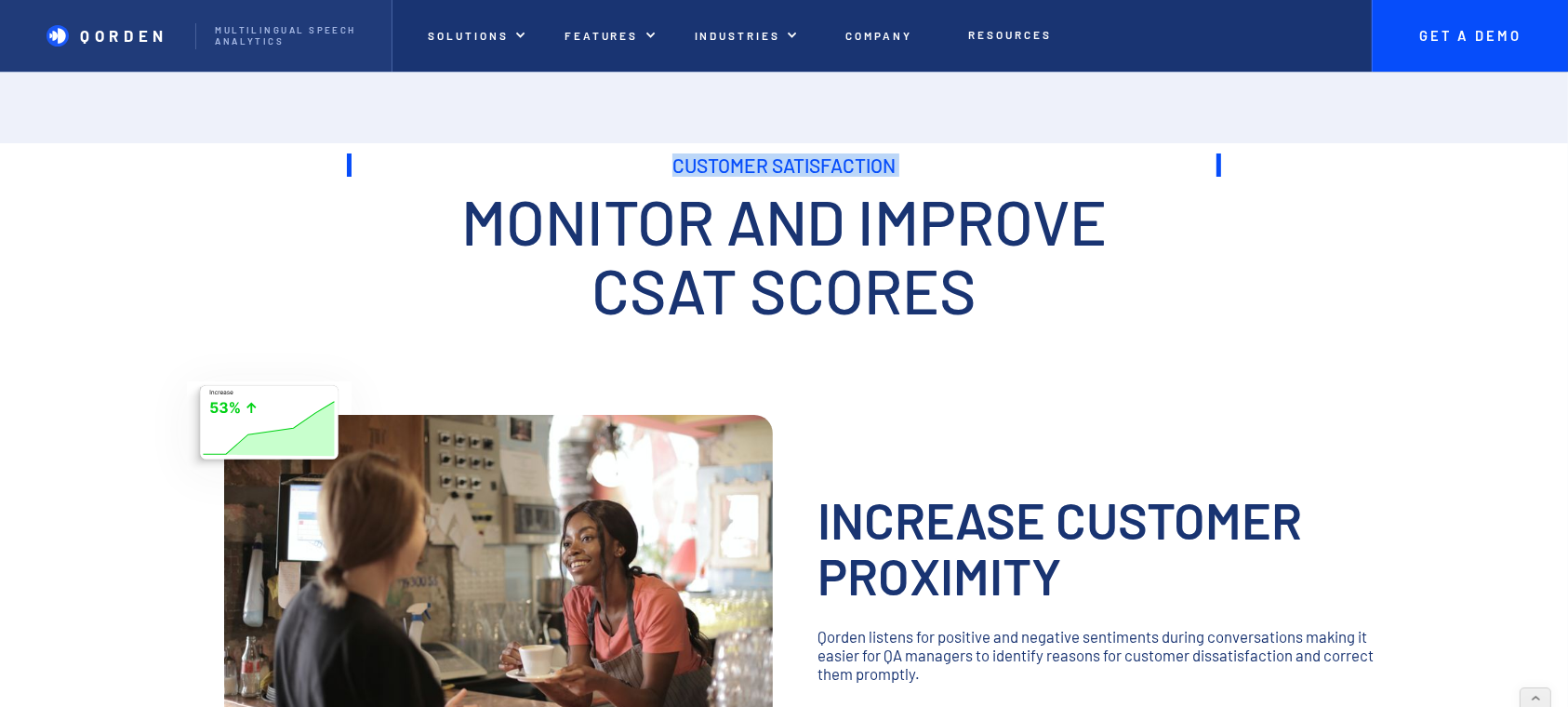 click on "Customer Satisfaction" at bounding box center [784, 165] 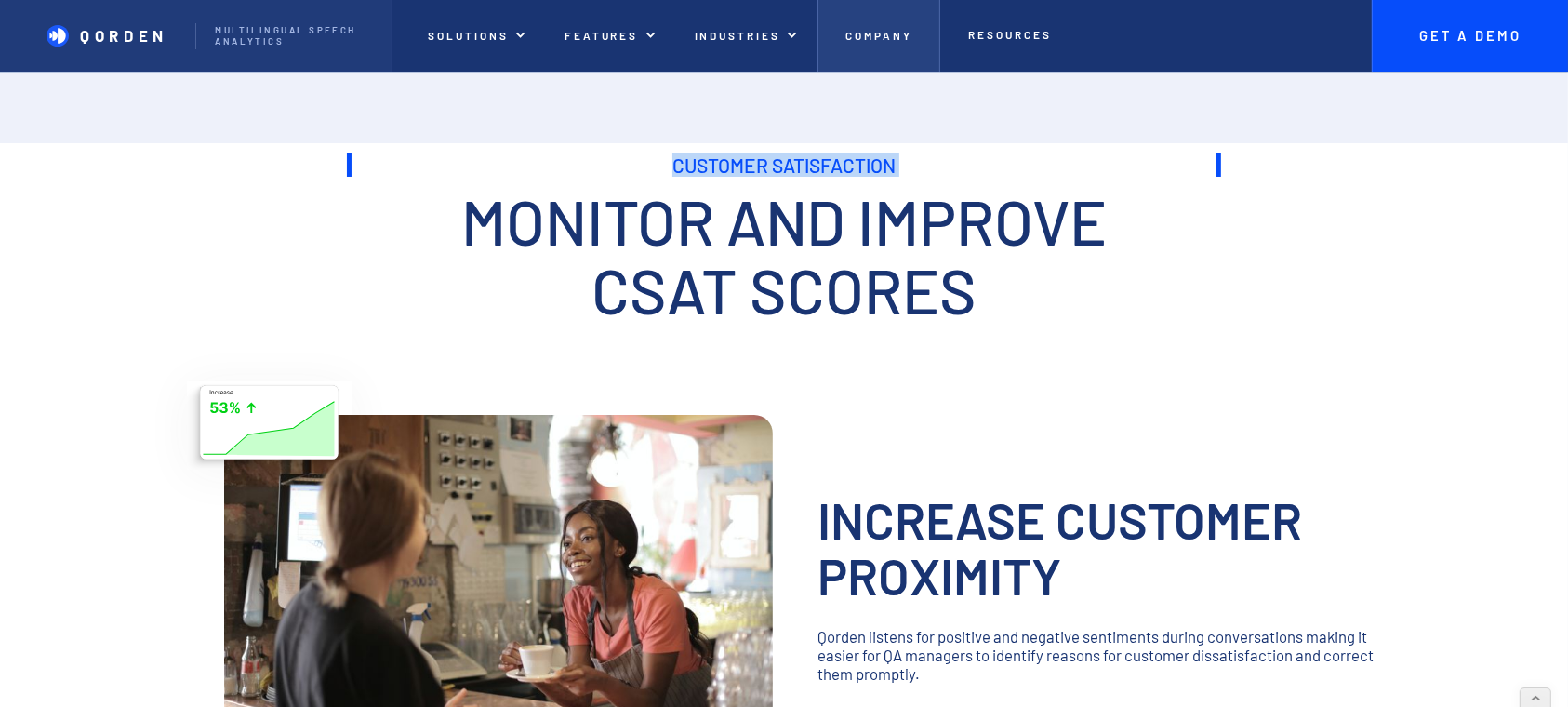 copy on "Customer Satisfaction  Monitor and enhance CSAT scores with Qorden's speech analytics and AI technology, driving better customer satisfaction and loyalty." 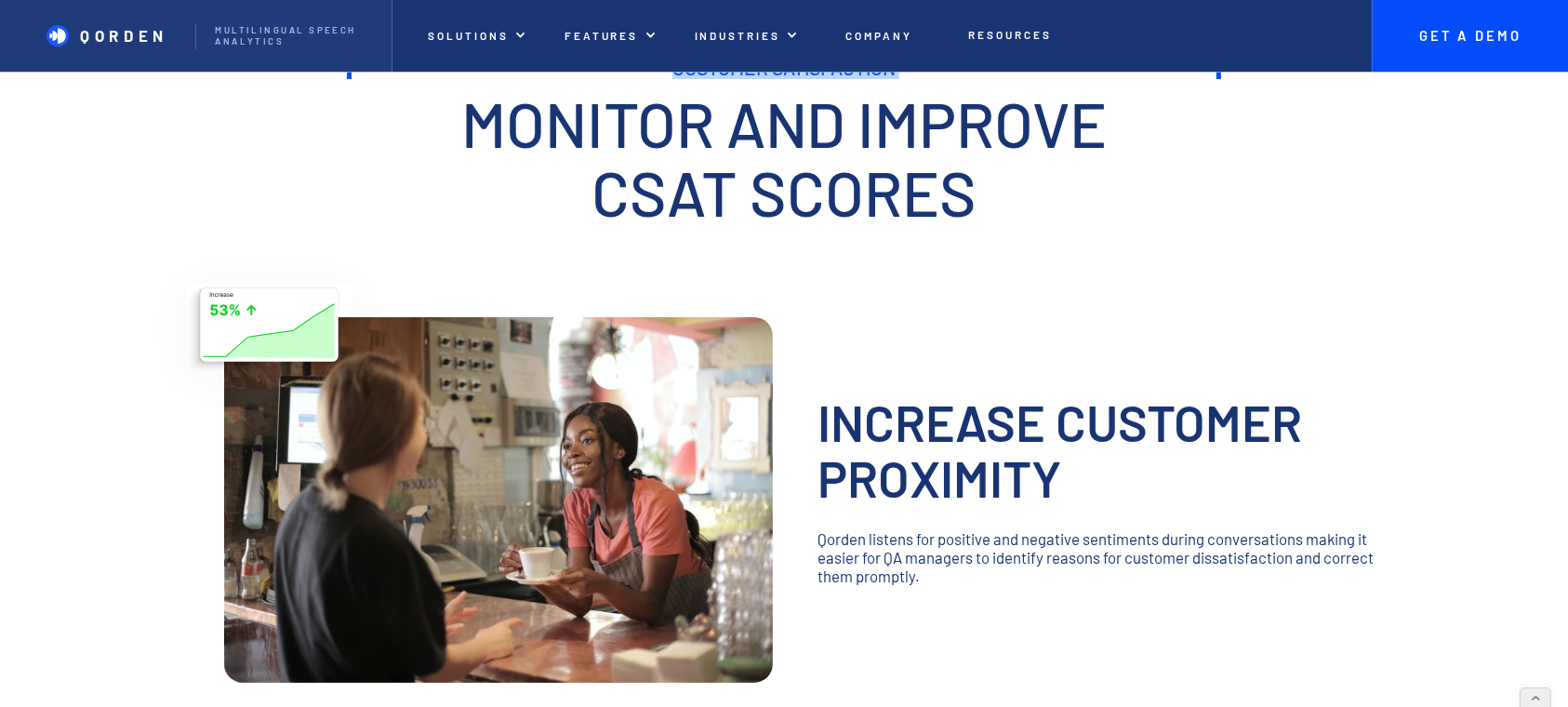 scroll, scrollTop: 247, scrollLeft: 0, axis: vertical 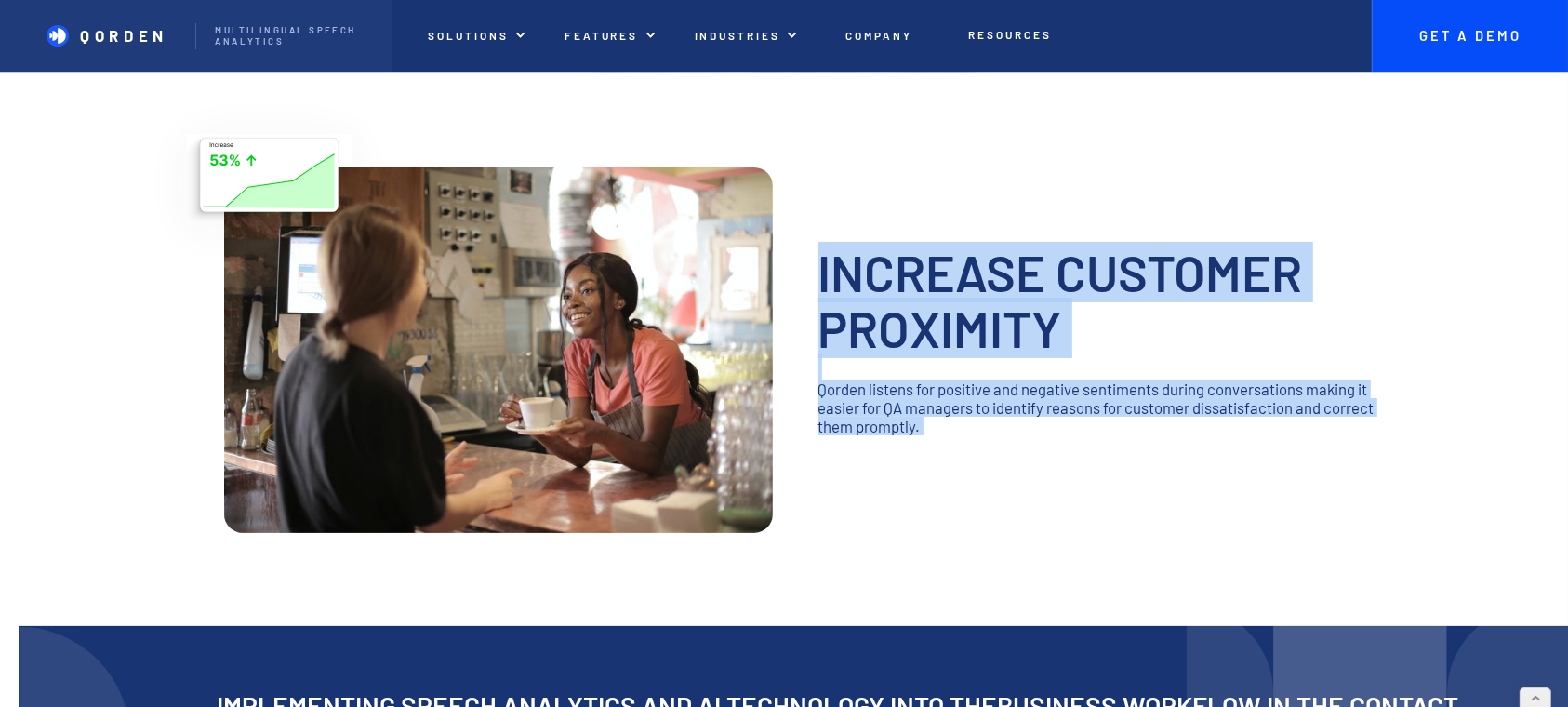 drag, startPoint x: 946, startPoint y: 437, endPoint x: 815, endPoint y: 263, distance: 217.80037 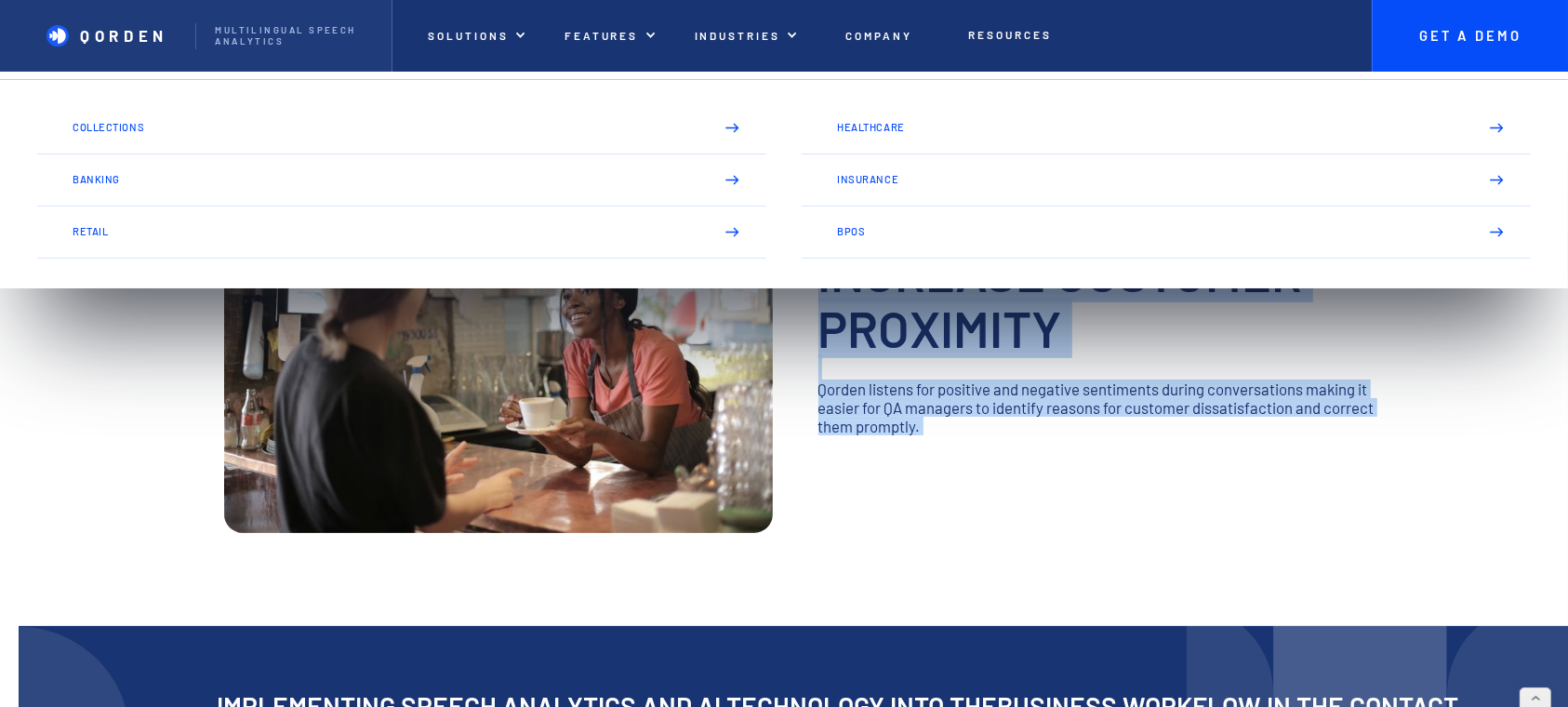 click on "Qorden listens for positive and negative sentiments during conversations making it easier for QA managers to identify reasons for customer dissatisfaction and correct them promptly." at bounding box center [1098, 407] 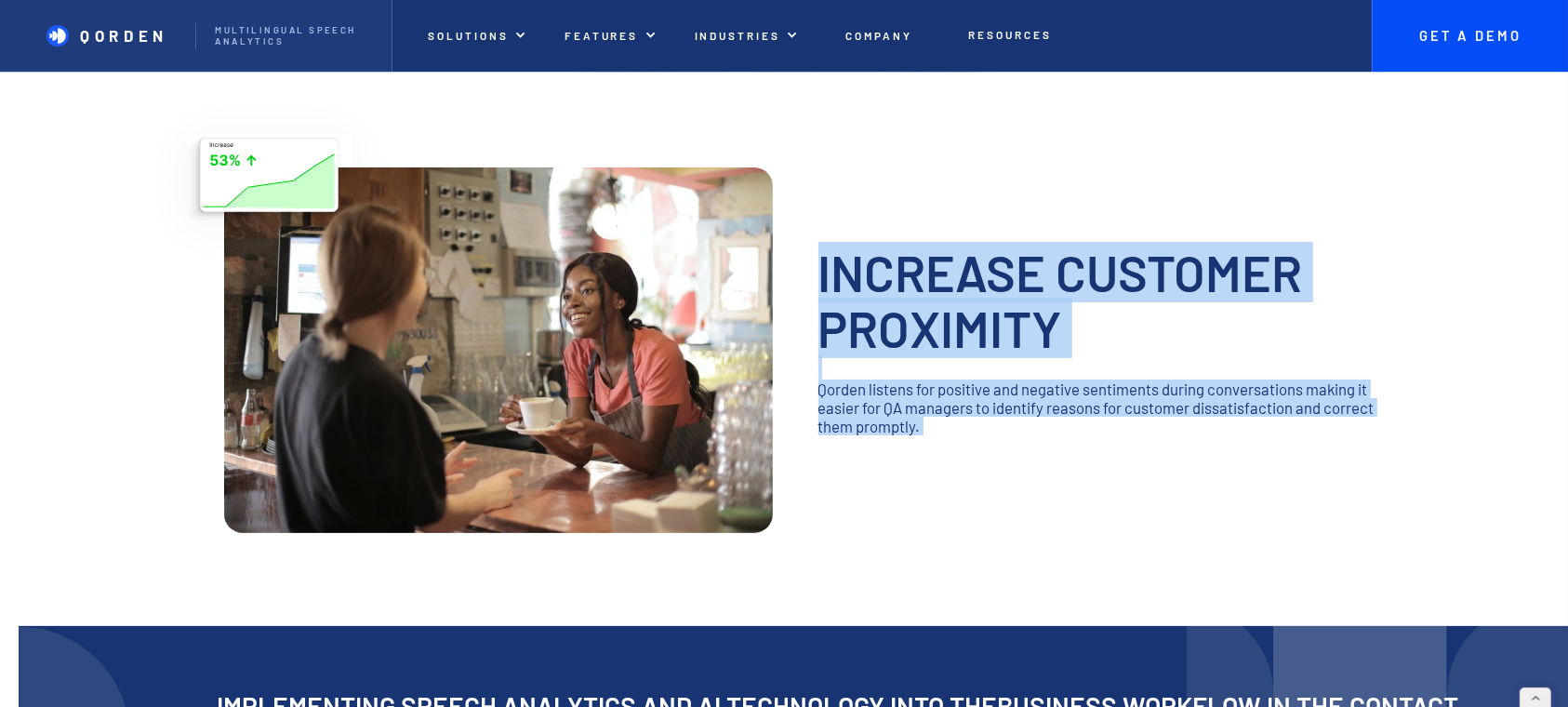 click on "Increase customer proximity" at bounding box center [1098, 300] 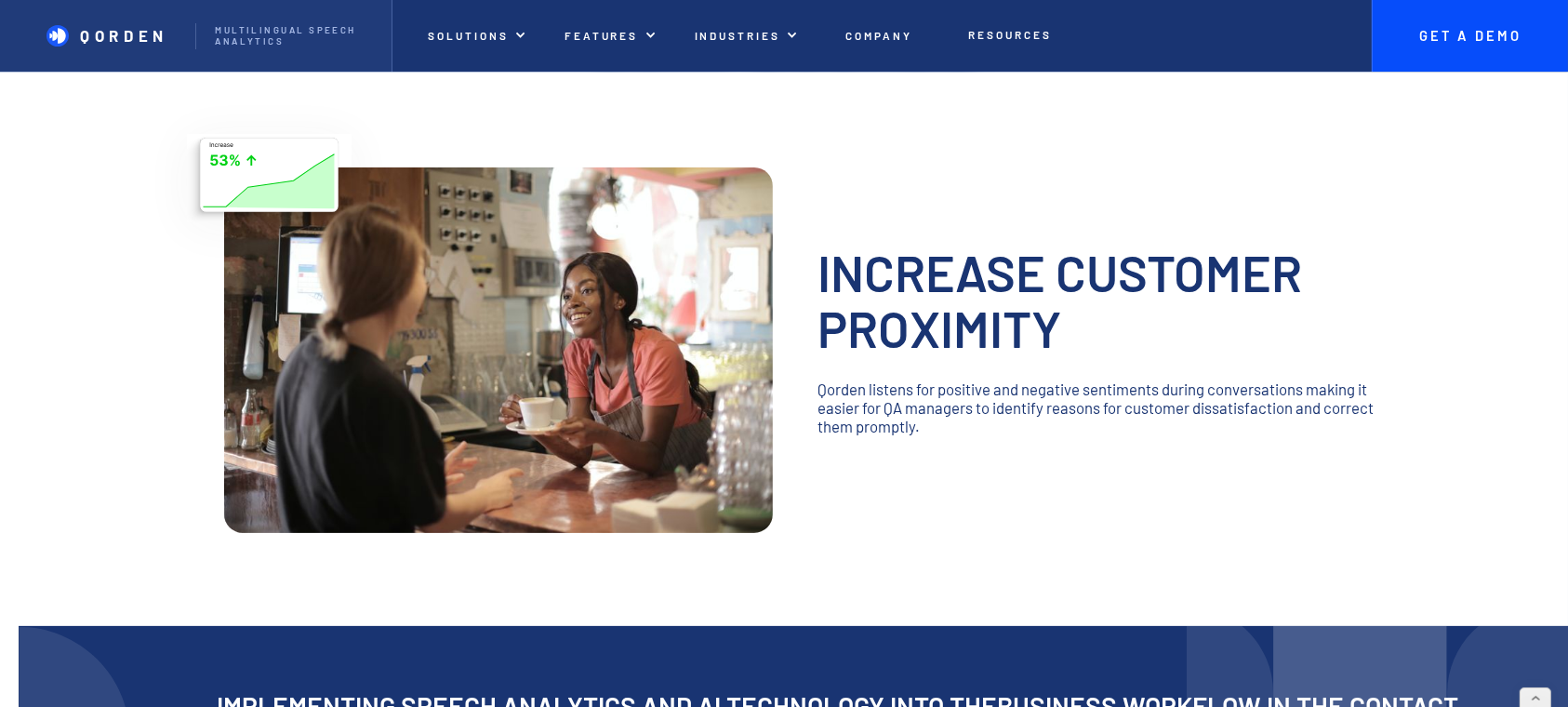 click on "Qorden listens for positive and negative sentiments during conversations making it easier for QA managers to identify reasons for customer dissatisfaction and correct them promptly." at bounding box center (1098, 407) 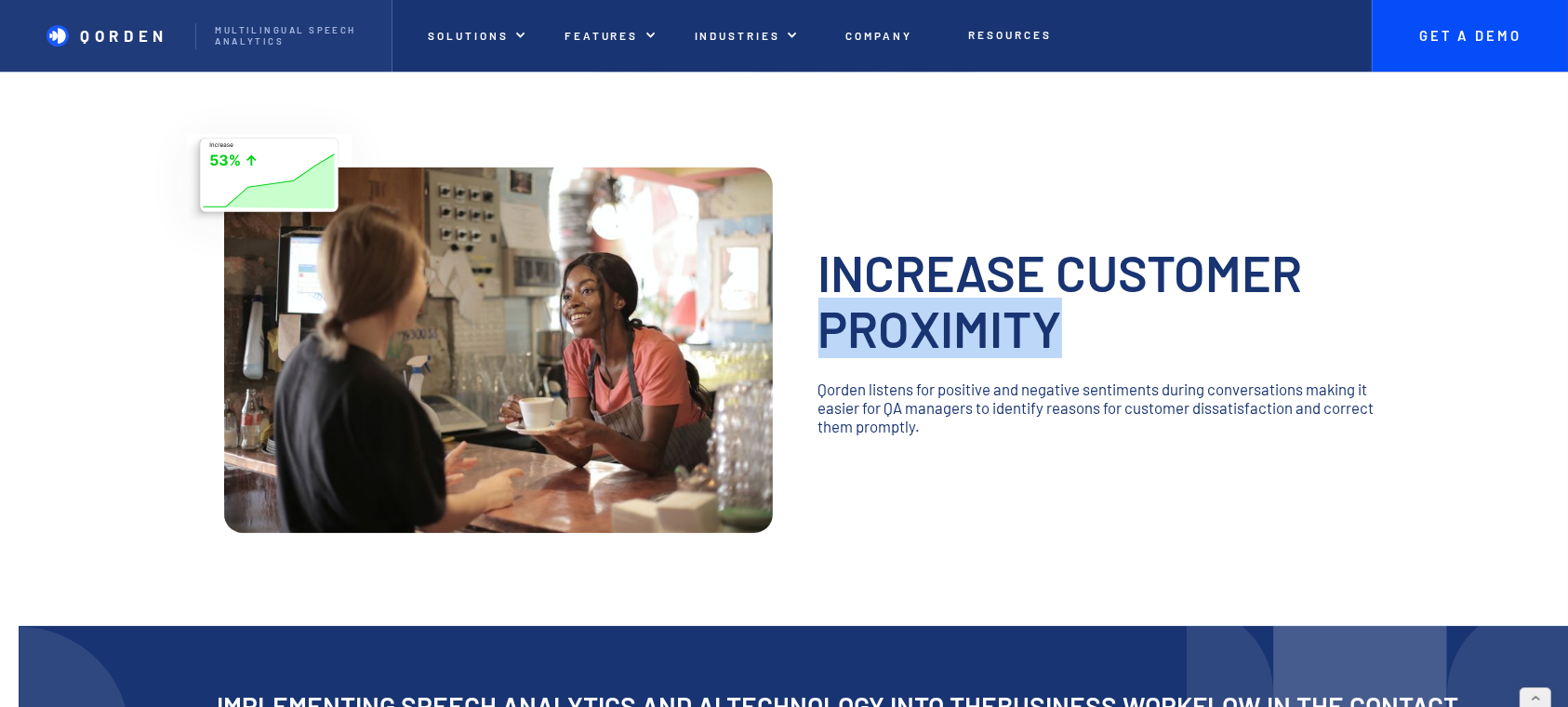 click on "Increase customer proximity" at bounding box center [1098, 300] 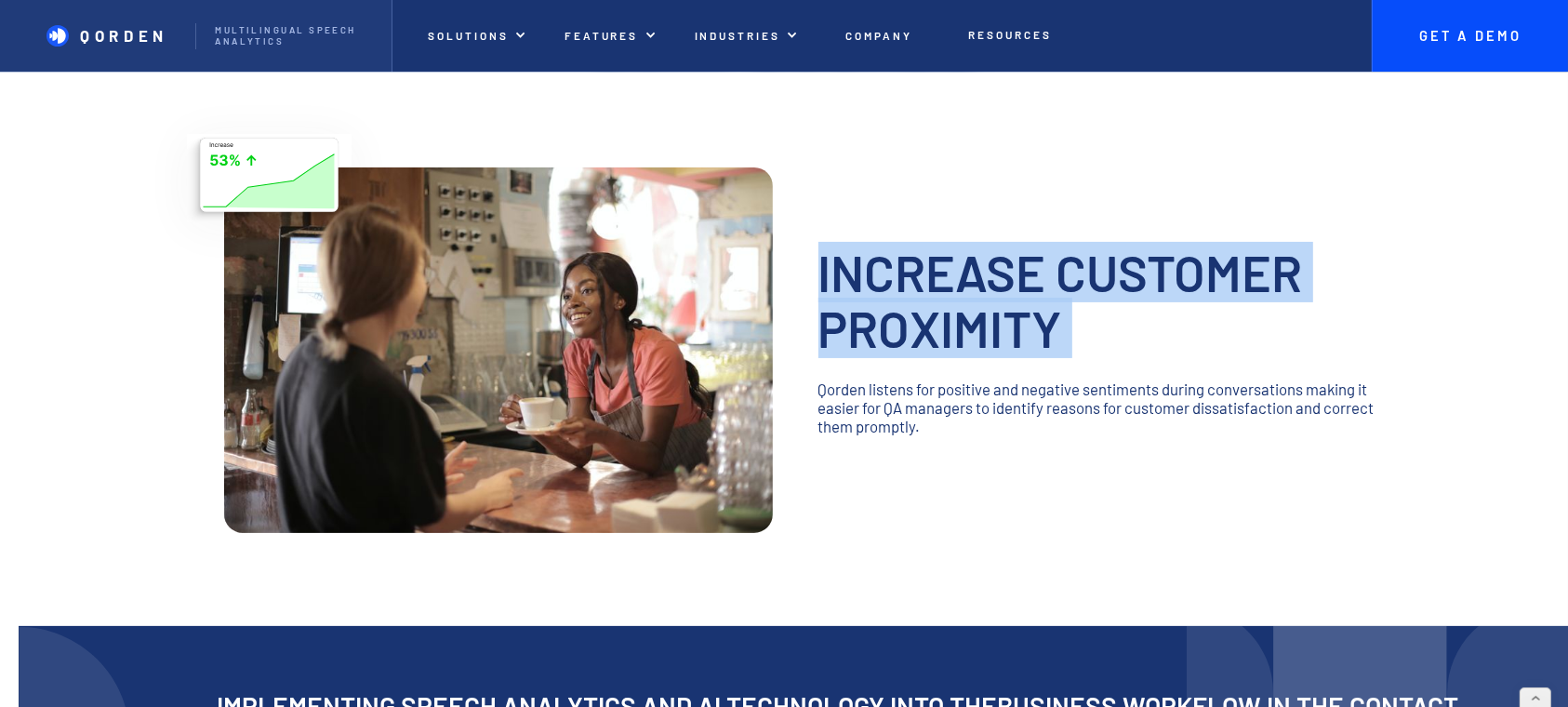 click on "Increase customer proximity" at bounding box center (1098, 300) 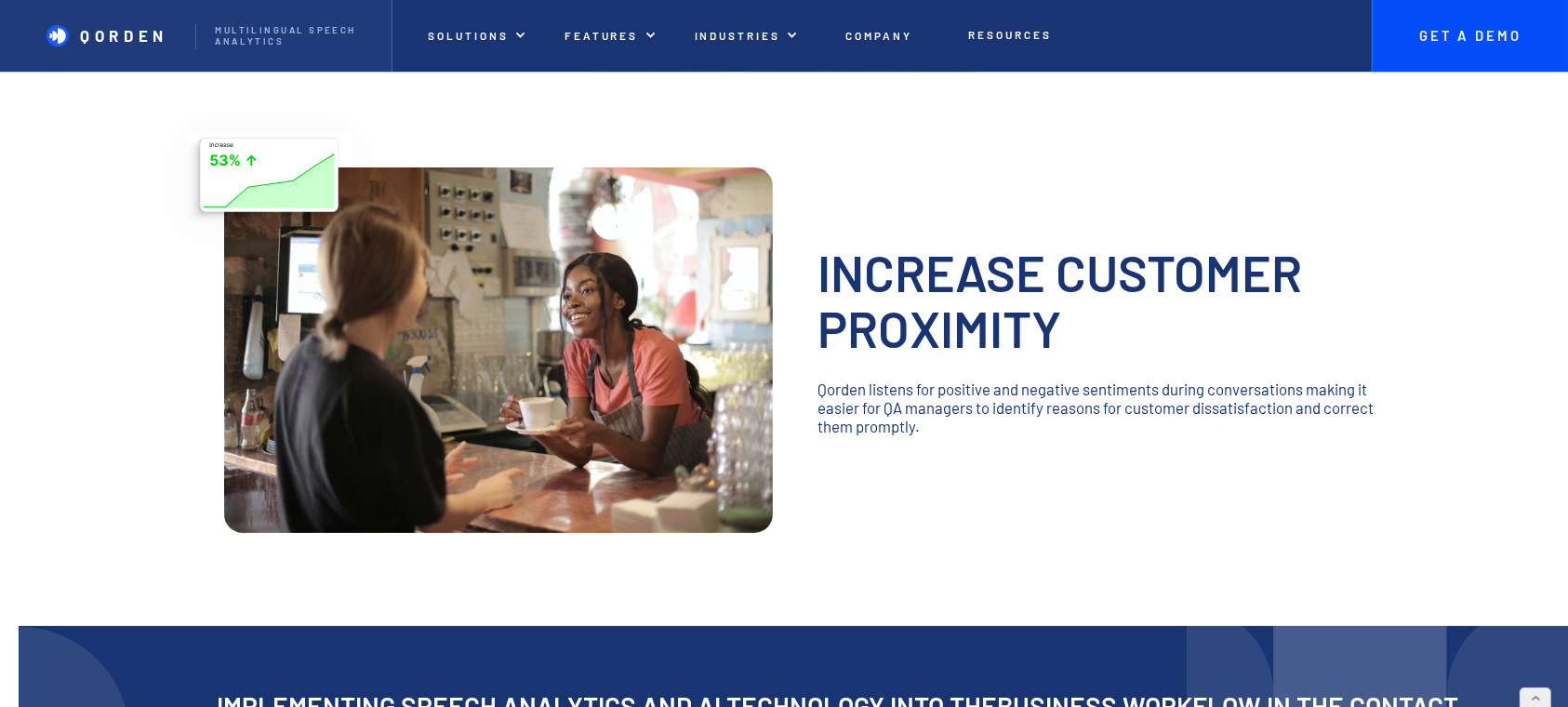 click on "Increase customer proximity ‍ Qorden listens for positive and negative sentiments during conversations making it easier for QA managers to identify reasons for customer dissatisfaction and correct them promptly. ‍" at bounding box center [784, 350] 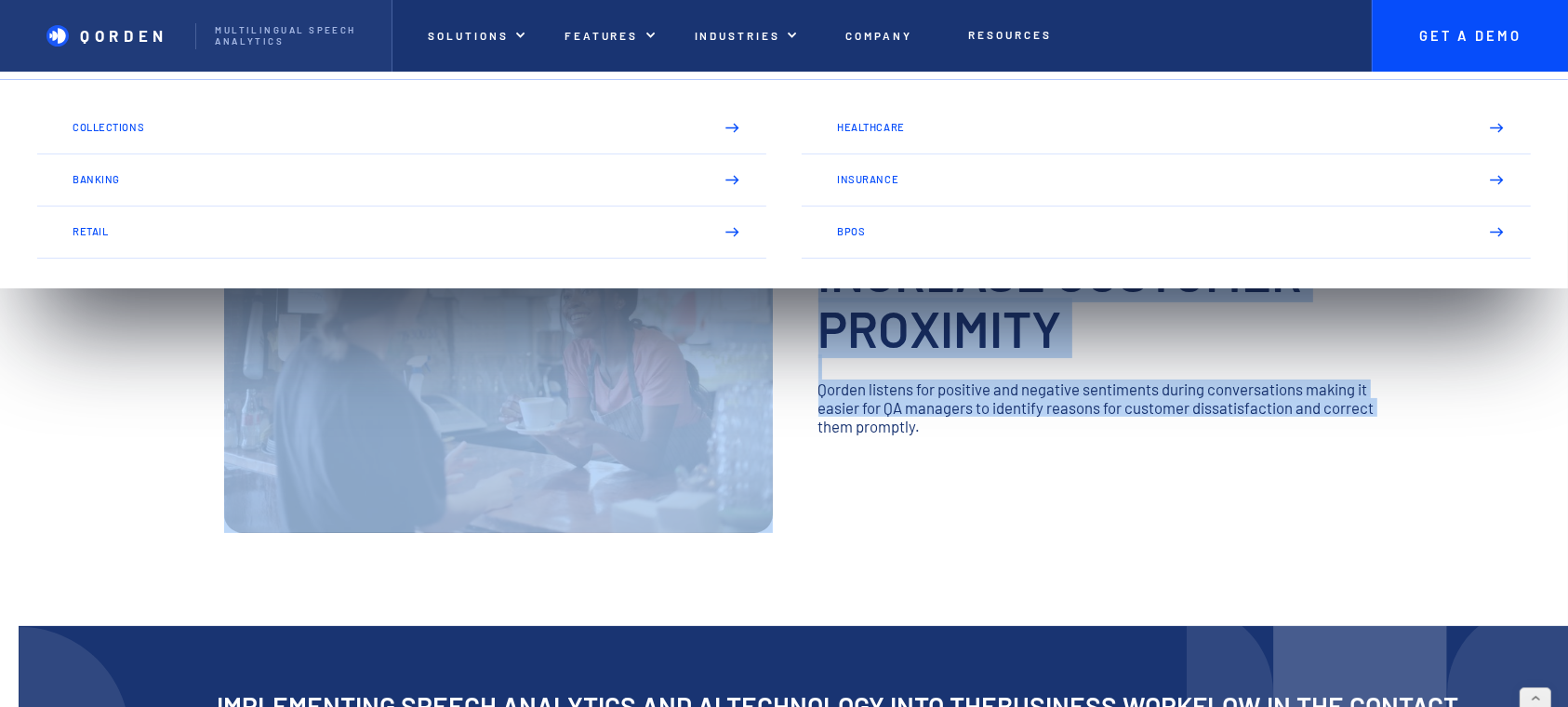 click on "Increase customer proximity ‍ Qorden listens for positive and negative sentiments during conversations making it easier for QA managers to identify reasons for customer dissatisfaction and correct them promptly. ‍" at bounding box center (784, 350) 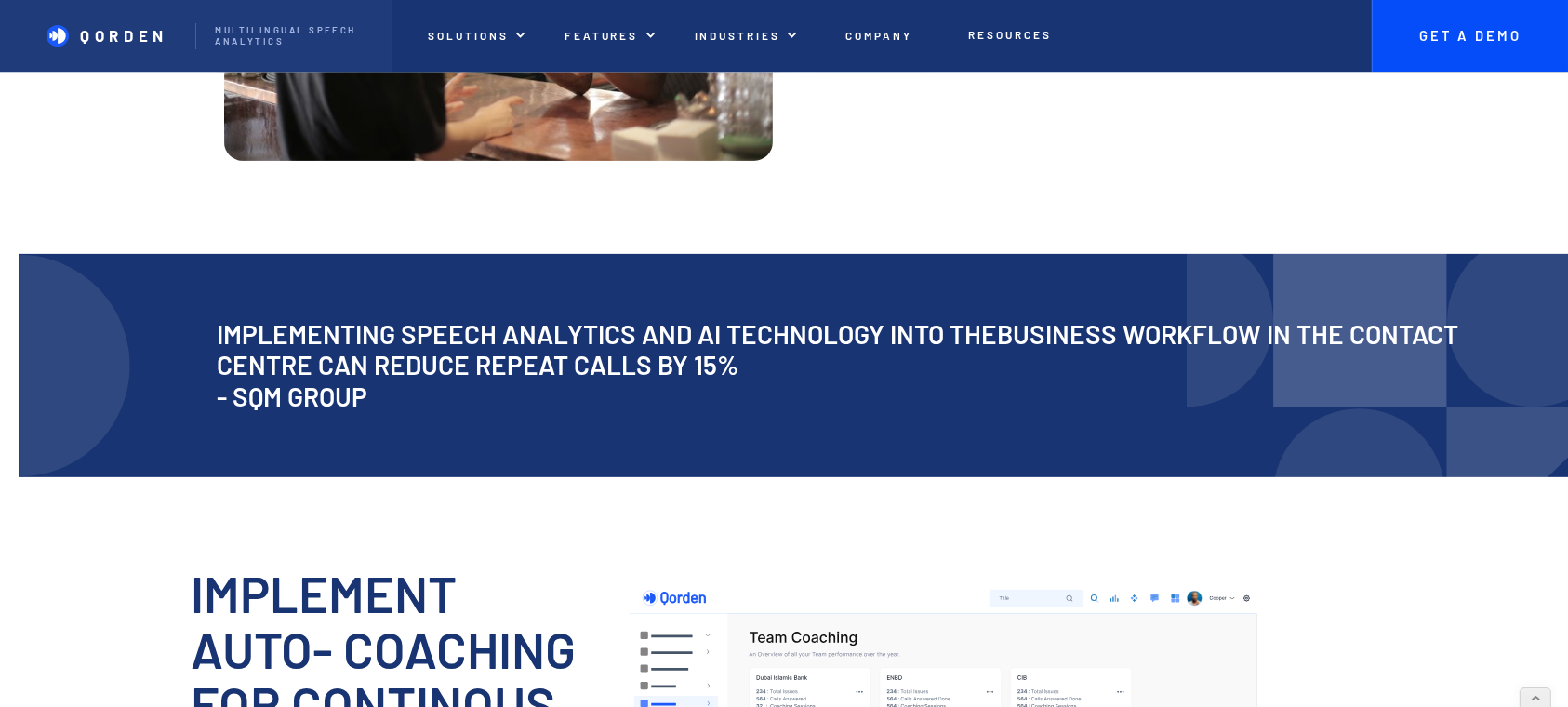 click on "Customer Satisfaction  Risk Minimization and Compliance  Customer Satisfaction  Sales & Revenue Boost  Multilingual Support Operational Efficiency Business Intelligence Monitor and enhance CSAT scores with Qorden's speech analytics and AI technology, driving better customer satisfaction and loyalty. Qorden Reports help users get cutting-edge insights regarding the top performing agents, and the keywords that perform the best for them.  ‍ Standardize high converting conversation behaviors to make sure the learning curve for agents is non-staggering.  ‍ ‍ Increase customer proximity Qorden leverages AI and Speech Analytics to pinpoint the reason why the customer returns dissatisfied.  Turn this around with Qorden - identify areas that need to be addressed, and increase customer retention tenfold.  “Increase customer retention with Qorden - use customer satisfaction as a data-driven metric to monitor, and derive success.” Implement Auto-Loop Improvement functionality ‍ Inquiry now csat scores ‍" at bounding box center [784, 606] 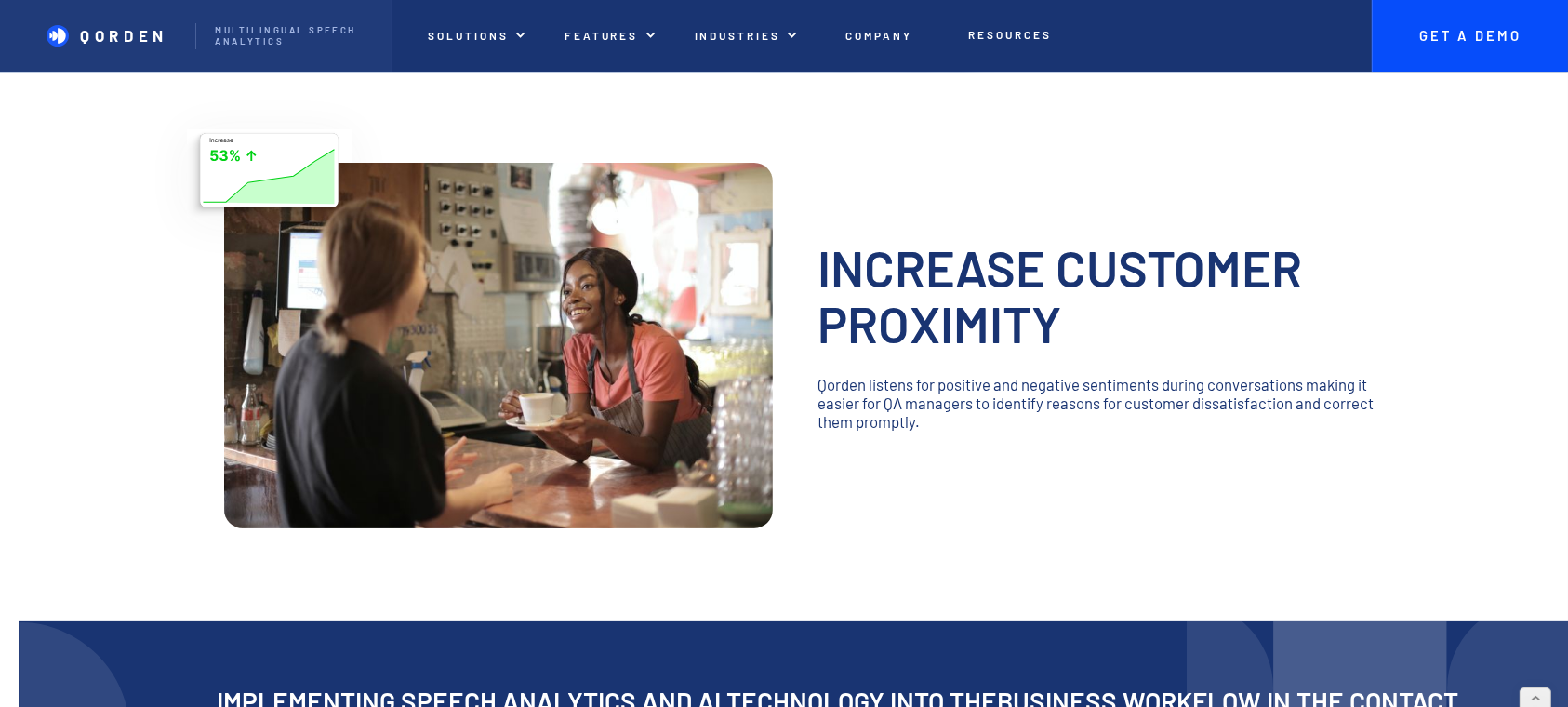 scroll, scrollTop: 124, scrollLeft: 0, axis: vertical 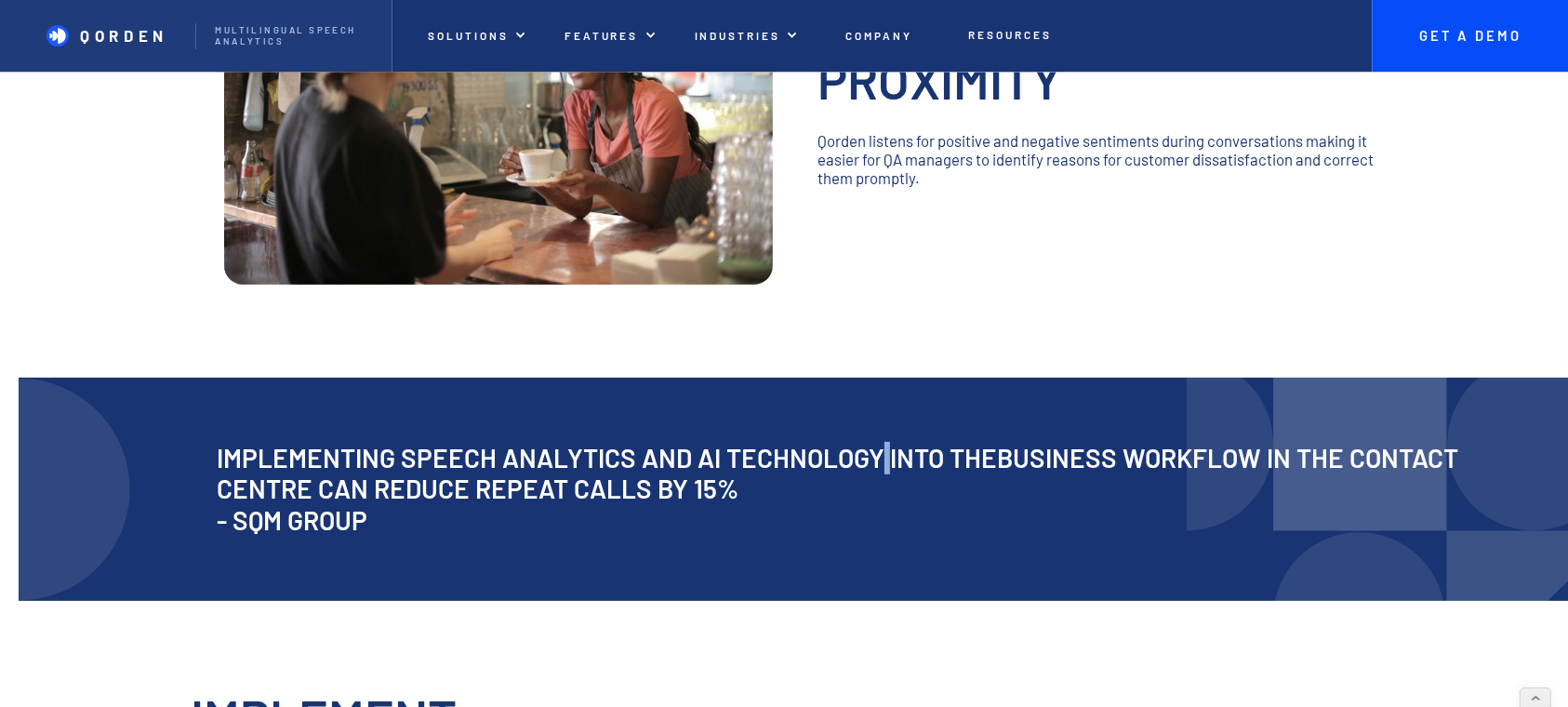drag, startPoint x: 883, startPoint y: 420, endPoint x: 828, endPoint y: 421, distance: 55.00909 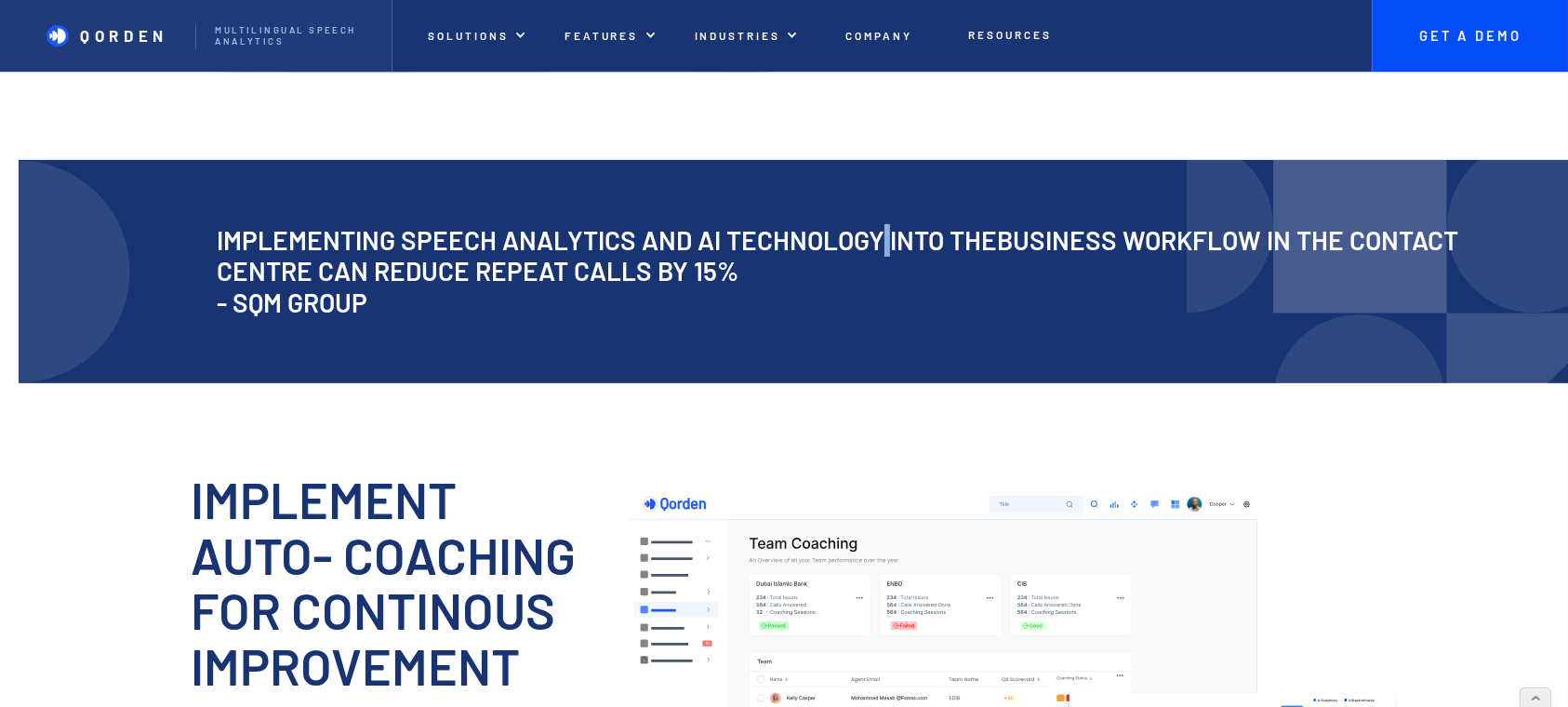 scroll, scrollTop: 868, scrollLeft: 0, axis: vertical 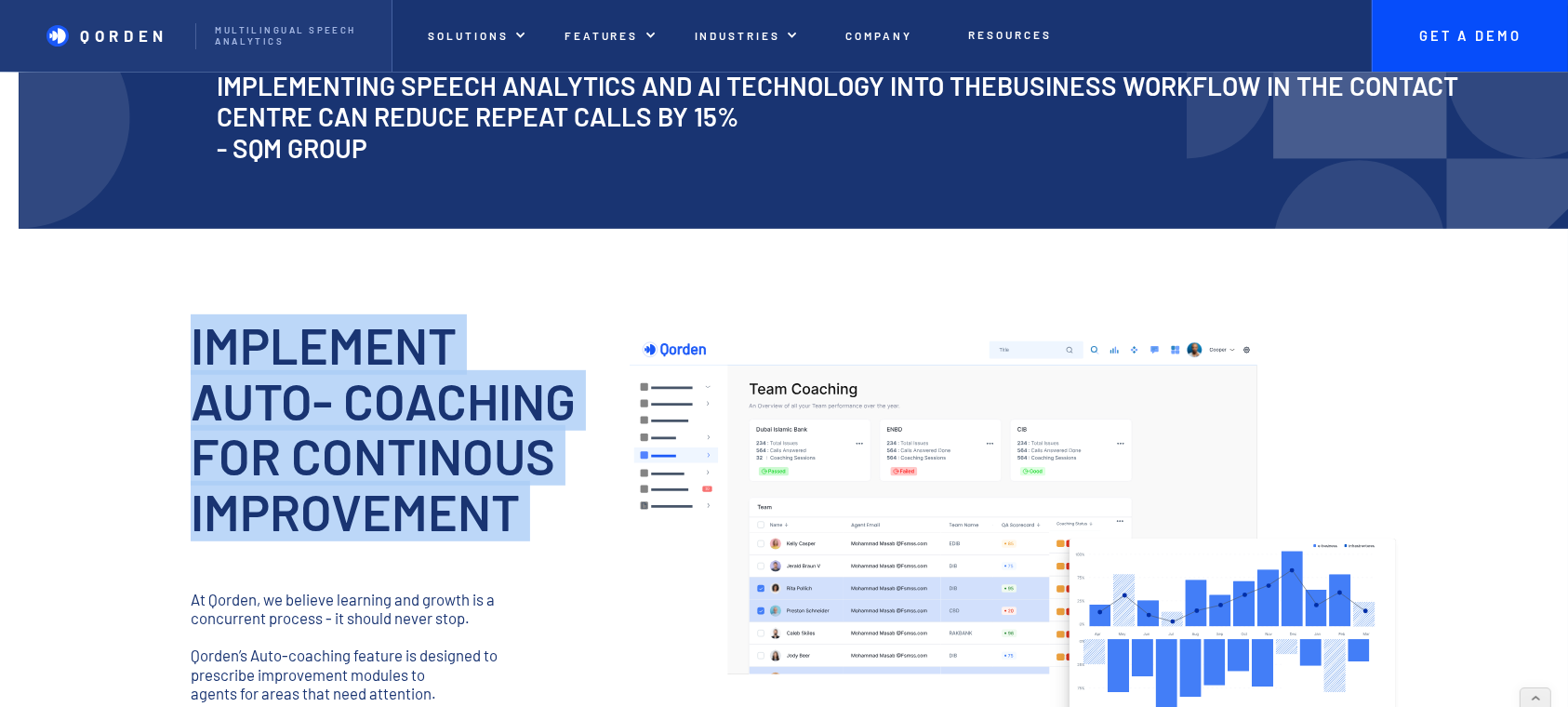 drag, startPoint x: 194, startPoint y: 348, endPoint x: 417, endPoint y: 576, distance: 318.925 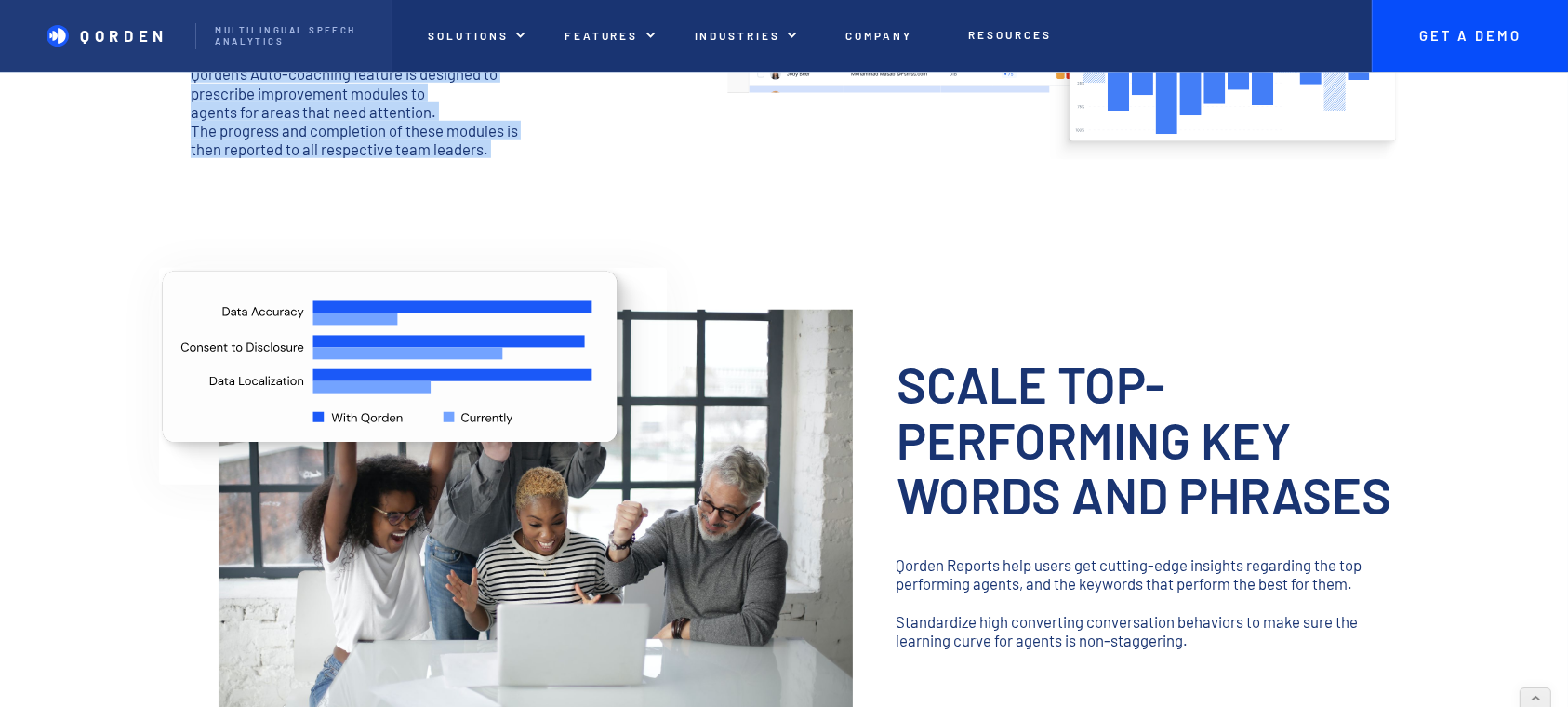 scroll, scrollTop: 1488, scrollLeft: 0, axis: vertical 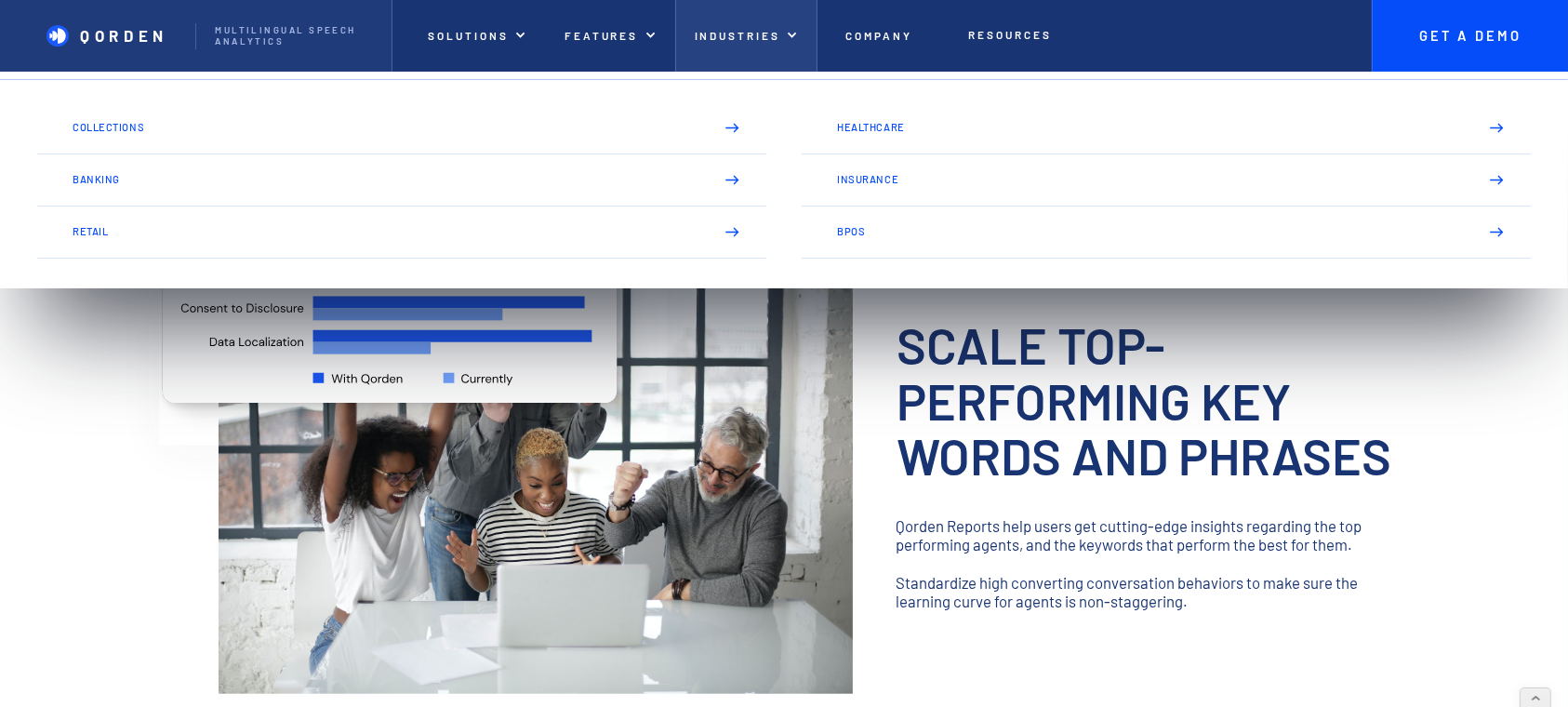 copy on "Implement Auto- COACHING fOR CONTINOUS IMPROVEMENT ‍ ‍ At Qorden, we believe learning and growth is a concurrent process - it should never stop.  ‍ Qorden’s Auto-coaching feature is designed to prescribe improvement modules to agents for areas that need attention. The progress and completion of these modules is then reported to all respective team leaders." 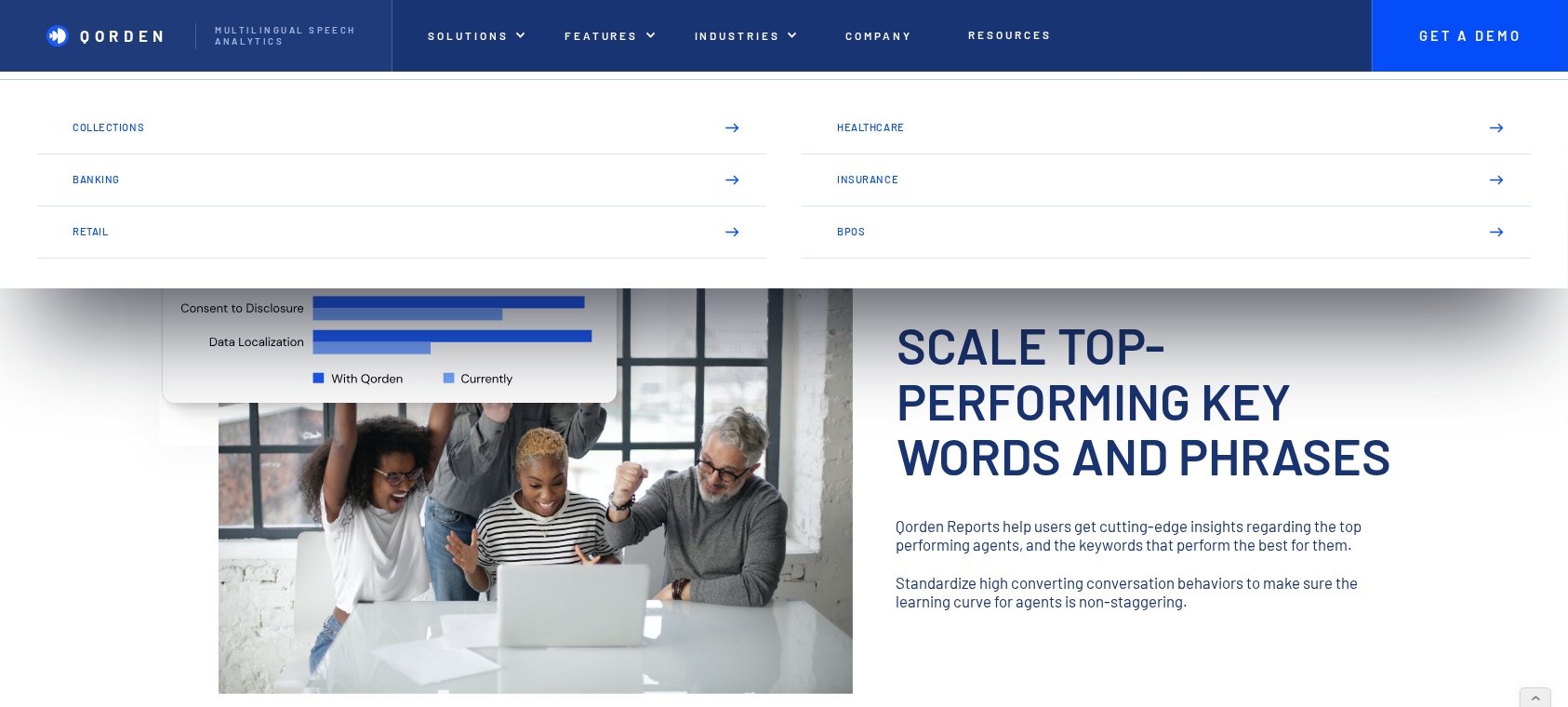 click on "scale top-performing key words and phrases" at bounding box center [1161, 400] 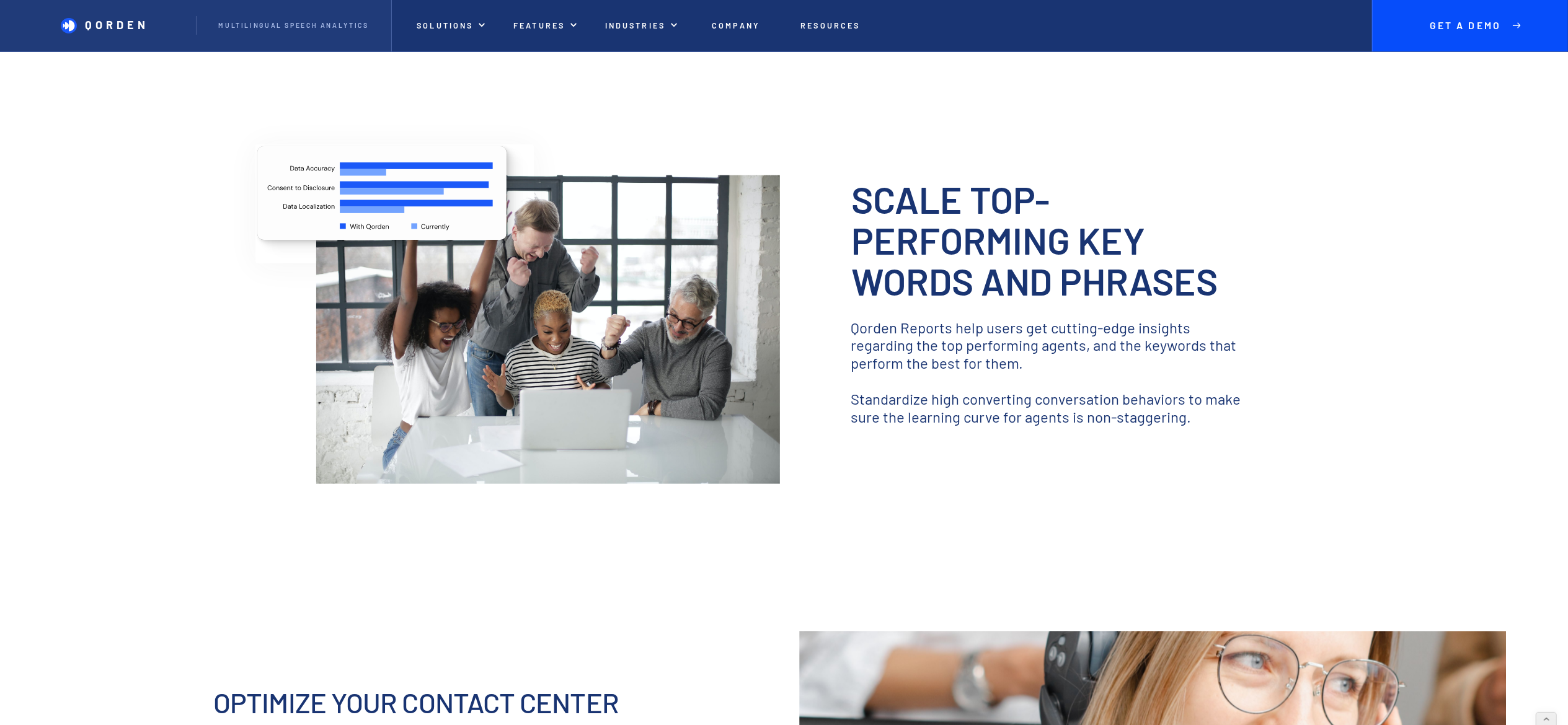 scroll, scrollTop: 1446, scrollLeft: 0, axis: vertical 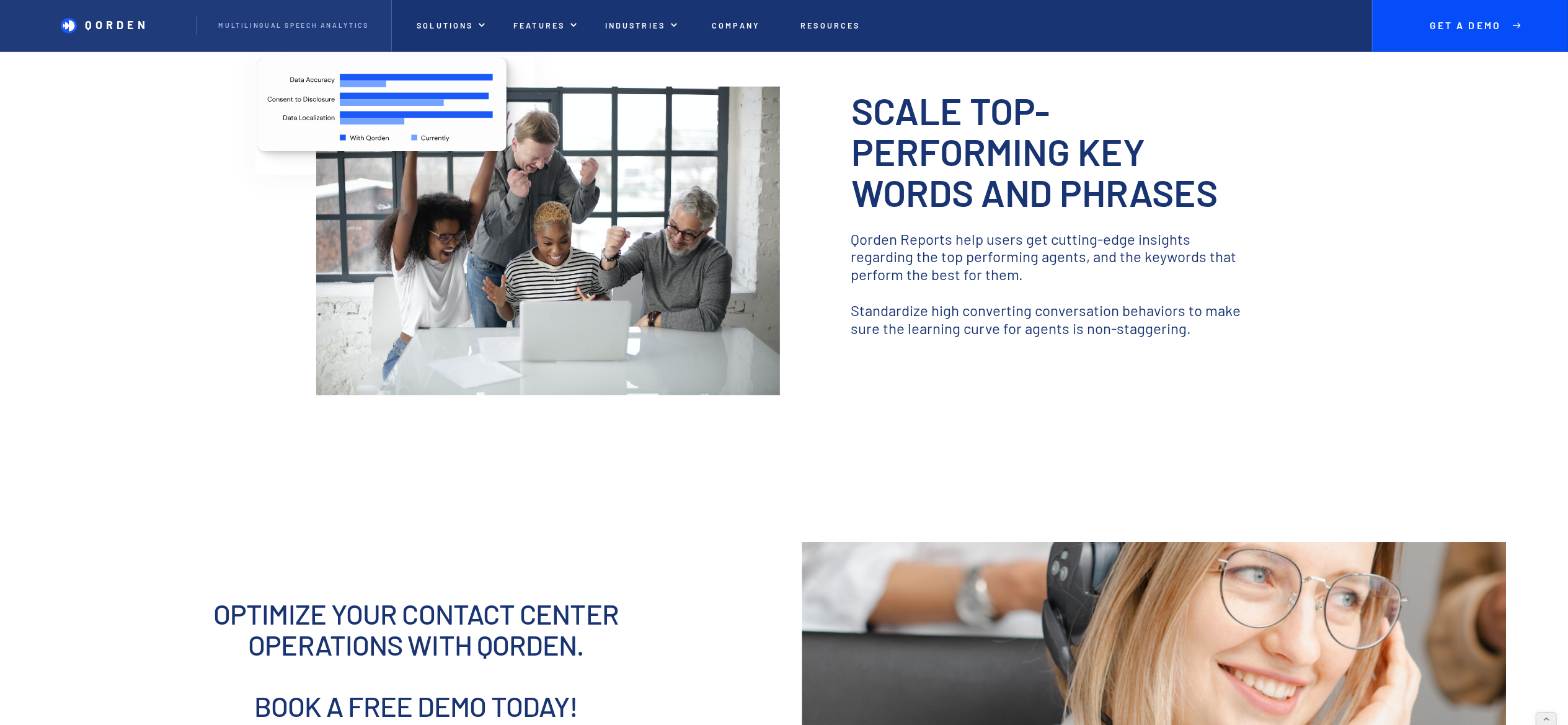 click on "‍" at bounding box center (1049, 292) 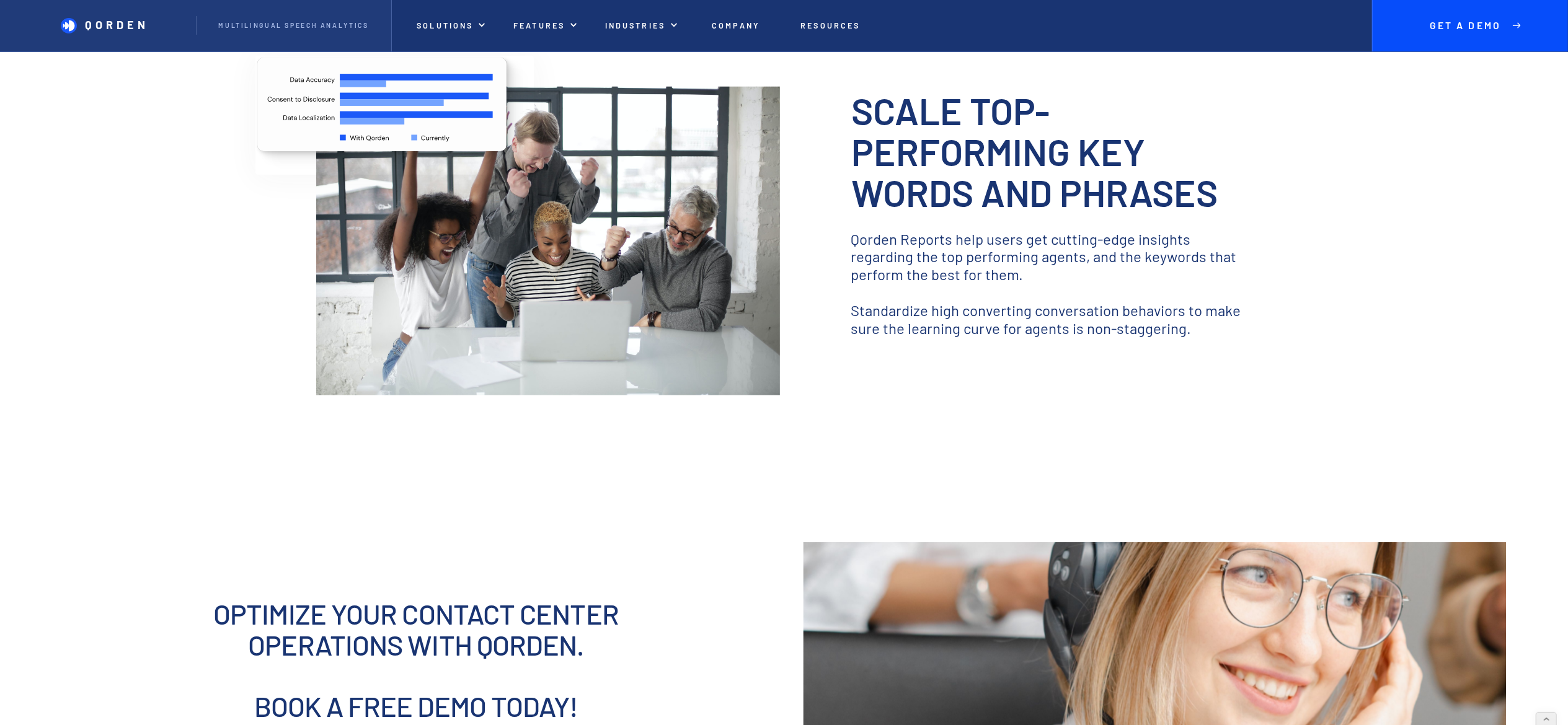 click on "‍" at bounding box center (1049, 292) 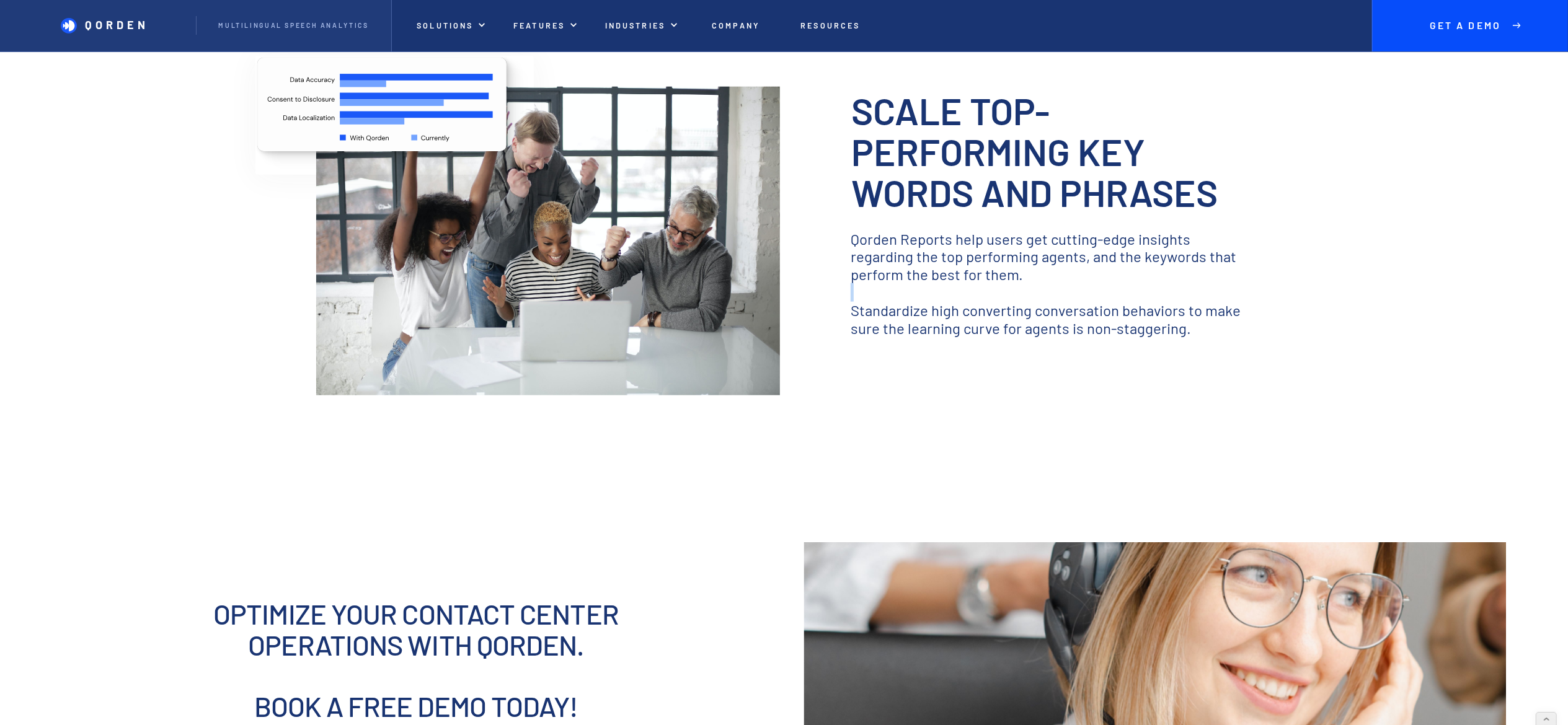 click on "‍" at bounding box center [1049, 292] 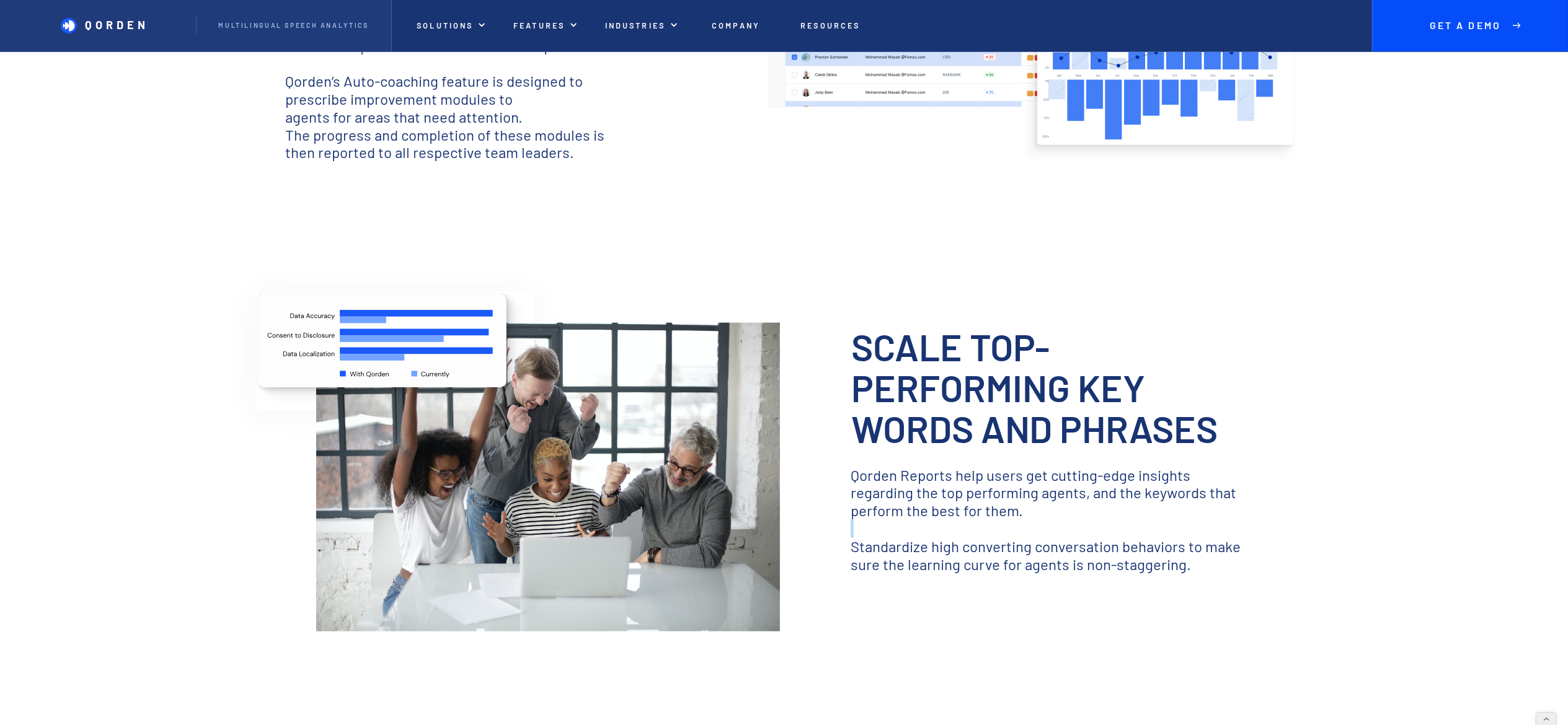 scroll, scrollTop: 1322, scrollLeft: 0, axis: vertical 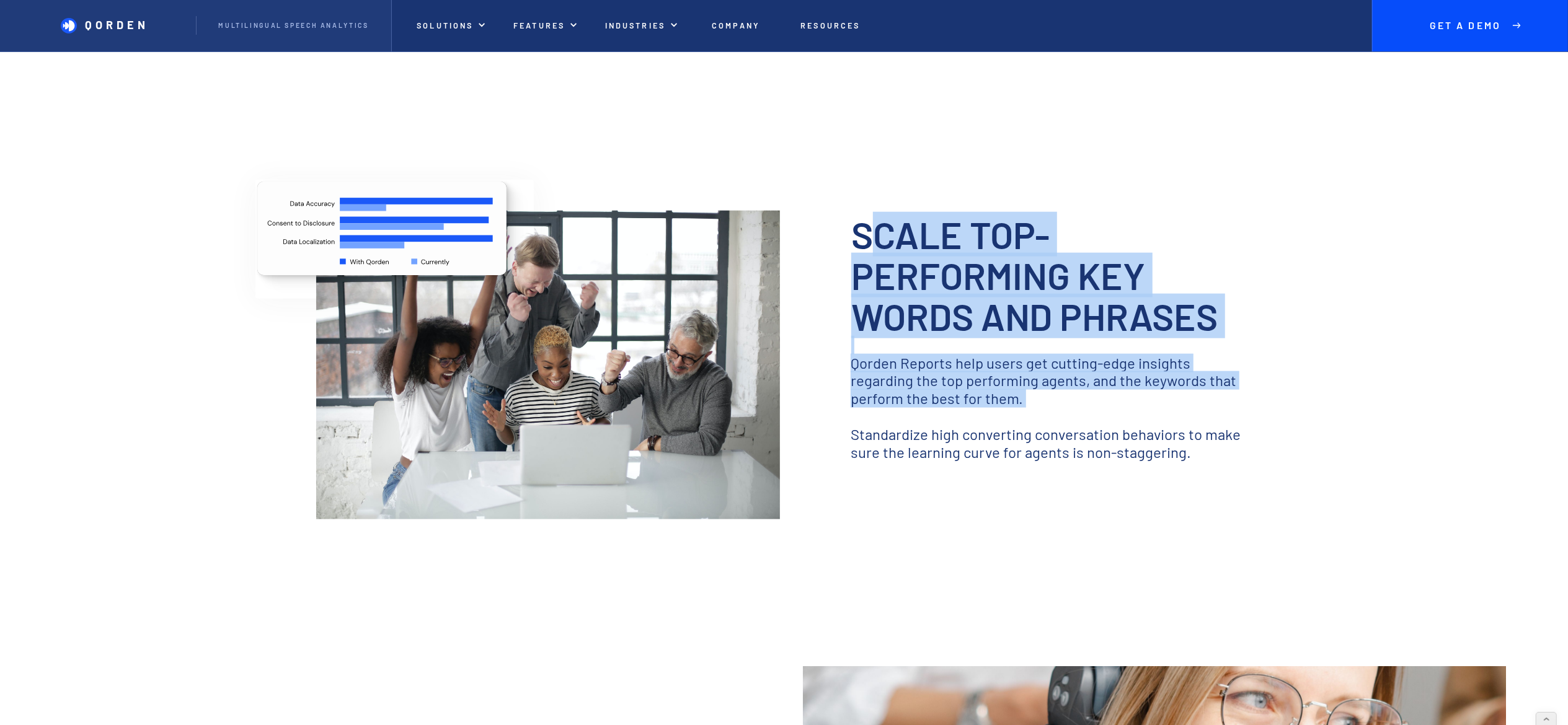 drag, startPoint x: 866, startPoint y: 221, endPoint x: 1032, endPoint y: 410, distance: 251.5492 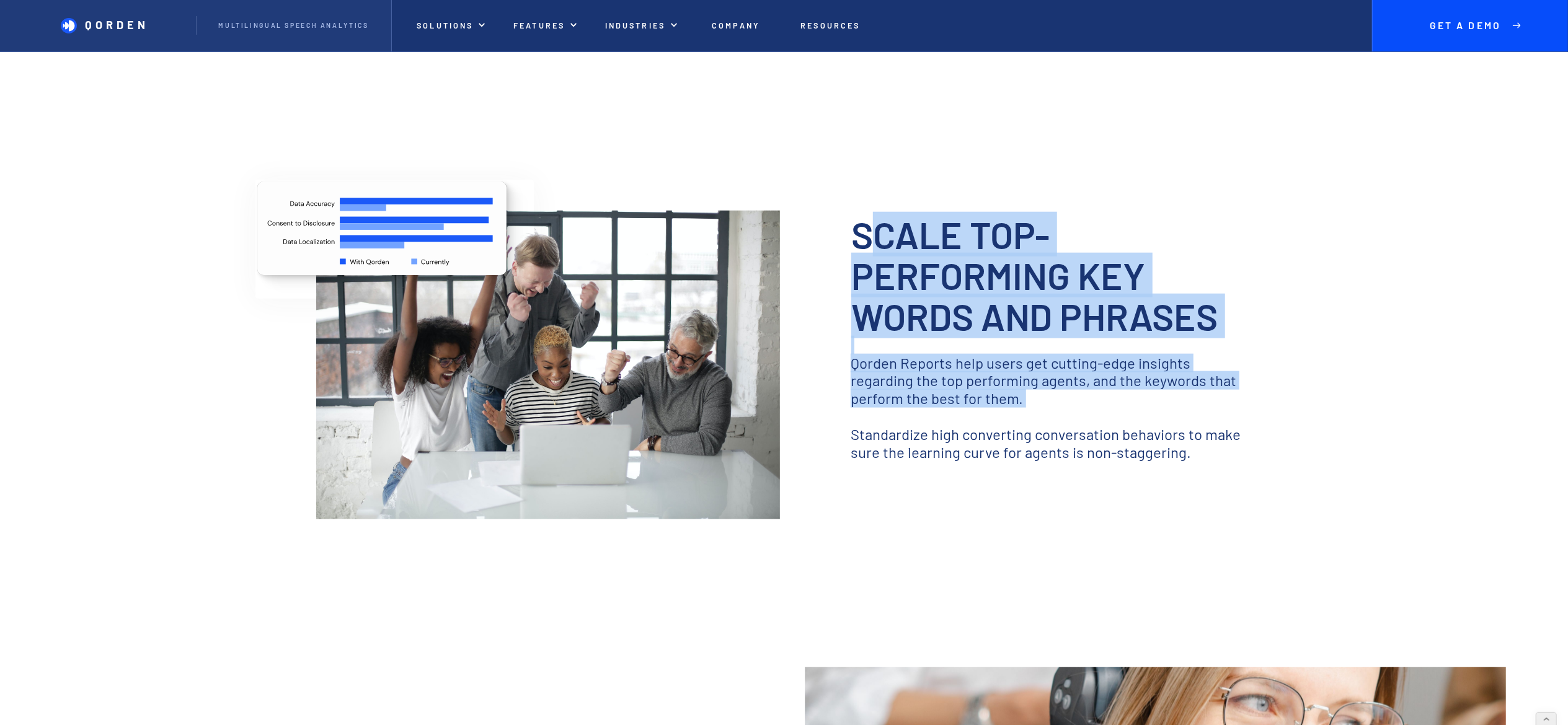 drag, startPoint x: 1044, startPoint y: 416, endPoint x: 1142, endPoint y: 458, distance: 106.62082 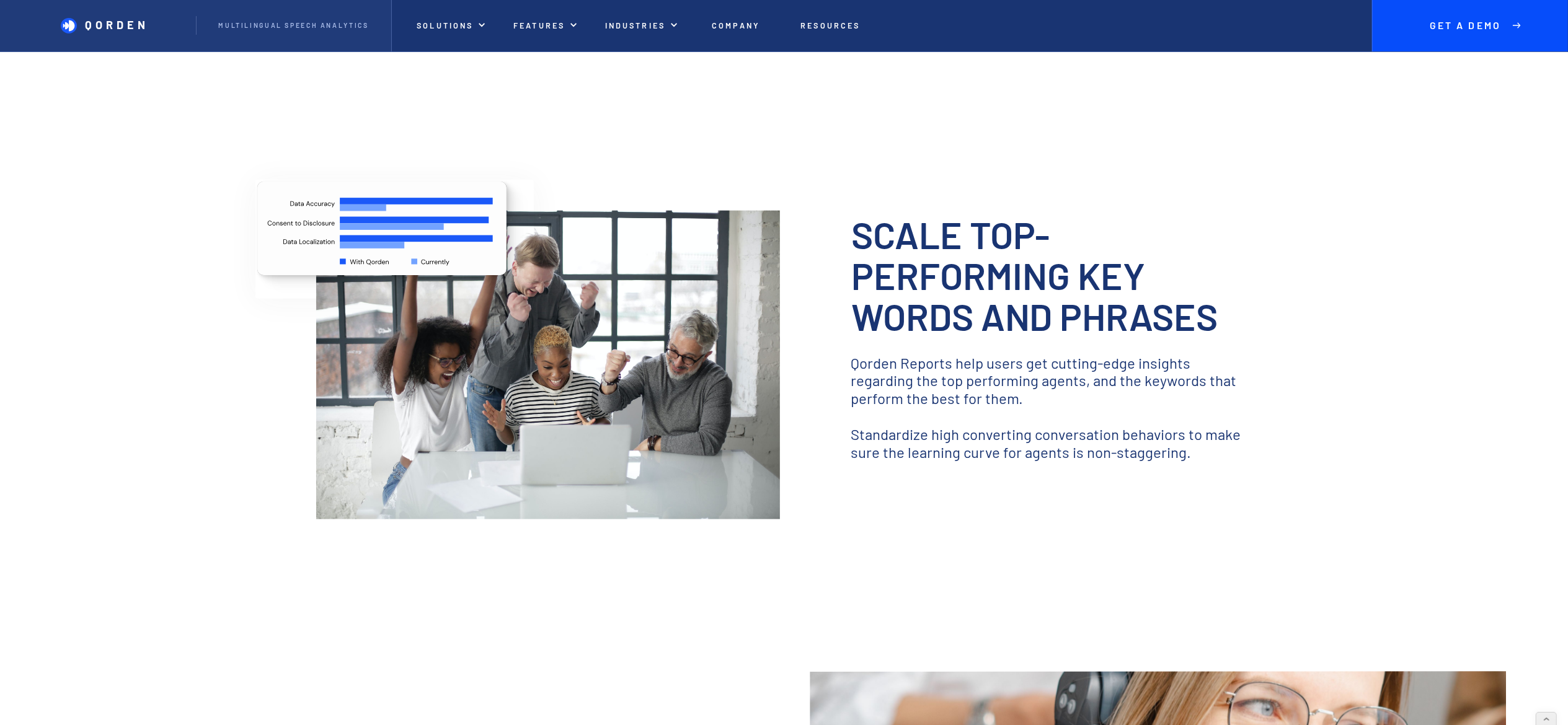 click on "‍" at bounding box center [1049, 470] 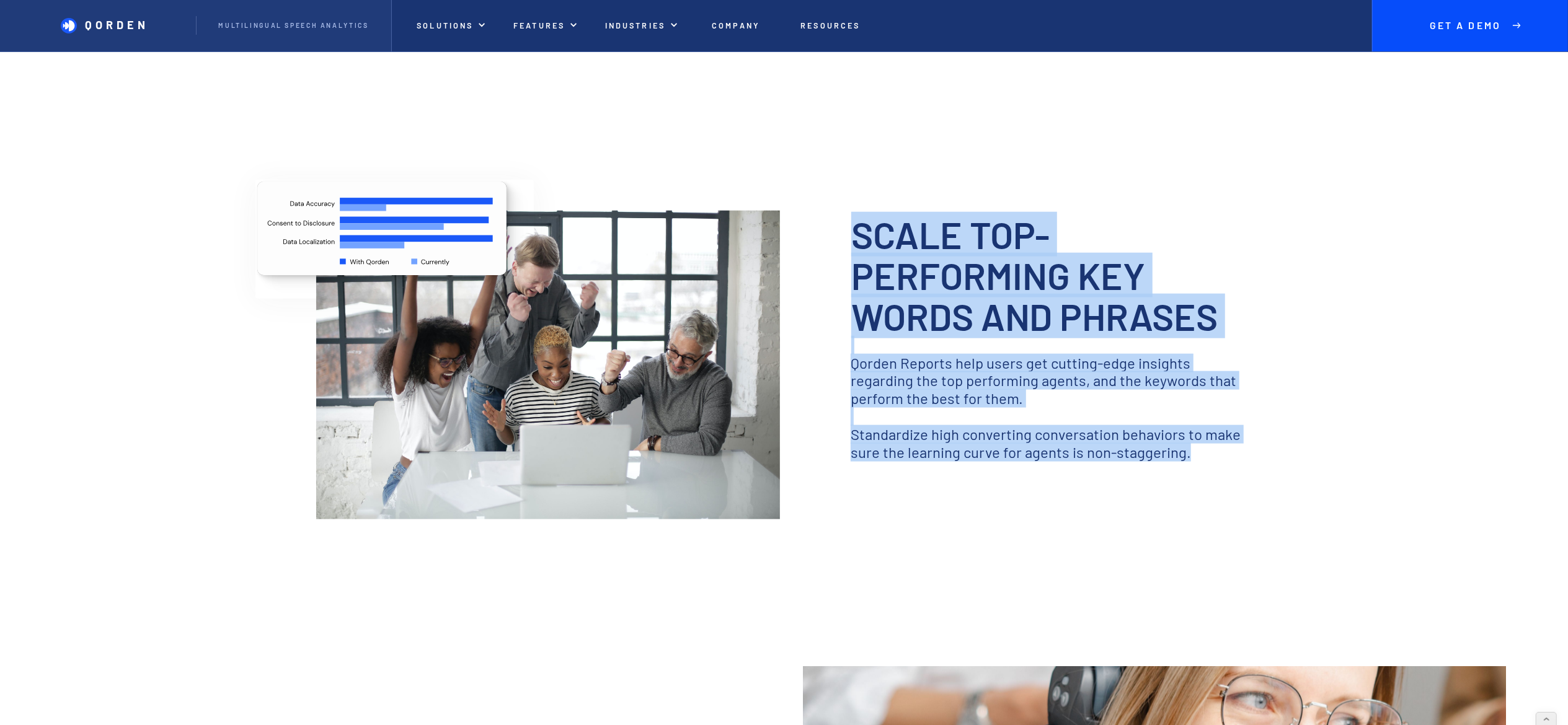 drag, startPoint x: 1200, startPoint y: 461, endPoint x: 826, endPoint y: 238, distance: 435.4366 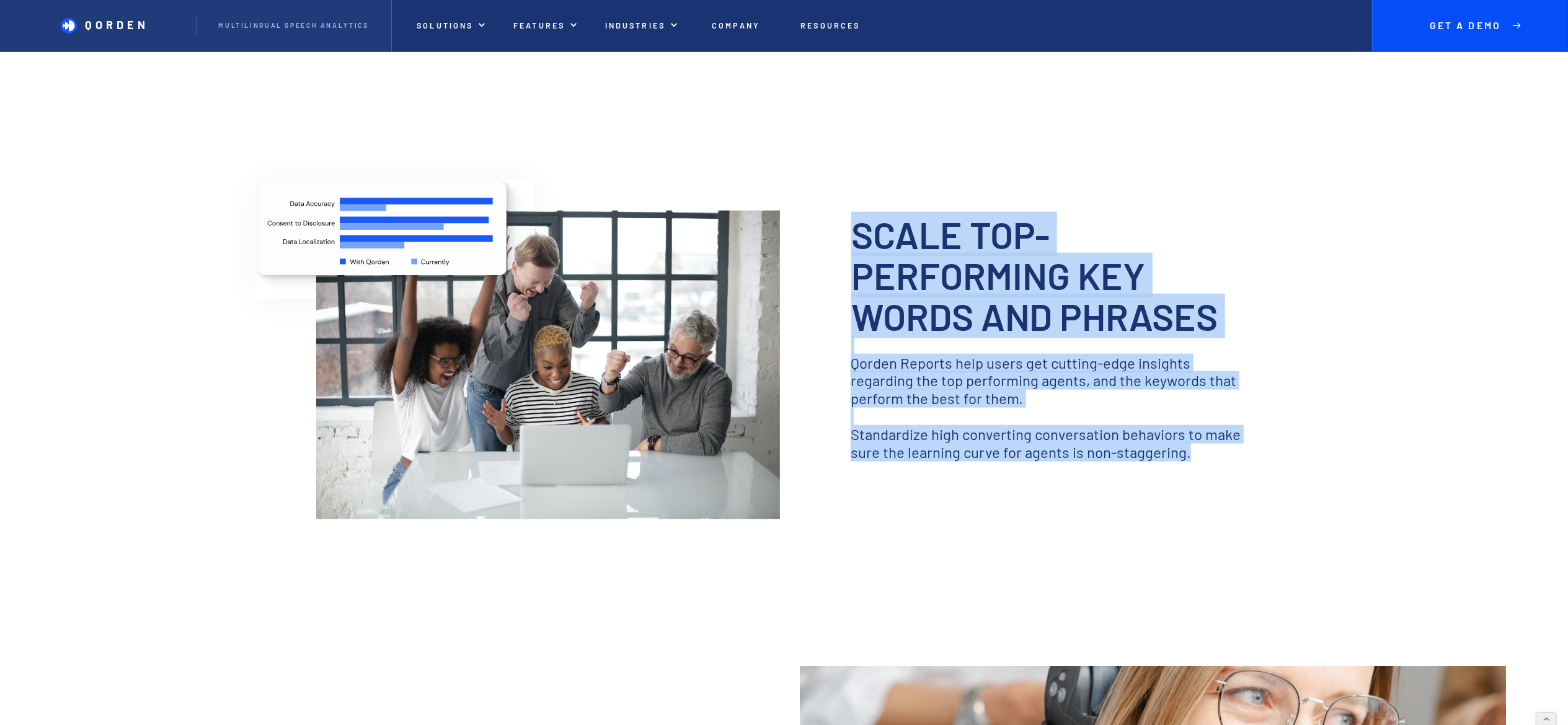 copy on "scale top-performing key words and phrases ‍ Qorden Reports help users get cutting-edge insights regarding the top performing agents, and the keywords that perform the best for them.  ‍ Standardize high converting conversation behaviors to make sure the learning curve for agents is non-staggering." 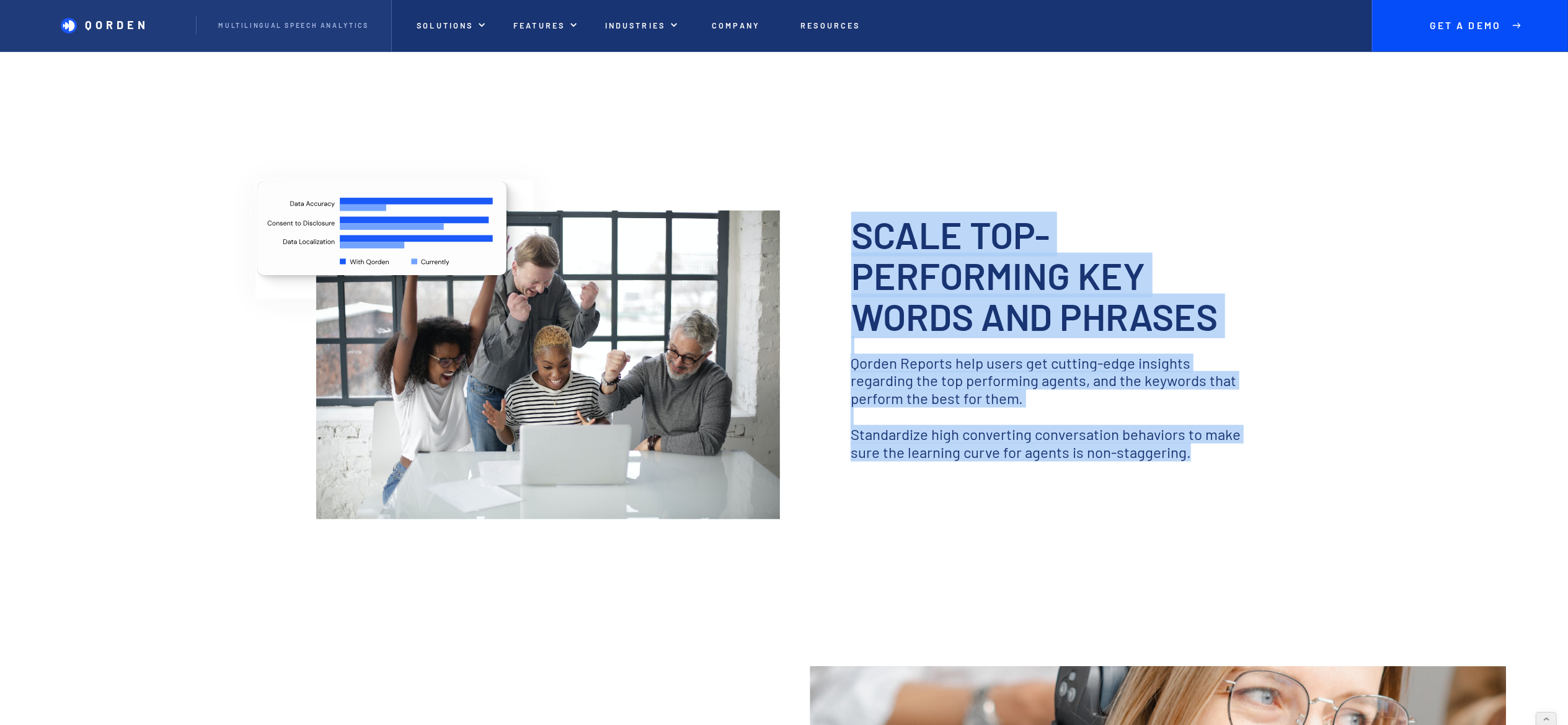 click on "scale top-performing key words and phrases" at bounding box center (1058, 275) 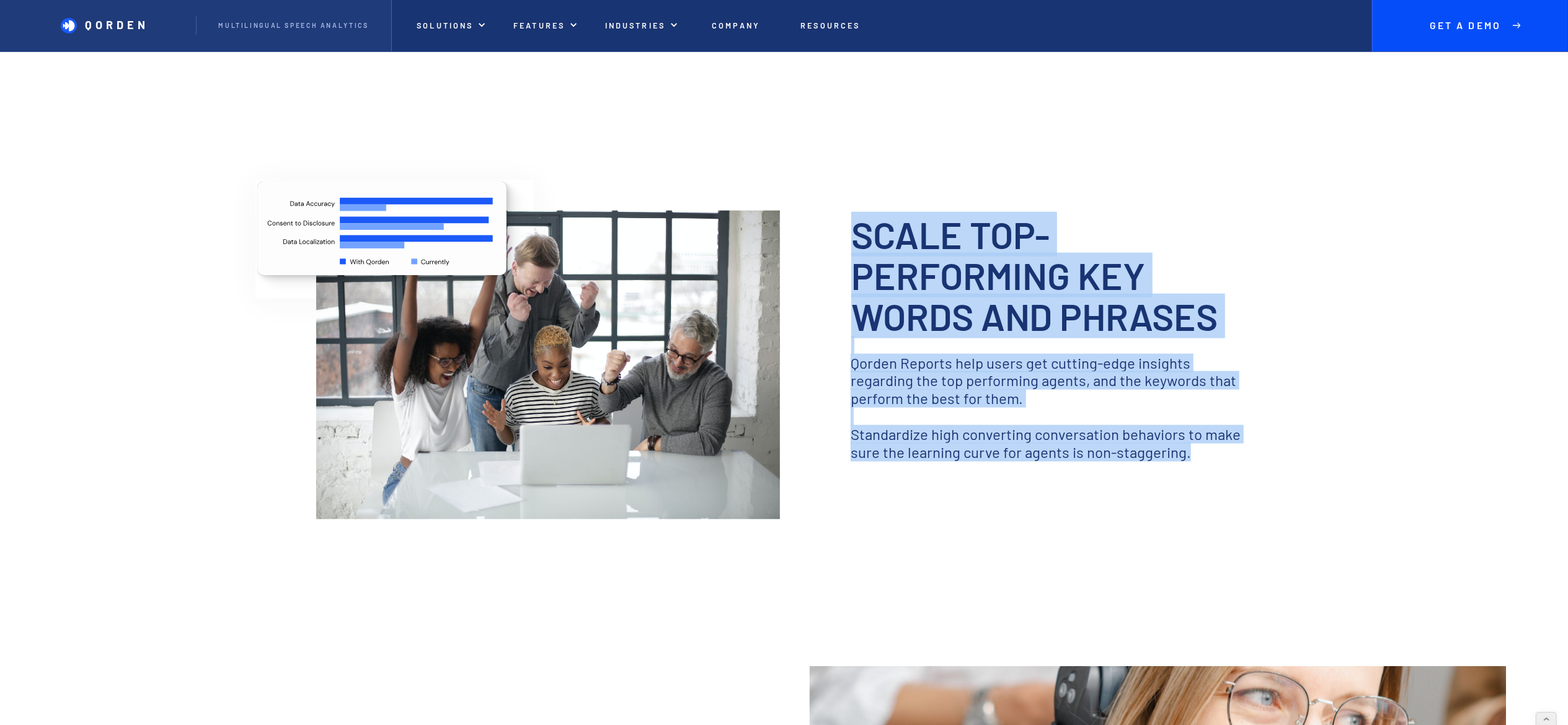 click on "scale top-performing key words and phrases" at bounding box center [1058, 275] 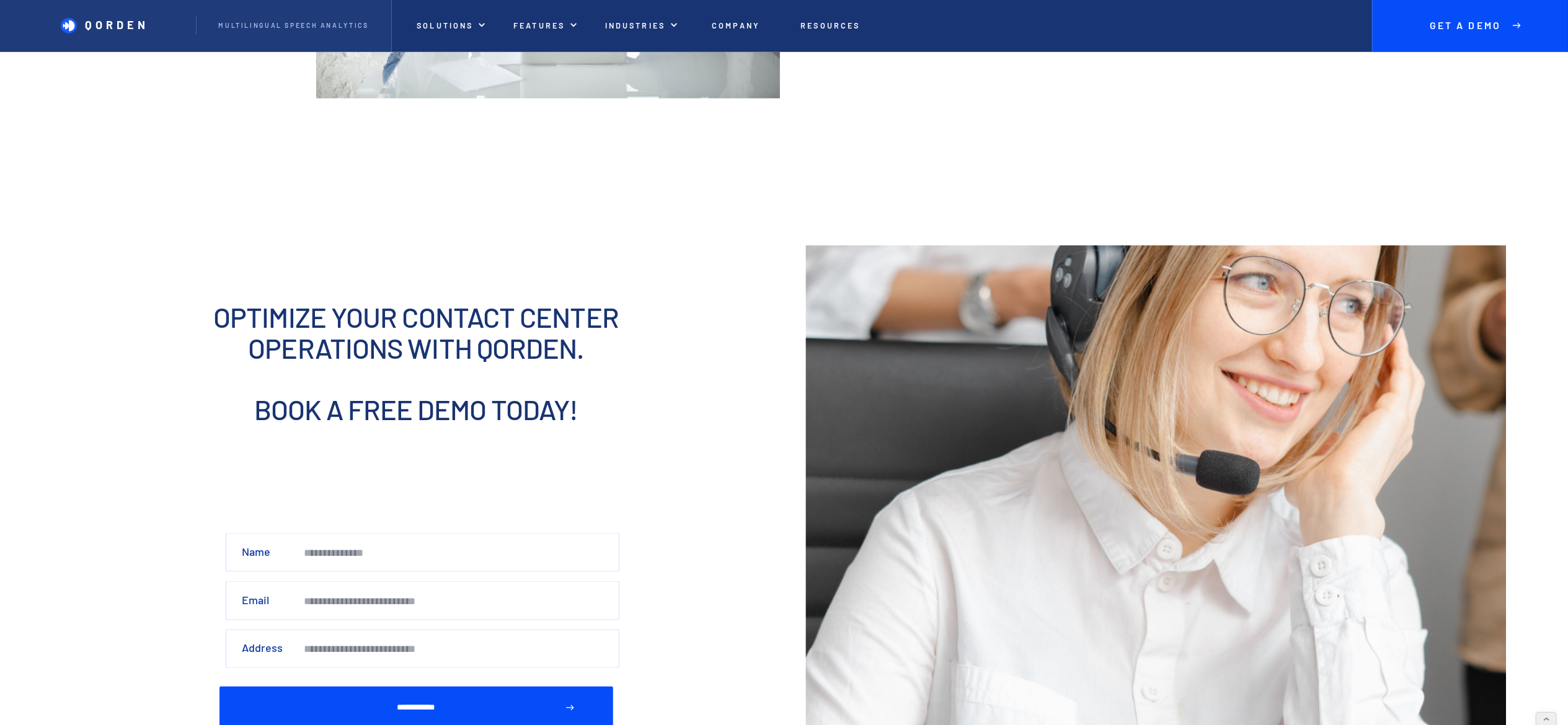scroll, scrollTop: 1817, scrollLeft: 0, axis: vertical 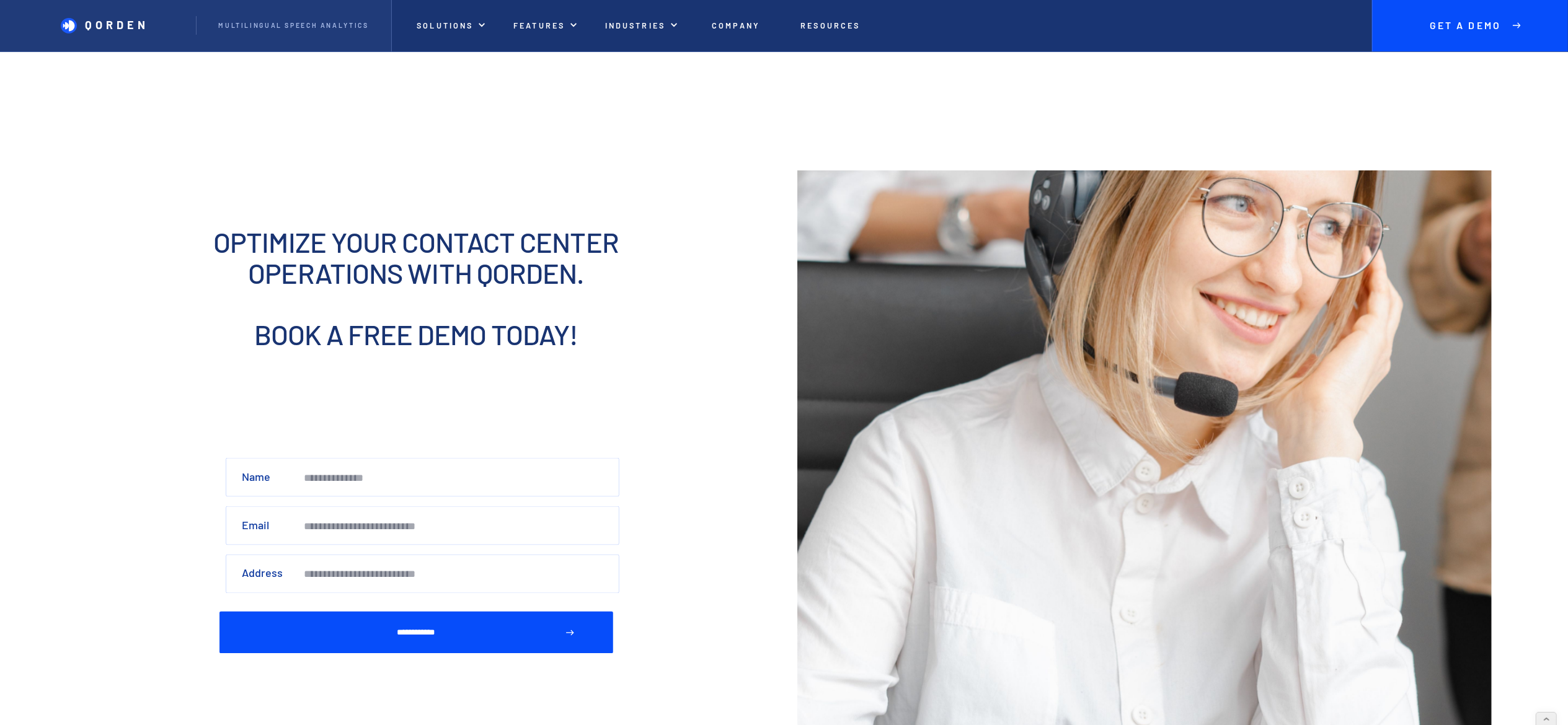 click on "optimize your contact center operations with qorden.  ‍ bOOK A FREE DEMO today! ‍" at bounding box center (416, 304) 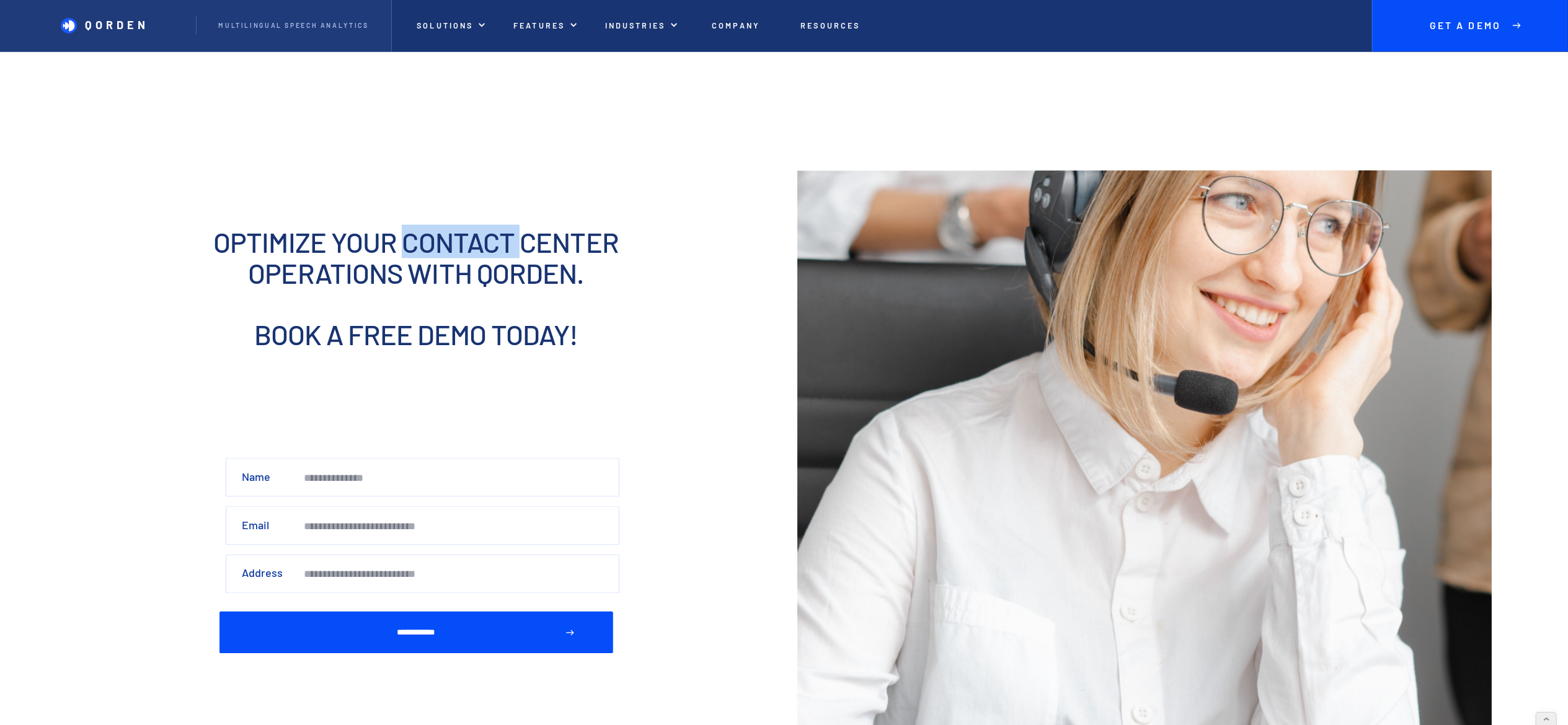 click on "optimize your contact center operations with qorden.  ‍ bOOK A FREE DEMO today! ‍" at bounding box center (416, 304) 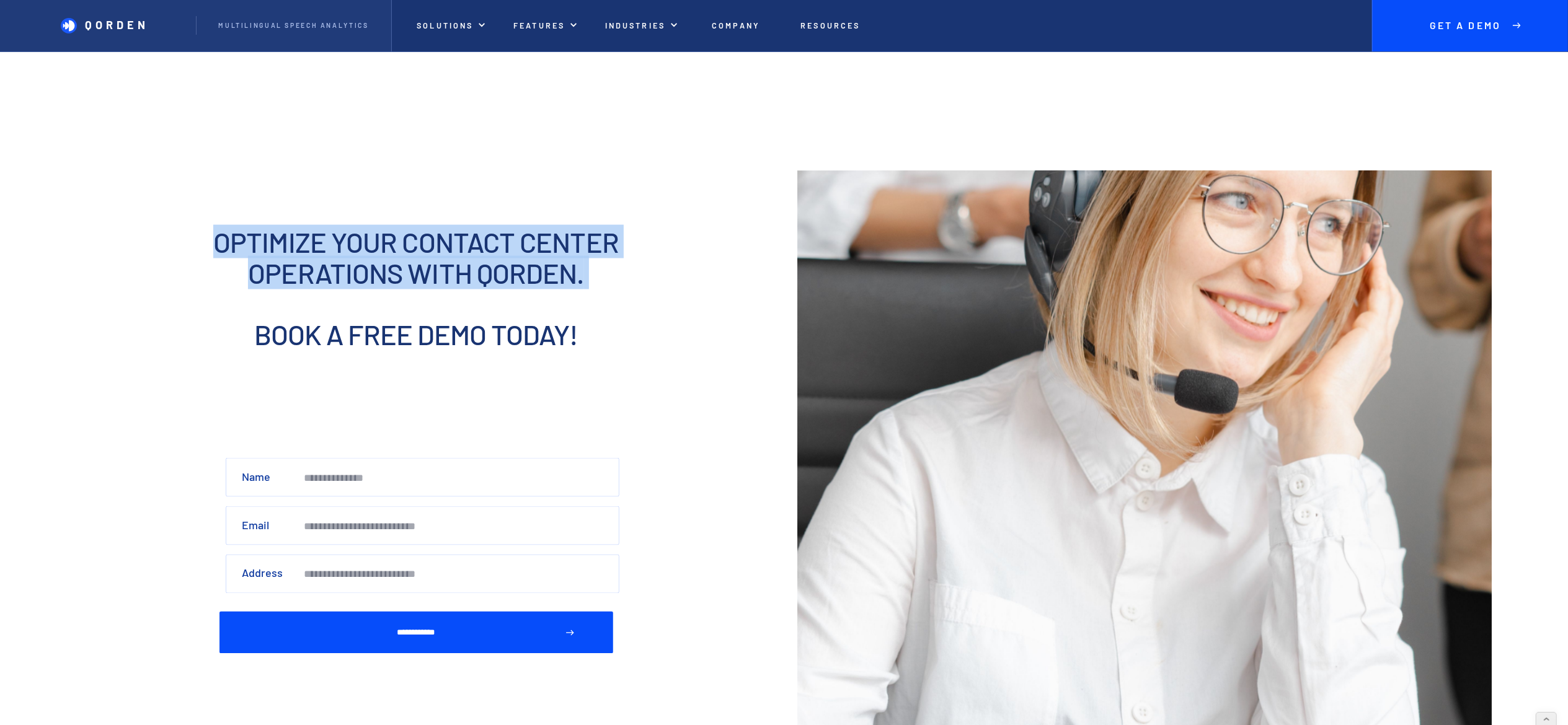 click on "optimize your contact center operations with qorden.  ‍ bOOK A FREE DEMO today! ‍" at bounding box center (416, 304) 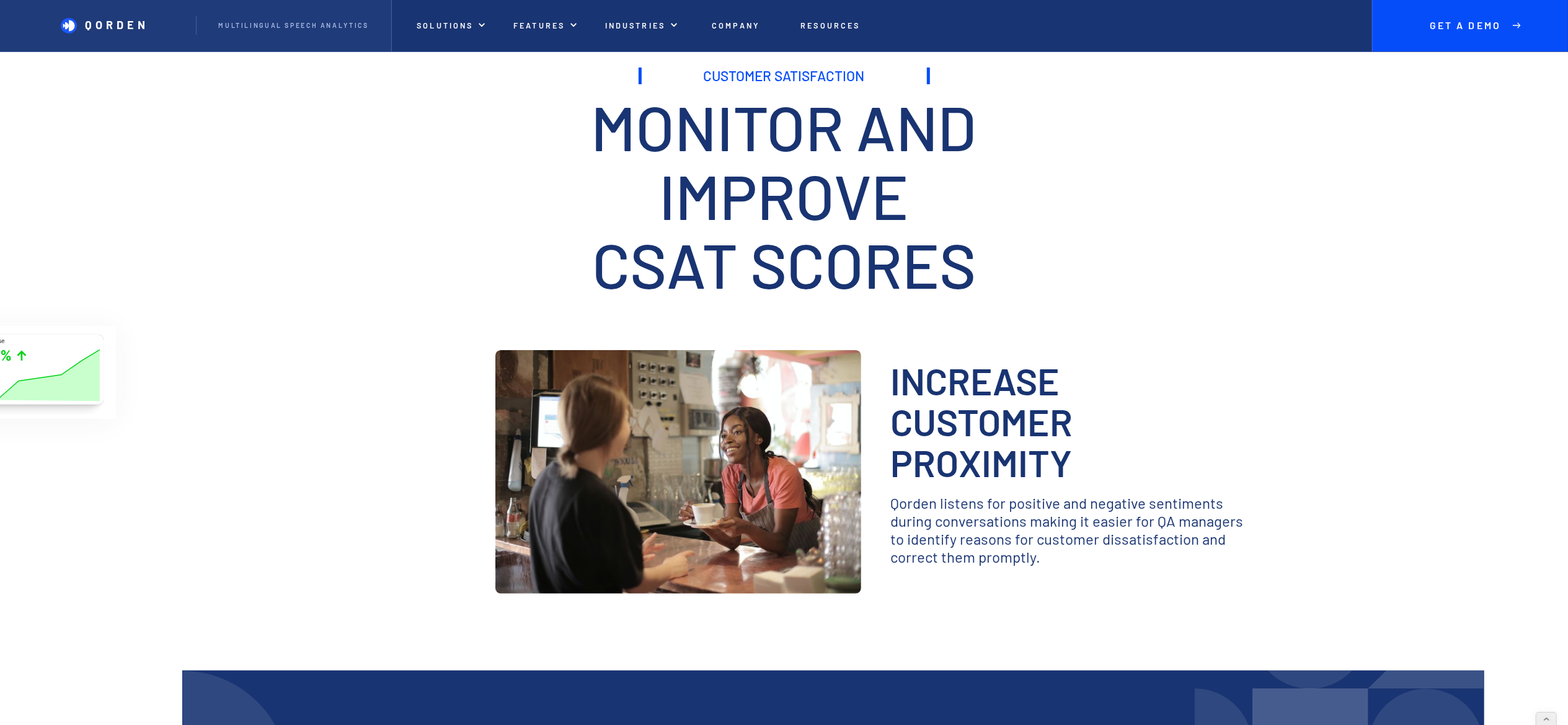 scroll, scrollTop: 0, scrollLeft: 0, axis: both 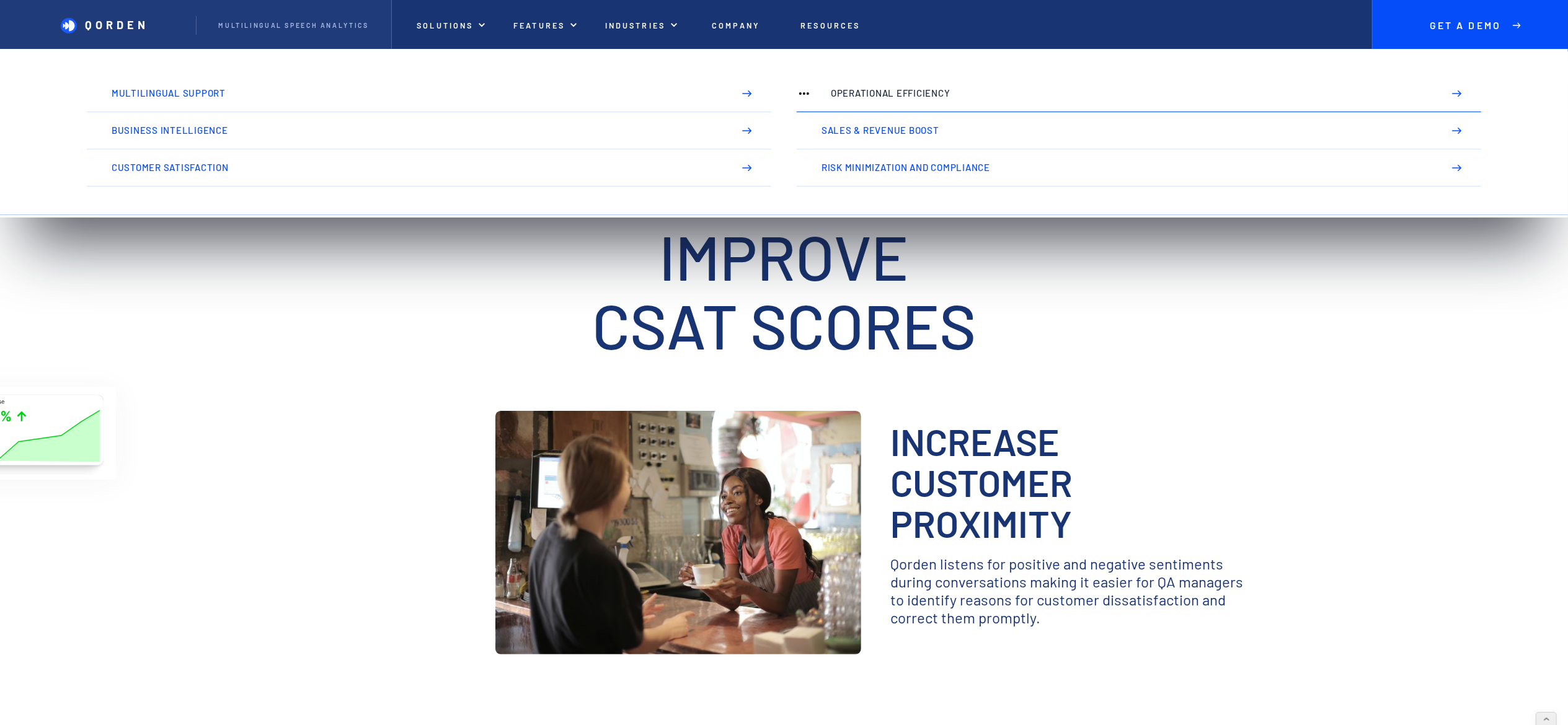 click on "Operational Efficiency" at bounding box center (1131, 93) 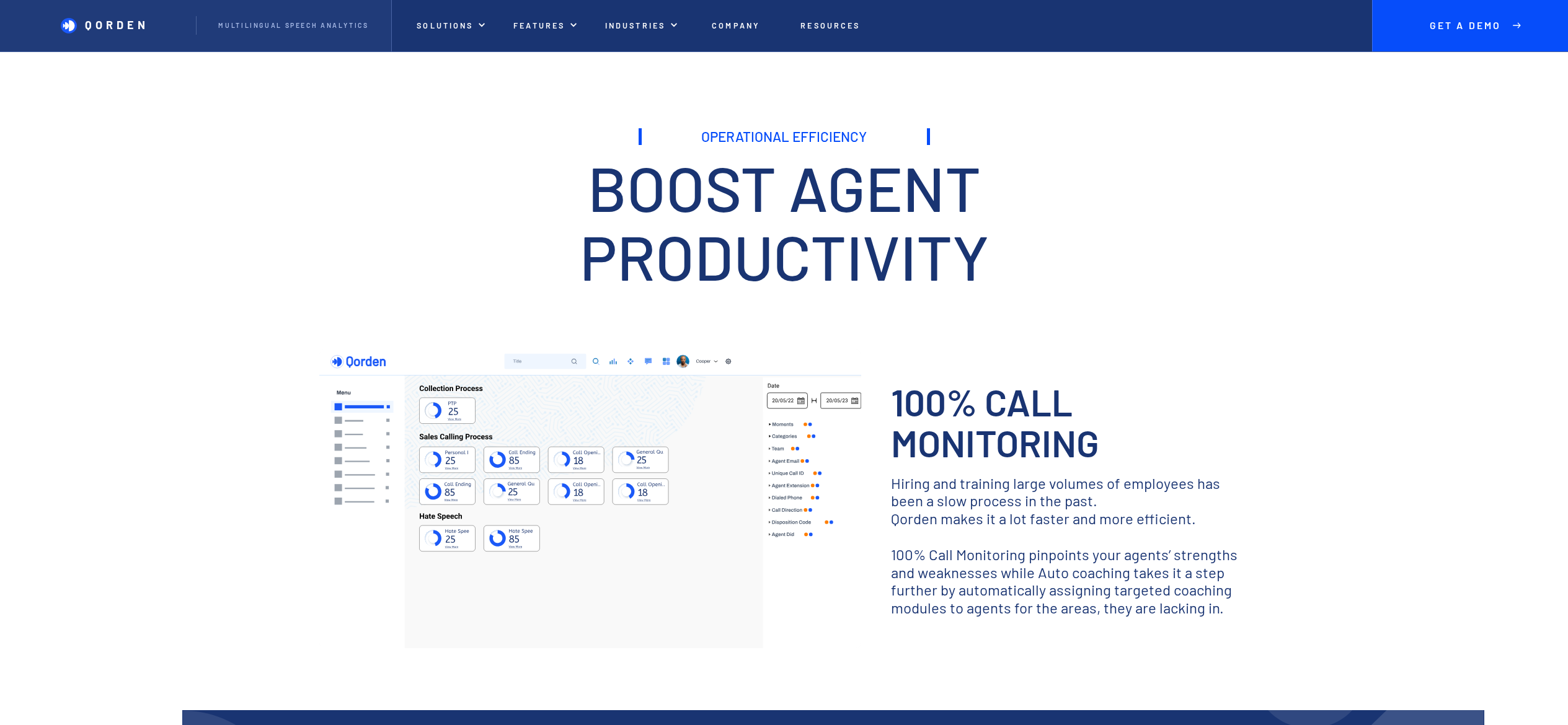 click on "Boost agent productivity" at bounding box center [784, 221] 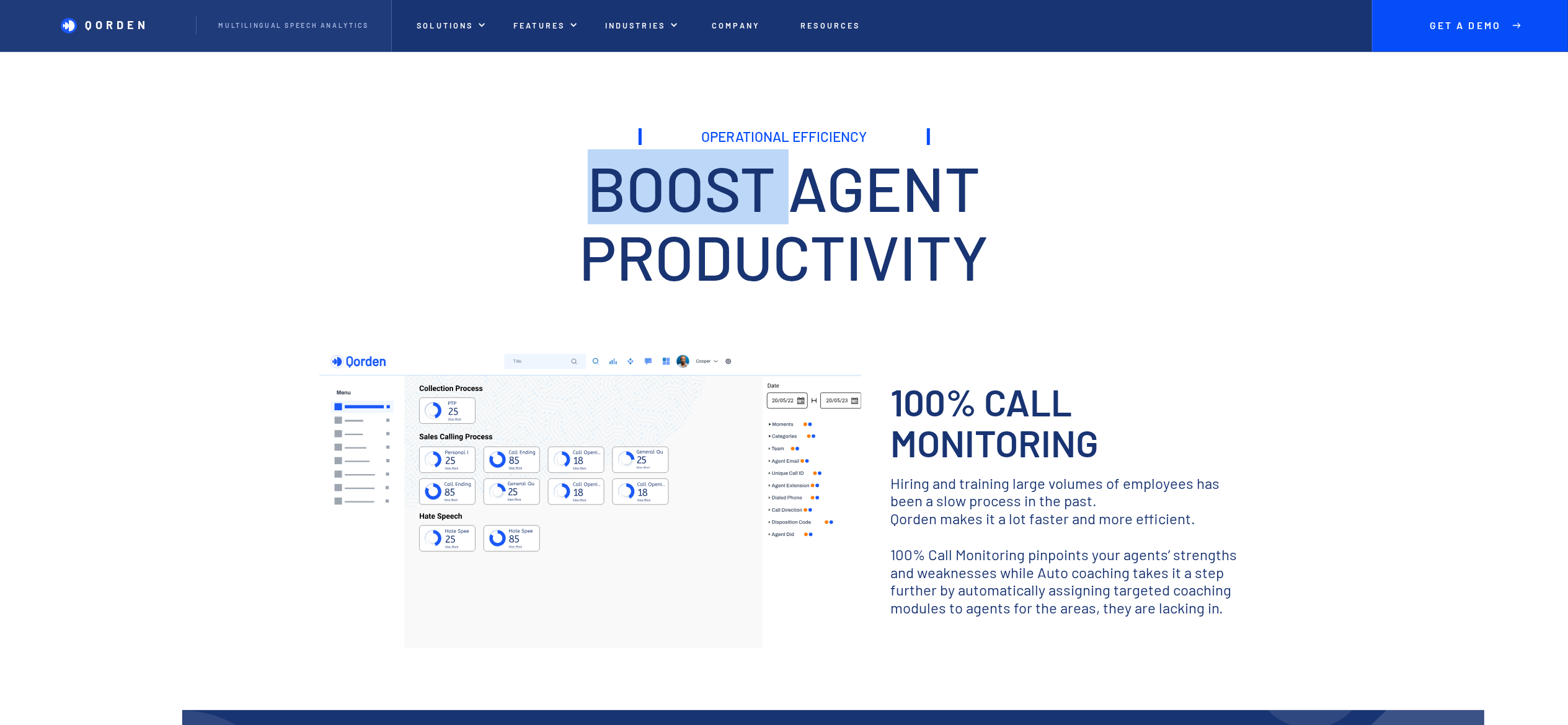 drag, startPoint x: 0, startPoint y: 0, endPoint x: 750, endPoint y: 252, distance: 791.2041 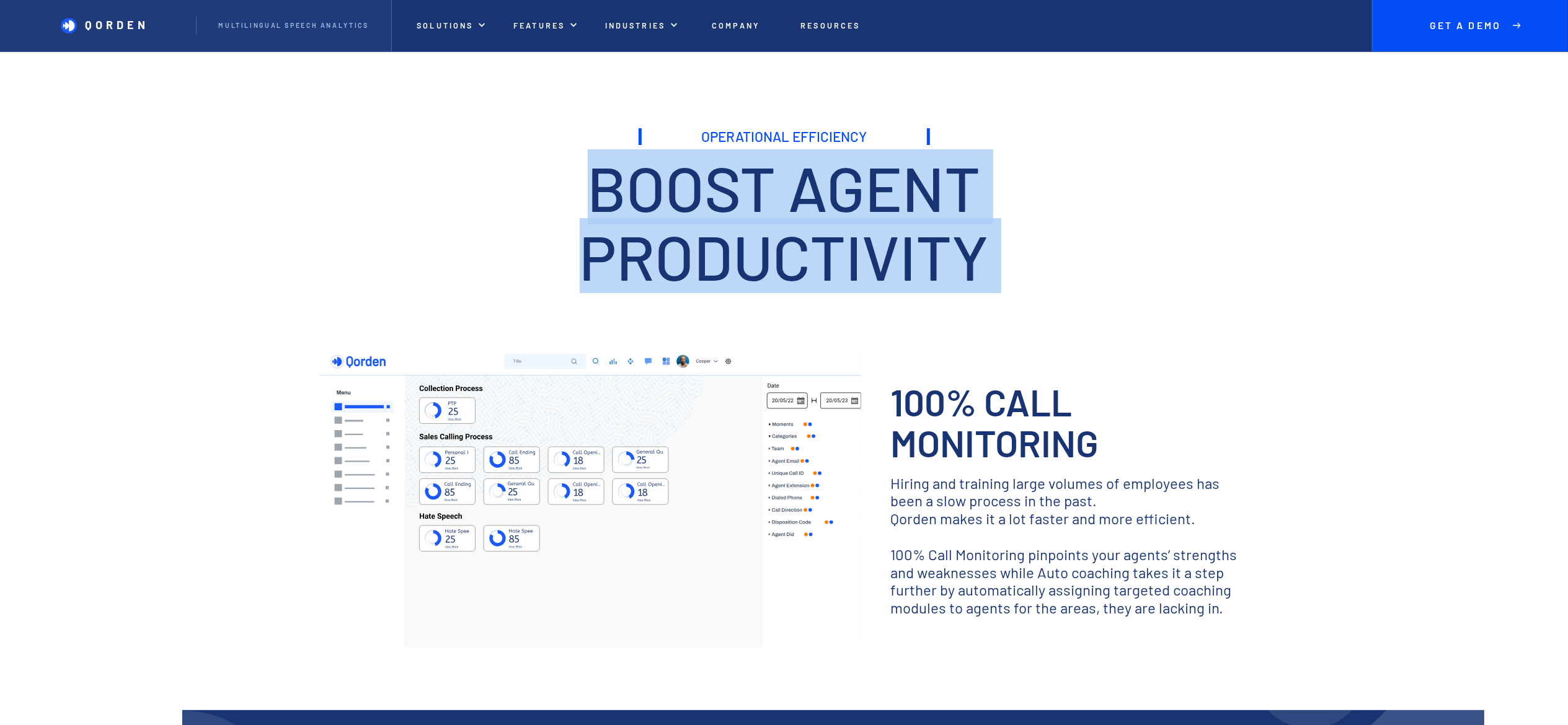 scroll, scrollTop: 0, scrollLeft: 0, axis: both 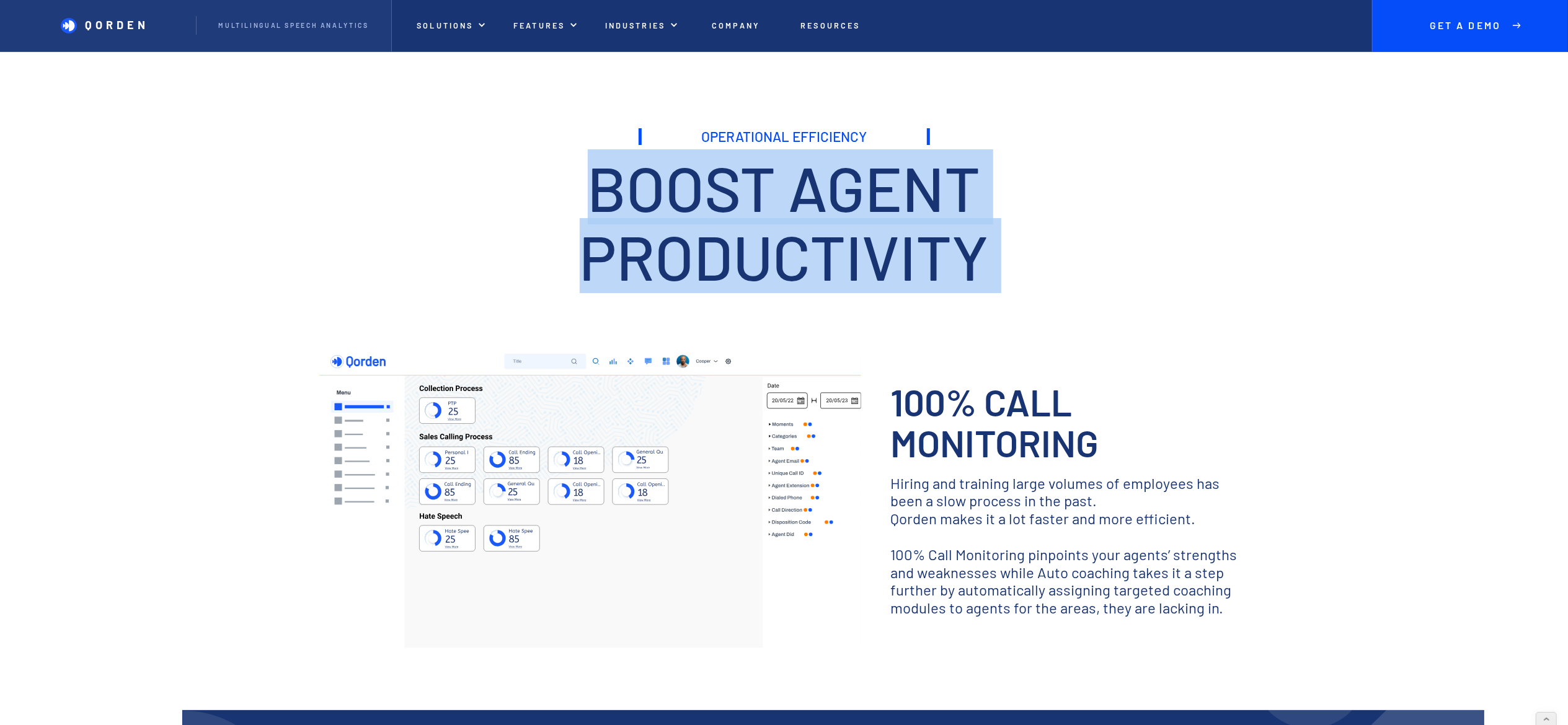 click on "‍" at bounding box center (784, 301) 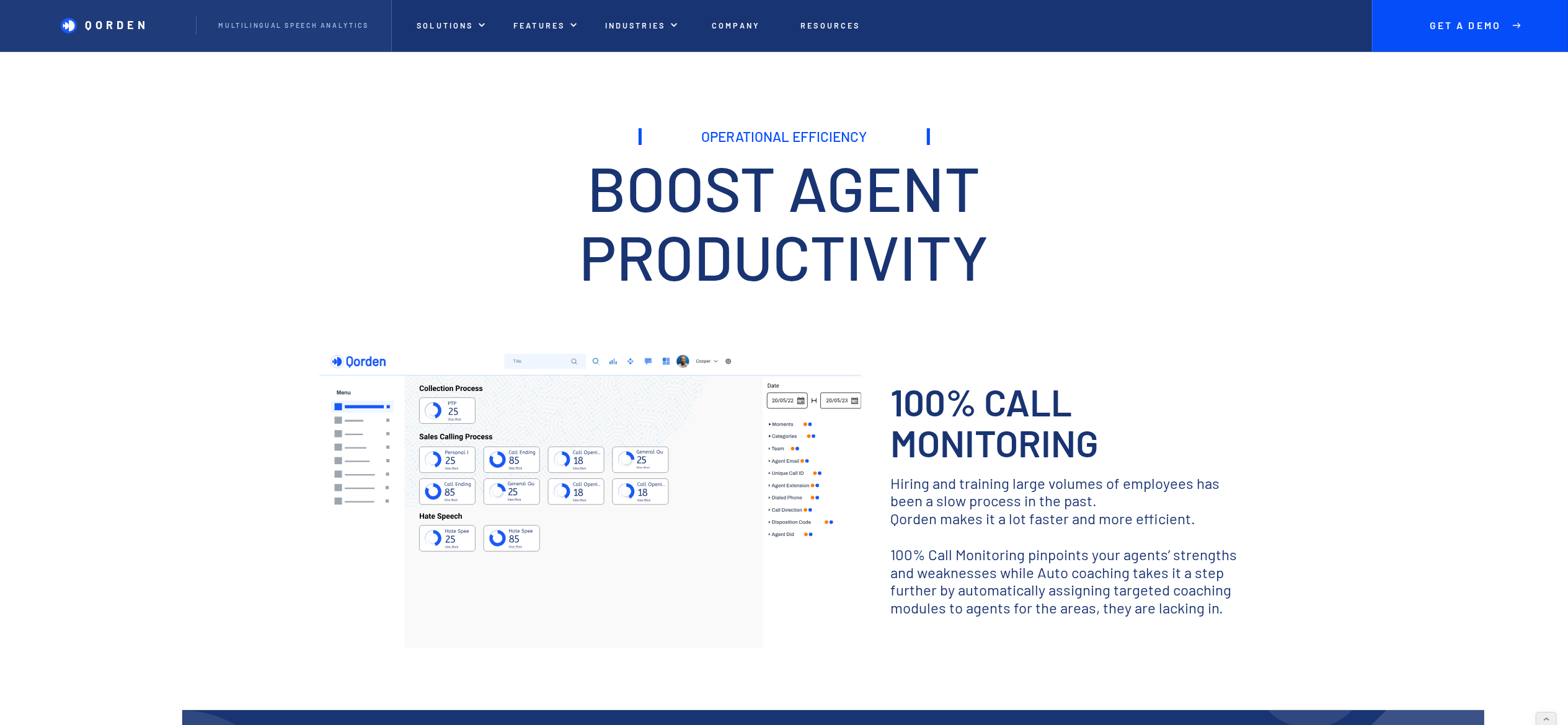 click on "Boost agent productivity" at bounding box center (784, 221) 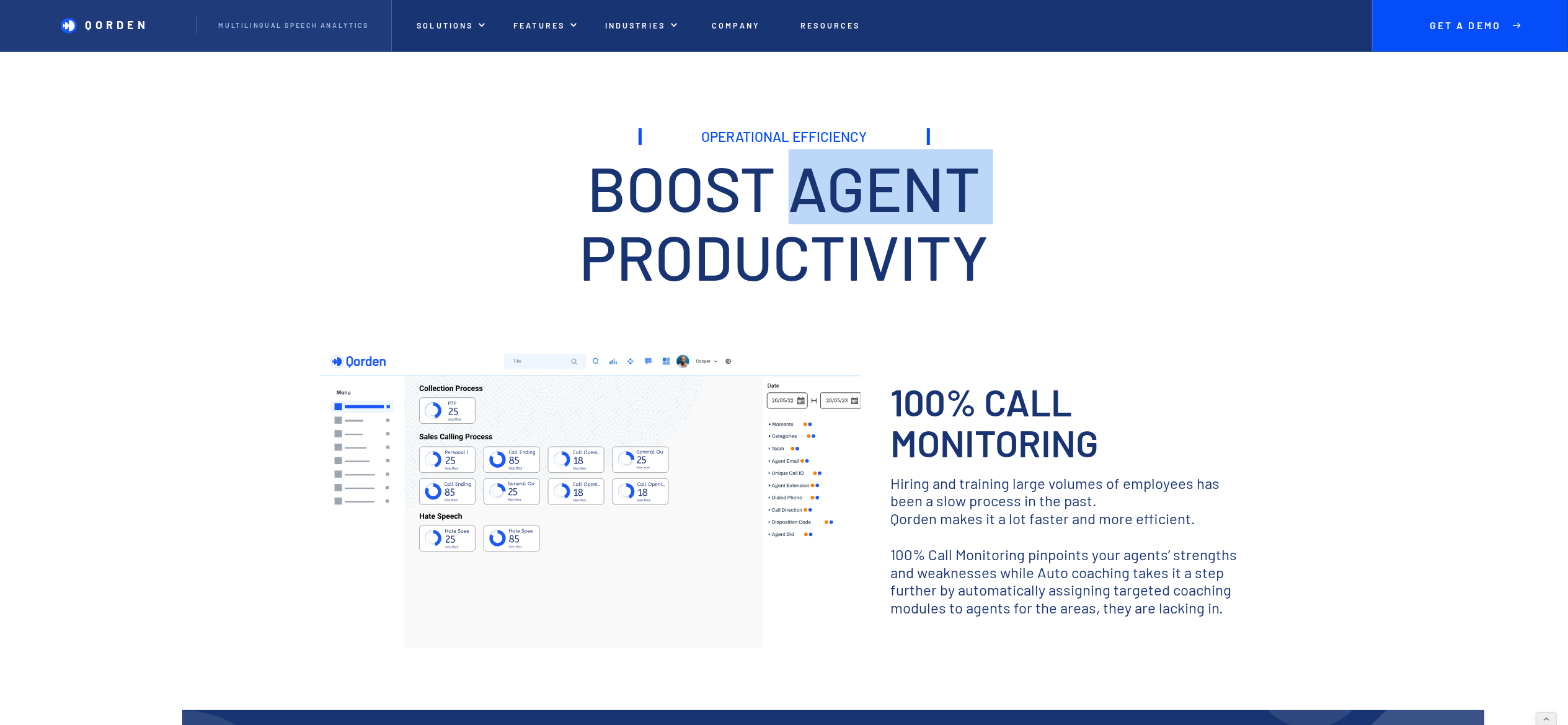 click on "Boost agent productivity" at bounding box center [784, 221] 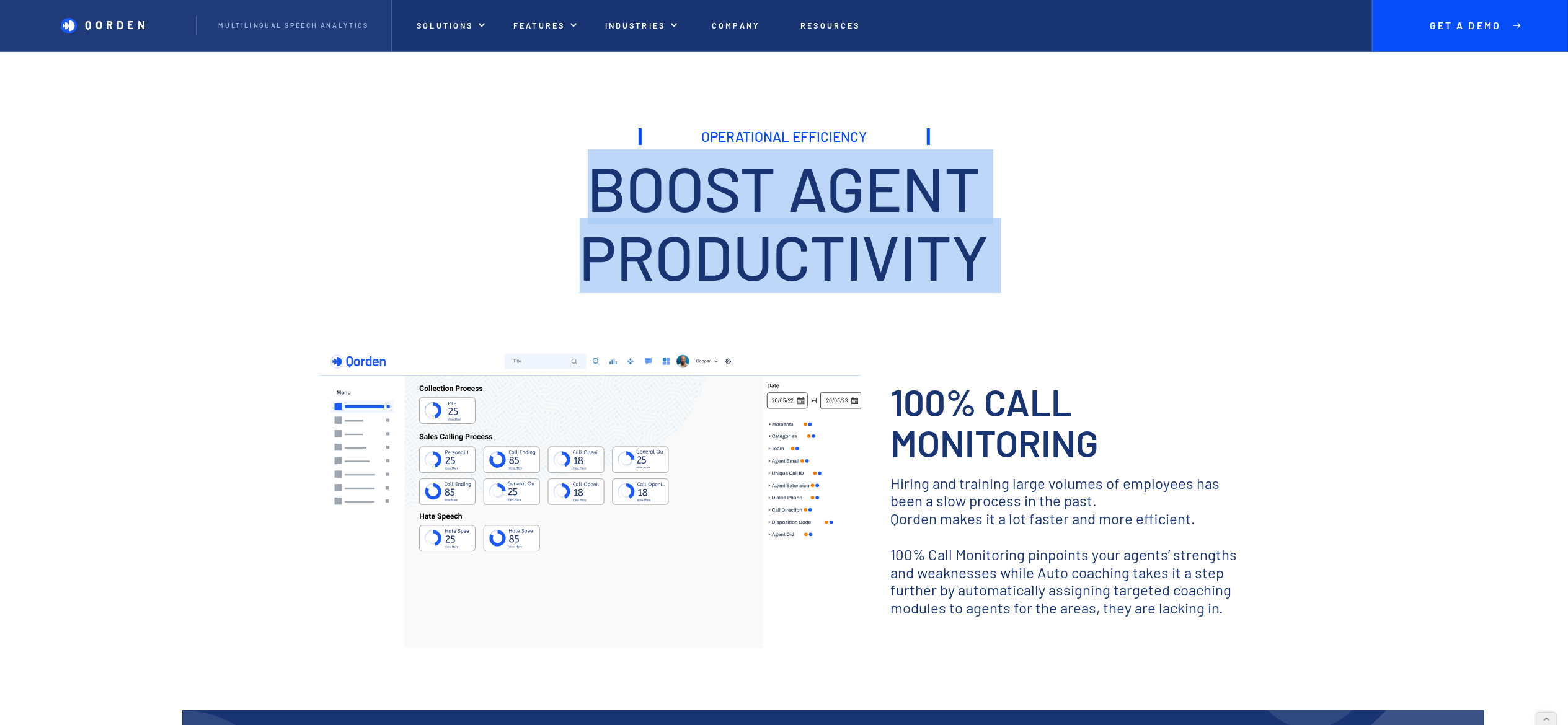 click on "Boost agent productivity" at bounding box center [784, 221] 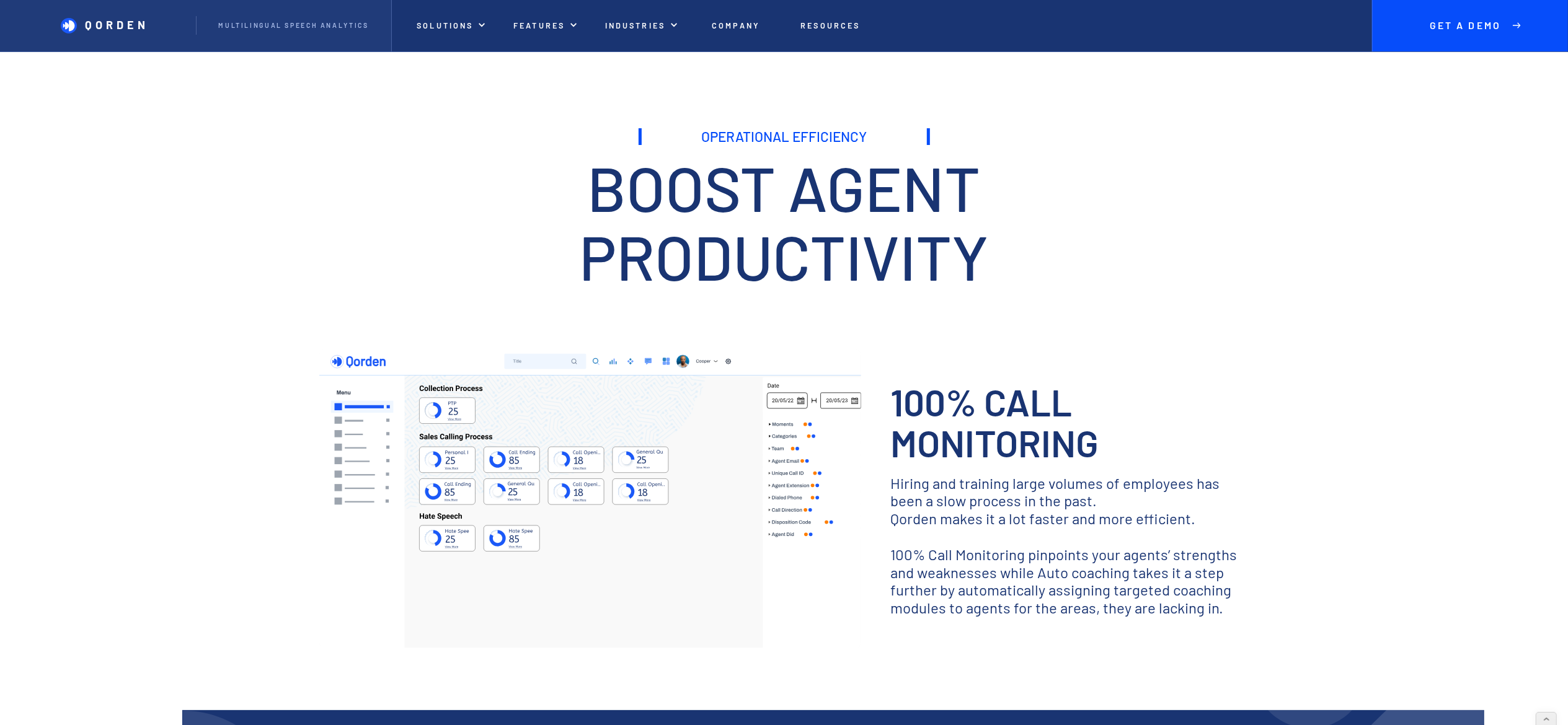 click on "Operational Efficiency" at bounding box center (784, 136) 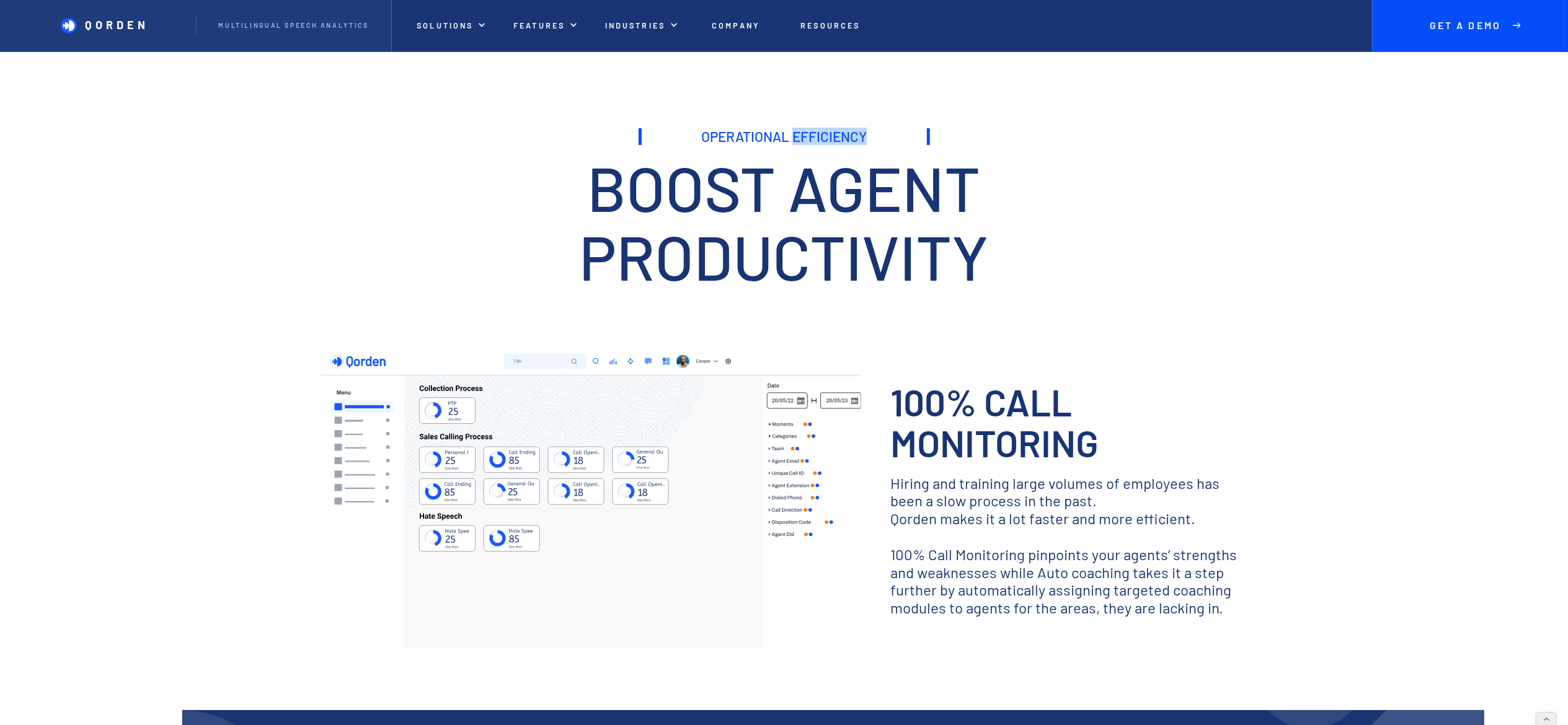 click on "Operational Efficiency" at bounding box center [784, 136] 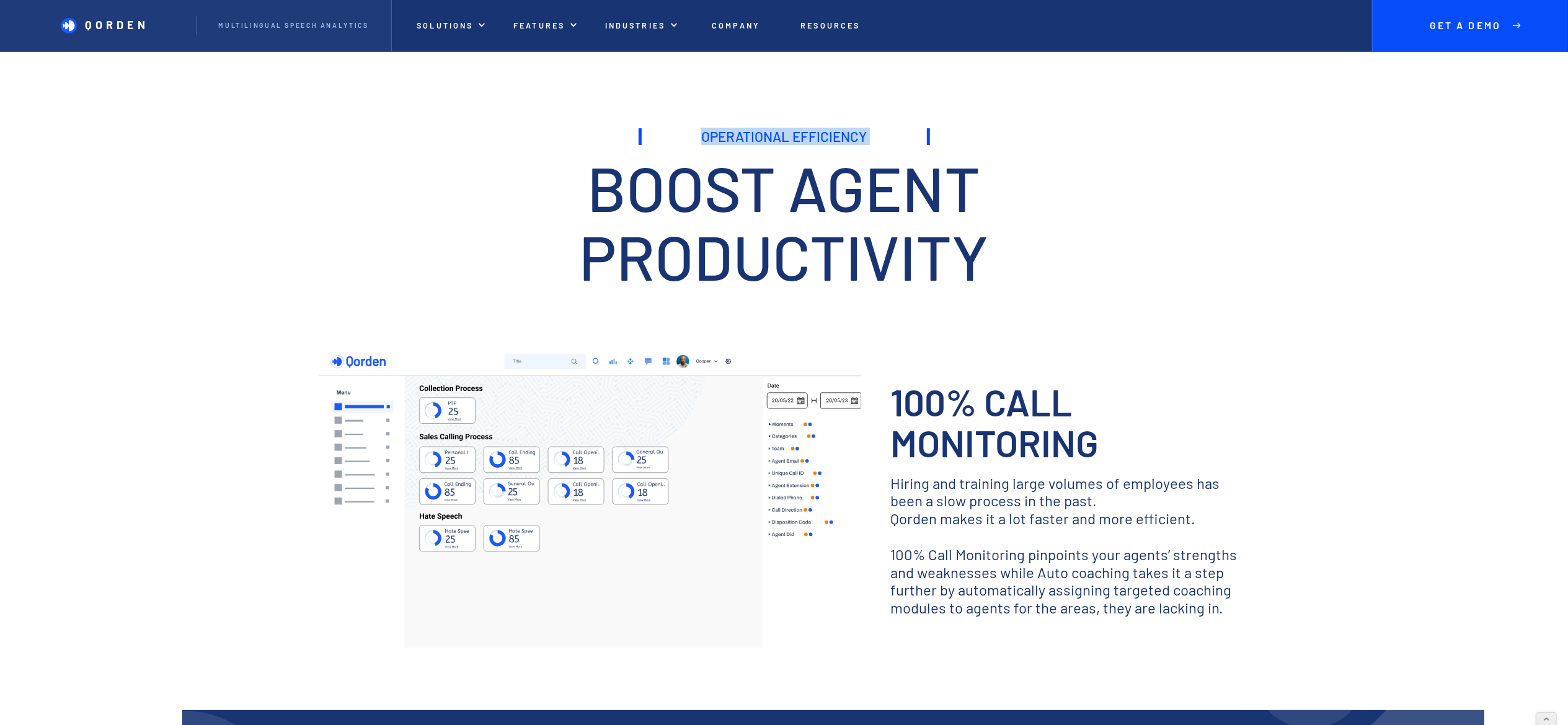 click on "Operational Efficiency" at bounding box center [784, 136] 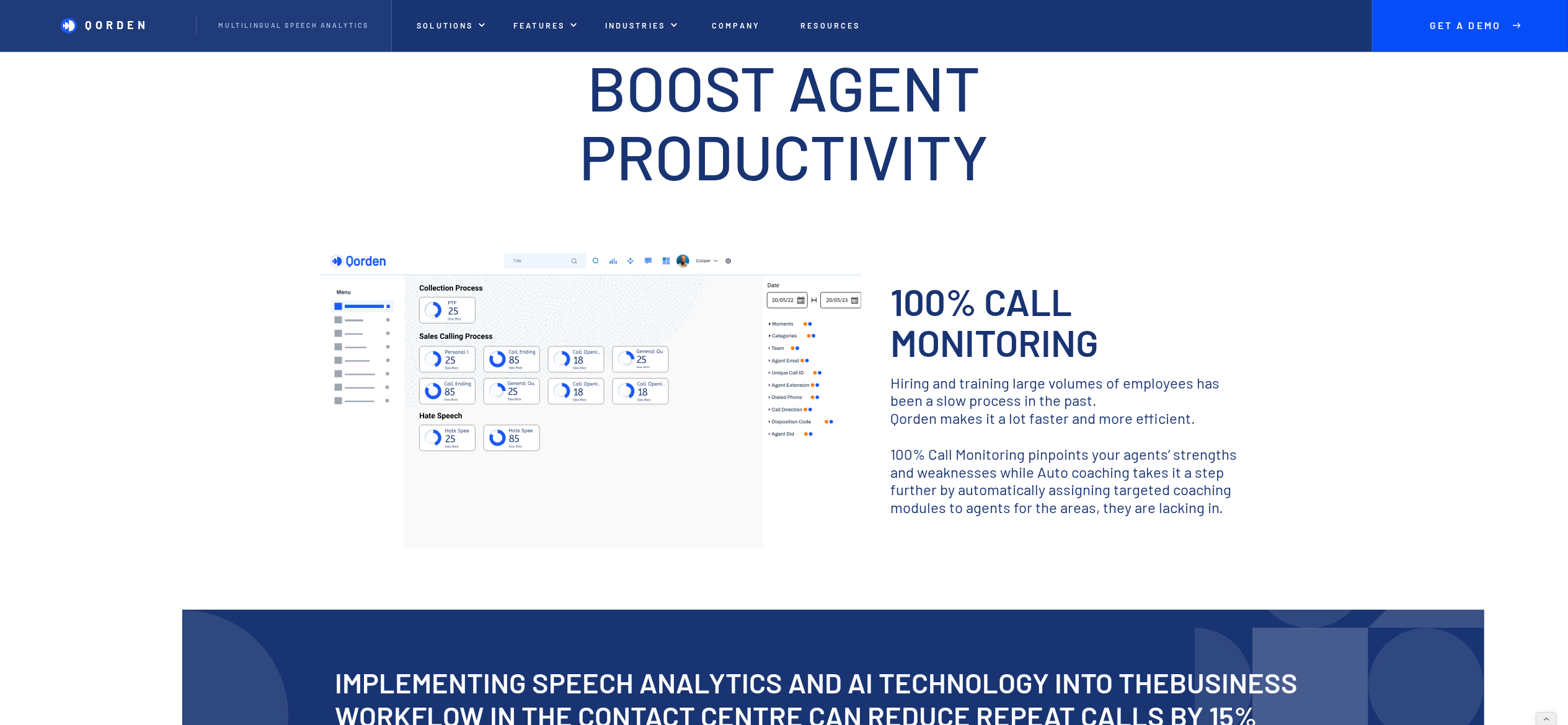 scroll, scrollTop: 124, scrollLeft: 0, axis: vertical 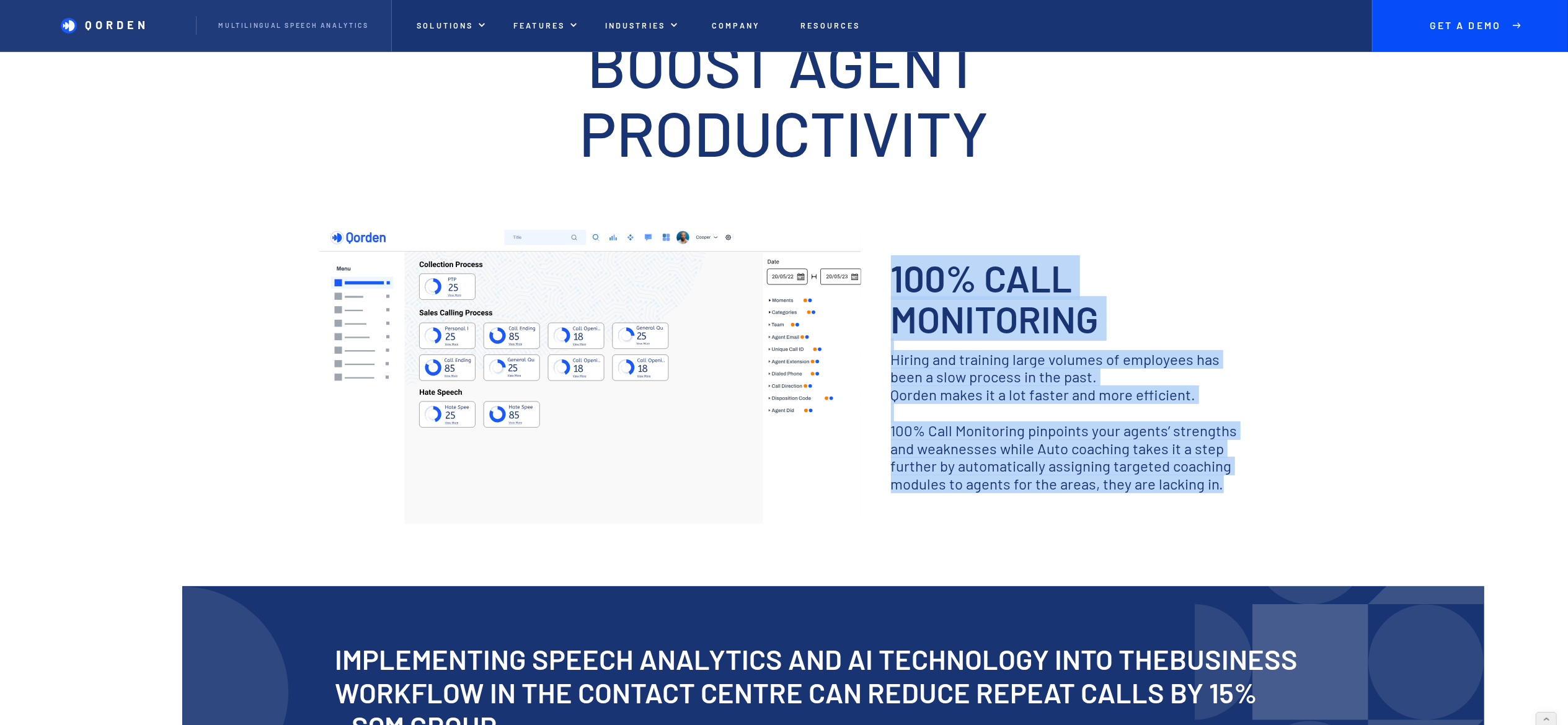 drag, startPoint x: 893, startPoint y: 282, endPoint x: 1226, endPoint y: 495, distance: 395.29483 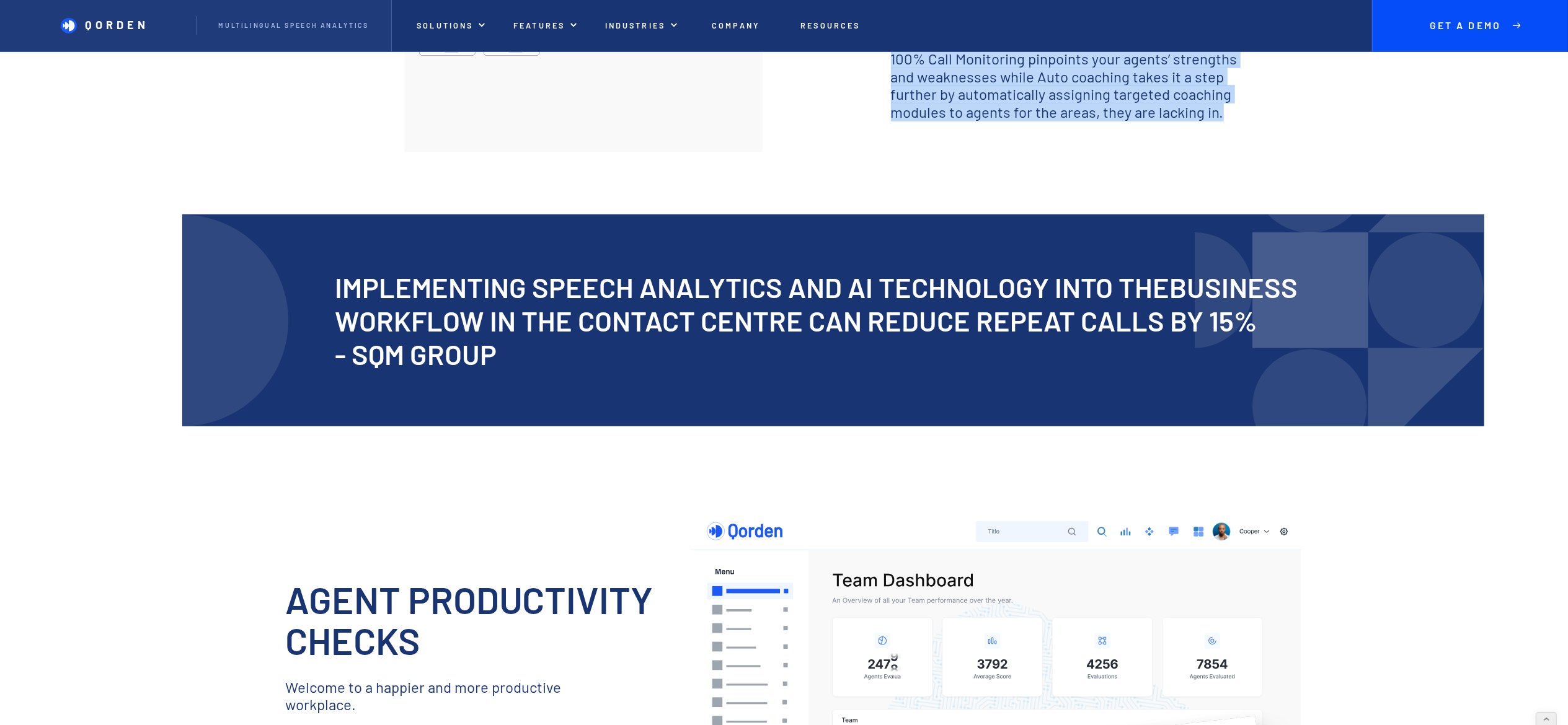 scroll, scrollTop: 868, scrollLeft: 0, axis: vertical 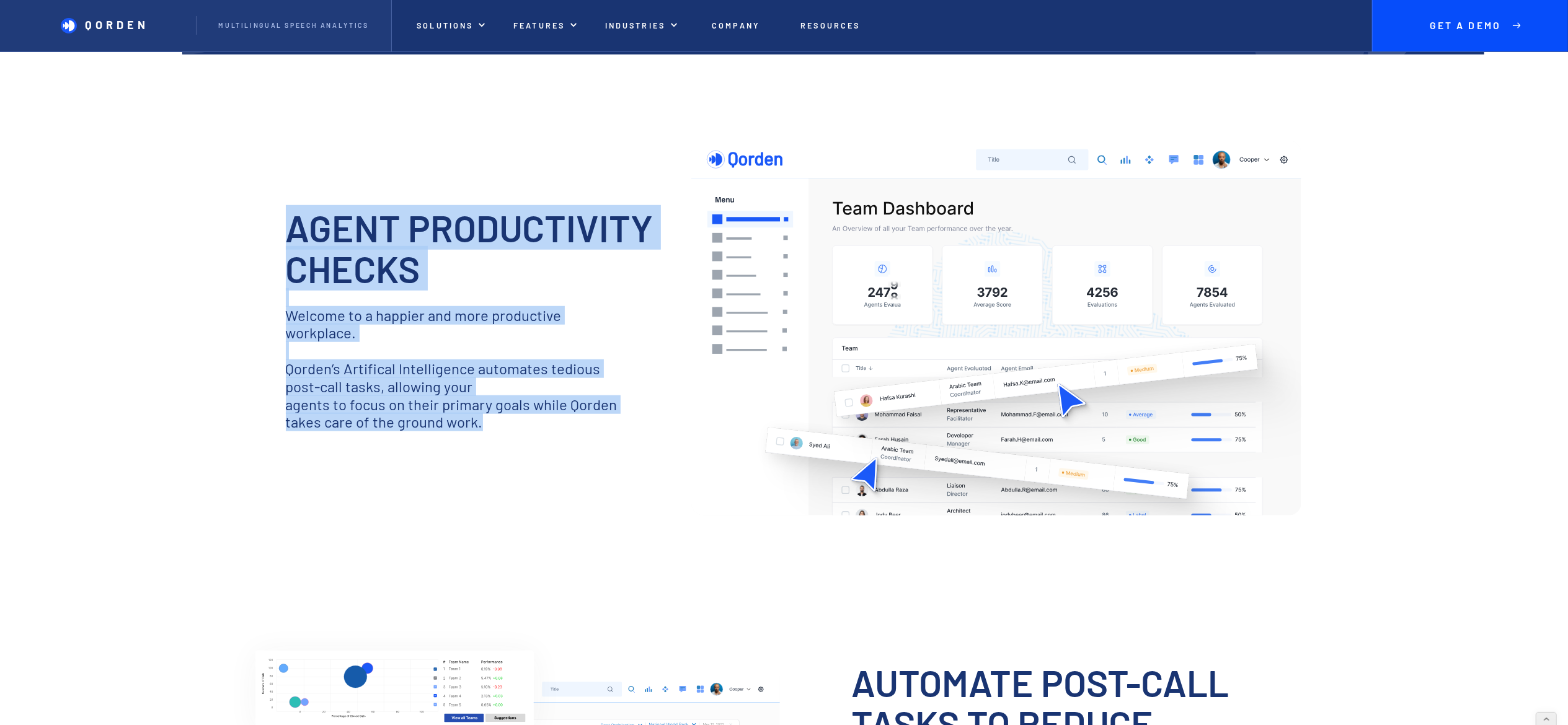 copy on "agent productivity checks ‍ Welcome to a happier and more productive workplace. ‍ Qorden’s Artifical Intelligence automates tedious post-call tasks, allowing your agents to focus on their primary goals while Qorden takes care of the ground work." 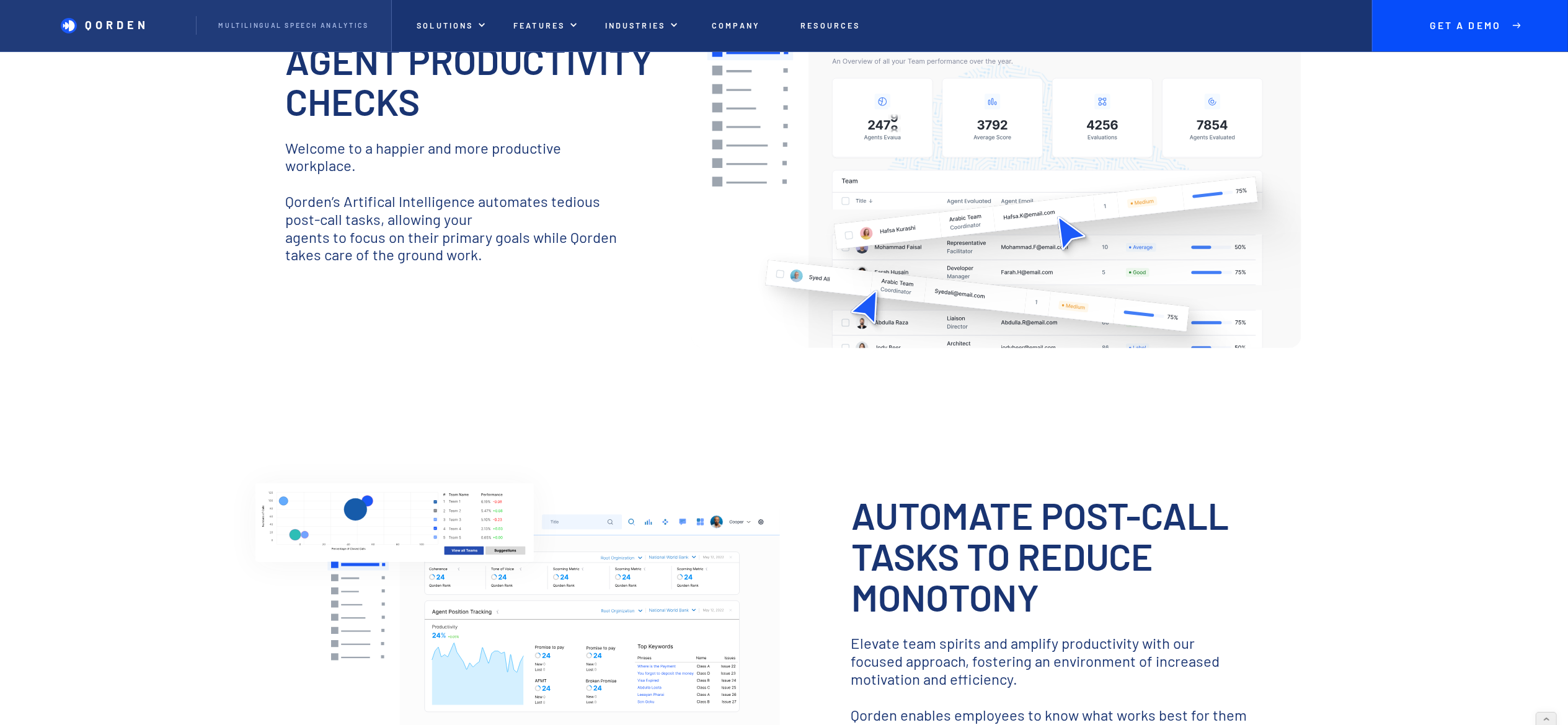 scroll, scrollTop: 1115, scrollLeft: 0, axis: vertical 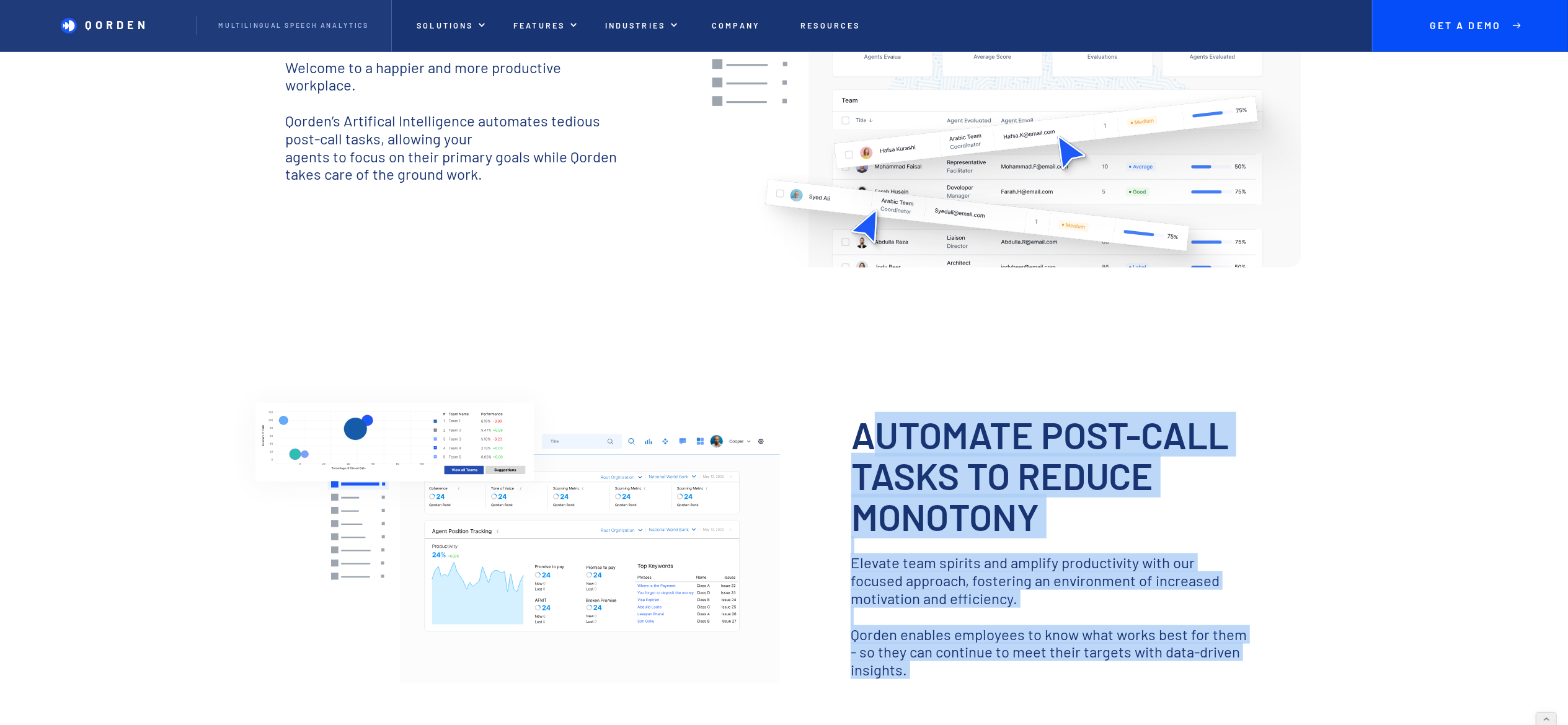 drag, startPoint x: 867, startPoint y: 421, endPoint x: 977, endPoint y: 679, distance: 280.47103 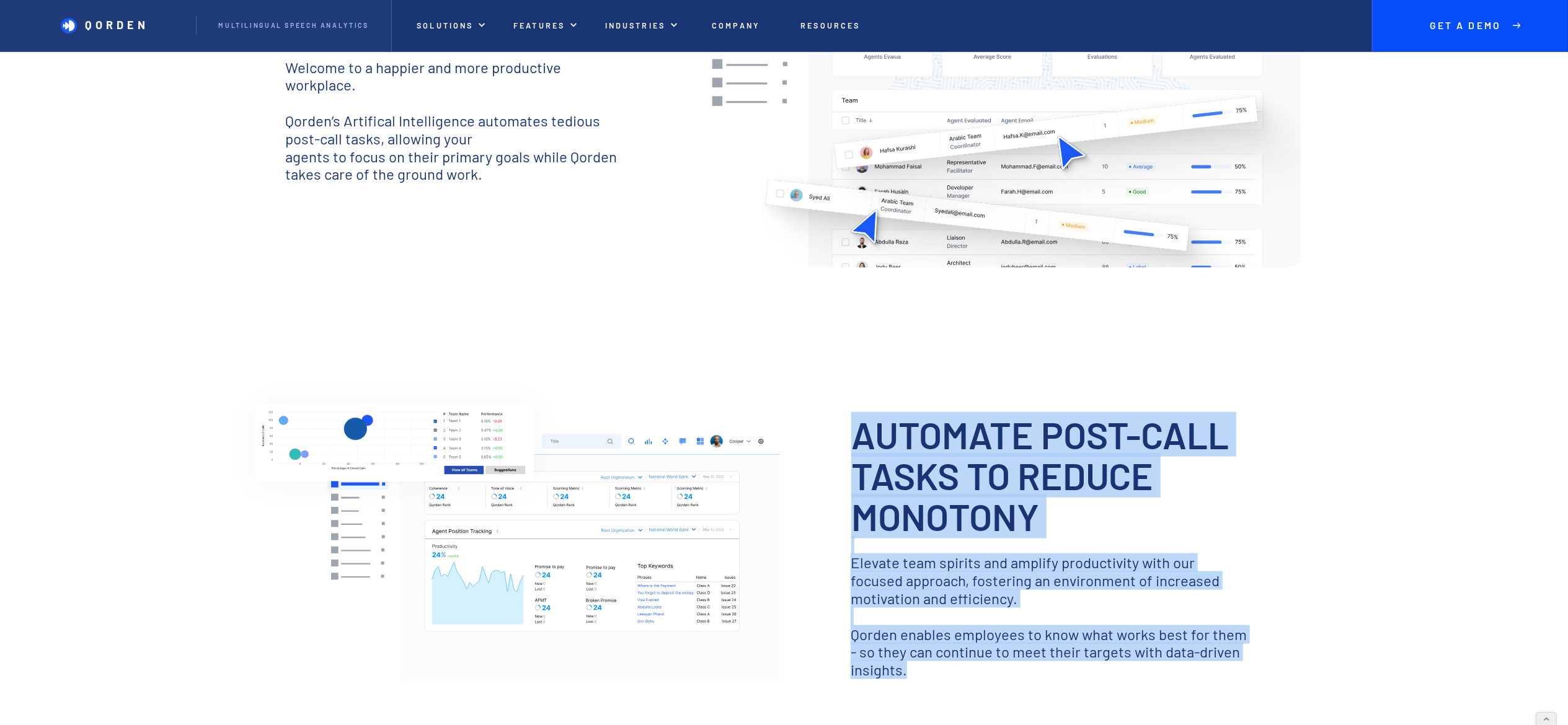 drag, startPoint x: 963, startPoint y: 673, endPoint x: 791, endPoint y: 439, distance: 290.4135 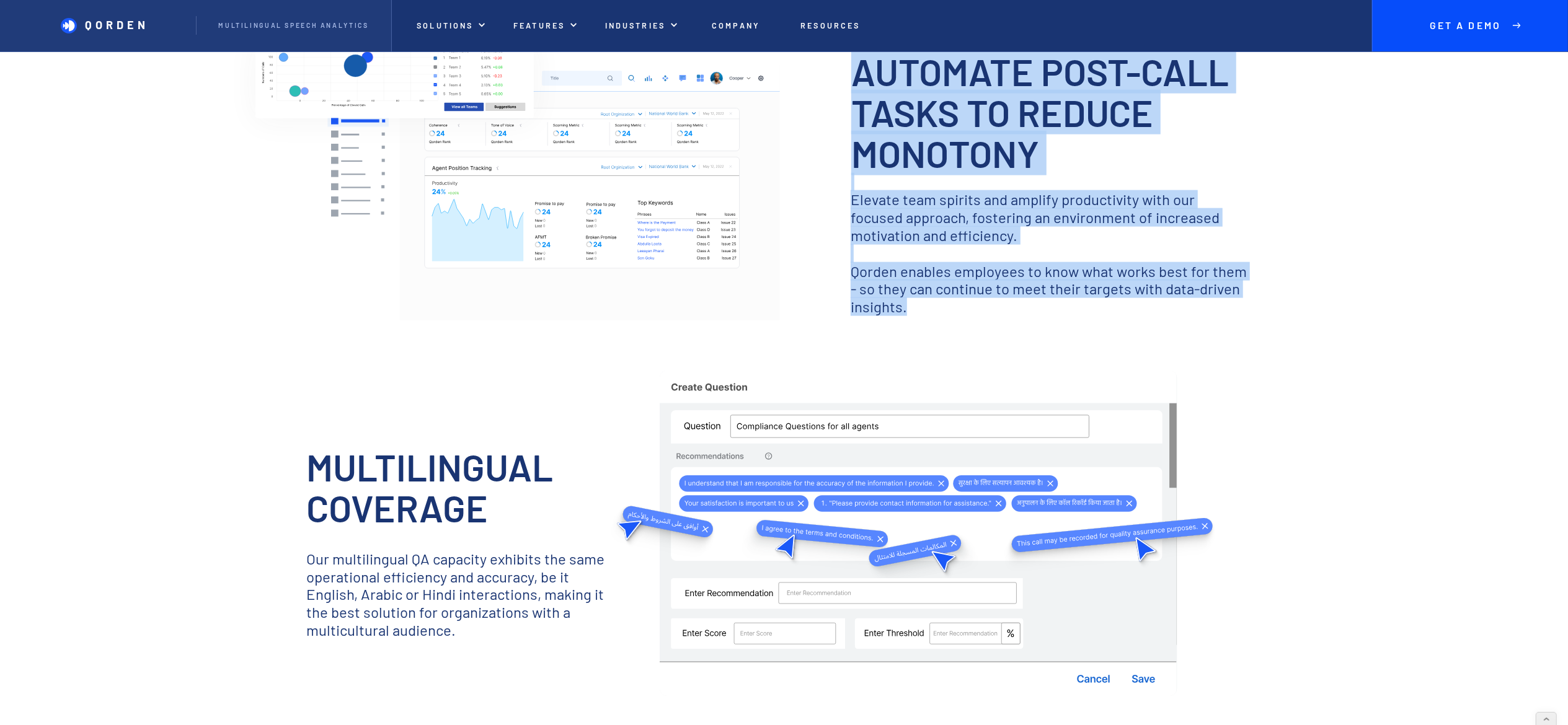 scroll, scrollTop: 1611, scrollLeft: 0, axis: vertical 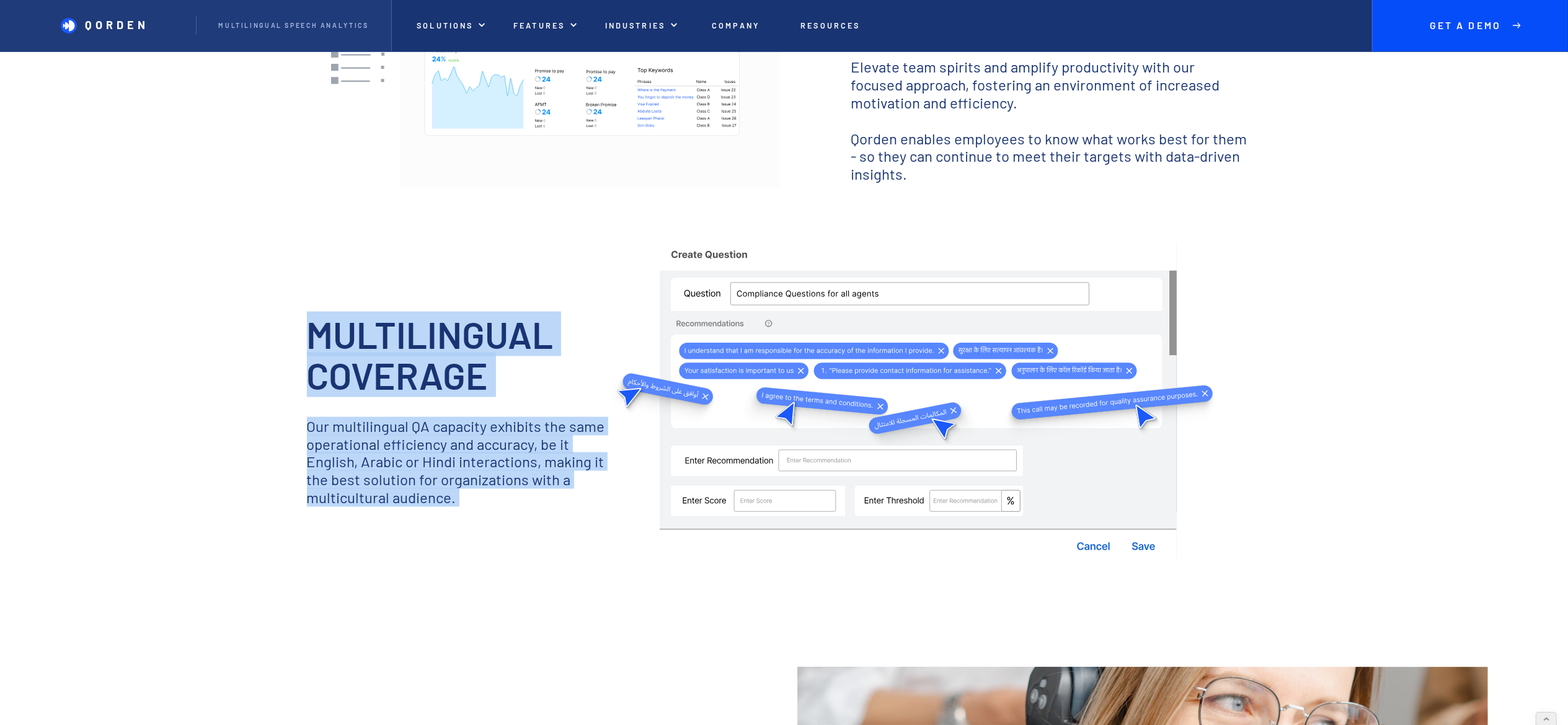 copy on "Multilingual Coverage Our multilingual QA capacity exhibits the same operational efficiency and accuracy, be it English, Arabic or Hindi interactions, making it the best solution for organizations with a multicultural audience. ‍" 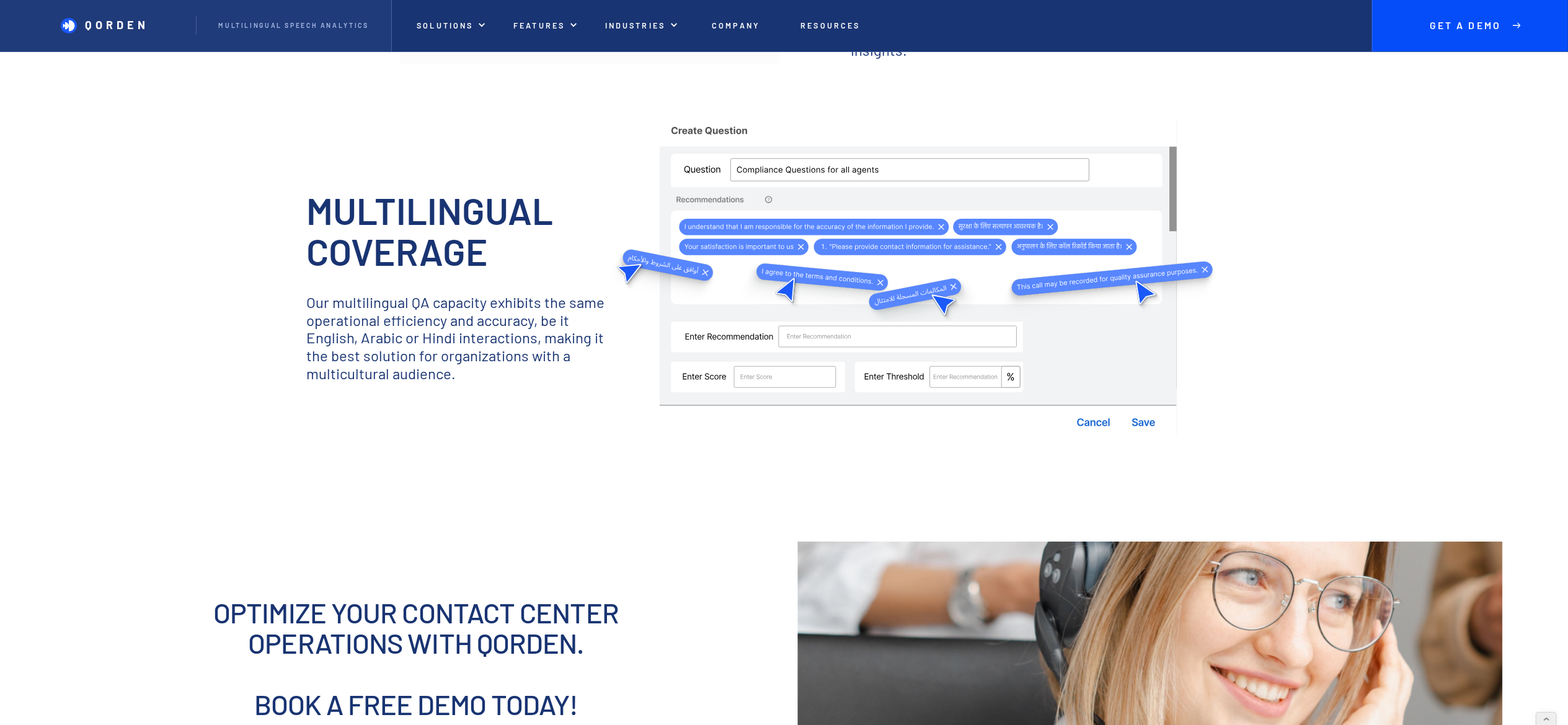 click on "Operational Efficiency Lorem ipsum dolor sit amet, consectetur adipiscing elit. Suspendisse varius enim in eros elementum tristique. Duis cursus, mi quis viverra ornare, eros dolor interdum nulla, ut commodo diam libero vitae erat. Aenean faucibus nibh et justo cursus id rutrum lorem imperdiet. Nunc ut sem vitae risus tristique posuere. Explore Inquiry Operational Efficiency Risk Minimization and Compliance  Customer Satisfaction  Sales & Revenue Boost  Multilingual Support Operational Efficiency Business Intelligence Qorden: Elevate operational efficiency and agent productivity with 100% call monitoring, ensuring consistent quality and performance. Elevate team spirits and amplify productivity with our focused approach, fostering an environment of increased motivation and efficiency. ‍ Qorden enables employees to know what works best for them - so they can continue to meet their targets with data-driven insights.  100% Call Coverage Boost Productivity and take monotony out of the job description ‍ ‍" at bounding box center [784, 245] 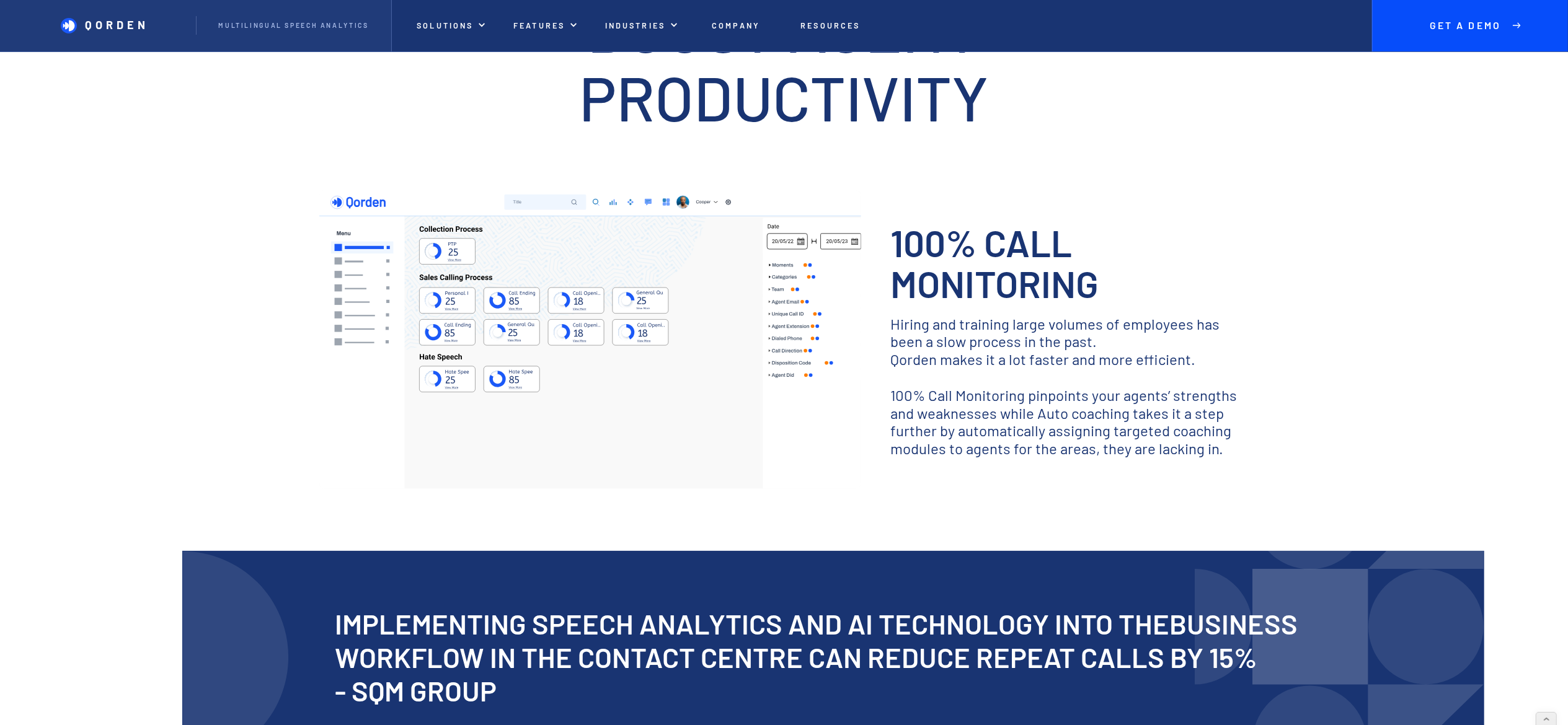 scroll, scrollTop: 0, scrollLeft: 0, axis: both 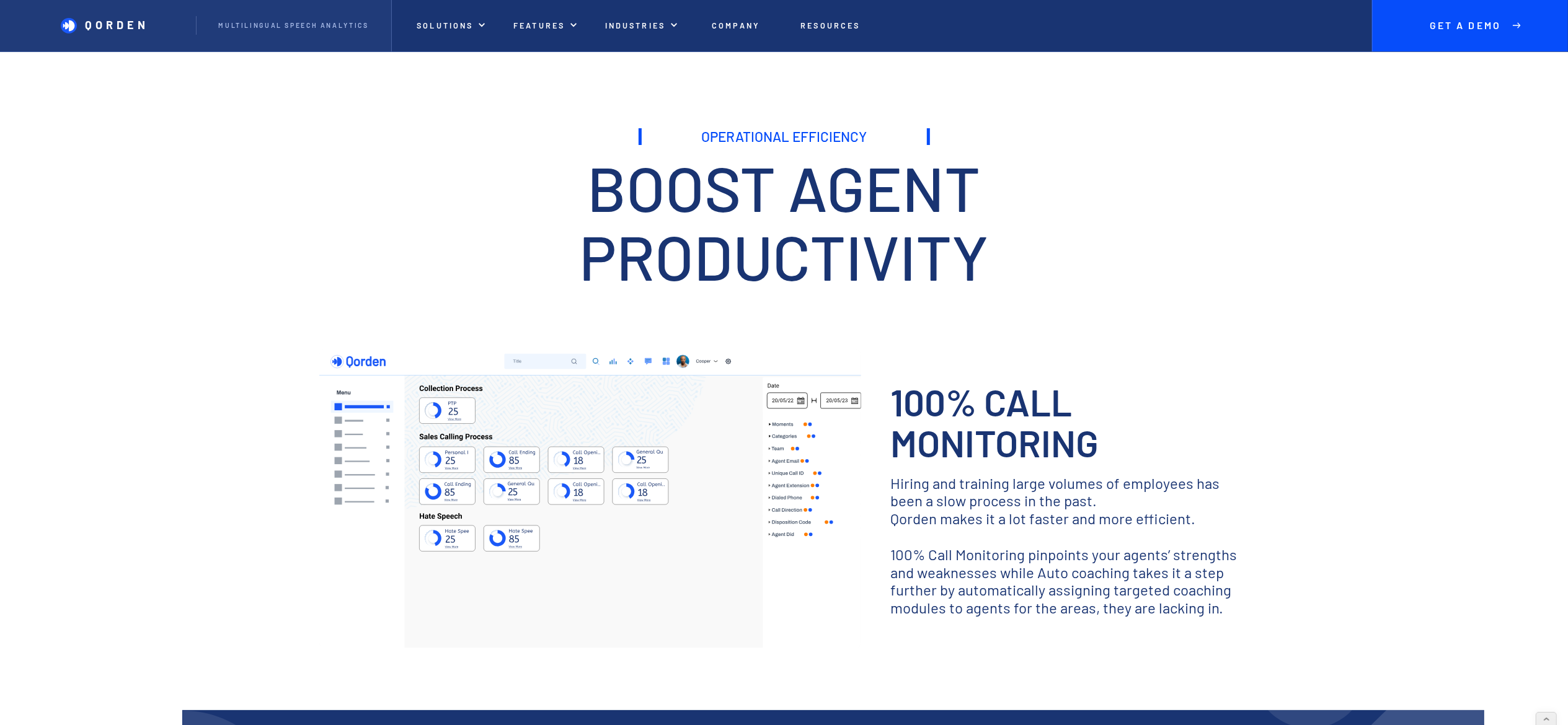 click on "Operational Efficiency Risk Minimization and Compliance  Customer Satisfaction  Sales & Revenue Boost  Multilingual Support Operational Efficiency Business Intelligence Qorden: Elevate operational efficiency and agent productivity with 100% call monitoring, ensuring consistent quality and performance. Elevate team spirits and amplify productivity with our focused approach, fostering an environment of increased motivation and efficiency. ‍ Qorden enables employees to know what works best for them - so they can continue to meet their targets with data-driven insights.  100% Call Coverage The days of random sampling are over. Qorden raises the percentage of calls analyzed from 1% to 100% and does it in a fraction of the time. Now you can save hundreds of valuable work hours while receiving complete and rich insights from every interaction. This is what digitalization is all about. Boost Productivity and take monotony out of the job description Faster employee onboarding Higher Morale and Productivity ‍ ‍" at bounding box center [784, 1143] 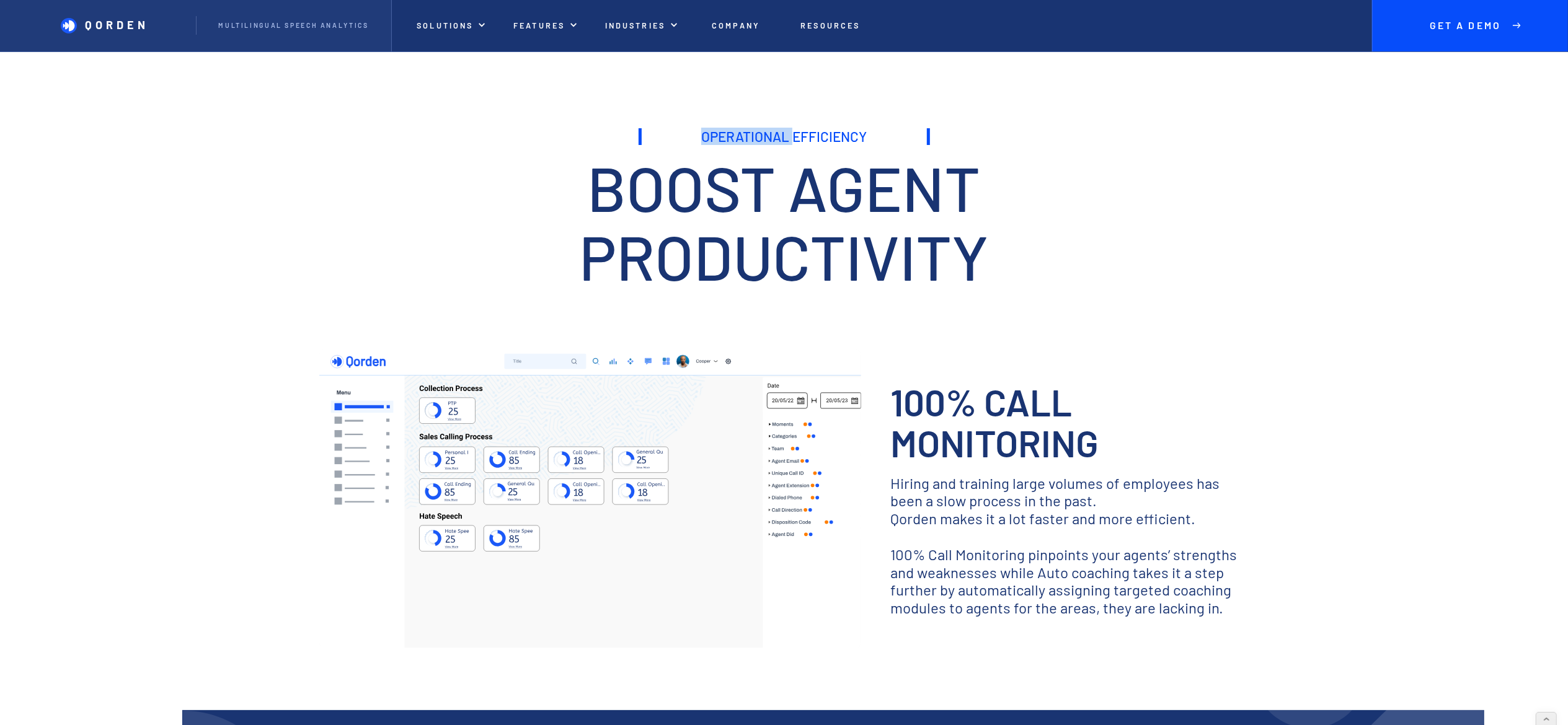 click on "Operational Efficiency Risk Minimization and Compliance  Customer Satisfaction  Sales & Revenue Boost  Multilingual Support Operational Efficiency Business Intelligence Qorden: Elevate operational efficiency and agent productivity with 100% call monitoring, ensuring consistent quality and performance. Elevate team spirits and amplify productivity with our focused approach, fostering an environment of increased motivation and efficiency. ‍ Qorden enables employees to know what works best for them - so they can continue to meet their targets with data-driven insights.  100% Call Coverage The days of random sampling are over. Qorden raises the percentage of calls analyzed from 1% to 100% and does it in a fraction of the time. Now you can save hundreds of valuable work hours while receiving complete and rich insights from every interaction. This is what digitalization is all about. Boost Productivity and take monotony out of the job description Faster employee onboarding Higher Morale and Productivity ‍ ‍" at bounding box center [784, 1143] 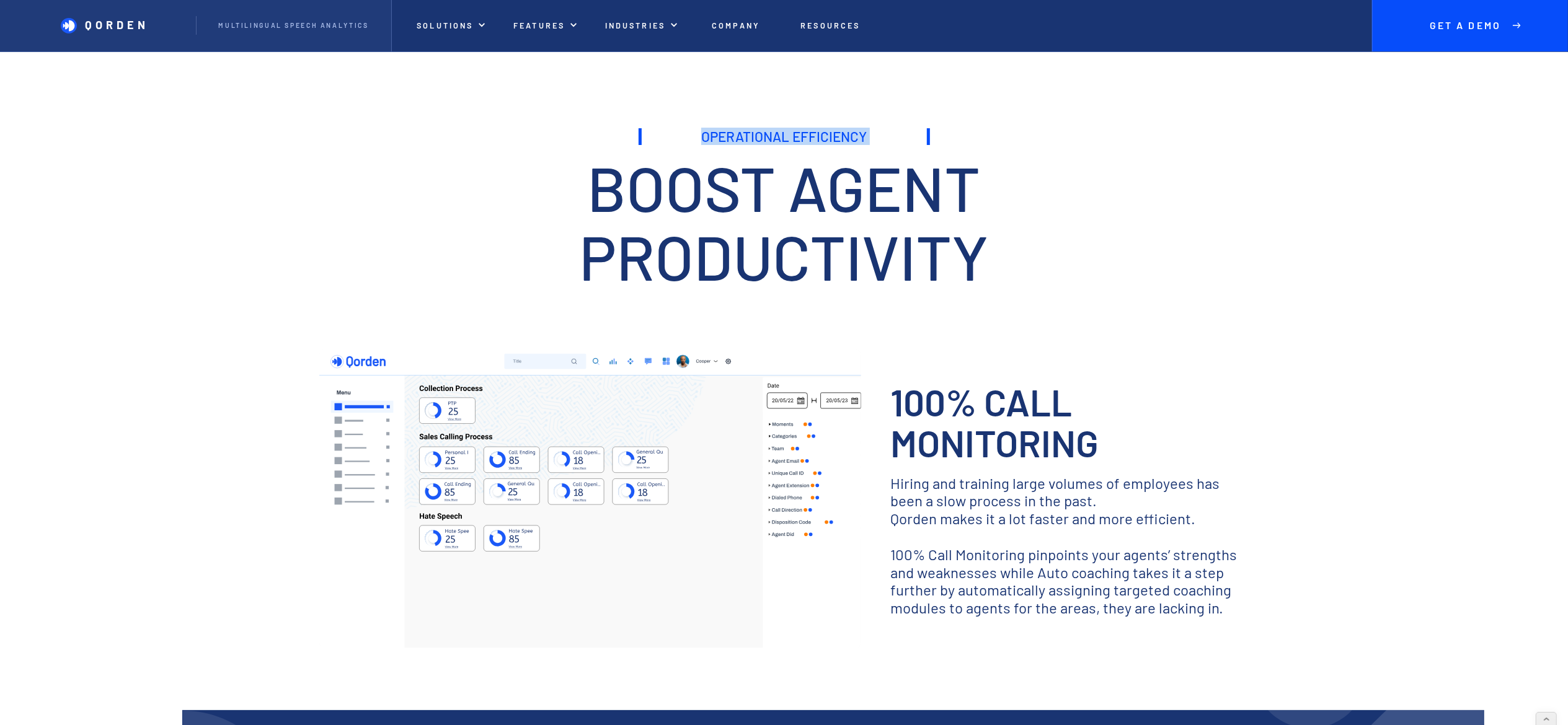 click on "Operational Efficiency Risk Minimization and Compliance  Customer Satisfaction  Sales & Revenue Boost  Multilingual Support Operational Efficiency Business Intelligence Qorden: Elevate operational efficiency and agent productivity with 100% call monitoring, ensuring consistent quality and performance. Elevate team spirits and amplify productivity with our focused approach, fostering an environment of increased motivation and efficiency. ‍ Qorden enables employees to know what works best for them - so they can continue to meet their targets with data-driven insights.  100% Call Coverage The days of random sampling are over. Qorden raises the percentage of calls analyzed from 1% to 100% and does it in a fraction of the time. Now you can save hundreds of valuable work hours while receiving complete and rich insights from every interaction. This is what digitalization is all about. Boost Productivity and take monotony out of the job description Faster employee onboarding Higher Morale and Productivity ‍ ‍" at bounding box center [784, 1143] 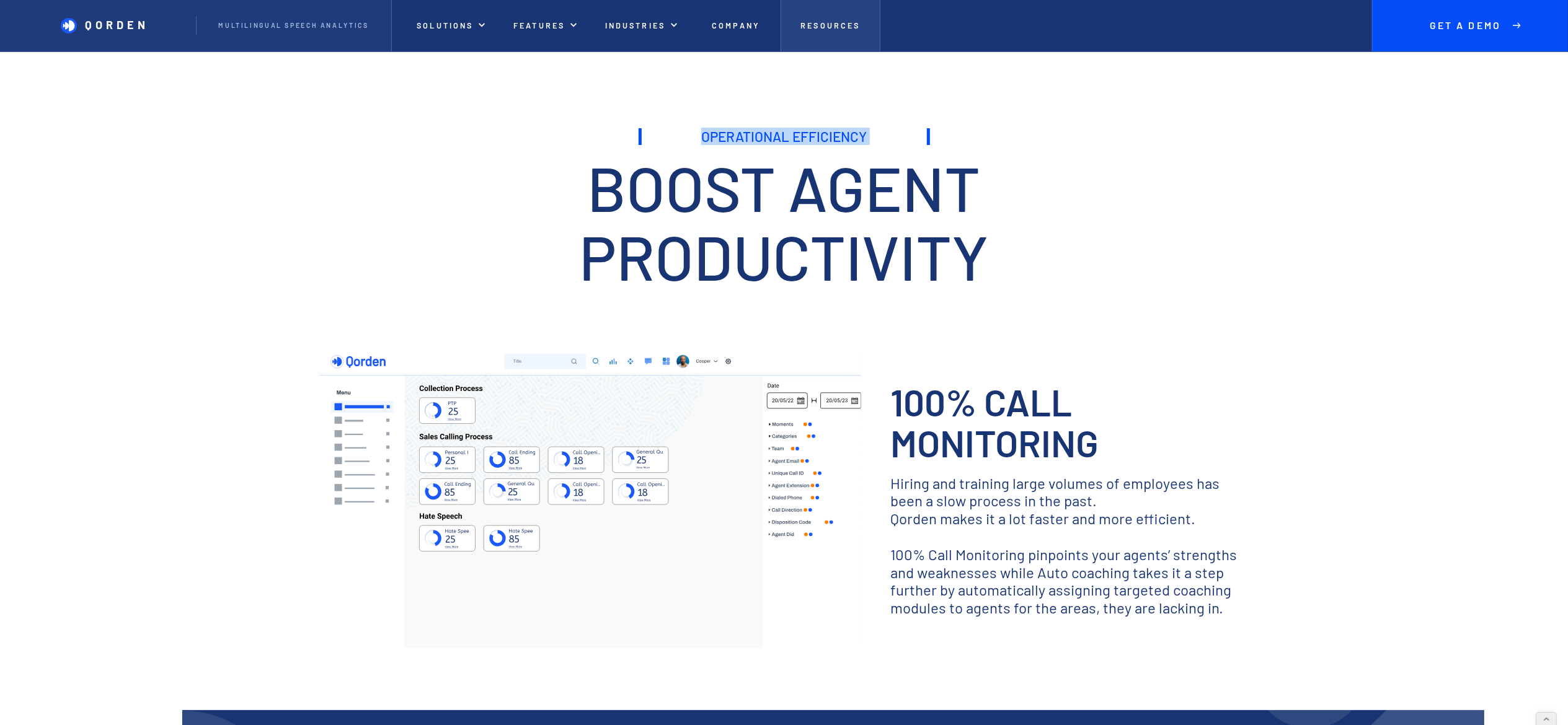 copy on "Operational Efficiency Qorden: Elevate operational efficiency and agent productivity with 100% call monitoring, ensuring consistent quality and performance." 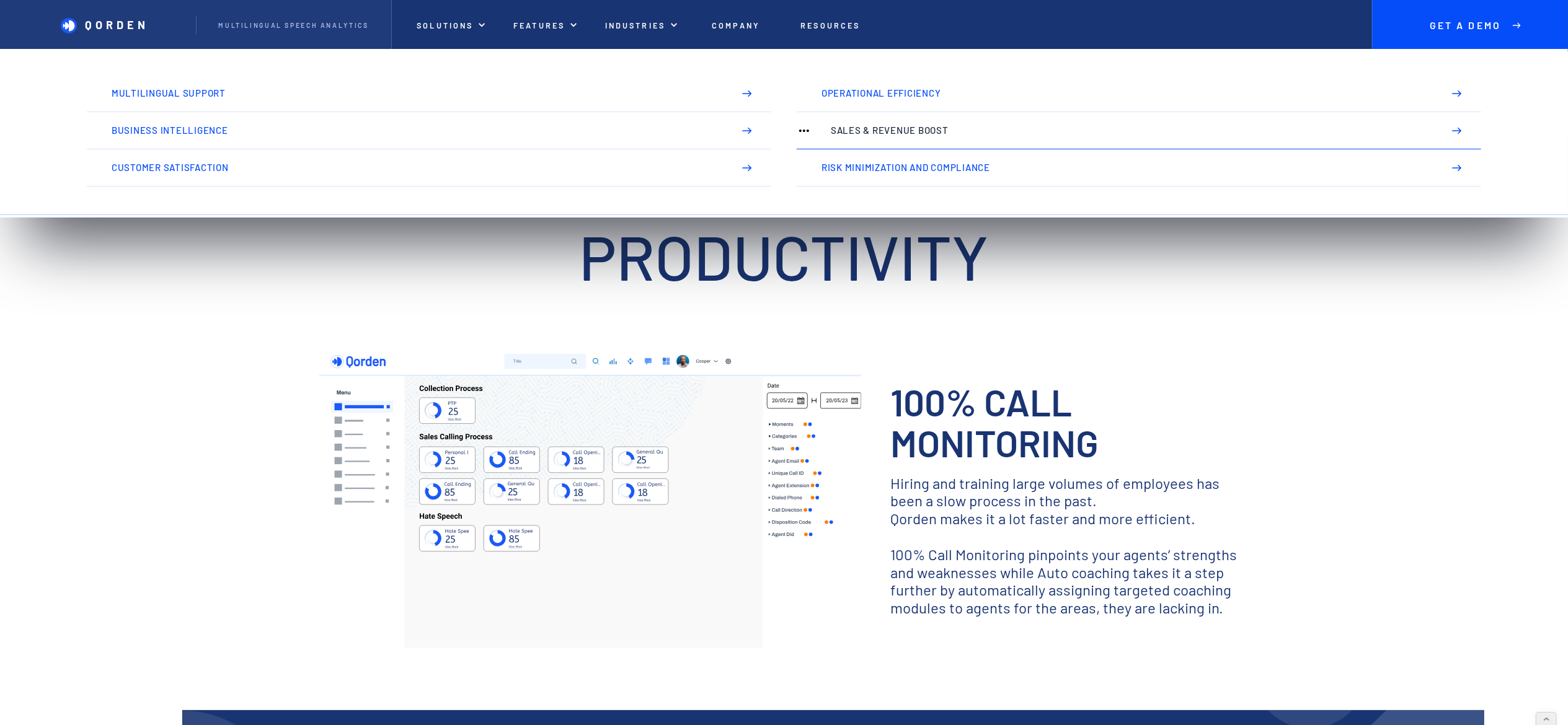 click on "Sales & Revenue Boost" at bounding box center (1131, 130) 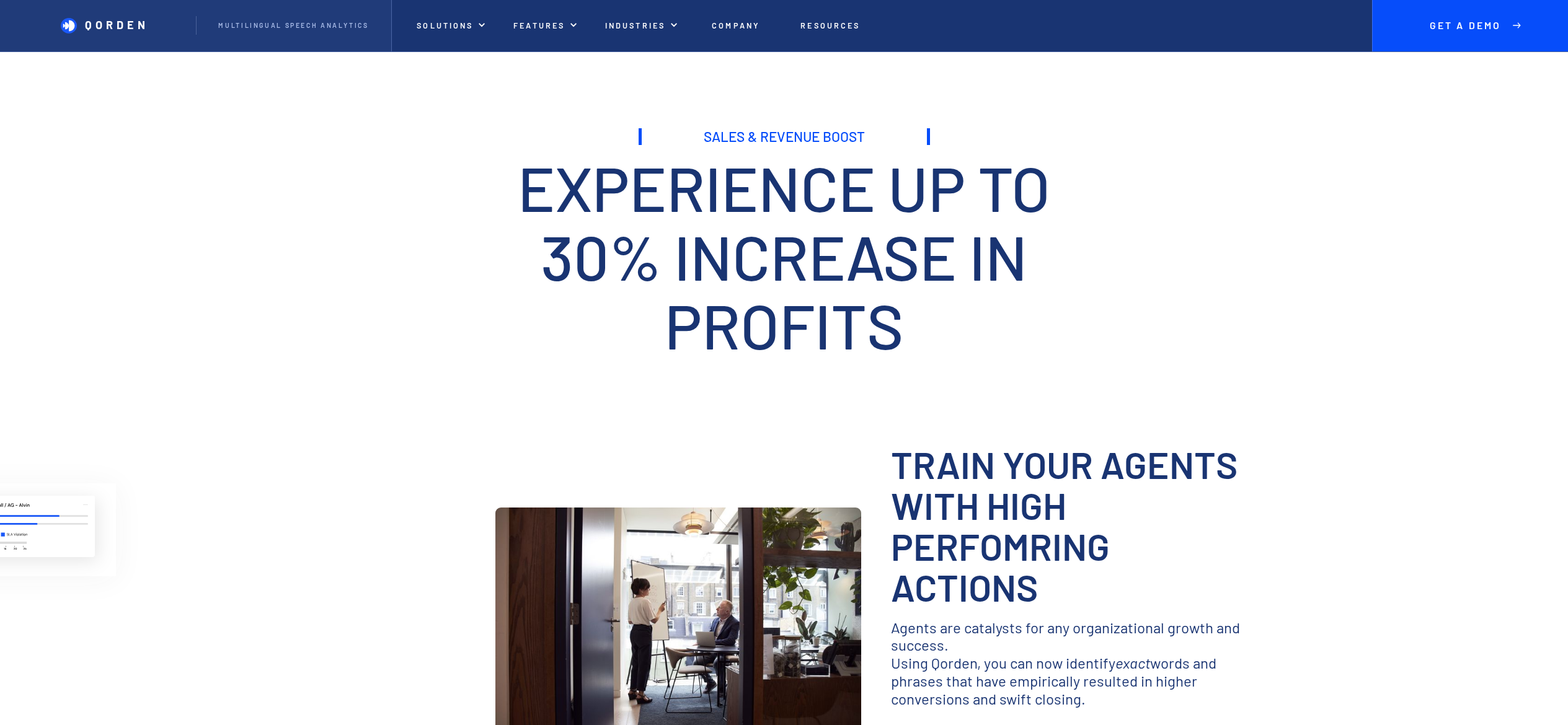 scroll, scrollTop: 0, scrollLeft: 0, axis: both 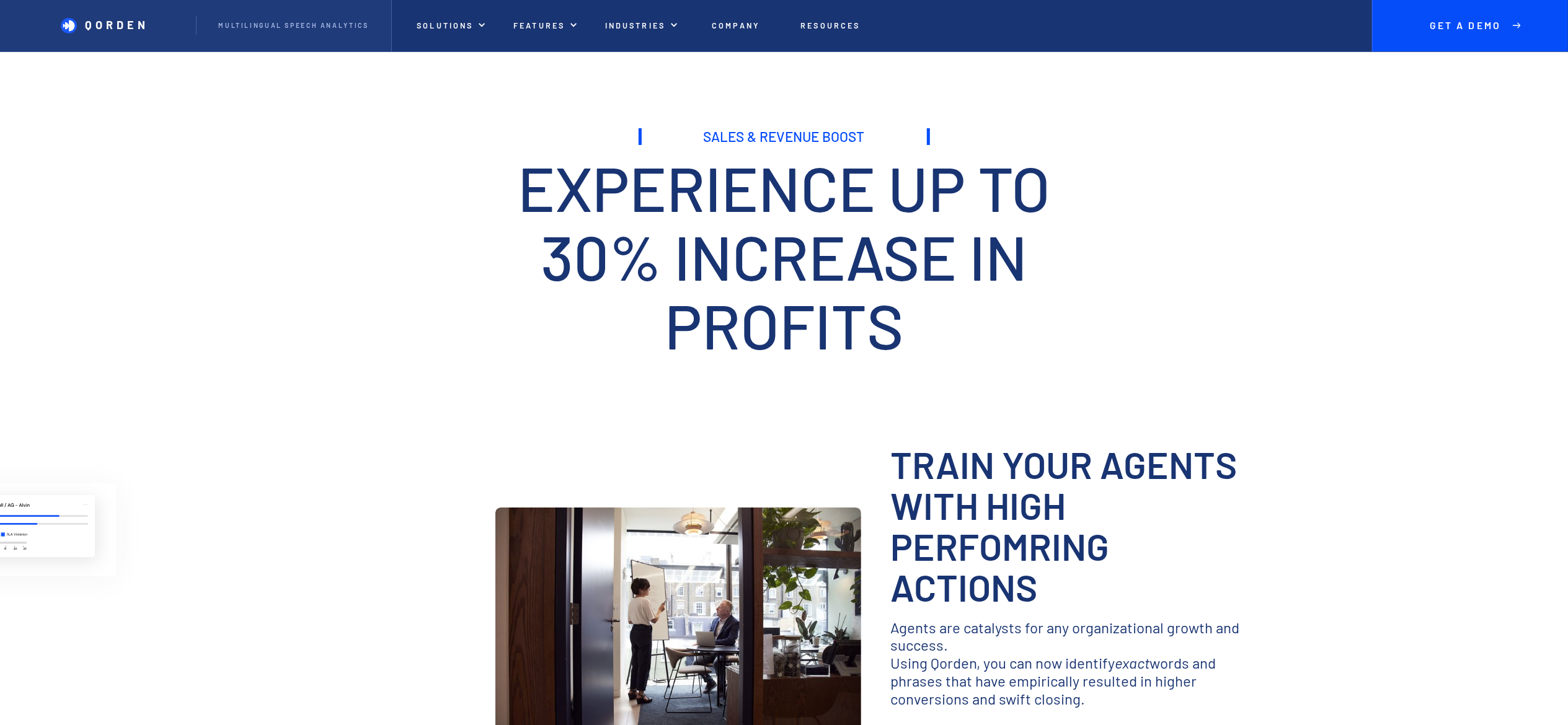 click on "Experience up to 30% increase in profits" at bounding box center [784, 256] 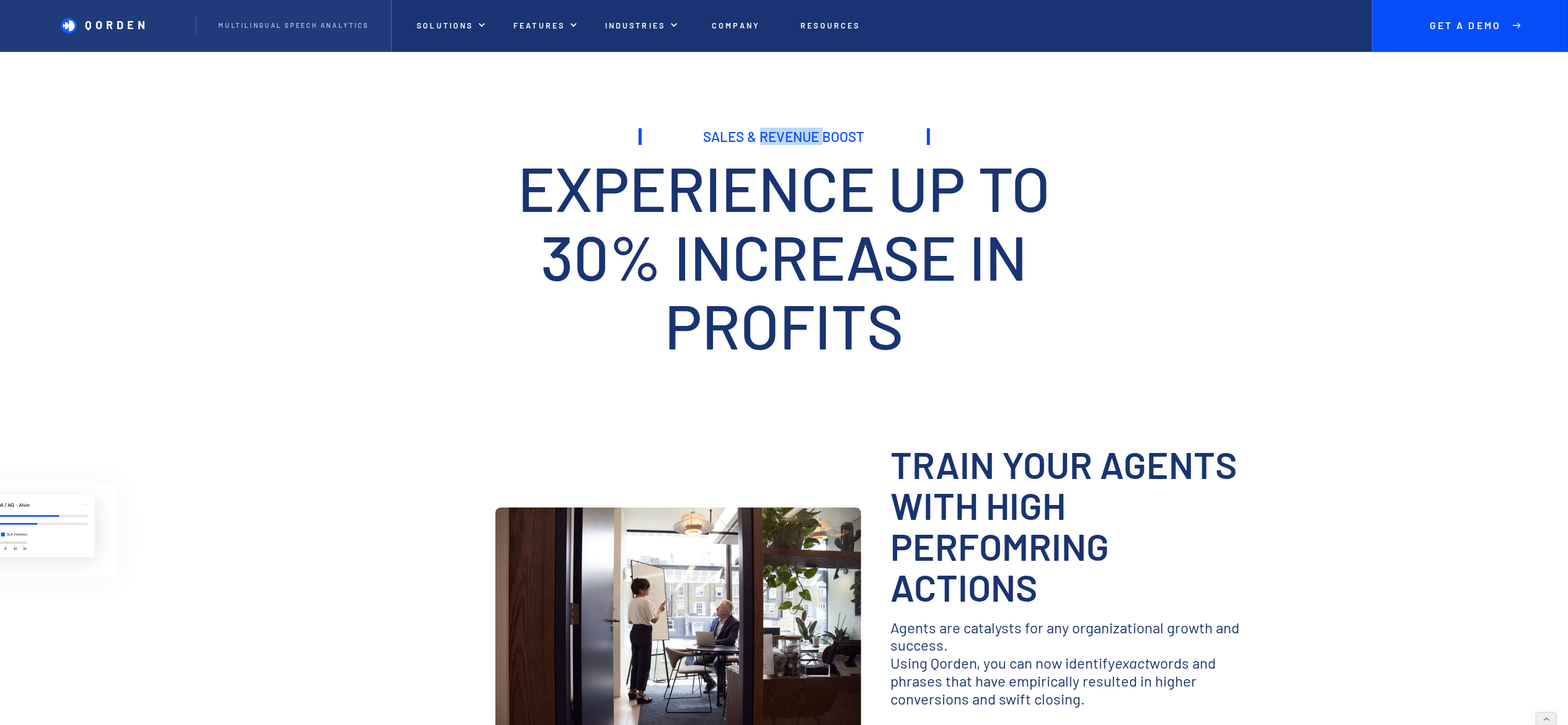 click on "Sales & Revenue Boost" at bounding box center [784, 136] 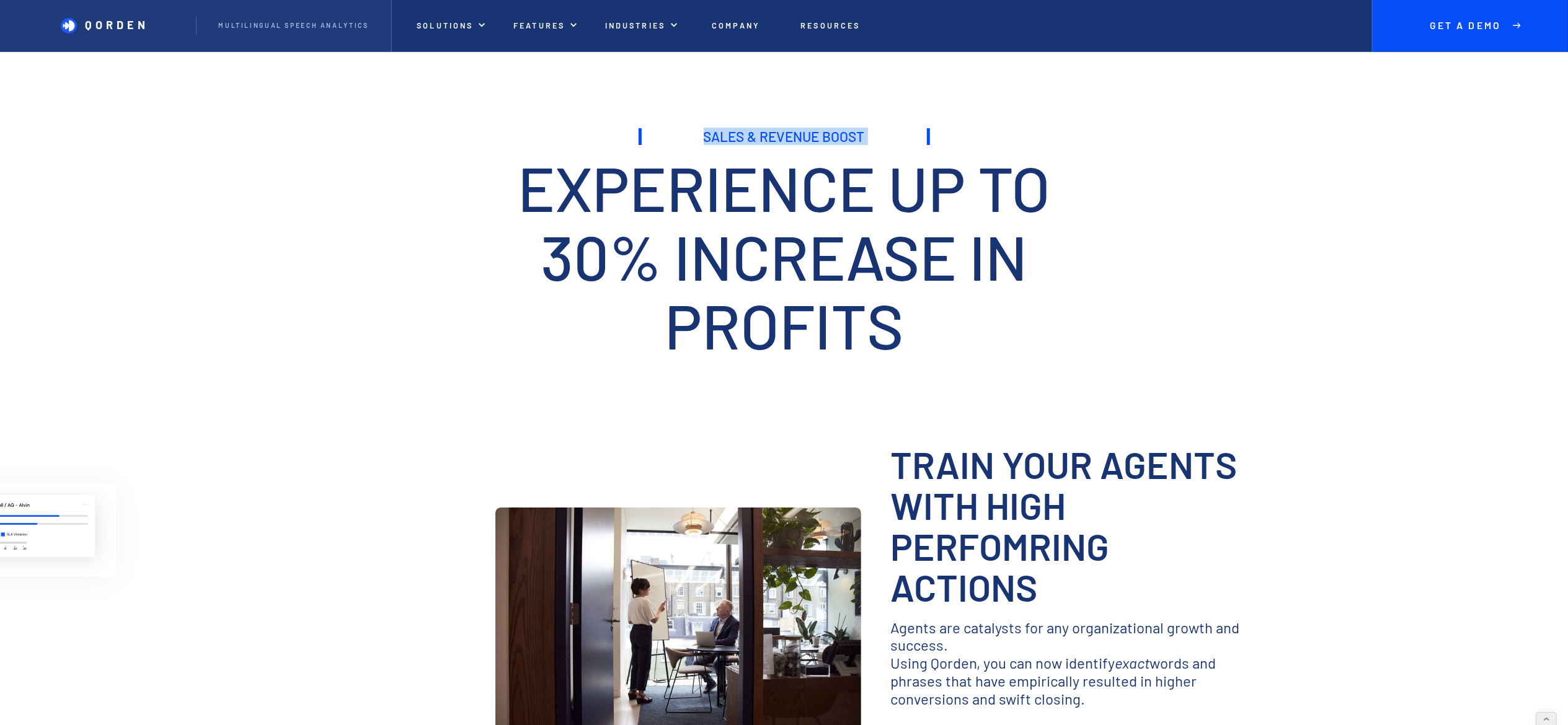 click on "Sales & Revenue Boost" at bounding box center (784, 136) 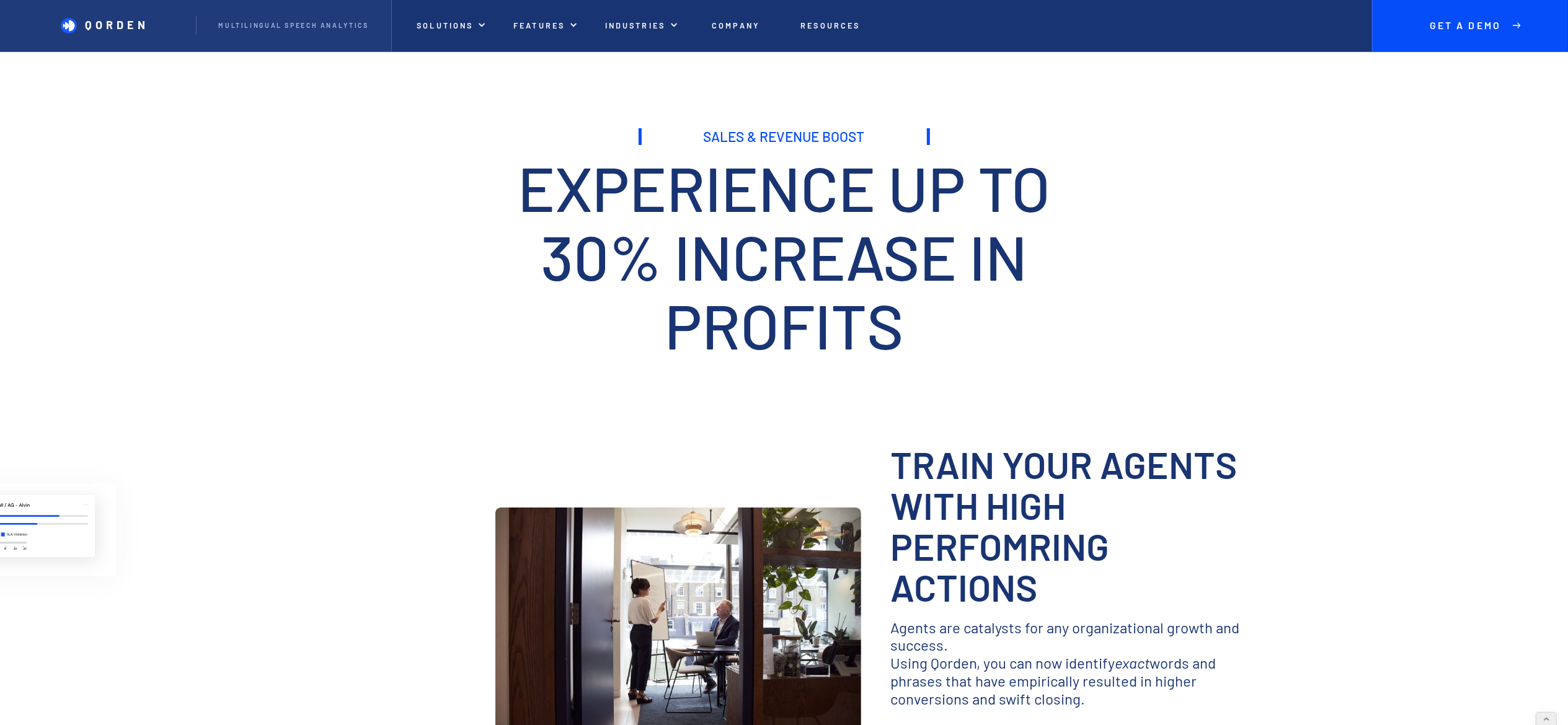 click on "Experience up to 30% increase in profits" at bounding box center (784, 256) 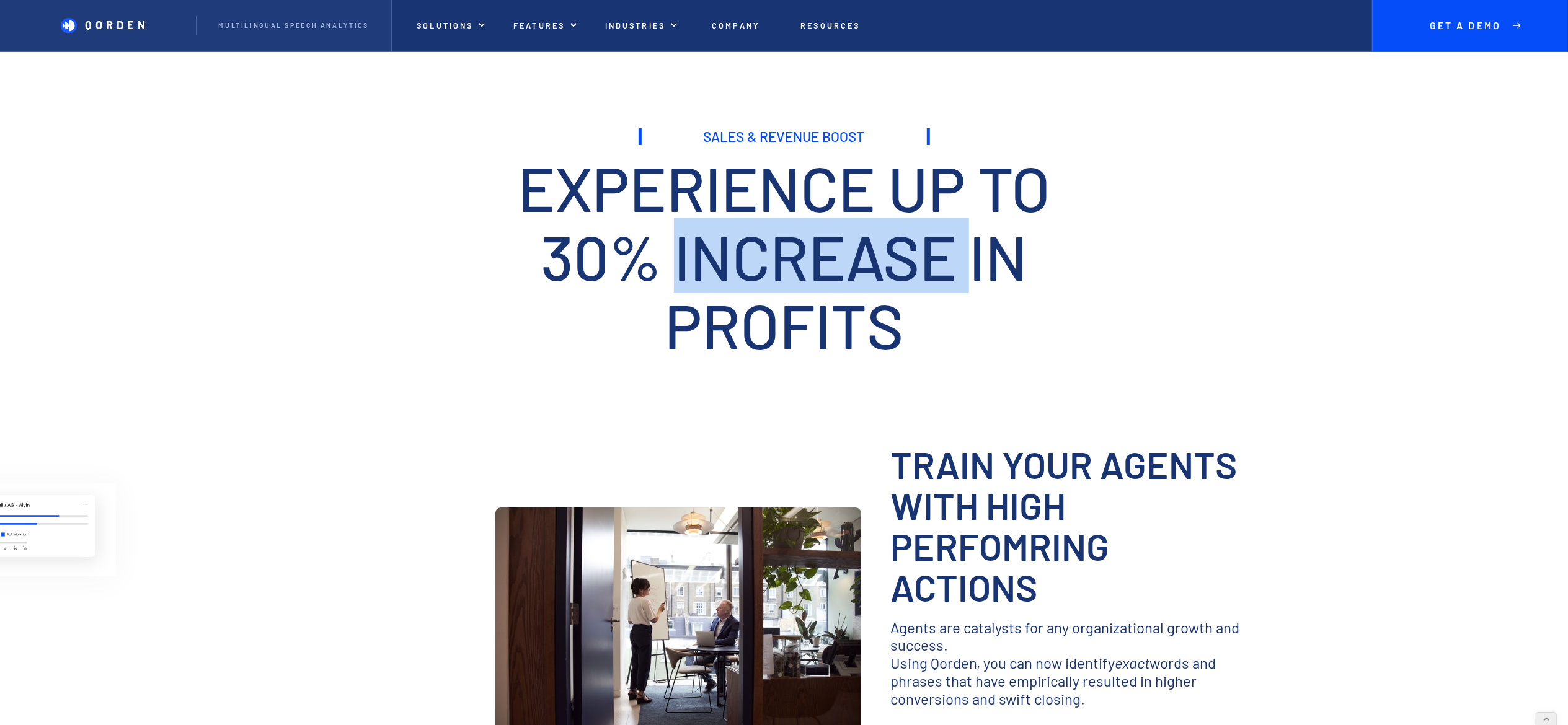 click on "Experience up to 30% increase in profits" at bounding box center [784, 256] 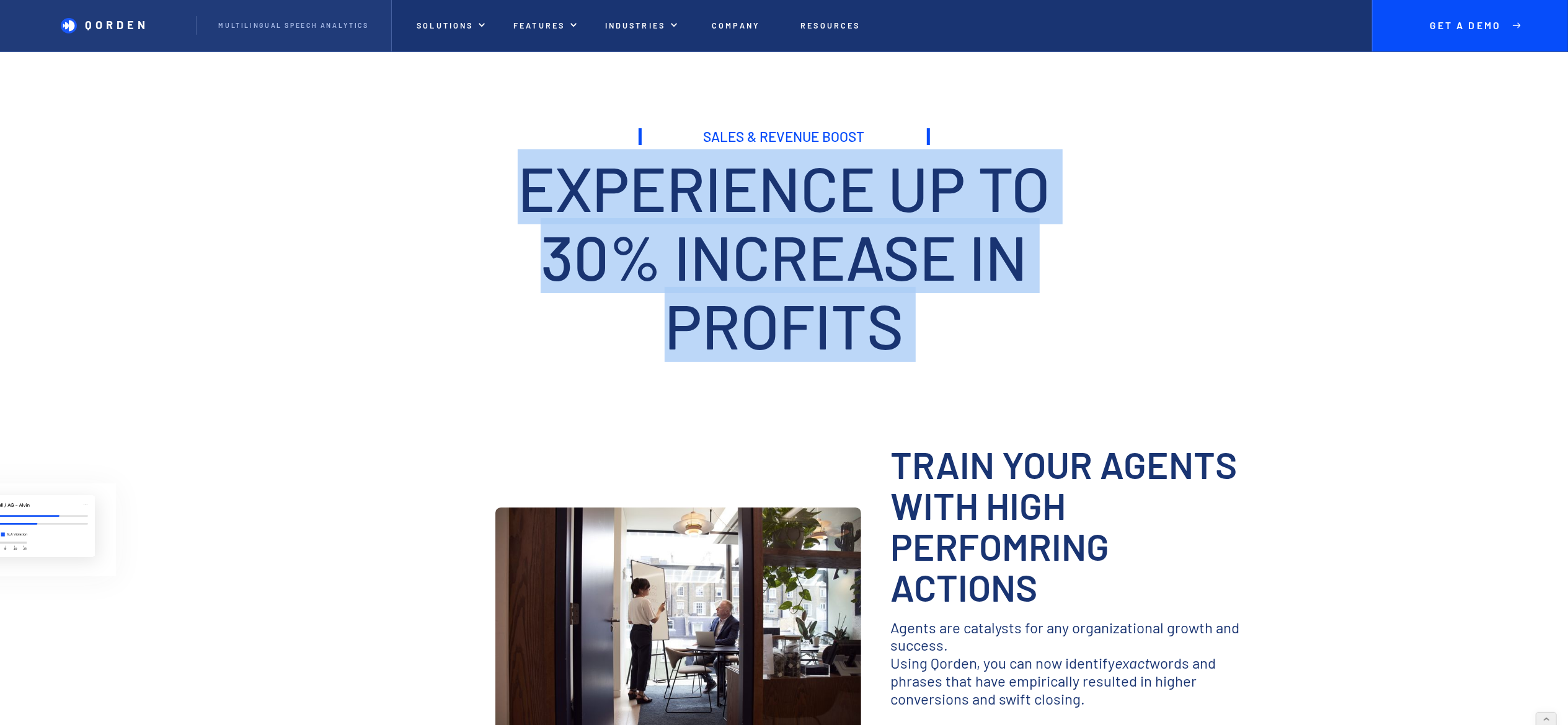 click on "Experience up to 30% increase in profits" at bounding box center [784, 256] 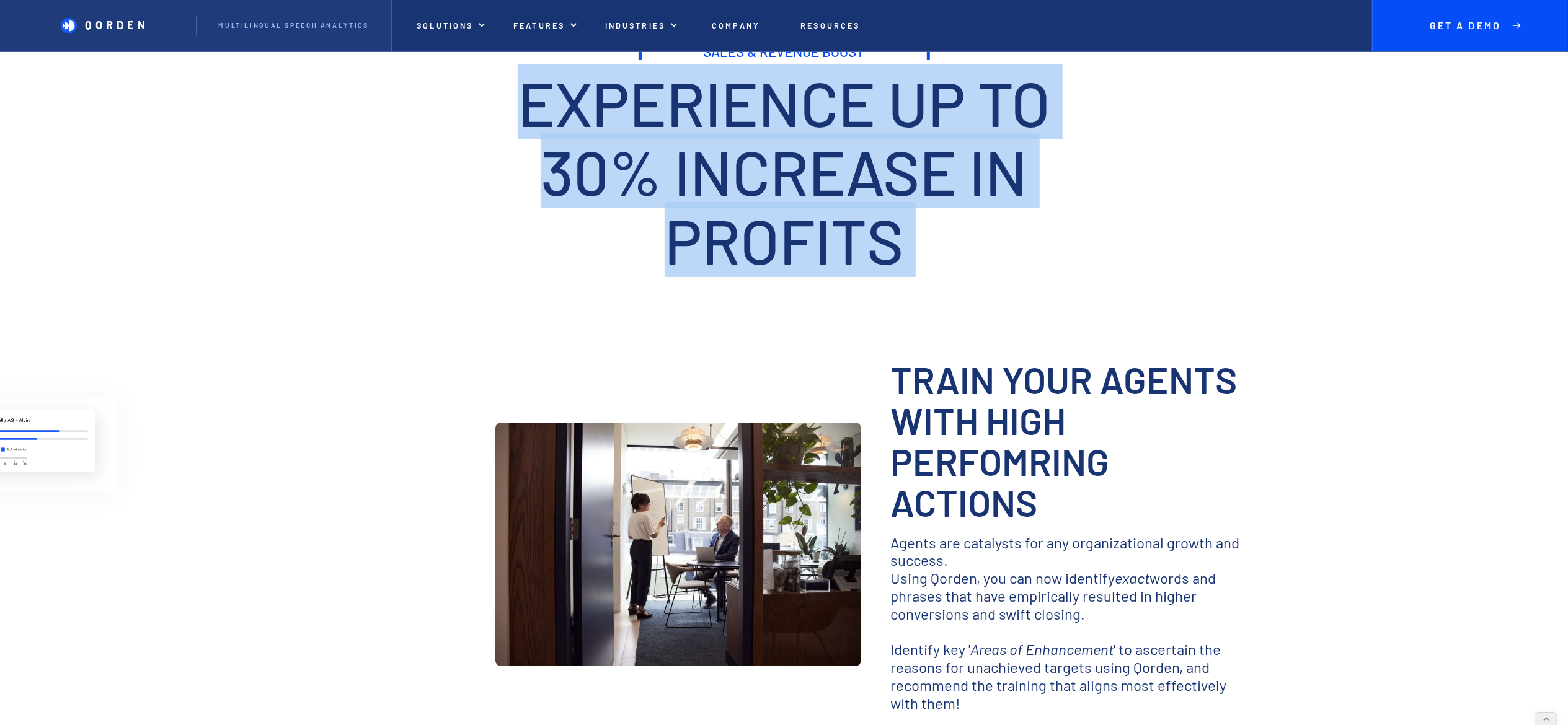 scroll, scrollTop: 124, scrollLeft: 0, axis: vertical 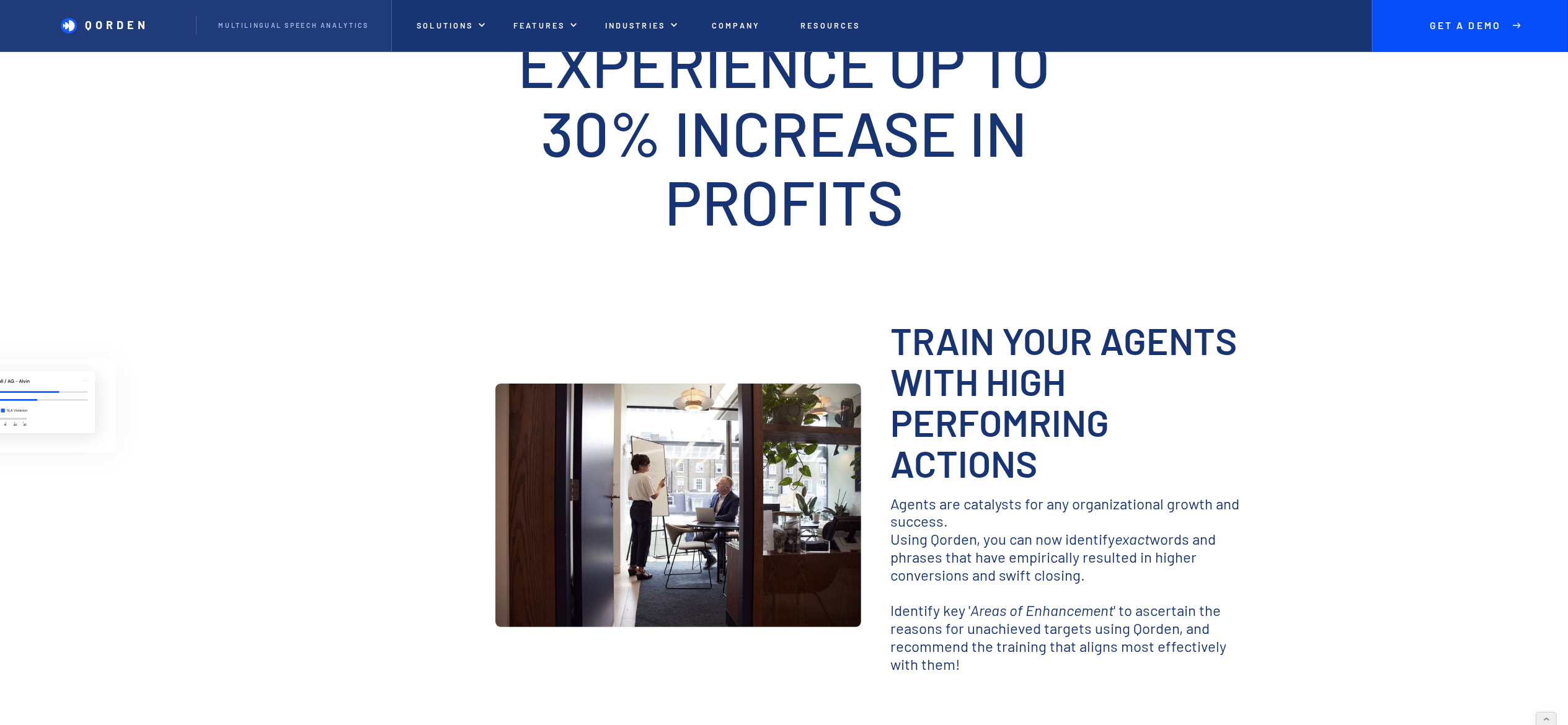 click on "Train your agents with high perfomring actions" at bounding box center (1070, 402) 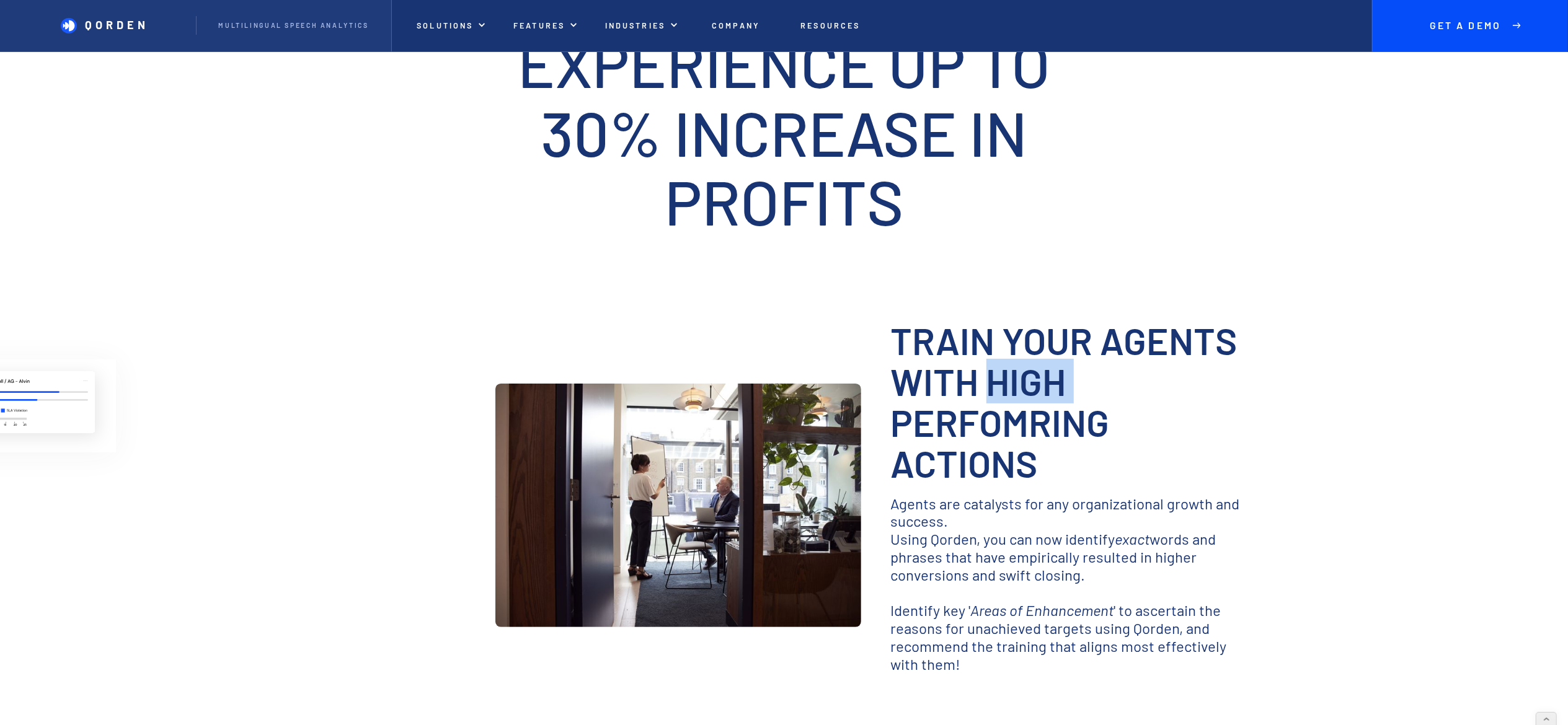 click on "Train your agents with high perfomring actions" at bounding box center (1070, 402) 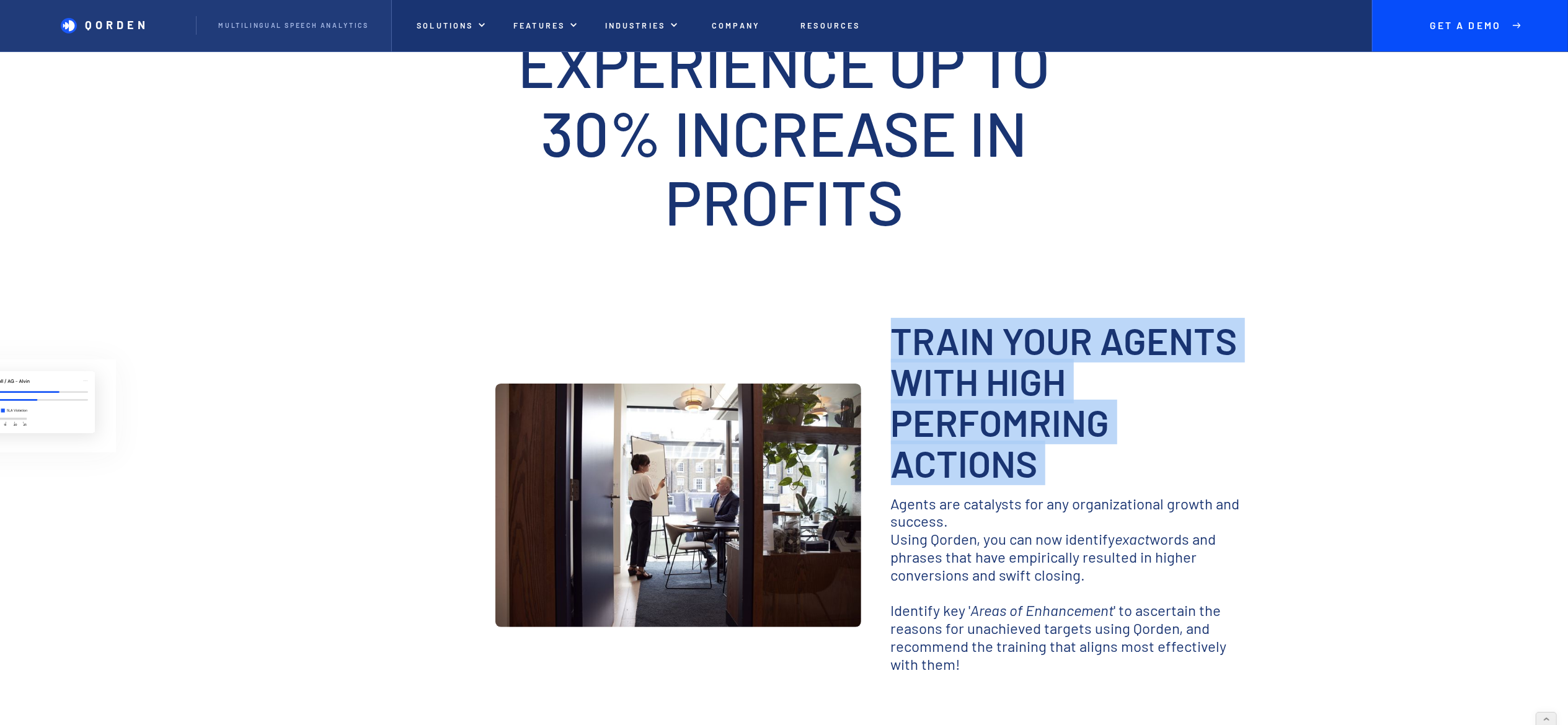 click on "Train your agents with high perfomring actions" at bounding box center [1070, 402] 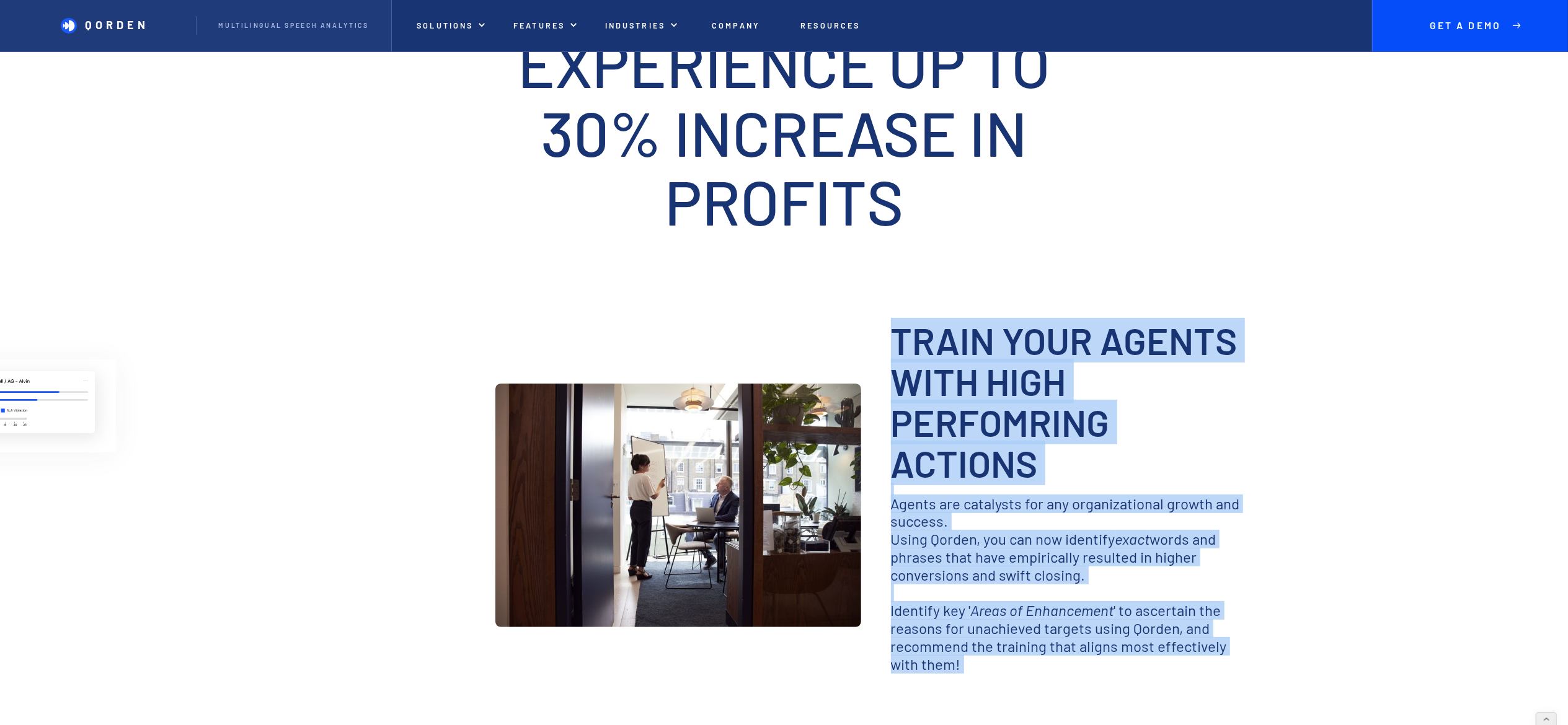 copy on "Train your agents with high perfomring actions ‍ Agents are catalysts for any organizational growth and success.  Using Qorden, you can now identify  exact  words and phrases that have empirically resulted in higher conversions and swift closing.  ‍ Identify key ' Areas of Enhancement ' to ascertain the reasons for unachieved targets using Qorden, and recommend the training that aligns most effectively with them!" 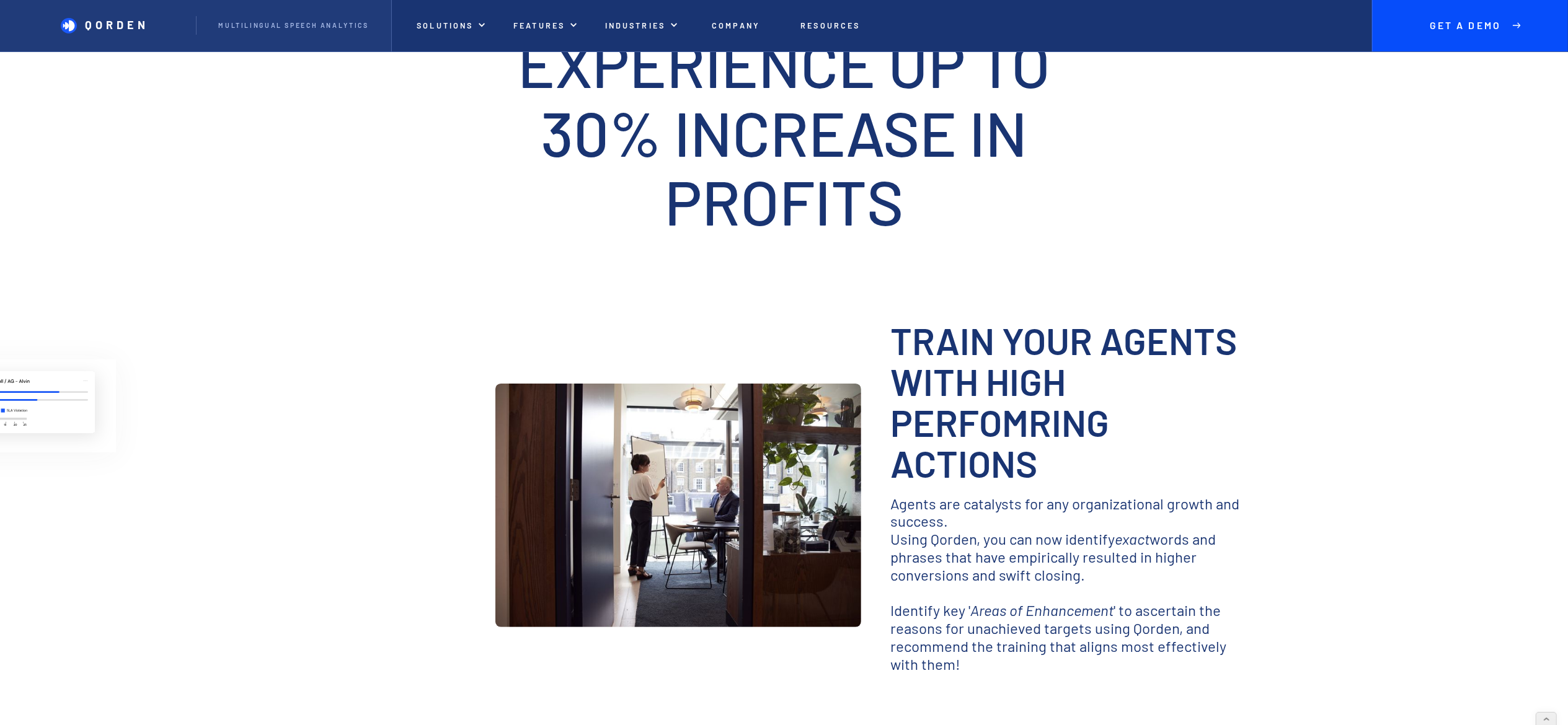click on "Train your agents with high perfomring actions ‍ Agents are catalysts for any organizational growth and success.  Using Qorden, you can now identify  exact  words and phrases that have empirically resulted in higher conversions and swift closing.  ‍ Identify key ' Areas of Enhancement ' to ascertain the reasons for unachieved targets using Qorden, and recommend the training that aligns most effectively with them! ‍" at bounding box center [784, 506] 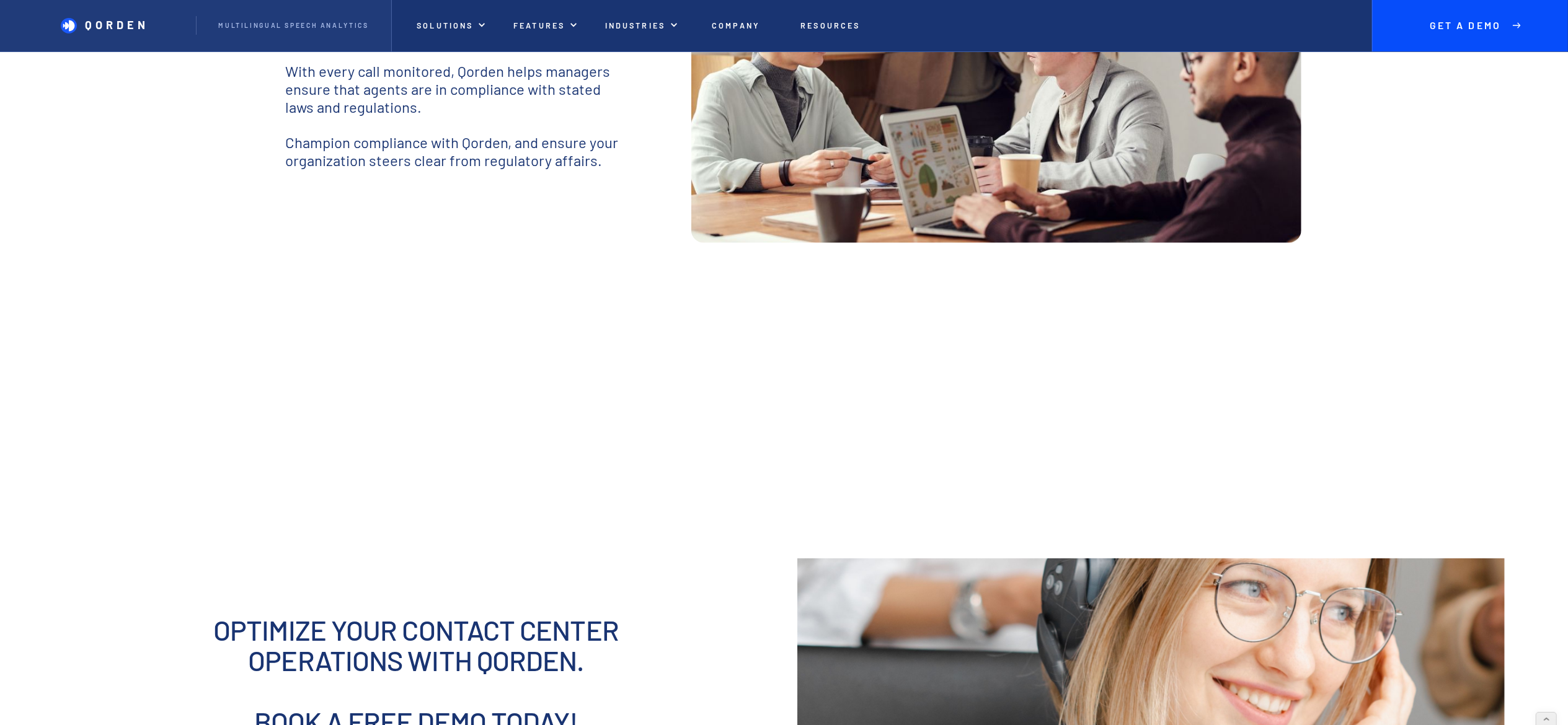 scroll, scrollTop: 991, scrollLeft: 0, axis: vertical 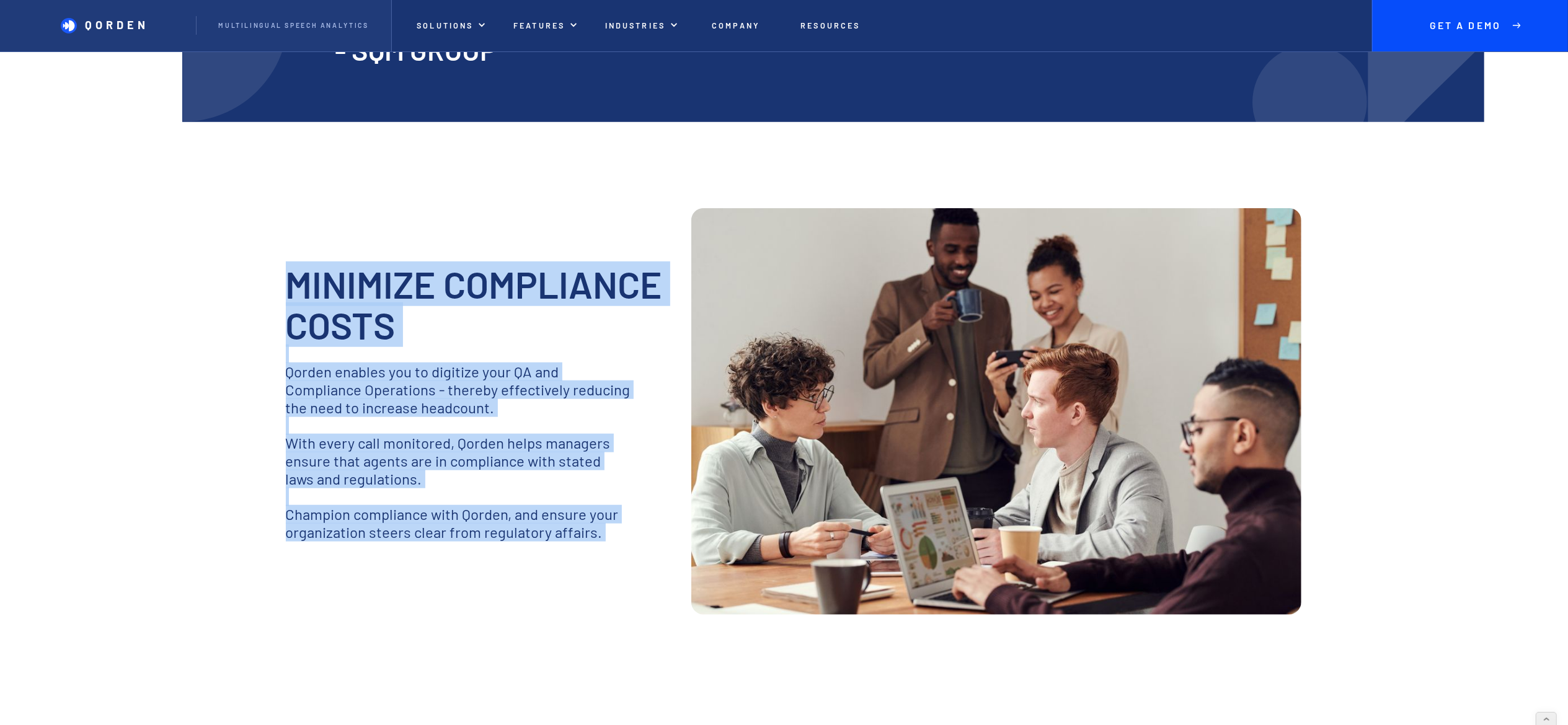 drag, startPoint x: 613, startPoint y: 545, endPoint x: 281, endPoint y: 284, distance: 422.3091 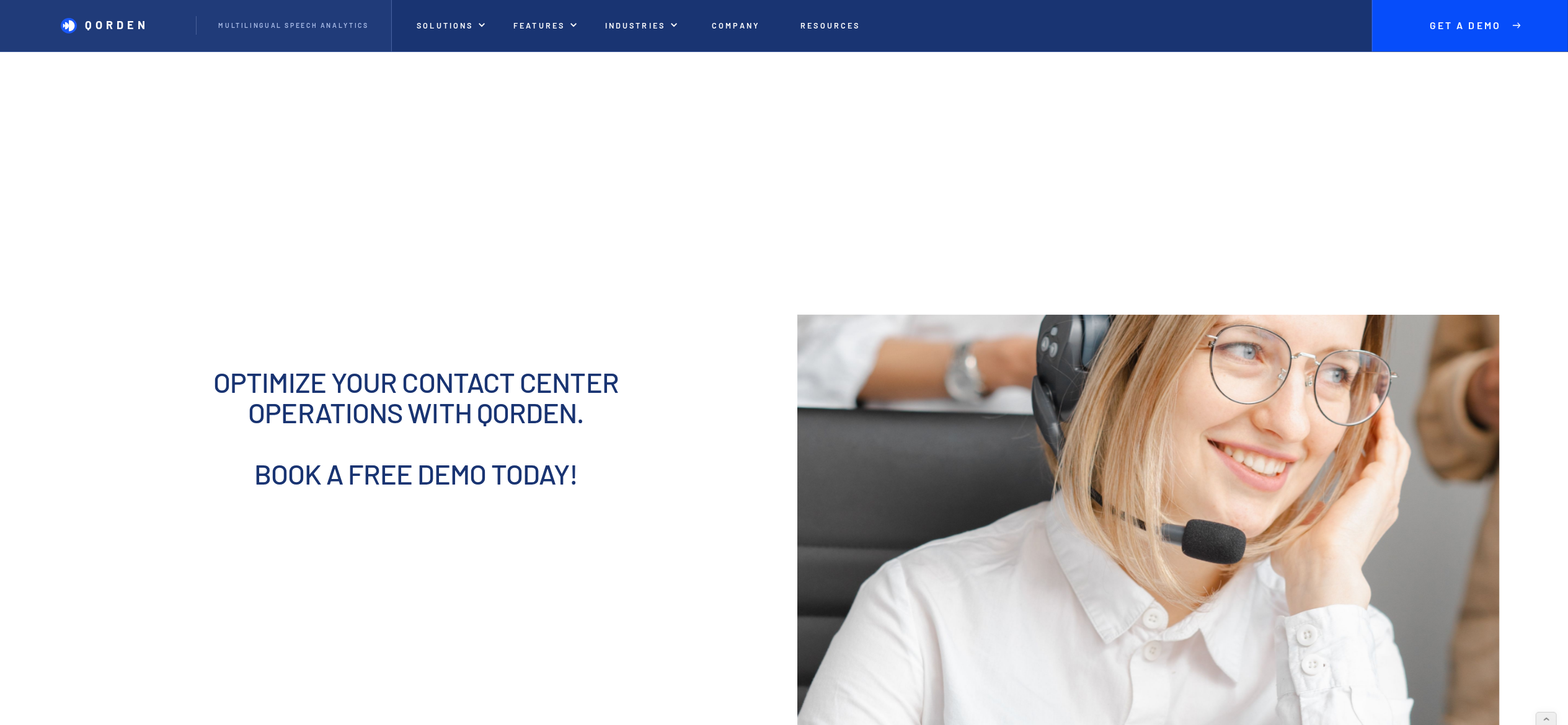 click on "**********" at bounding box center [416, 599] 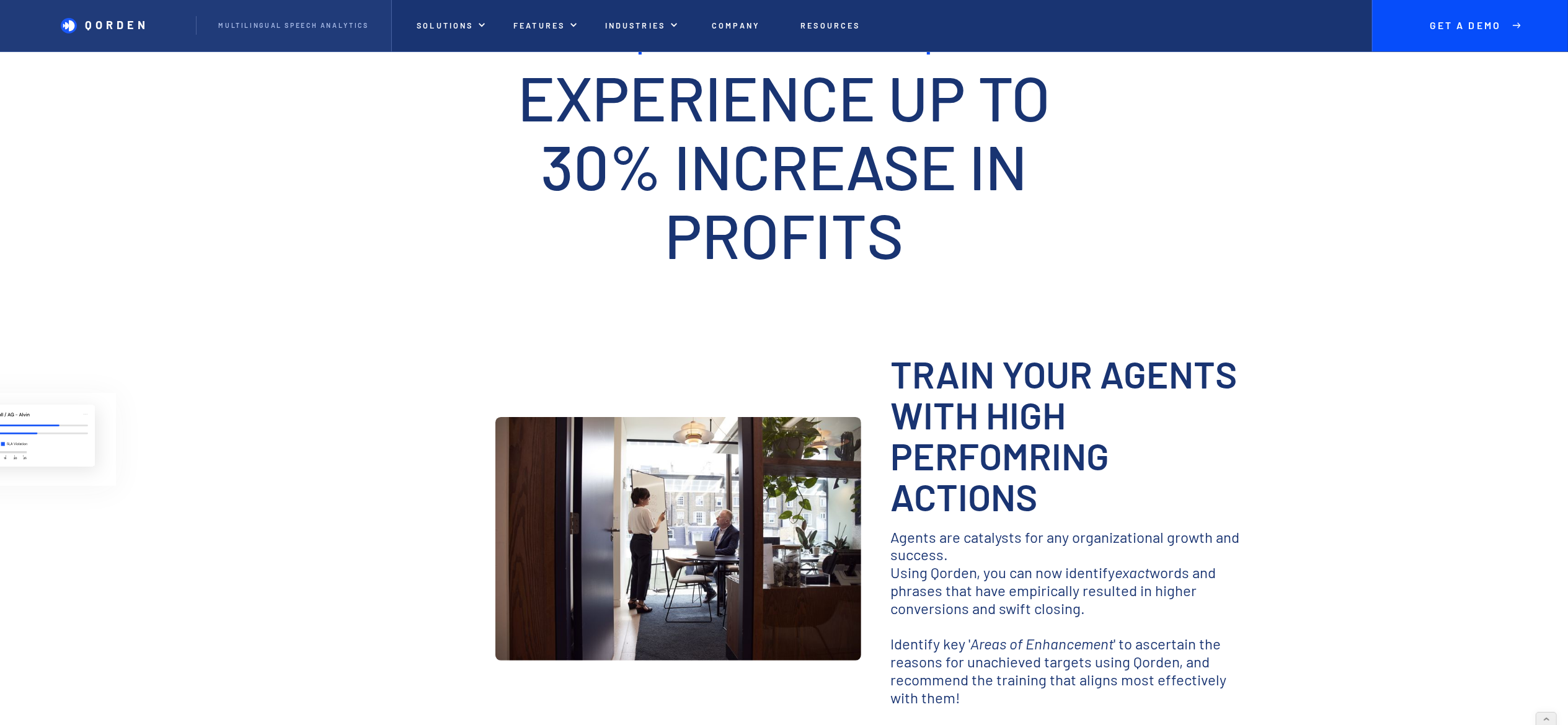 scroll, scrollTop: 0, scrollLeft: 0, axis: both 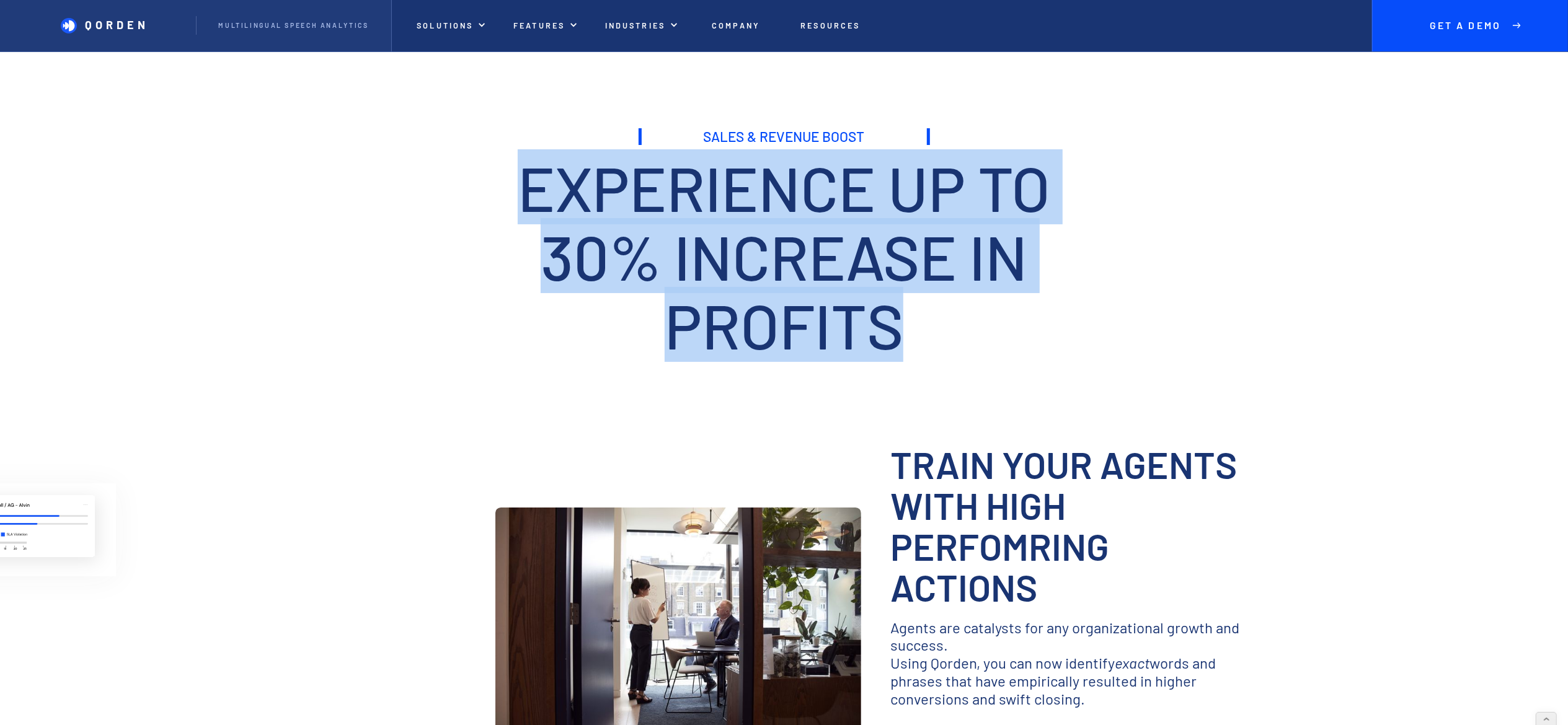 drag, startPoint x: 900, startPoint y: 339, endPoint x: 495, endPoint y: 206, distance: 426.2793 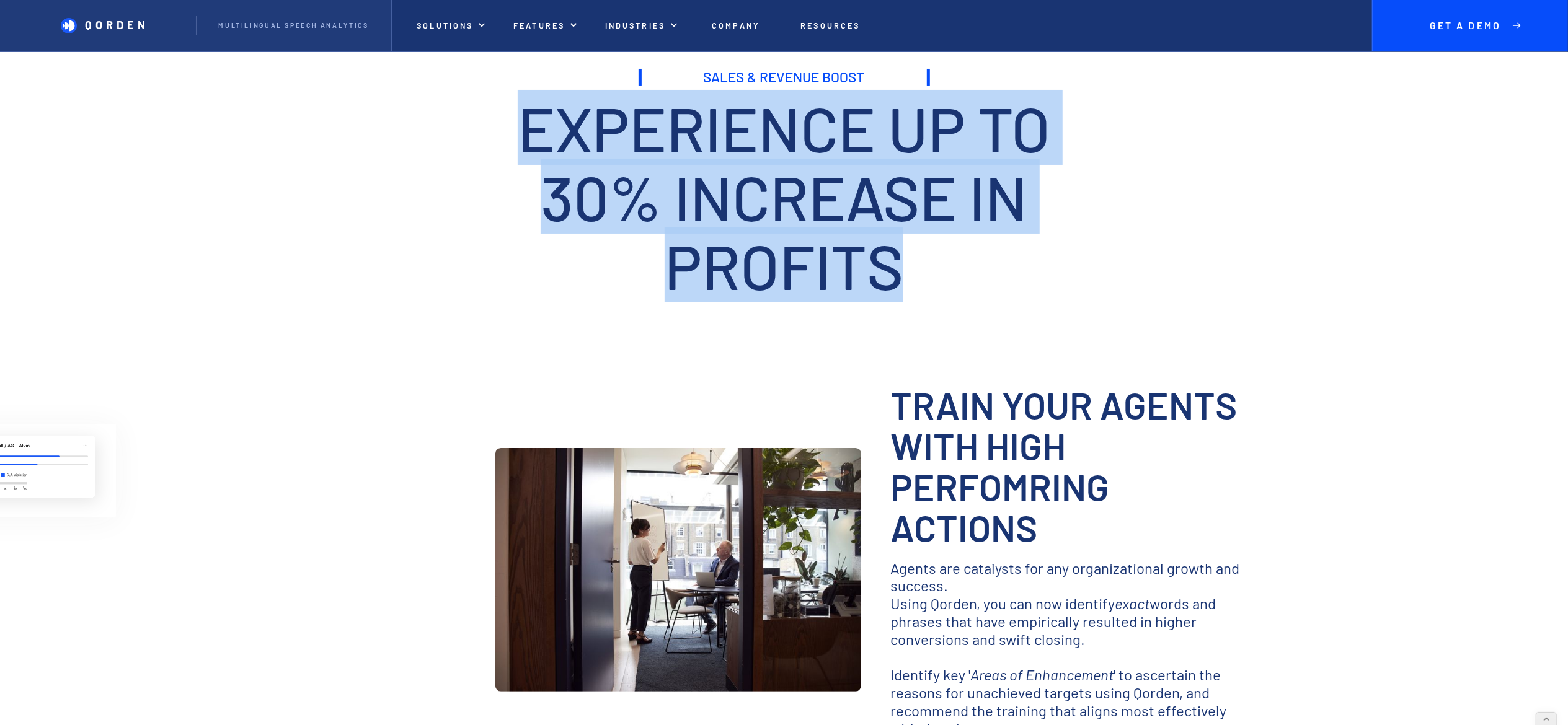 scroll, scrollTop: 0, scrollLeft: 0, axis: both 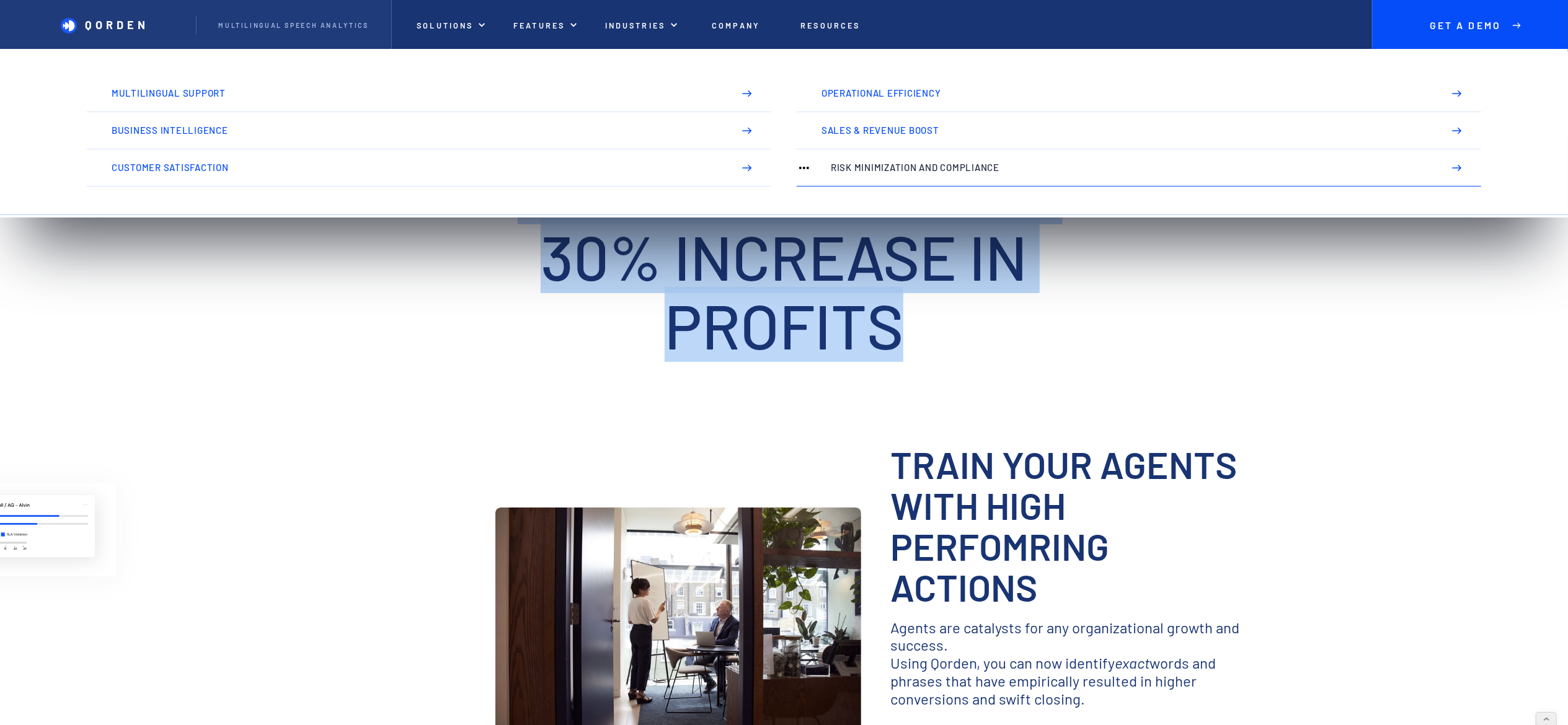 click on "Risk Minimization and Compliance" at bounding box center [1131, 167] 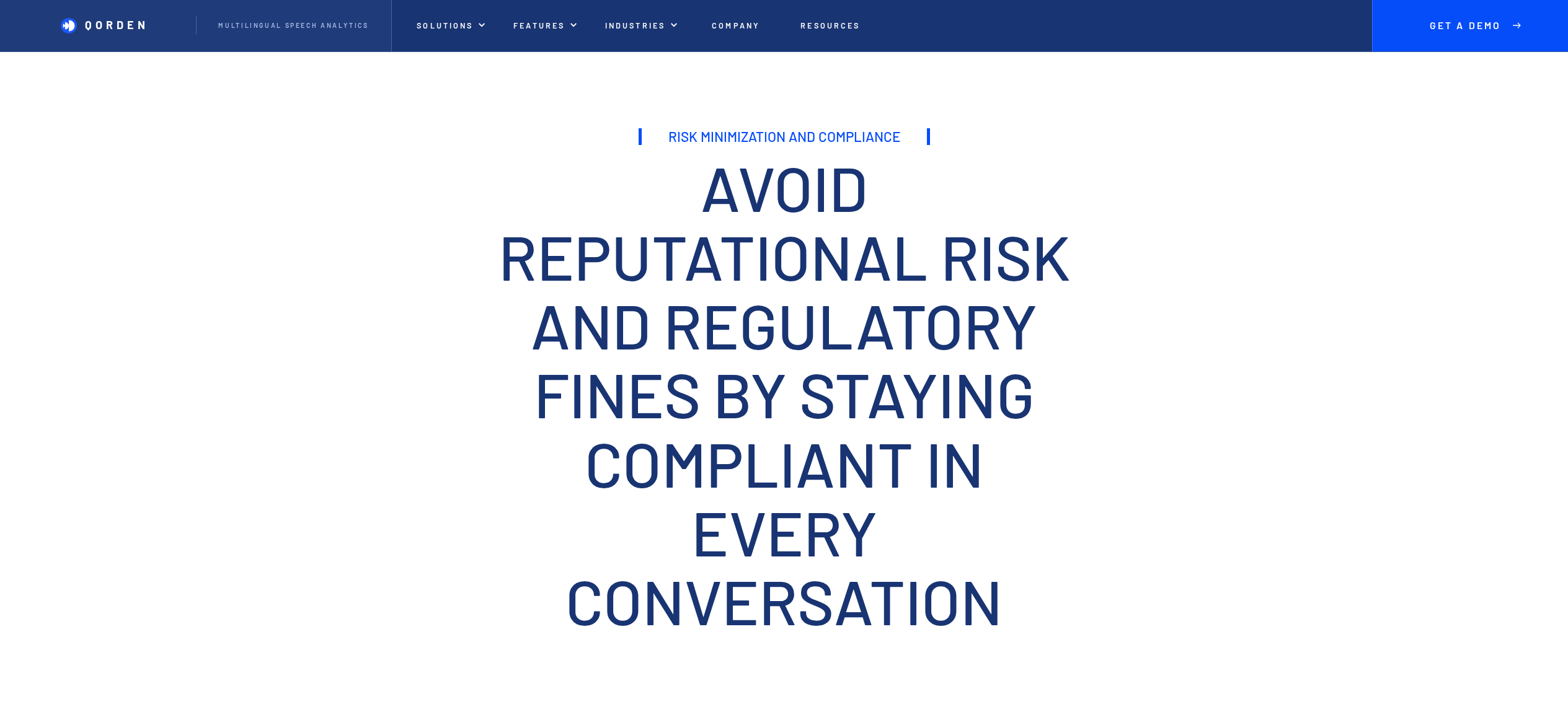 click on "Avoid Reputational Risk And Regulatory Fines By Staying Compliant In Every Conversation" at bounding box center [784, 393] 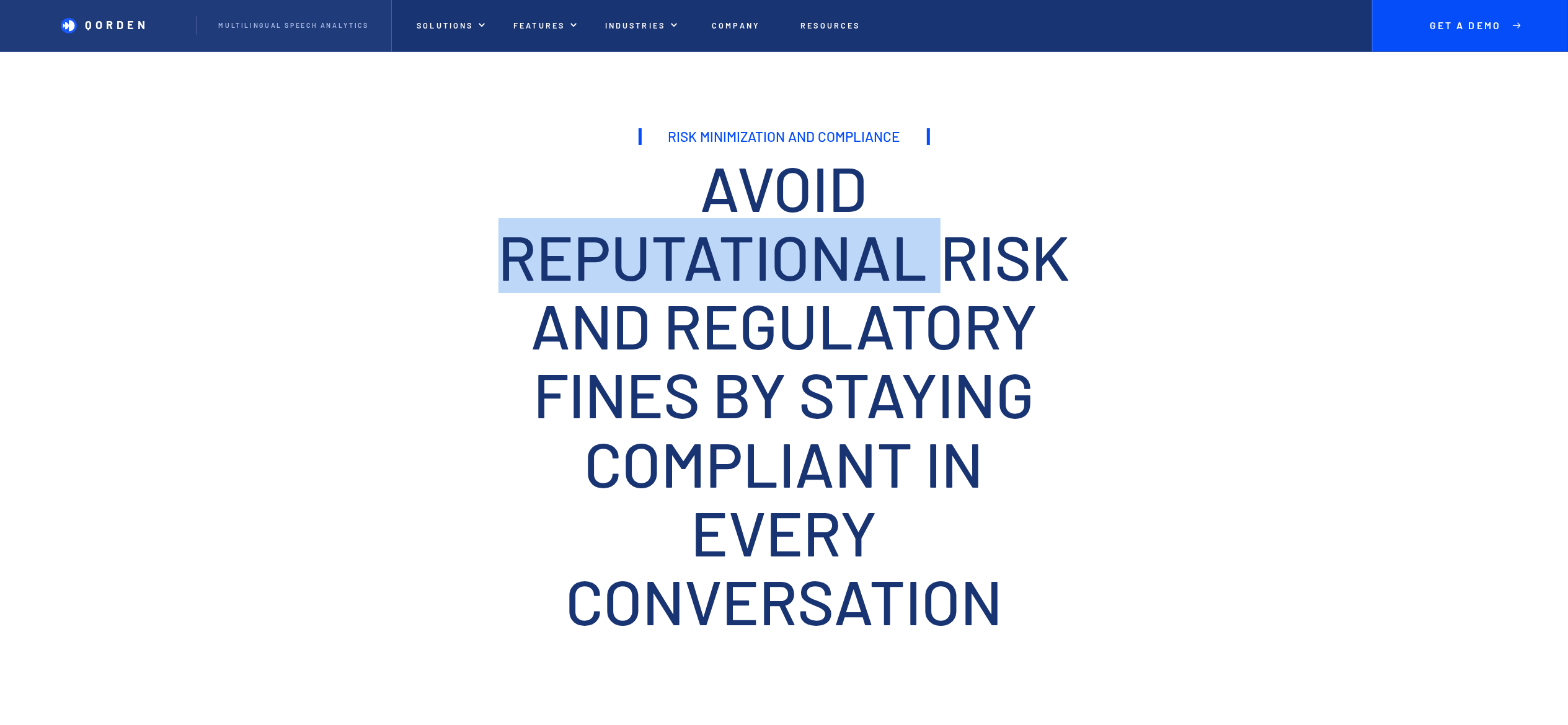 scroll, scrollTop: 0, scrollLeft: 0, axis: both 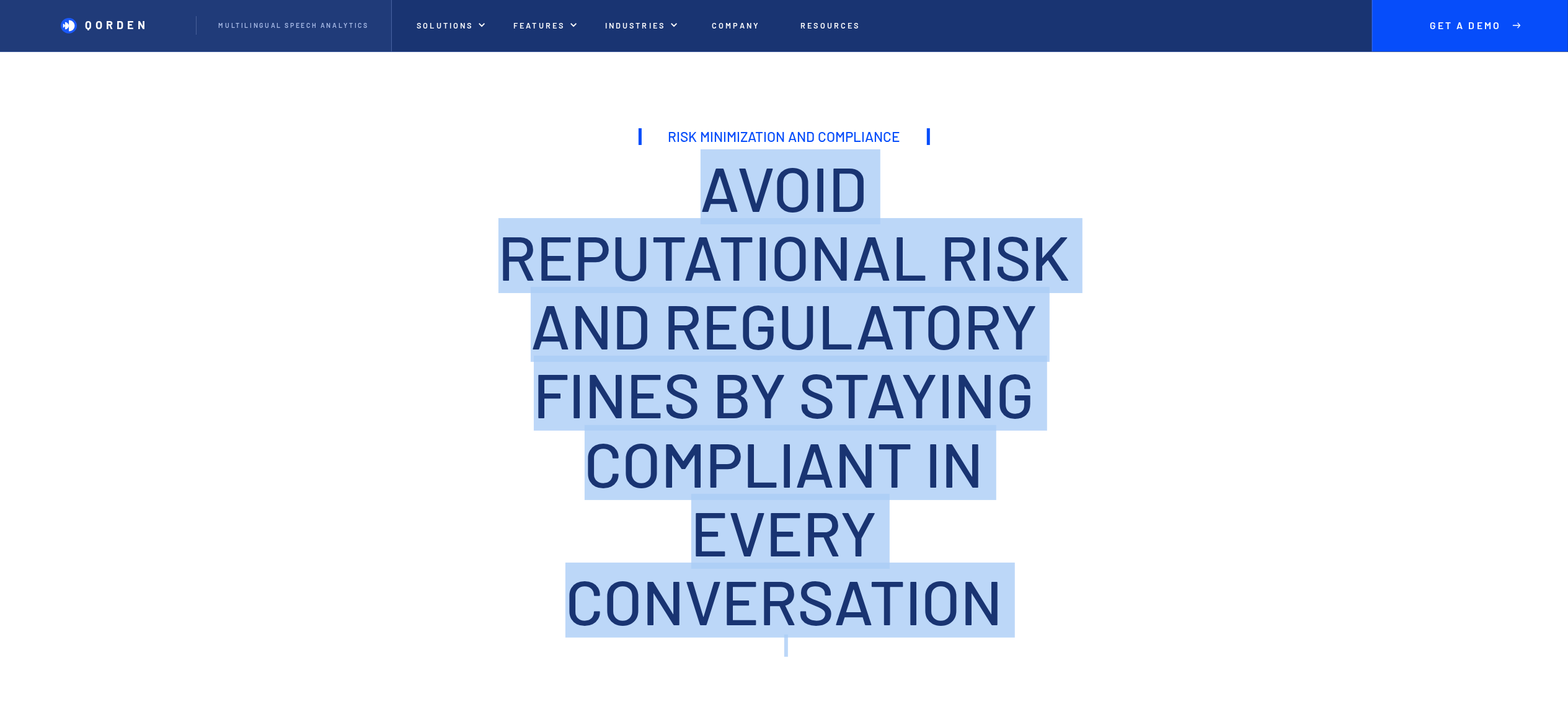 copy on "Avoid Reputational Risk And Regulatory Fines By Staying Compliant In Every Conversation" 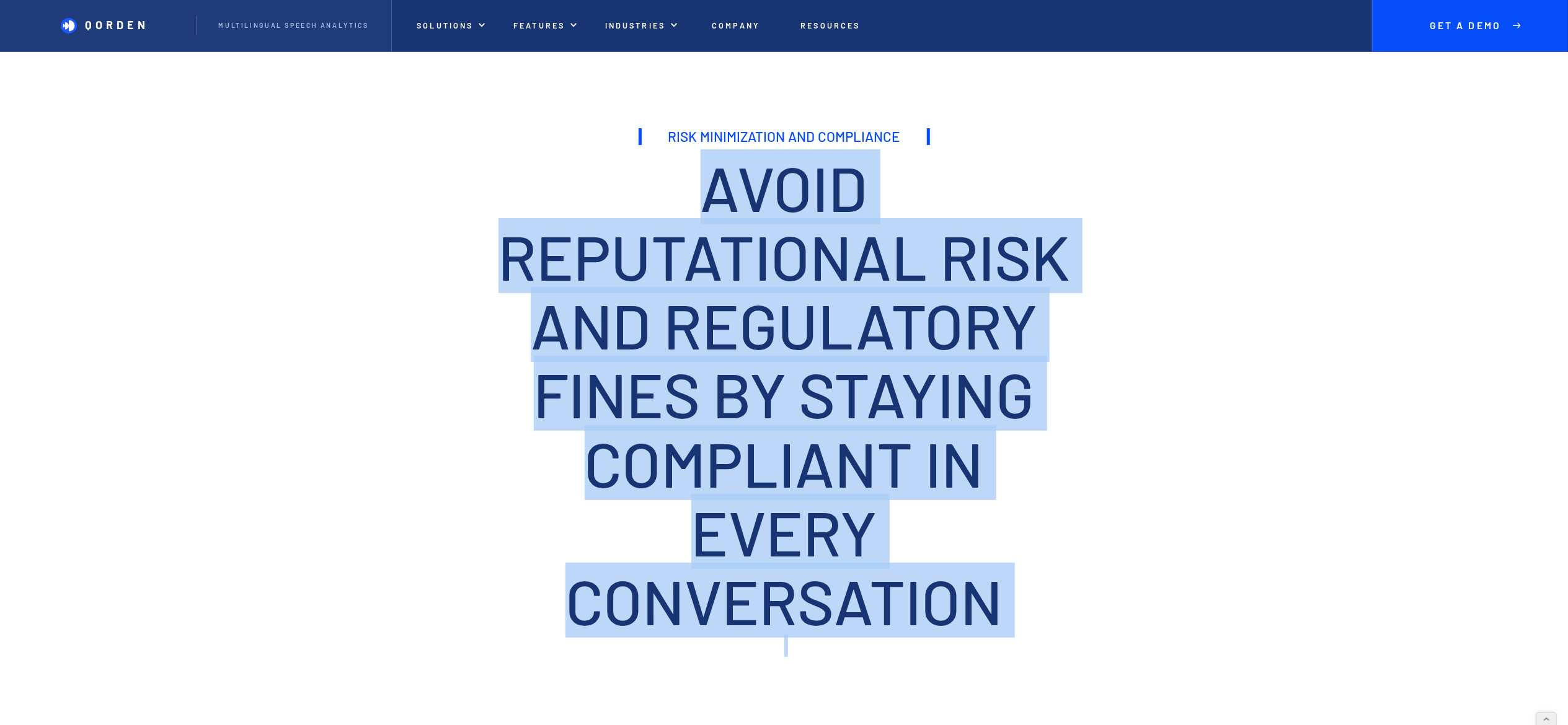 click on "Risk Minimization and Compliance  Risk Minimization and Compliance  Customer Satisfaction  Sales & Revenue Boost  Multilingual Support Operational Efficiency Business Intelligence Stay compliant in every conversation with Qorden's Auto QA and redaction system, safeguarding data and ensuring quality. Hailing from the [COUNTRY], Qorden envisions a diverse and multicultural workplace with no language barriers to quality. ‍ Our Multilingual QA is designed to facilitate all such businesses - with a focus towards English, Arabic and Hindi.  ‍ The best part? Qorden offers the  same  security coverage across all platforms. Our layered security ensures that our redaction works just as well for all languages we offer.  ‍ Streamline Regulations and Compliance Qorden’s Auto QA helps you score 100% calls - thereby making it easier to provide holistic, and easily interpretable infographics.  Our highlighted compliance violations allow for quick identification of improvement areas and penalty prevention. same  ‍ ‍" at bounding box center (784, 1147) 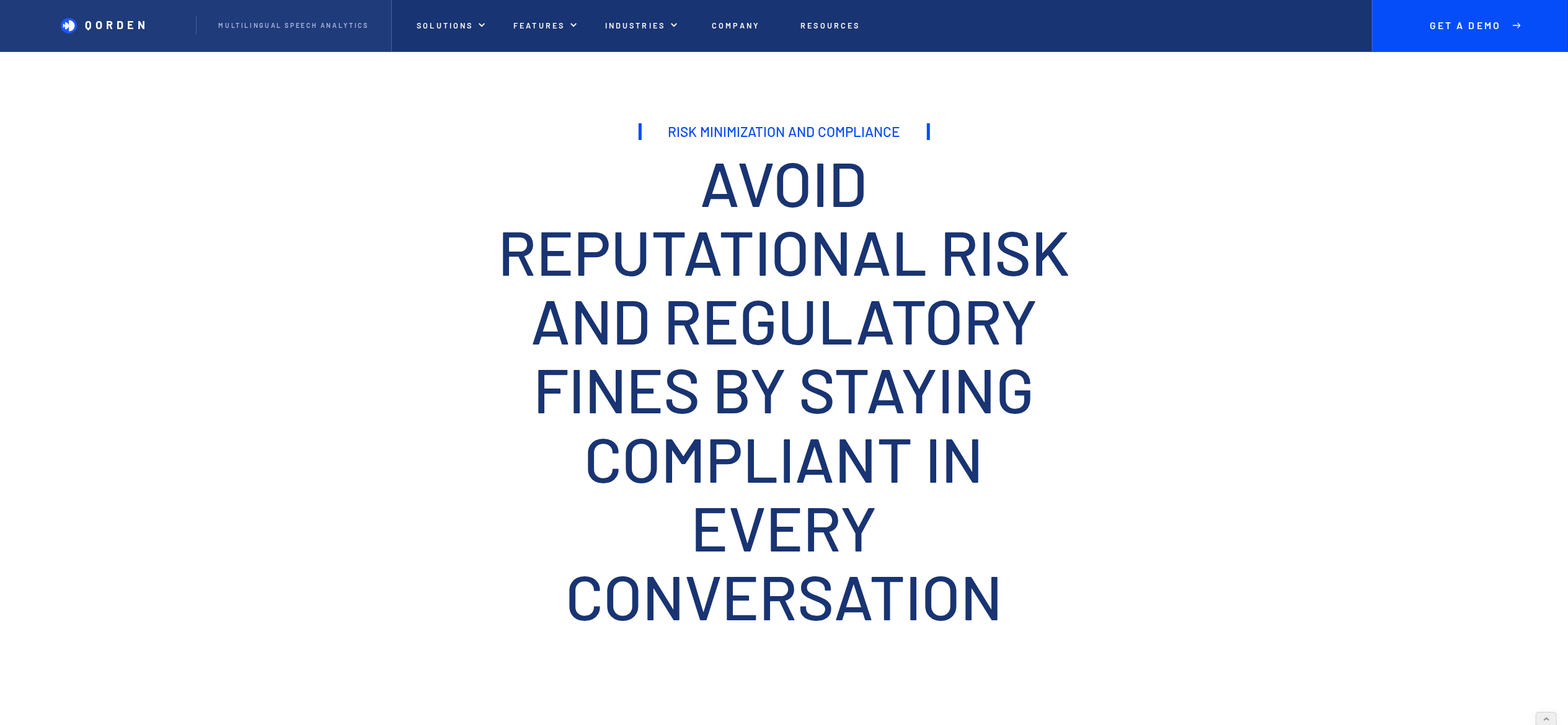 scroll, scrollTop: 0, scrollLeft: 0, axis: both 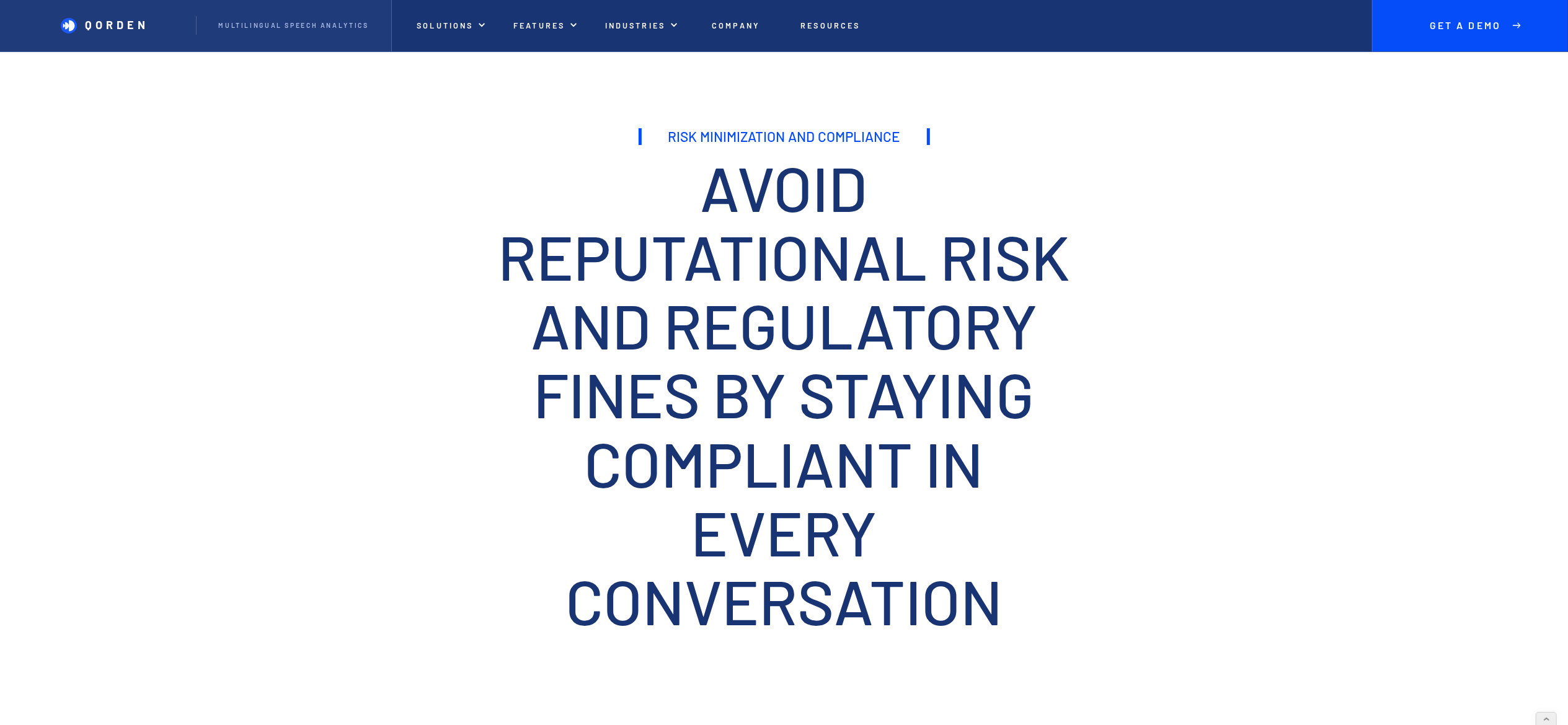 click on "Risk Minimization and Compliance" at bounding box center (784, 136) 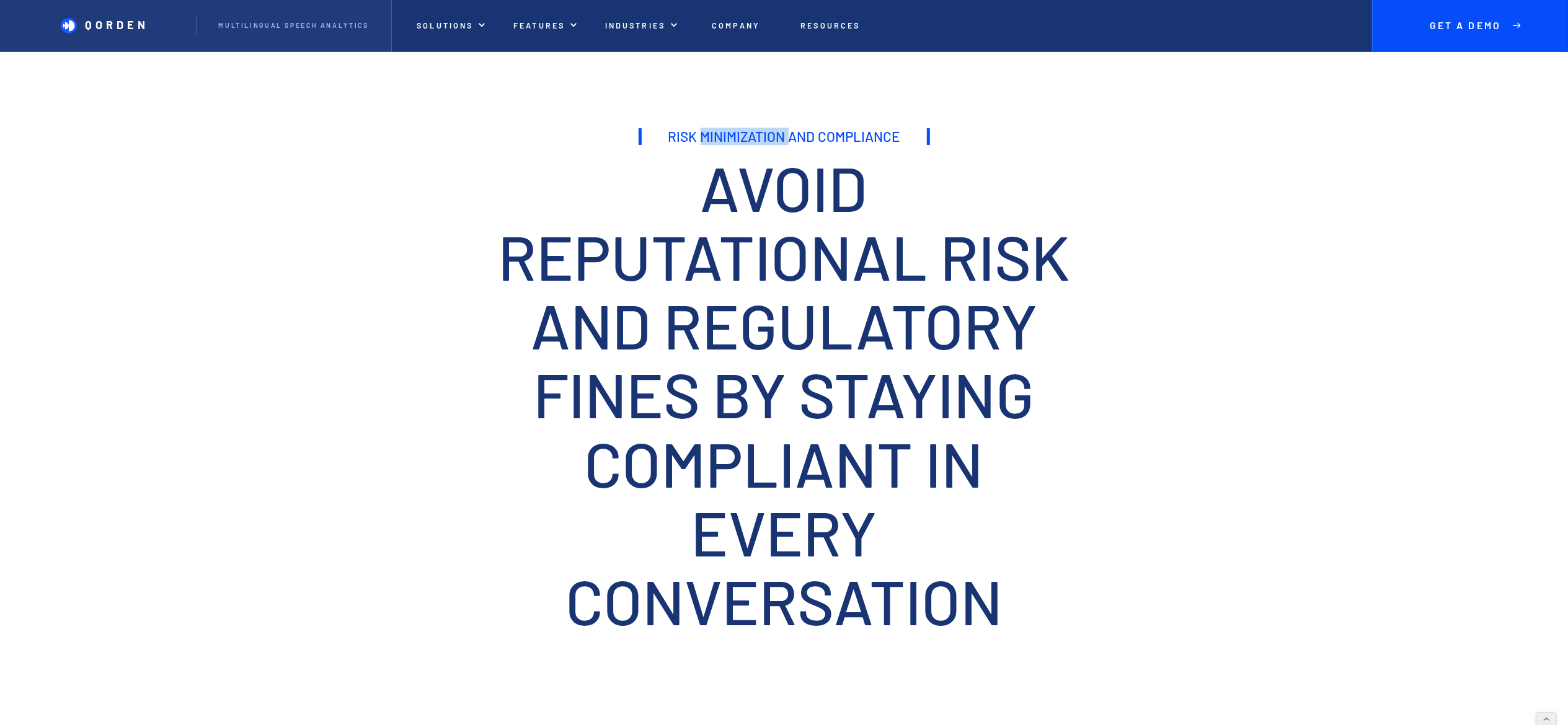 click on "Risk Minimization and Compliance" at bounding box center [784, 136] 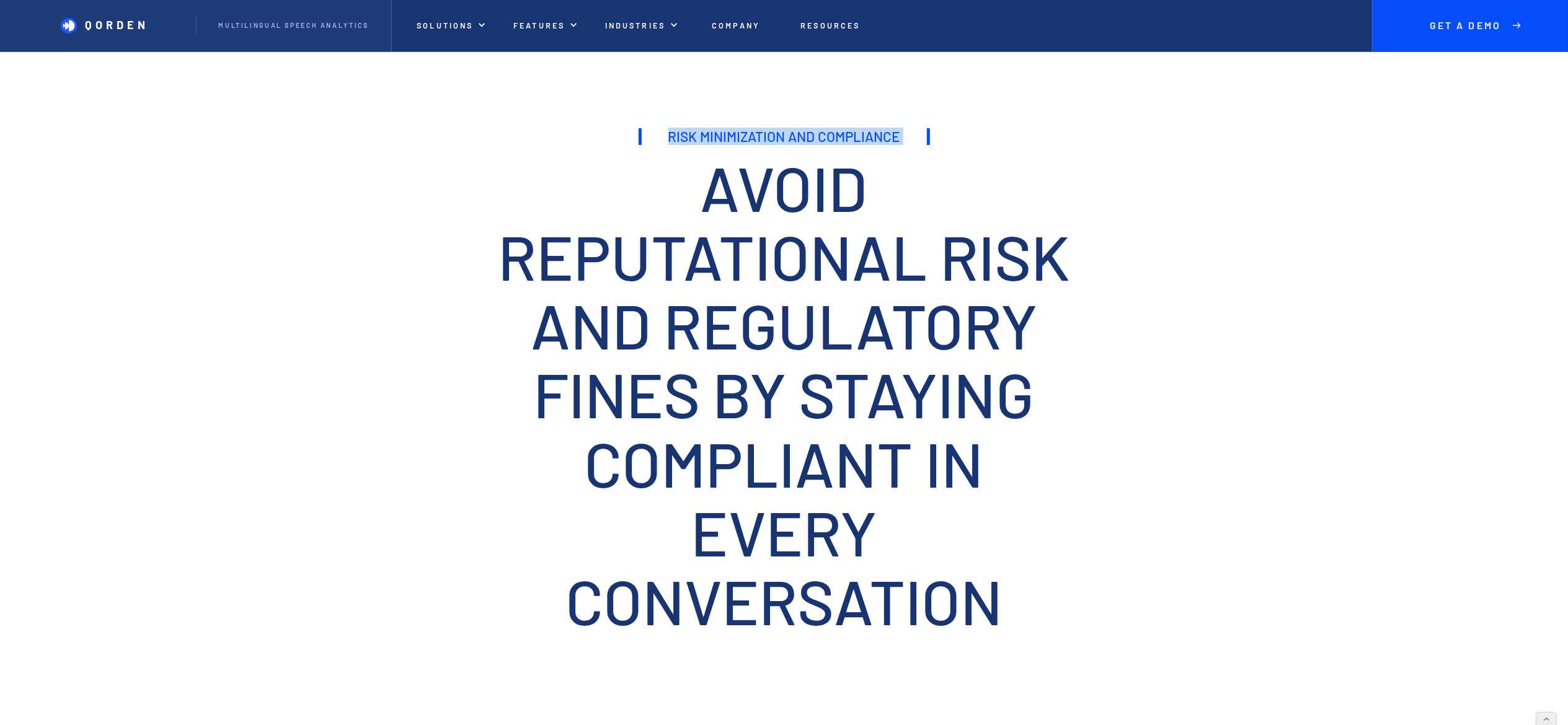 click on "Risk Minimization and Compliance" at bounding box center [784, 136] 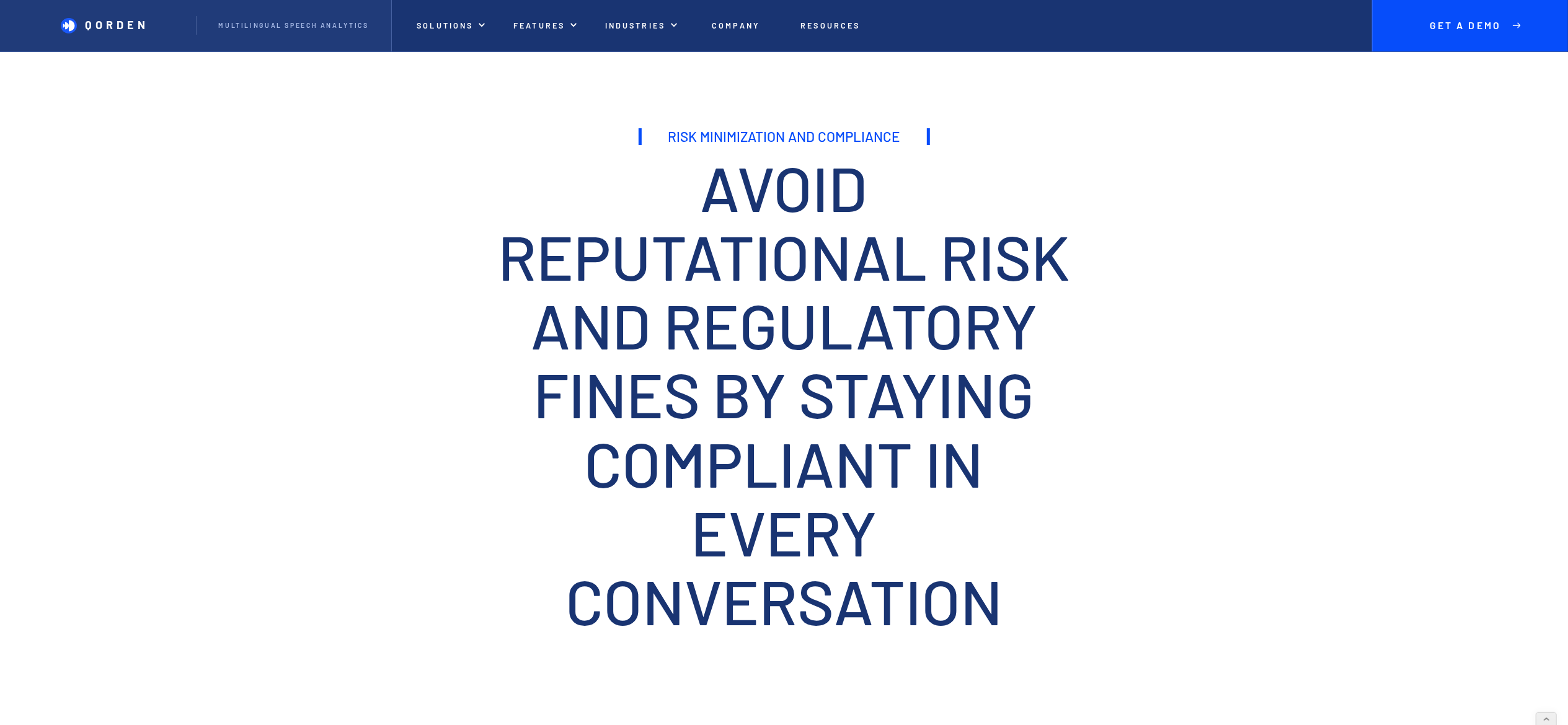 click on "Risk Minimization and Compliance" at bounding box center [784, 136] 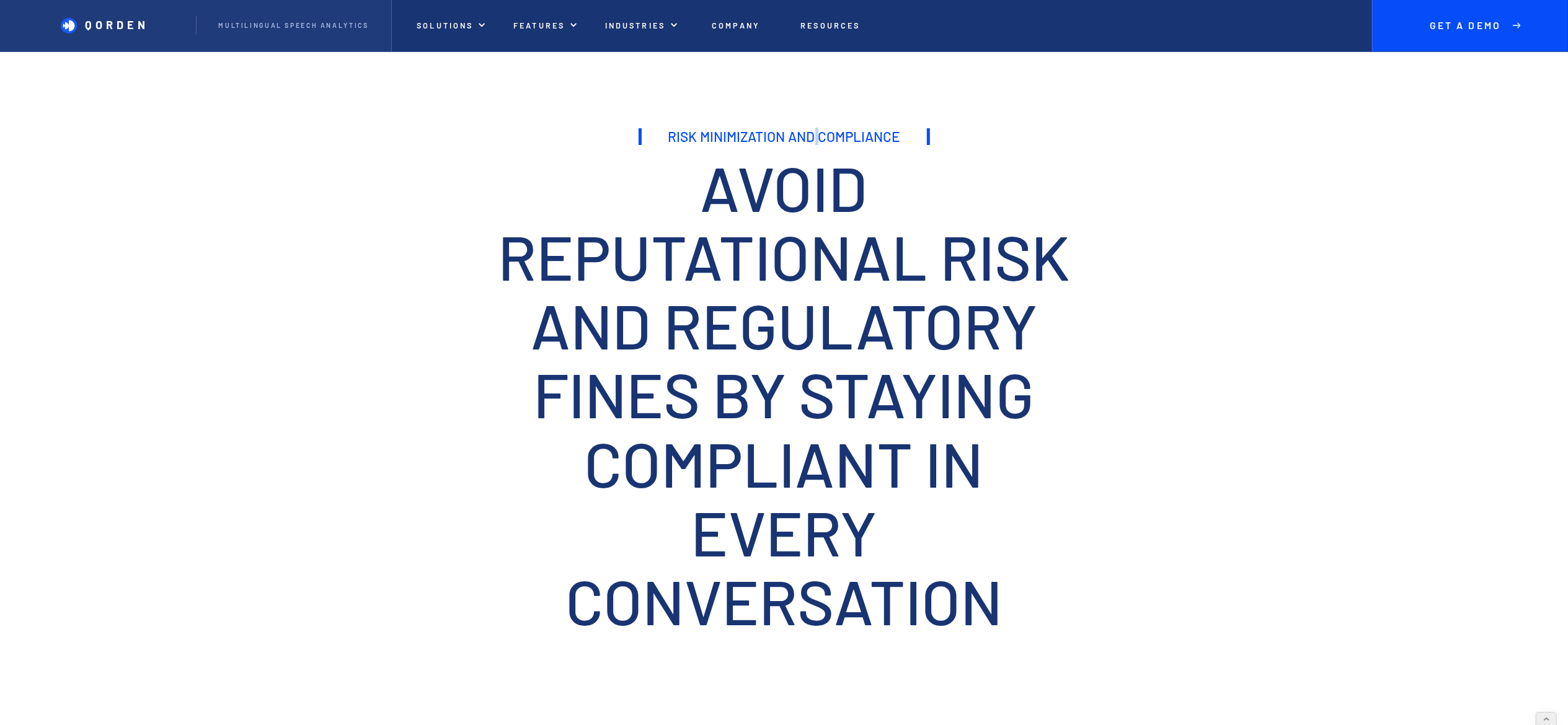 click on "Risk Minimization and Compliance" at bounding box center (784, 136) 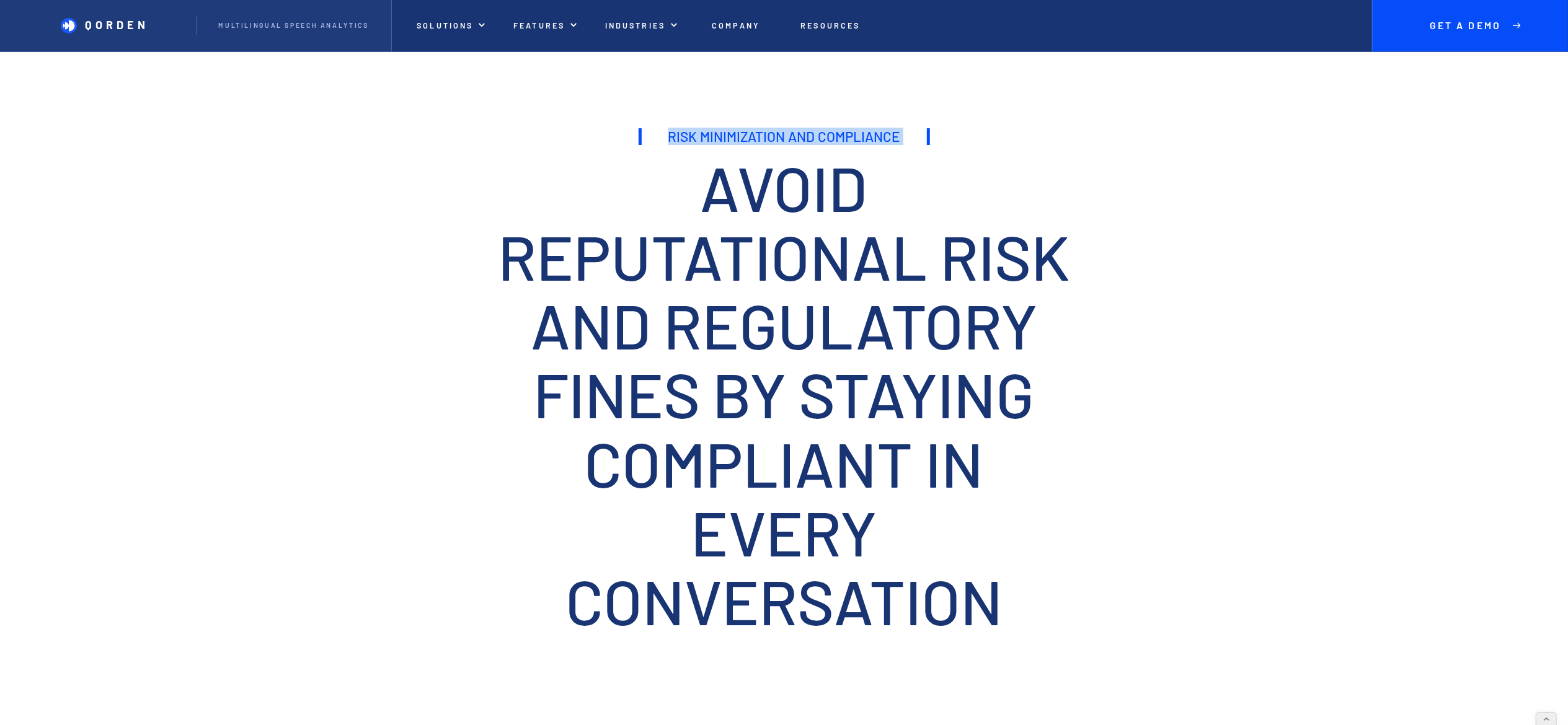 click on "Risk Minimization and Compliance" at bounding box center [784, 136] 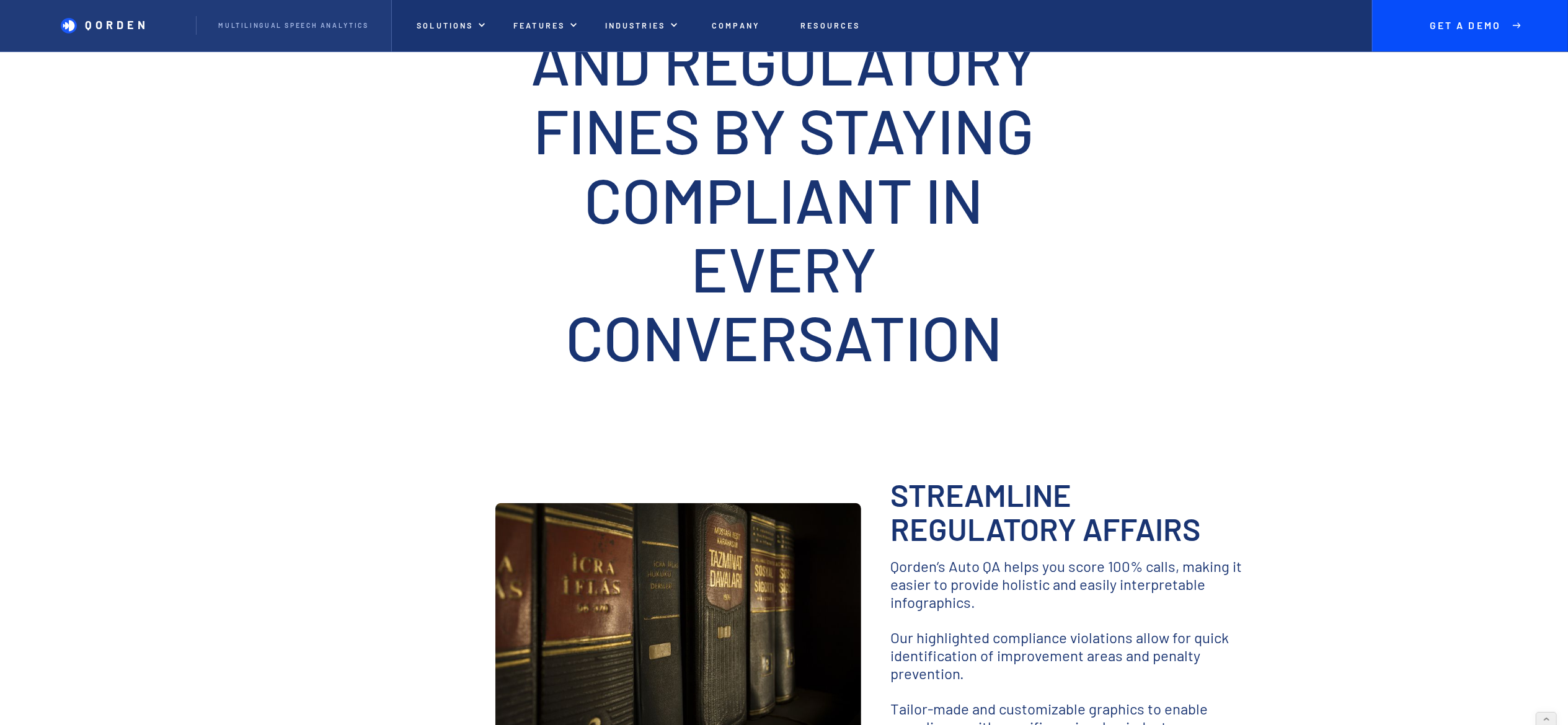 scroll, scrollTop: 372, scrollLeft: 0, axis: vertical 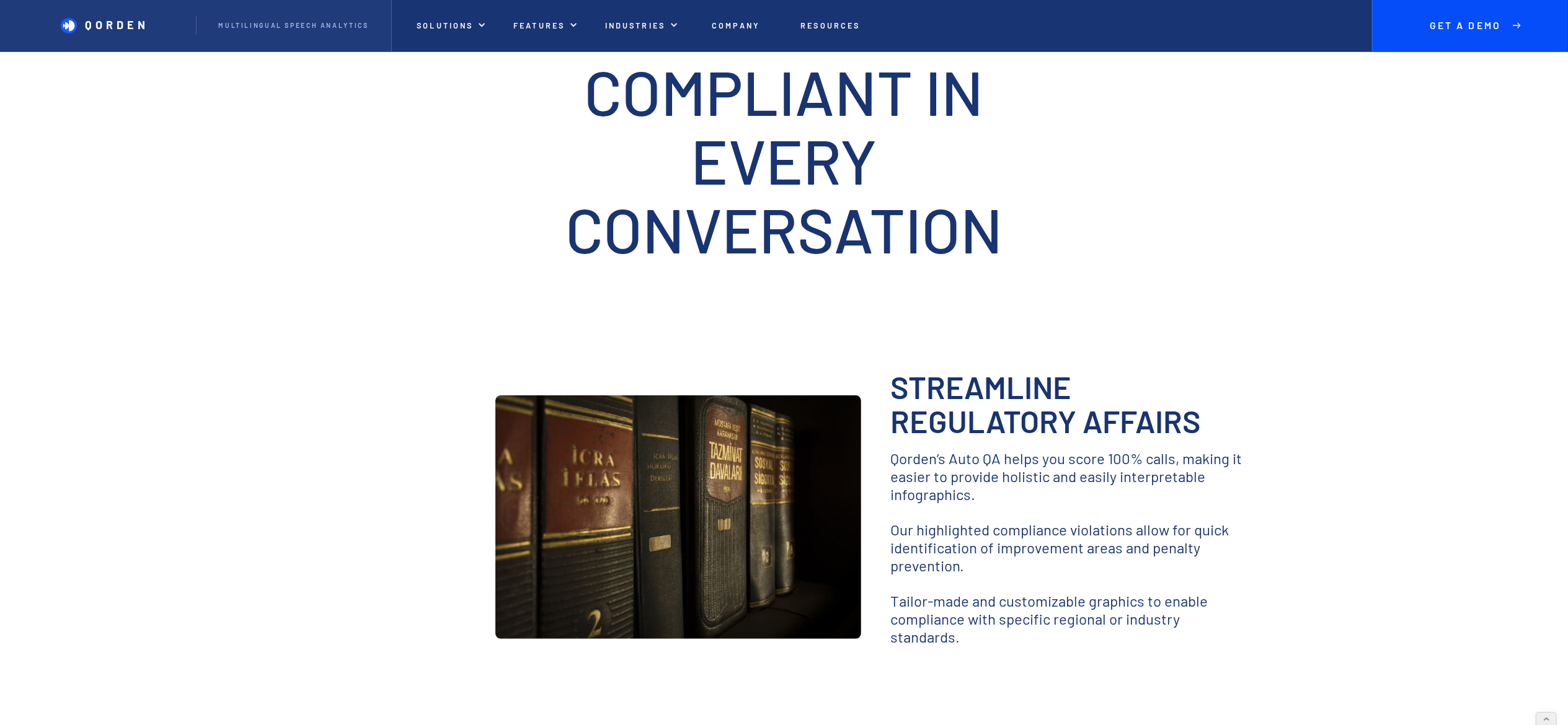 drag, startPoint x: 896, startPoint y: 374, endPoint x: 901, endPoint y: 383, distance: 10.29563 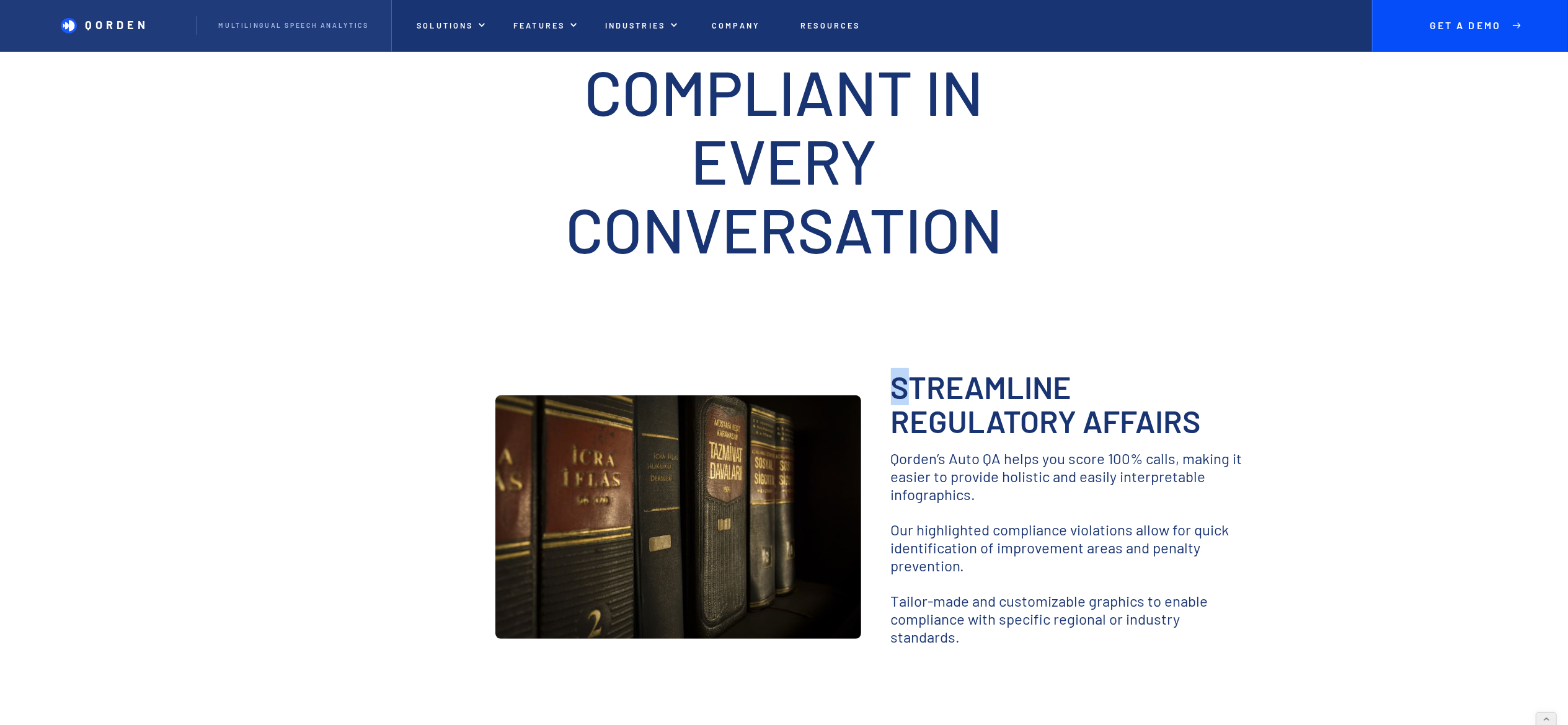 click on "Streamline Regulatory affairs  ‍ Qorden’s Auto QA helps you score 100% calls, making it easier to provide holistic and easily interpretable infographics.  ‍ Our highlighted compliance violations allow for quick identification of improvement areas and penalty prevention. ‍ Tailor-made and customizable graphics to enable compliance with specific regional or industry standards.  ‍" at bounding box center (1060, 517) 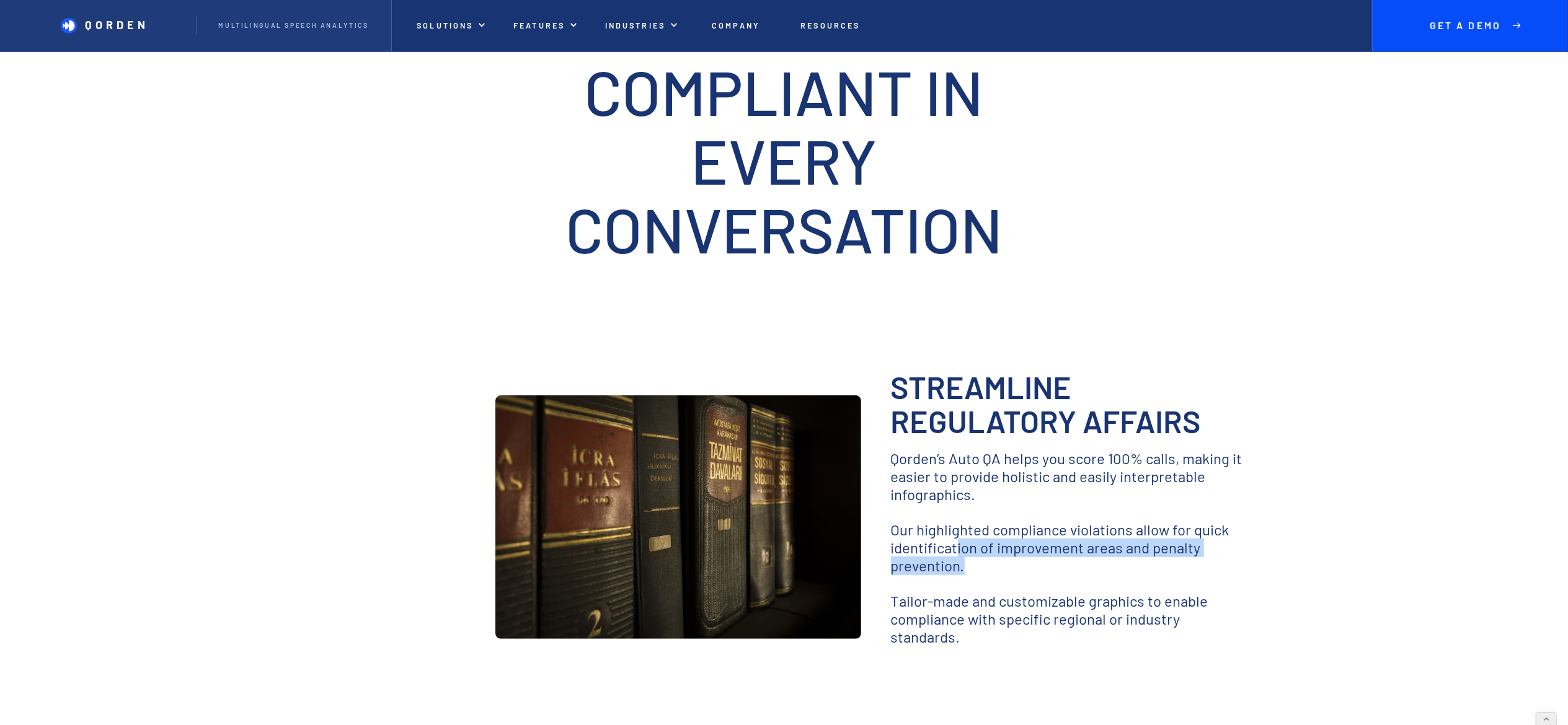 click on "Our highlighted compliance violations allow for quick identification of improvement areas and penalty prevention." at bounding box center (1070, 548) 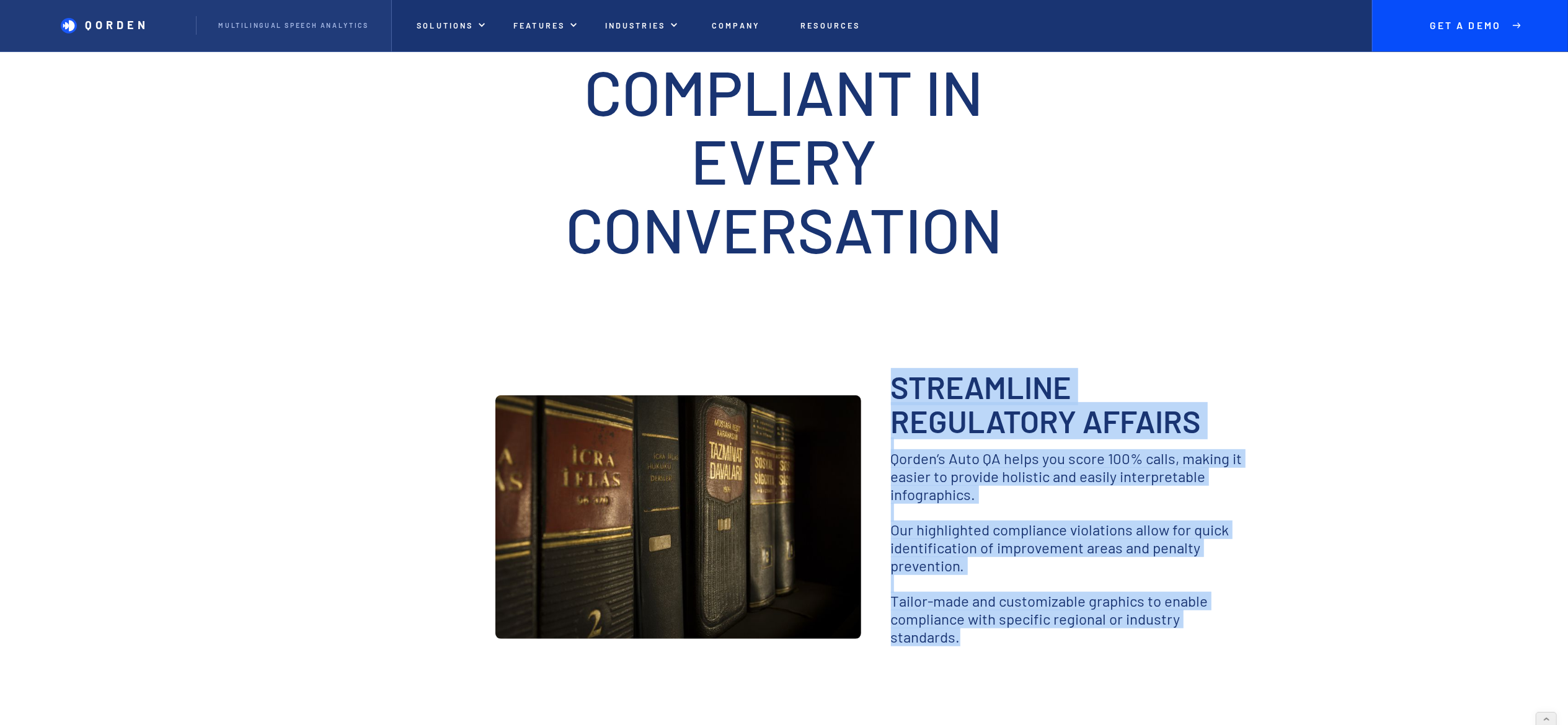 drag, startPoint x: 960, startPoint y: 644, endPoint x: 866, endPoint y: 387, distance: 273.65124 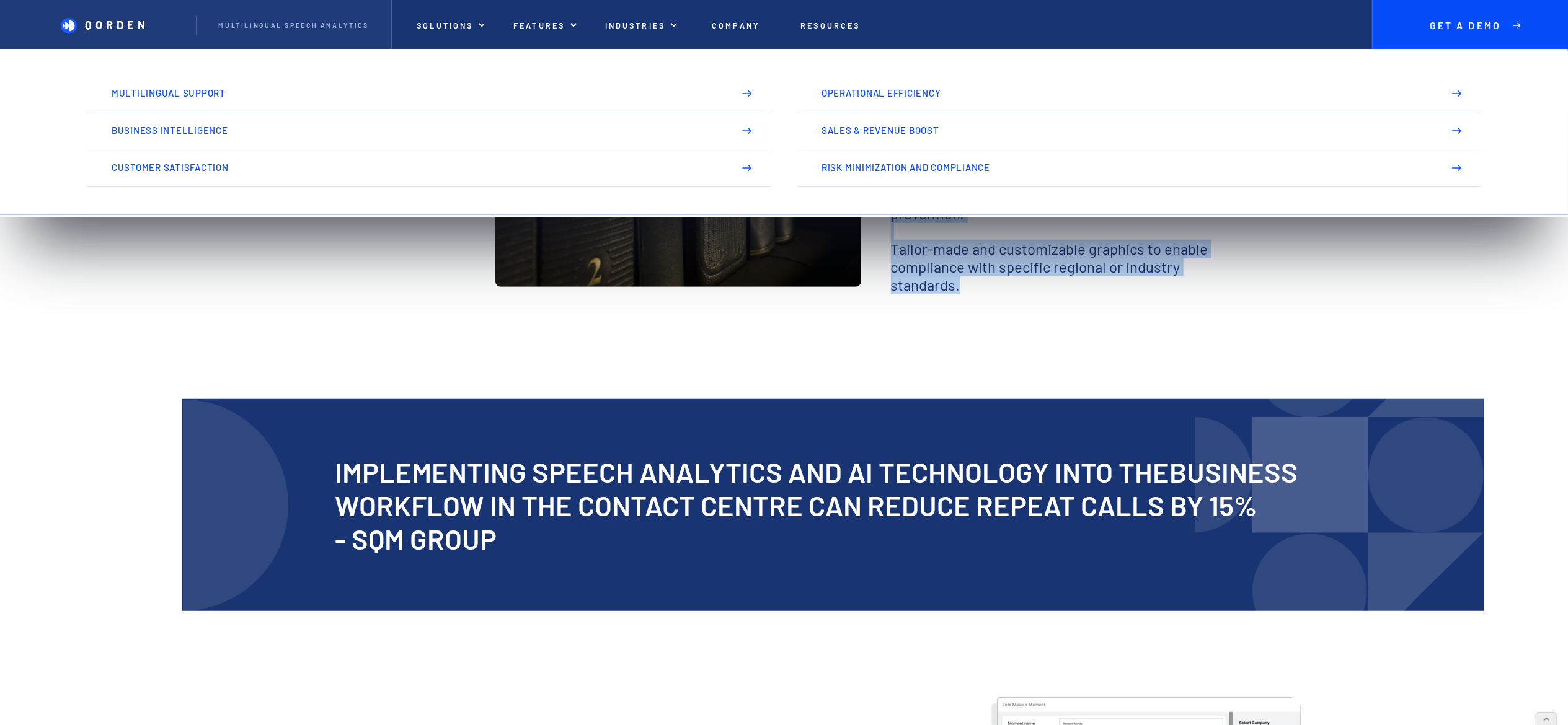 scroll, scrollTop: 744, scrollLeft: 0, axis: vertical 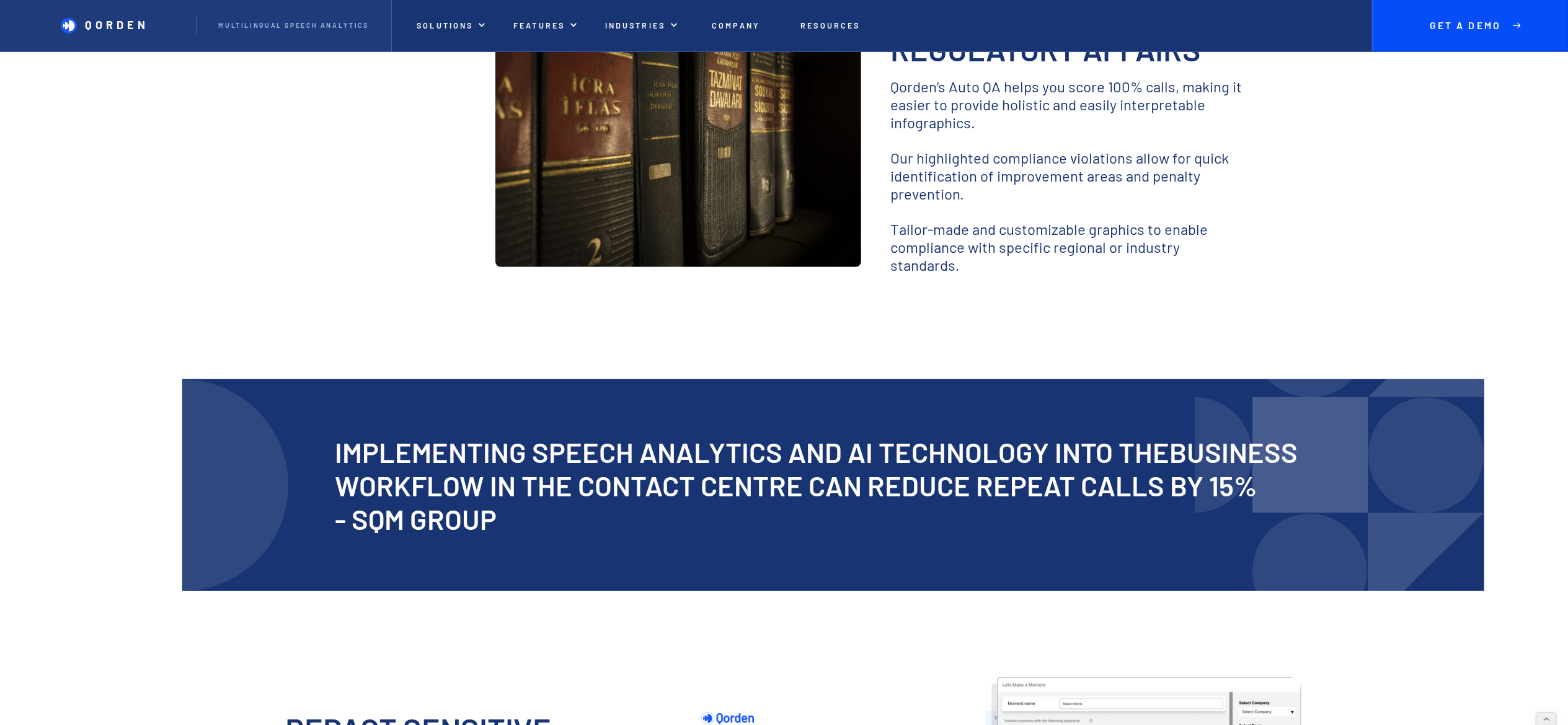 click on "Risk Minimization and Compliance  Risk Minimization and Compliance  Customer Satisfaction  Sales & Revenue Boost  Multilingual Support Operational Efficiency Business Intelligence Stay compliant in every conversation with Qorden's Auto QA and redaction system, safeguarding data and ensuring quality. Hailing from the UAE, Qorden envisions a diverse and multicultural workplace with no language barriers to quality. ‍ Our Multilingual QA is designed to facilitate all such businesses - with a focus towards English, Arabic and Hindi.  ‍ The best part? Qorden offers the  same  security coverage across all platforms. Our layered security ensures that our redaction works just as well for all languages we offer.  ‍ Streamline Regulations and Compliance Qorden’s Auto QA helps you score 100% calls - thereby making it easier to provide holistic, and easily interpretable infographics.  Our highlighted compliance violations allow for quick identification of improvement areas and penalty prevention. same  ‍ ‍" at bounding box center (784, 403) 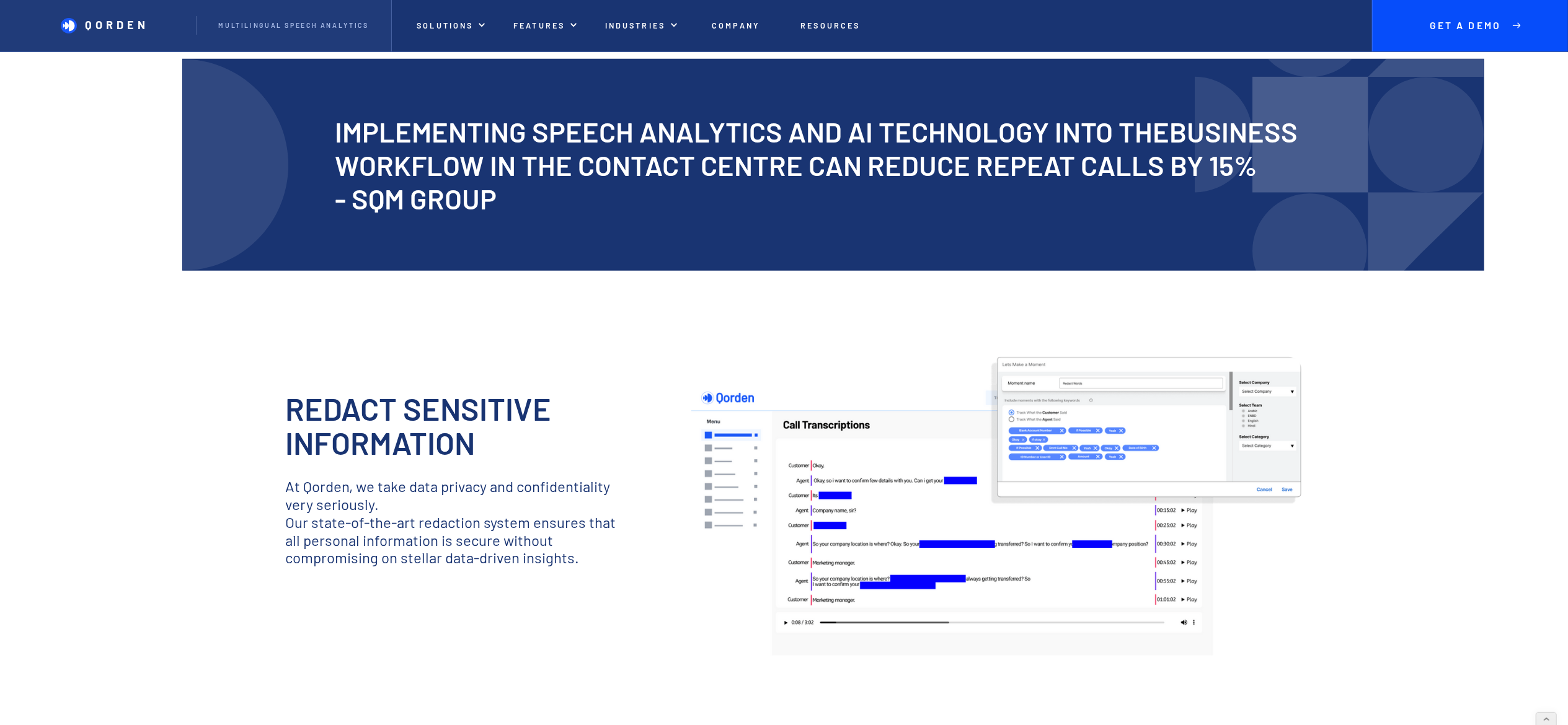 scroll, scrollTop: 1115, scrollLeft: 0, axis: vertical 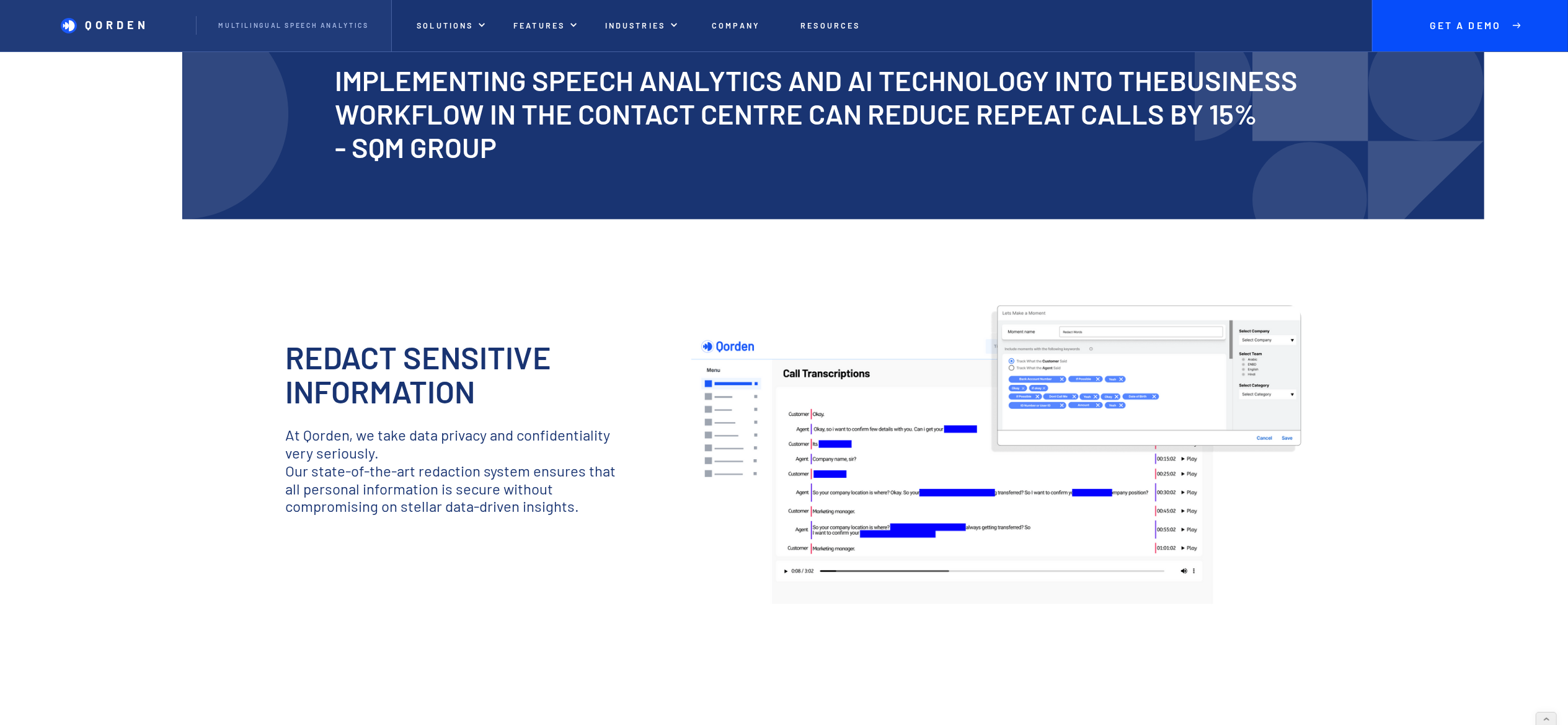 click on "Our state-of-the-art redaction system ensures that all personal information is secure without compromising on stellar data-driven insights." at bounding box center [459, 489] 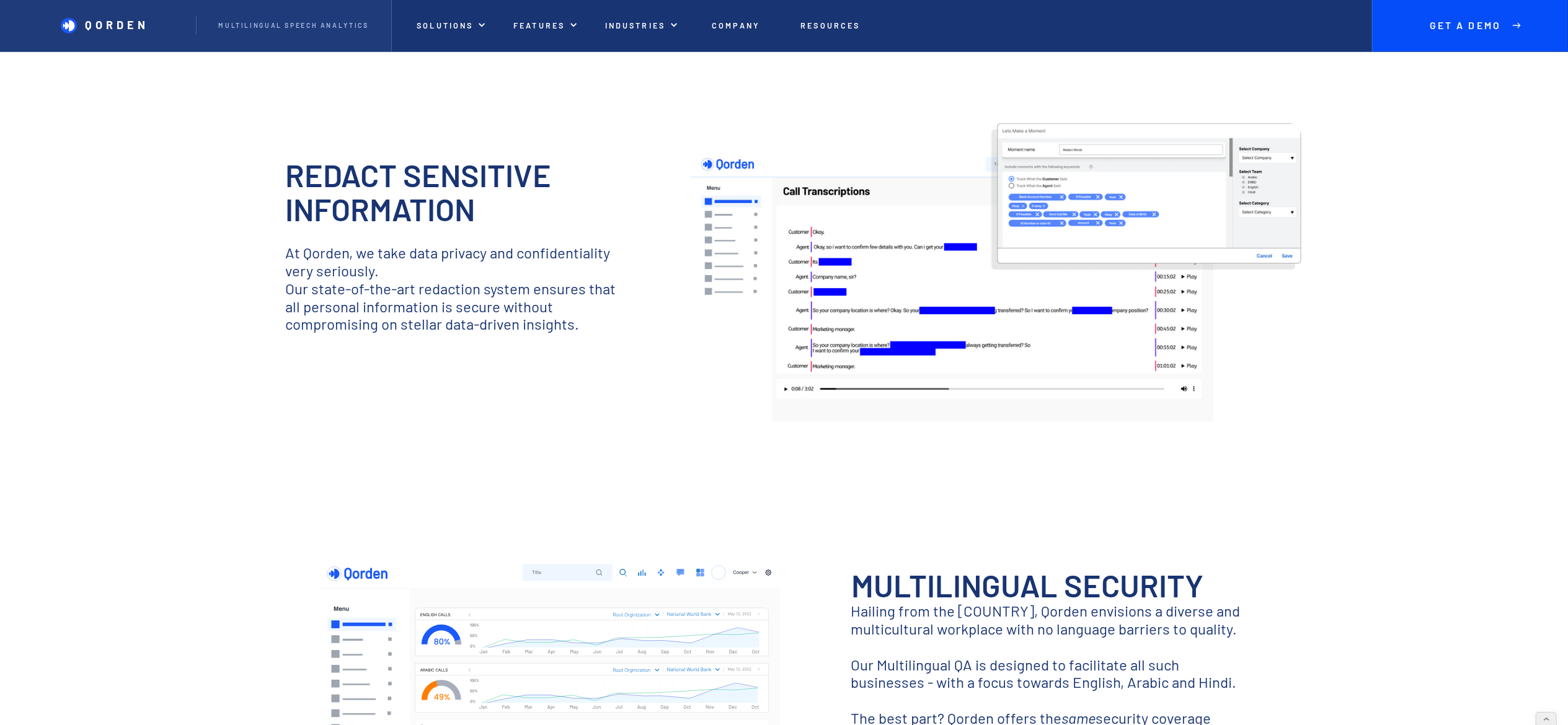 scroll, scrollTop: 1611, scrollLeft: 0, axis: vertical 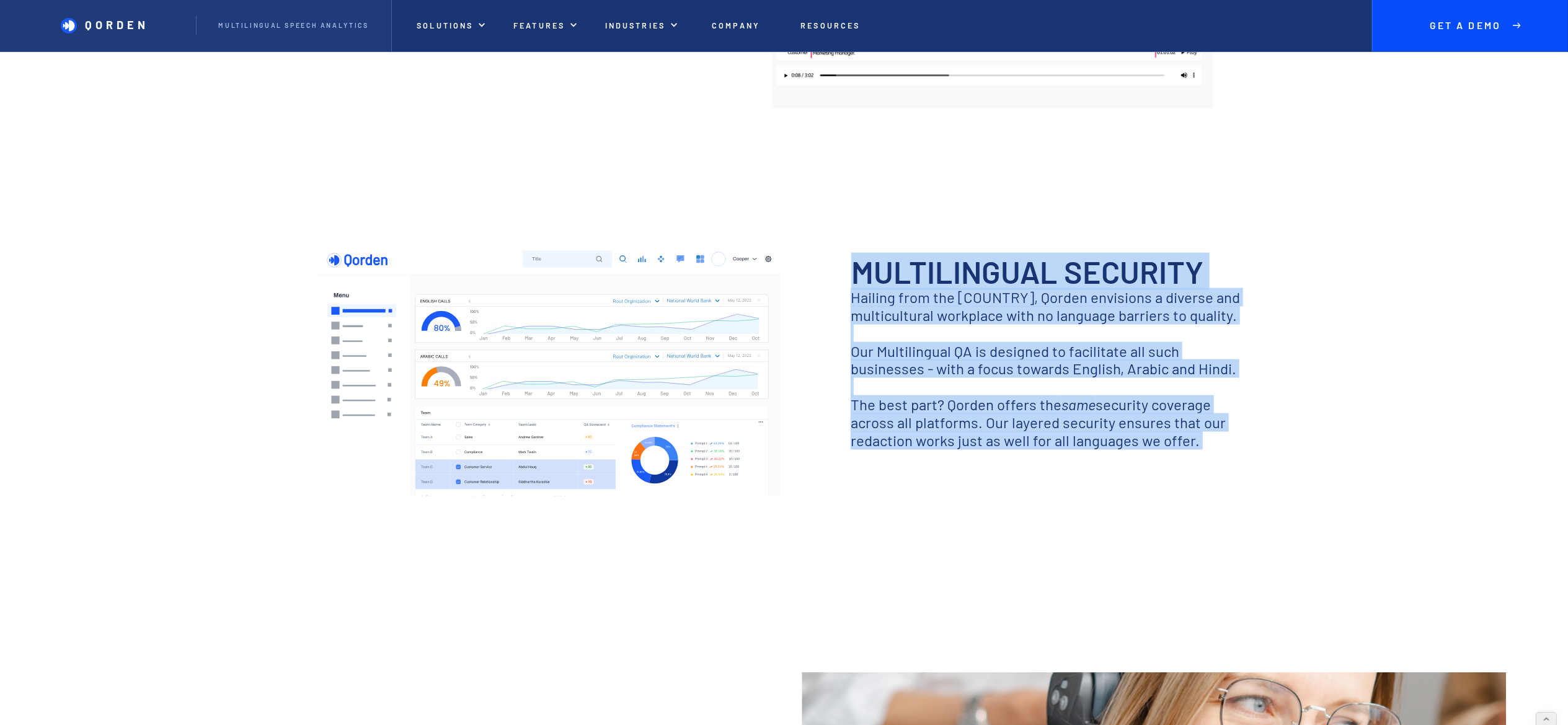 drag, startPoint x: 1200, startPoint y: 457, endPoint x: 844, endPoint y: 245, distance: 414.34285 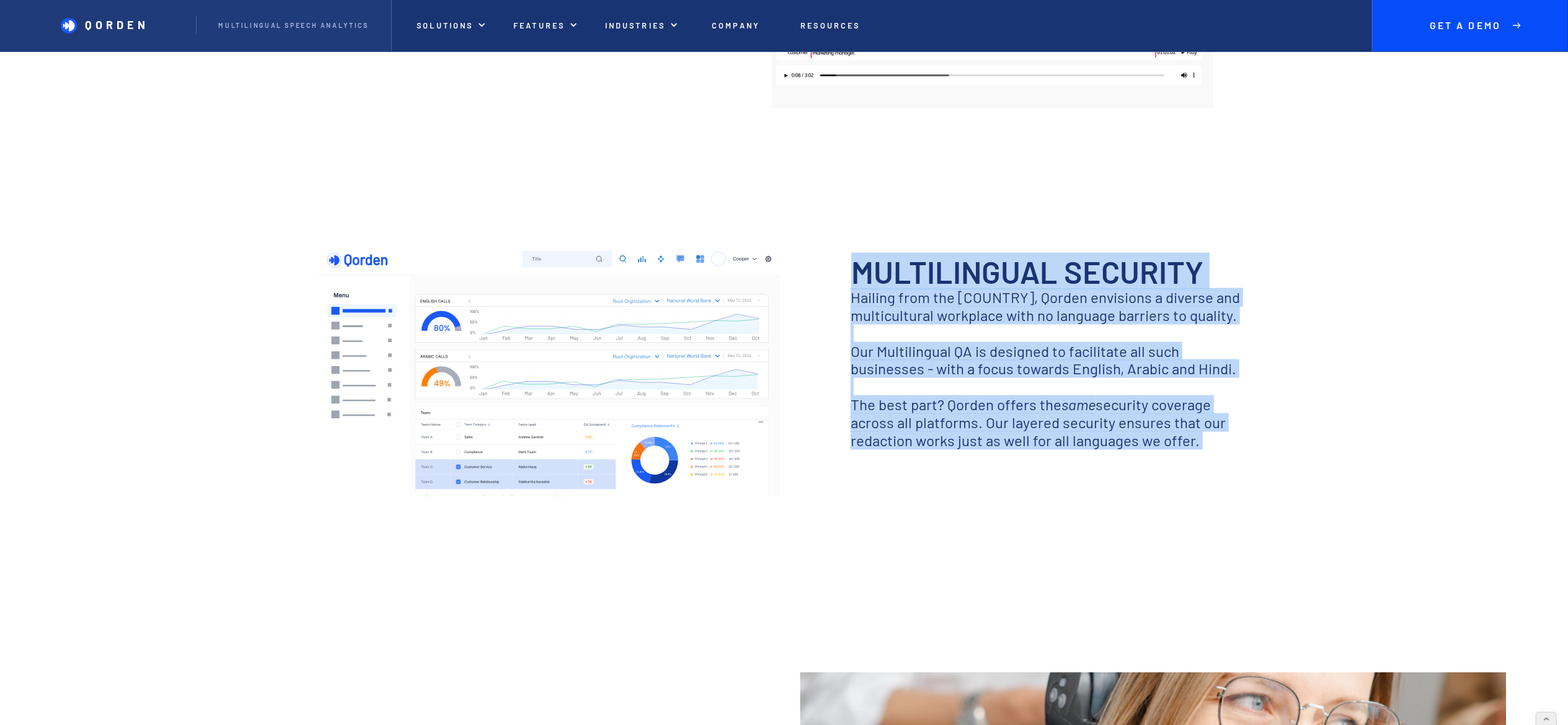 copy on "Multilingual Security Hailing from the UAE, Qorden envisions a diverse and multicultural workplace with no language barriers to quality. ‍ Our Multilingual QA is designed to facilitate all such businesses - with a focus towards English, Arabic and Hindi.  ‍ The best part? Qorden offers the  same  security coverage across all platforms. Our layered security ensures that our redaction works just as well for all languages we offer.  ‍" 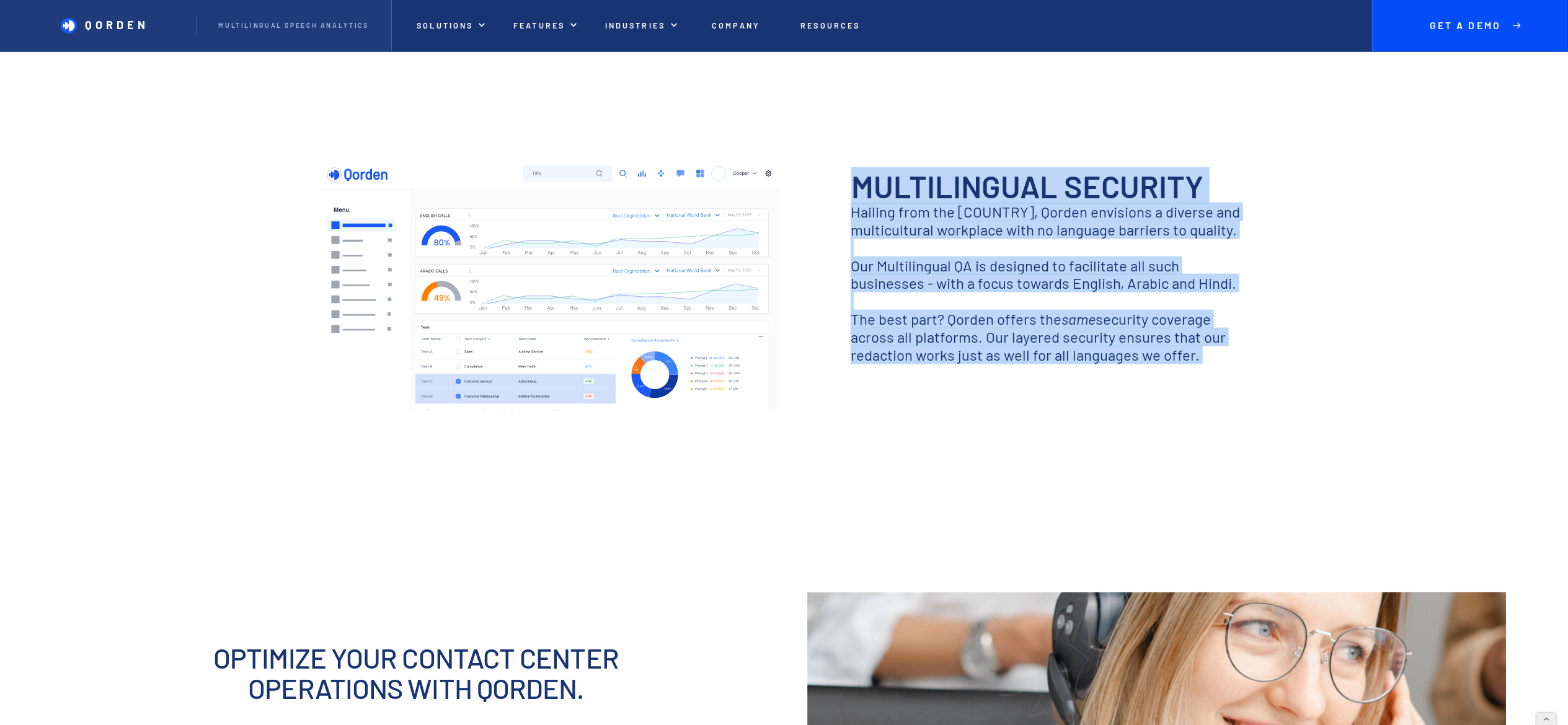 scroll, scrollTop: 1735, scrollLeft: 0, axis: vertical 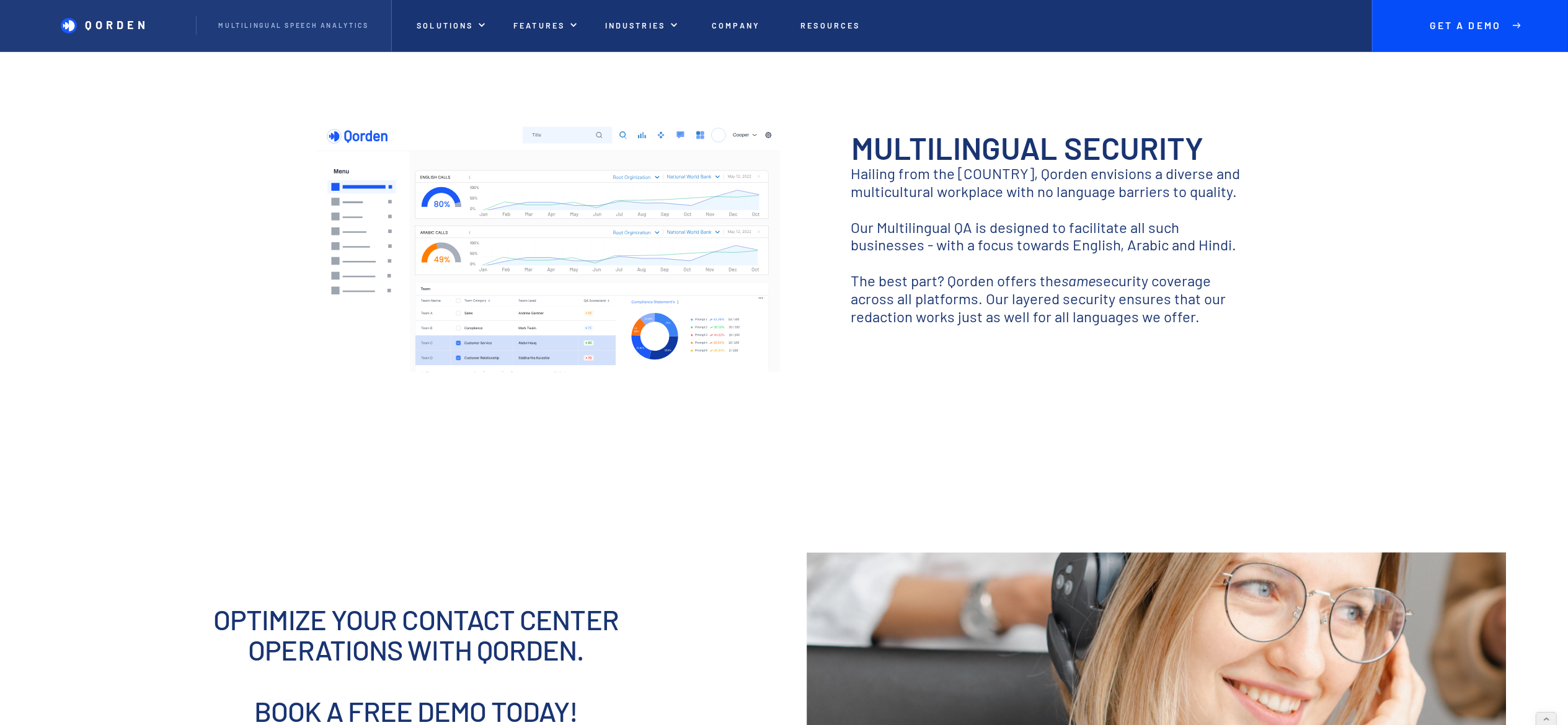 click on "‍ ‍" at bounding box center (784, 402) 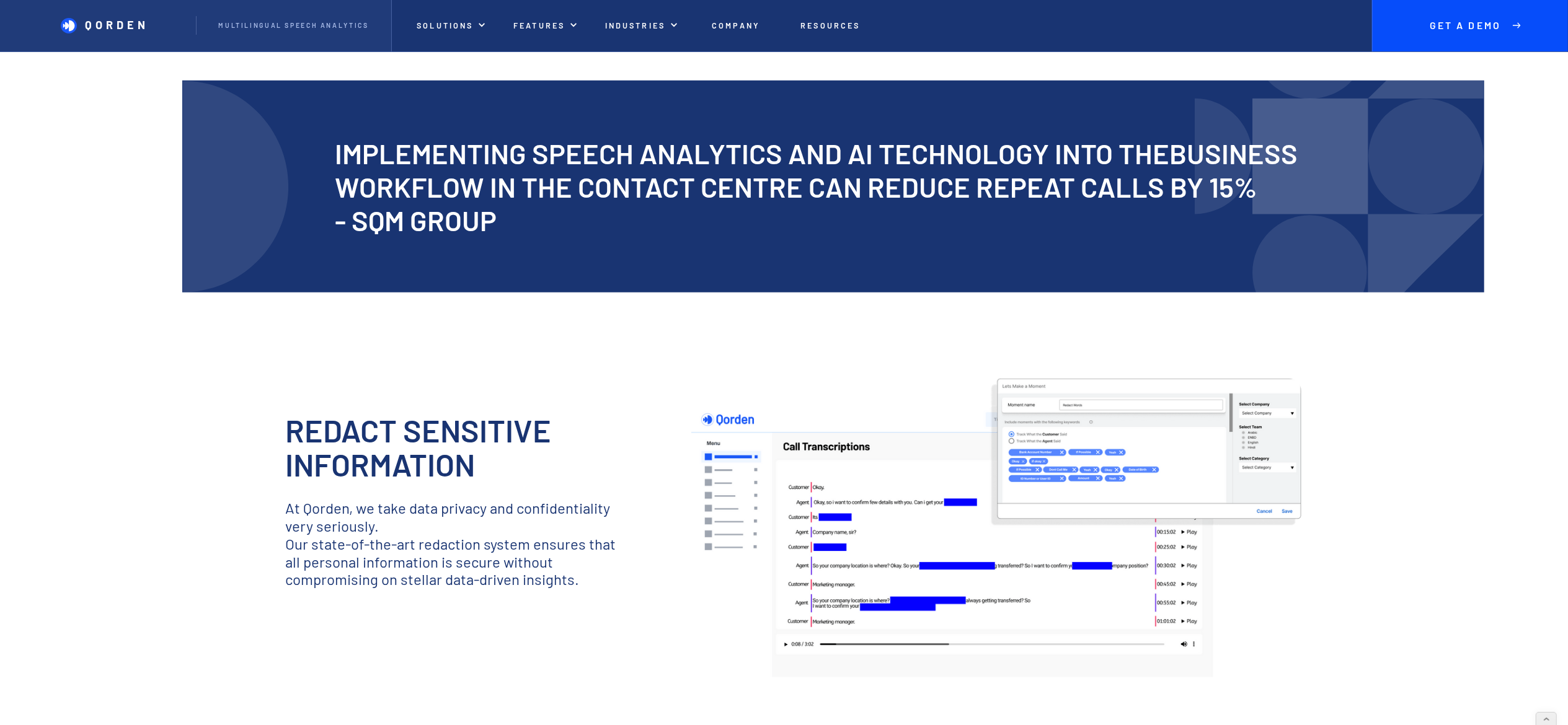 scroll, scrollTop: 991, scrollLeft: 0, axis: vertical 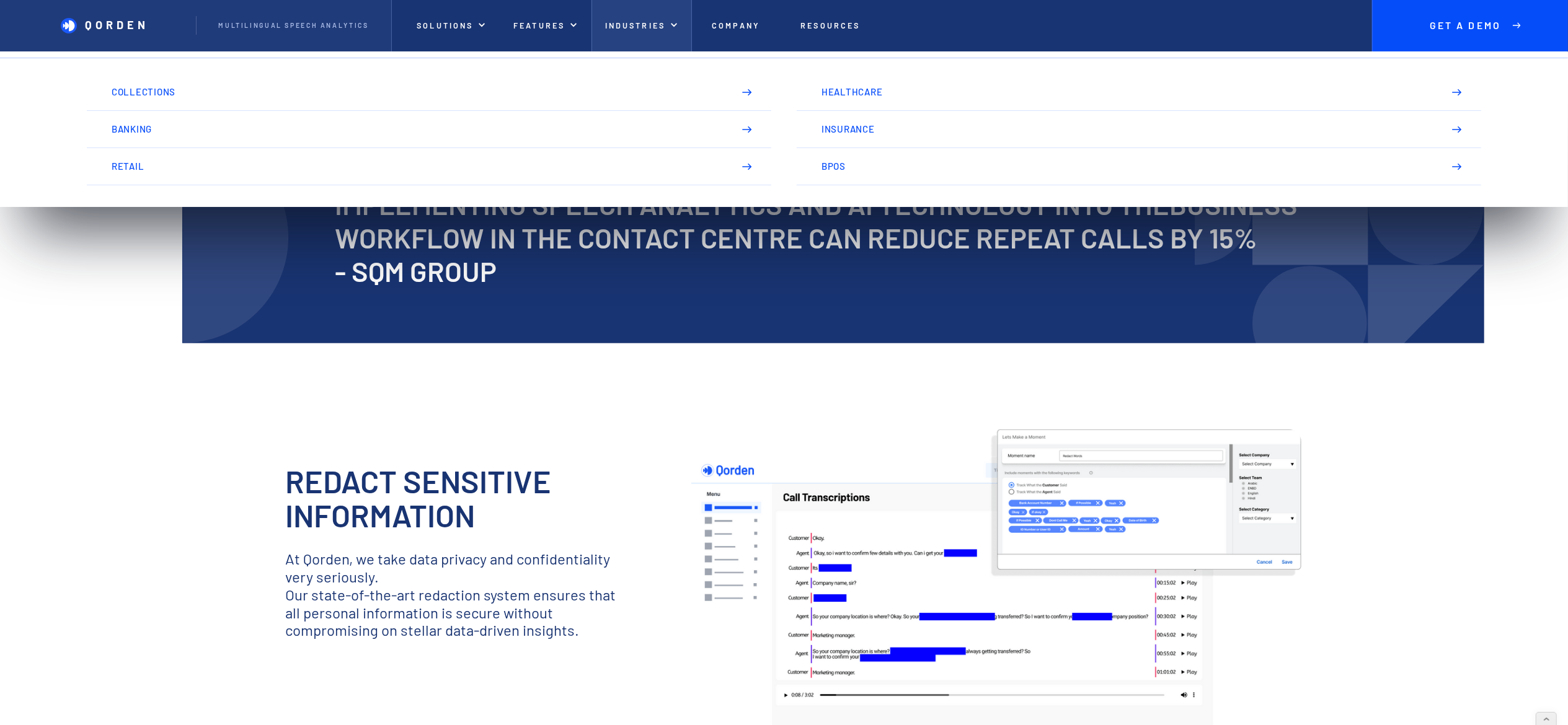 click on "Industries" at bounding box center [636, 25] 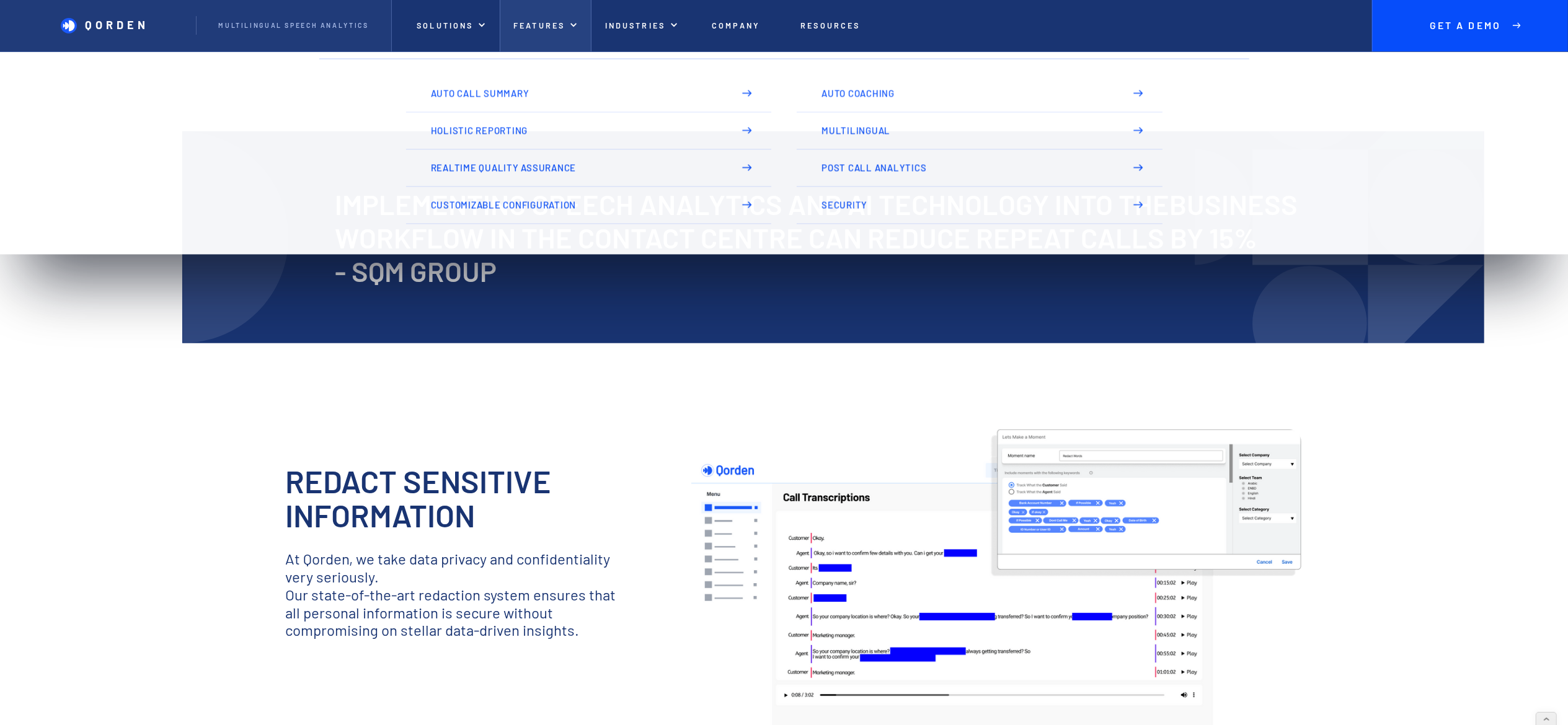 click at bounding box center (574, 25) 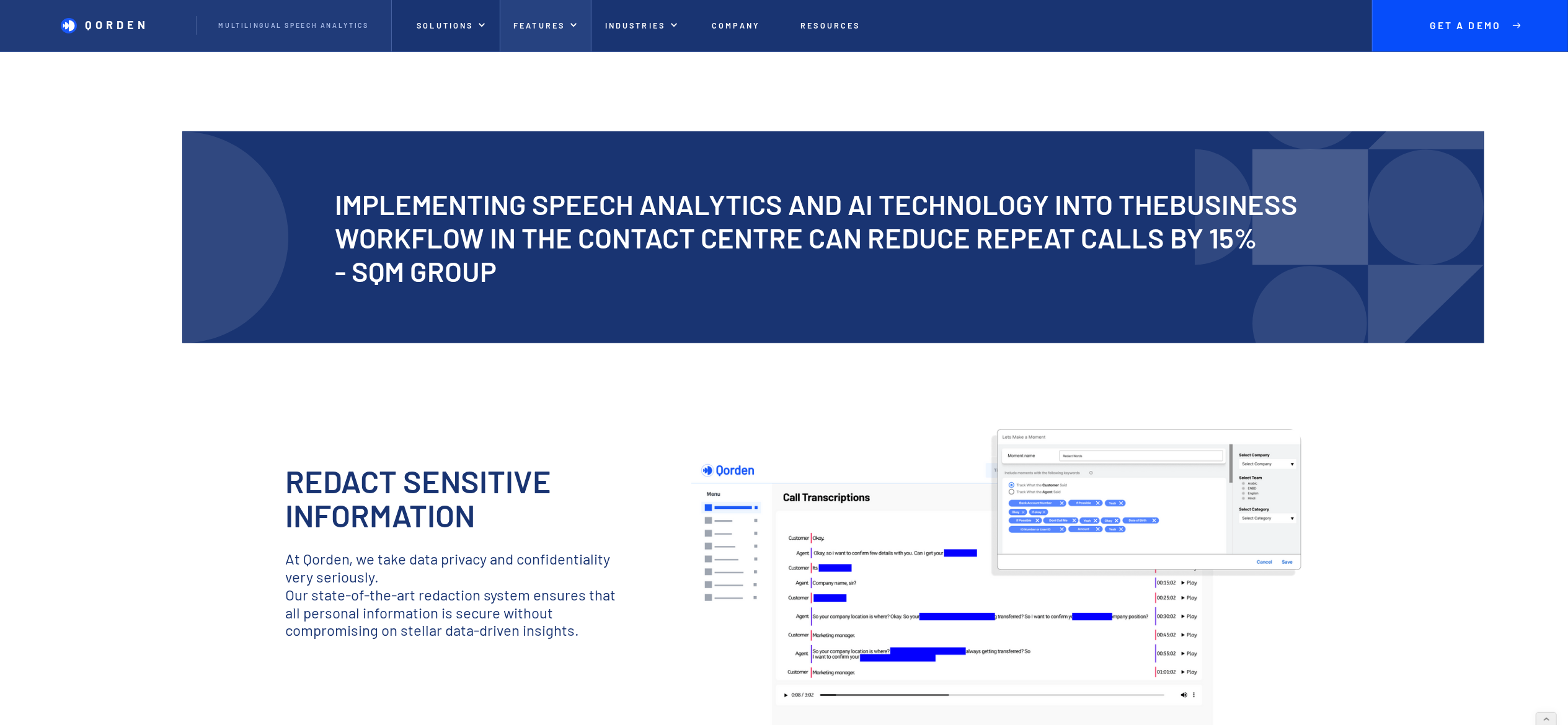 click on "Features" at bounding box center [546, 25] 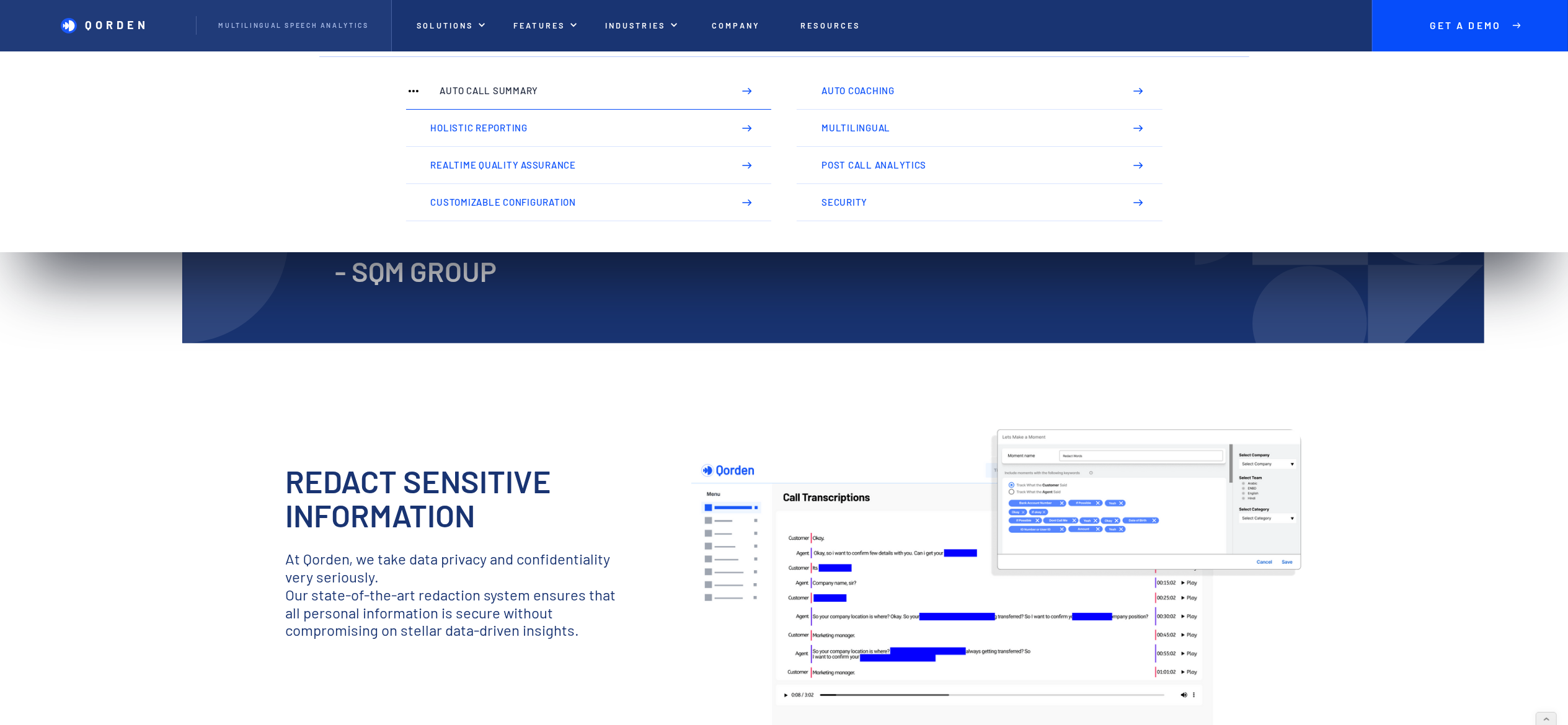 click on "Auto Call Summary" at bounding box center [588, 91] 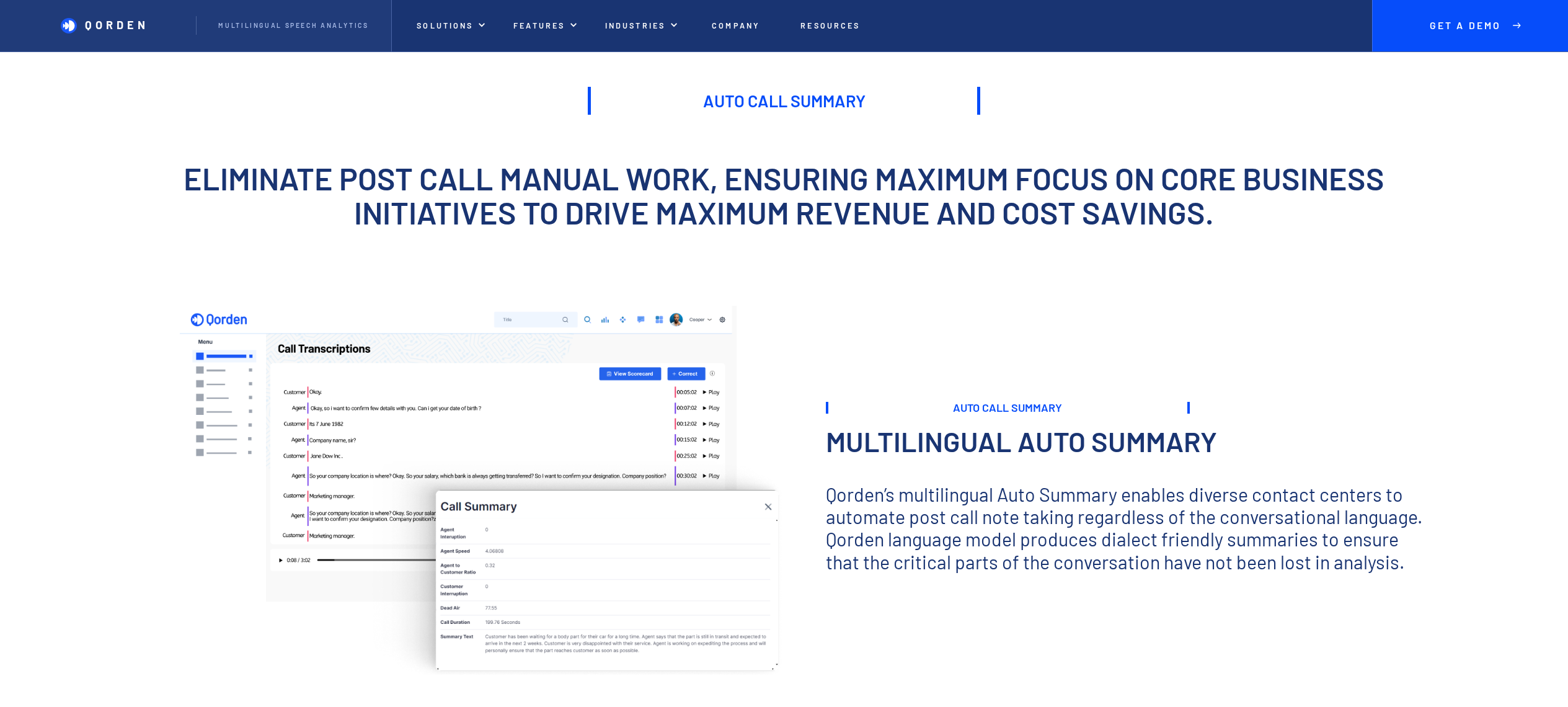 scroll, scrollTop: 0, scrollLeft: 0, axis: both 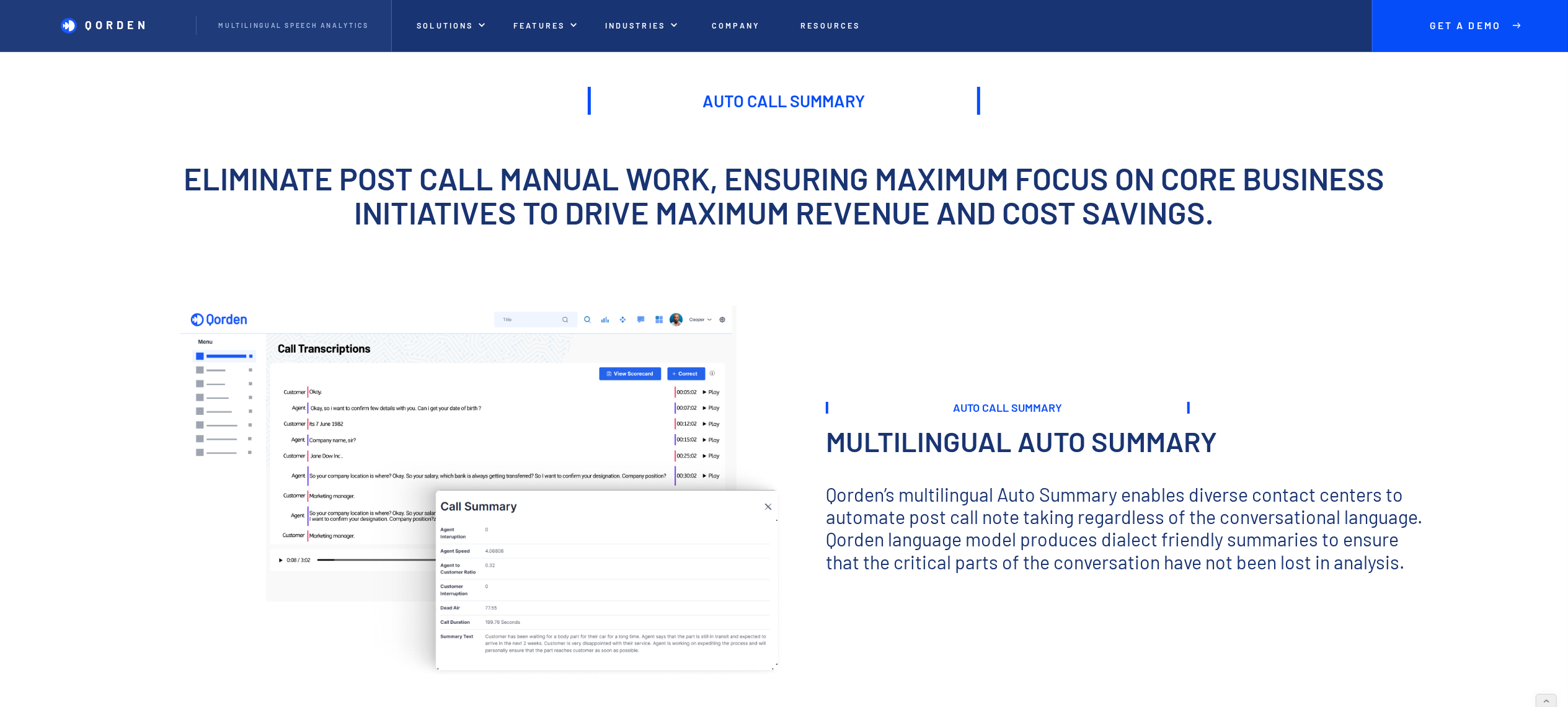 click on "Auto Call Summary" at bounding box center (784, 100) 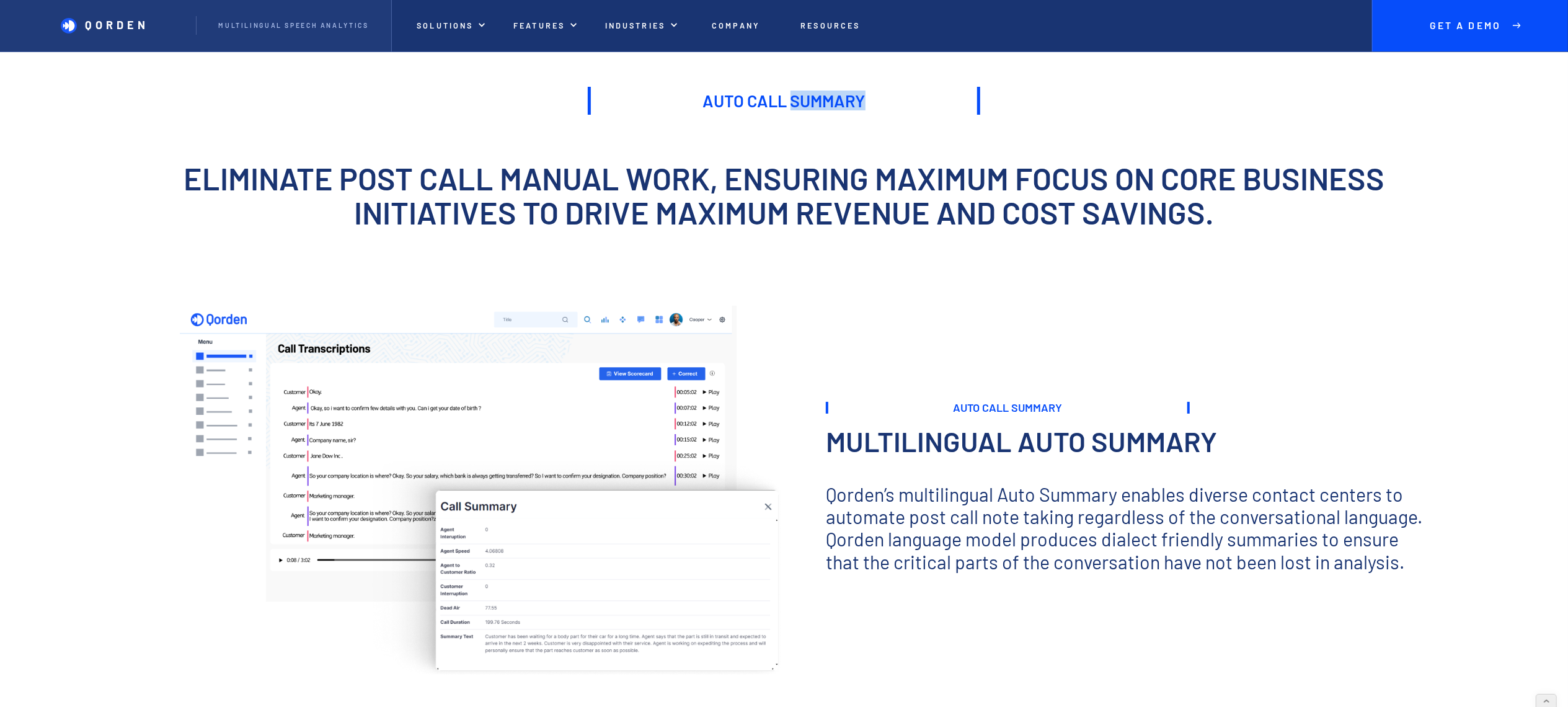 click on "Auto Call Summary" at bounding box center (784, 100) 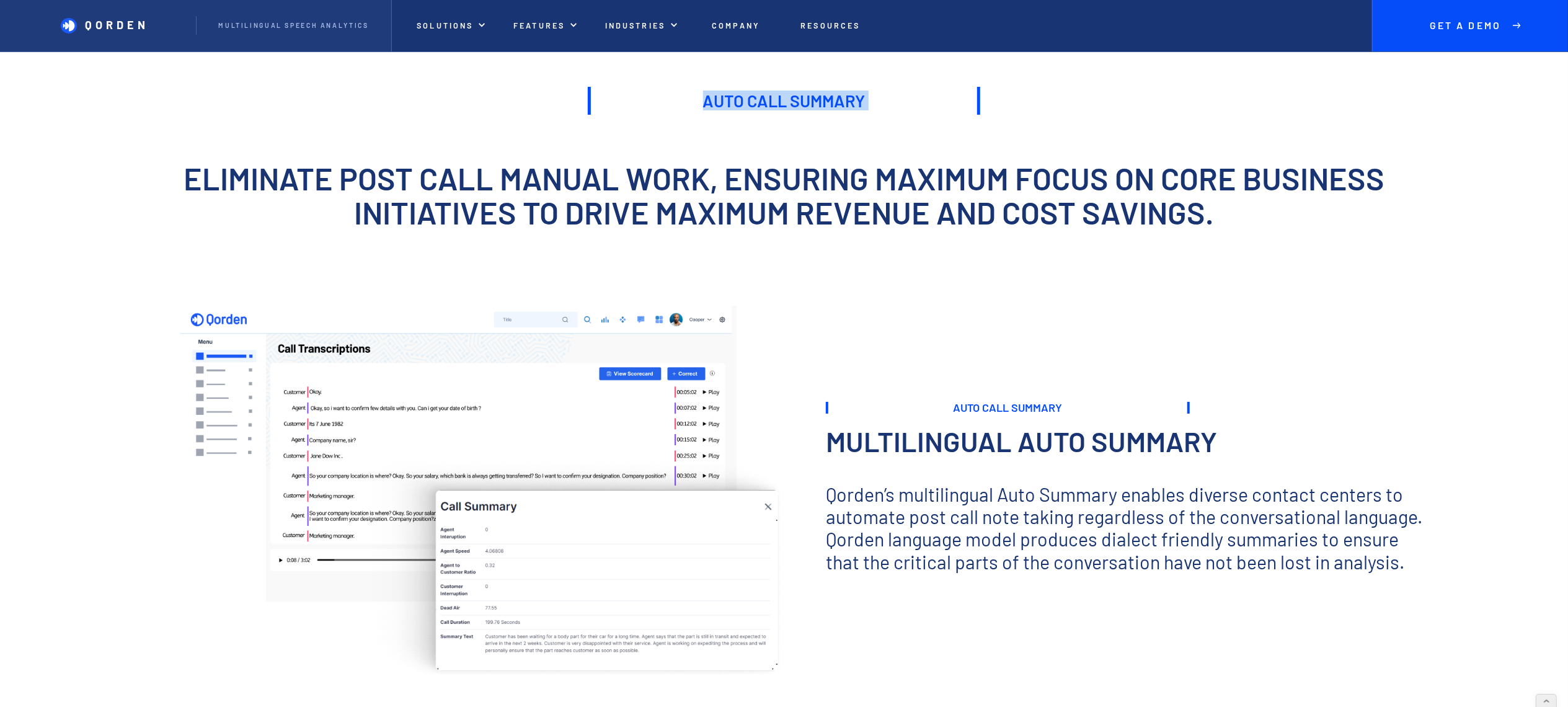 click on "Auto Call Summary" at bounding box center (784, 100) 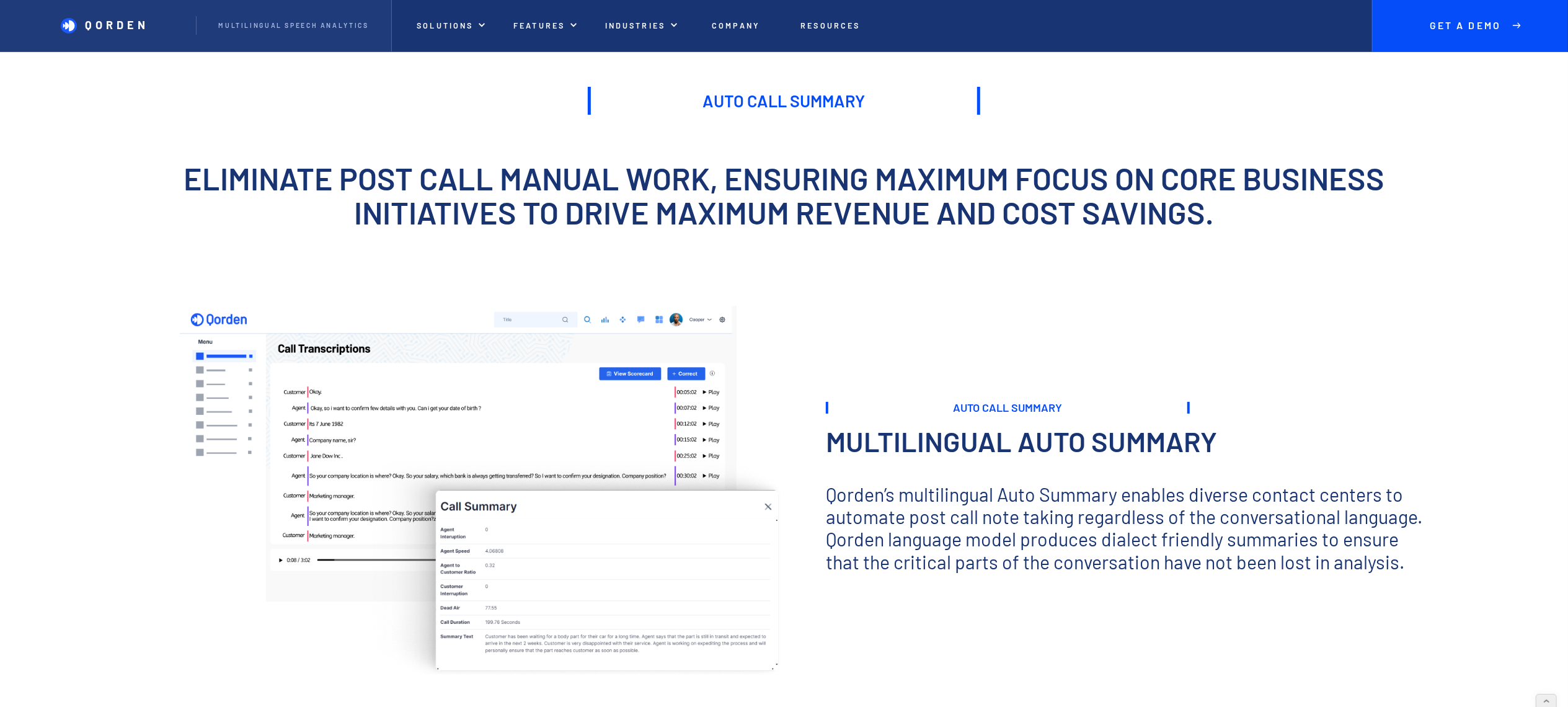click on "Eliminate post call manual work, ensuring maximum focus on core business initiatives to drive maximum revenue and cost savings." at bounding box center [784, 195] 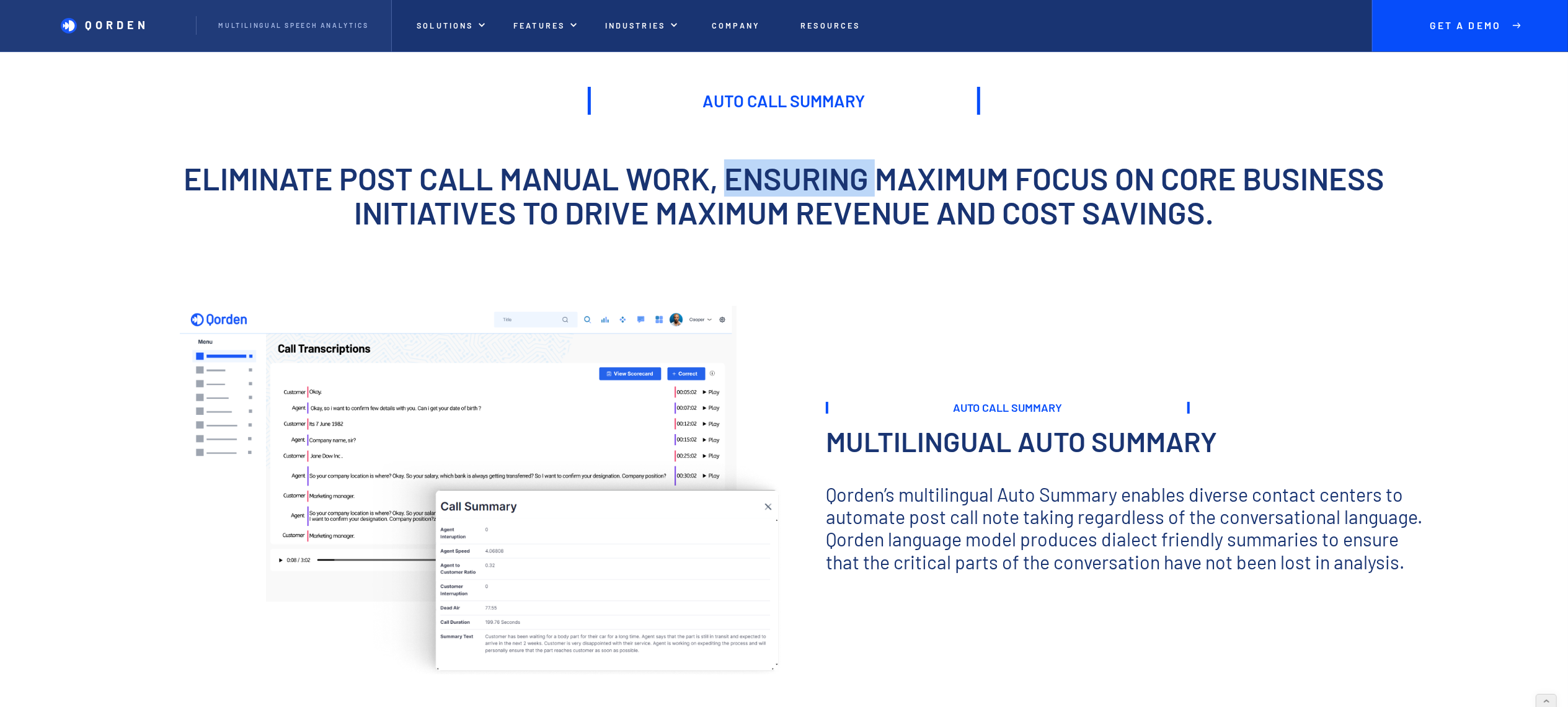 click on "Eliminate post call manual work, ensuring maximum focus on core business initiatives to drive maximum revenue and cost savings." at bounding box center [784, 195] 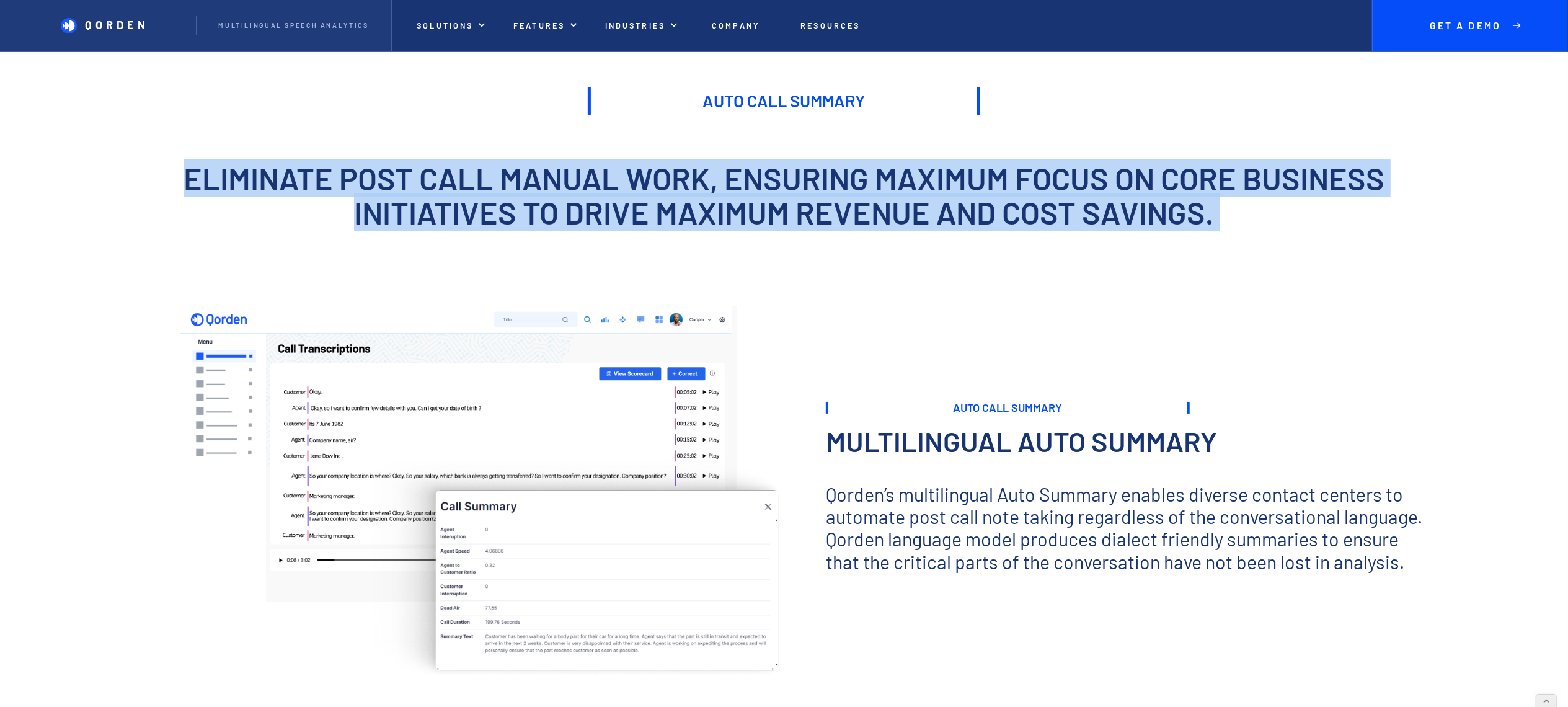 click on "Eliminate post call manual work, ensuring maximum focus on core business initiatives to drive maximum revenue and cost savings." at bounding box center [784, 195] 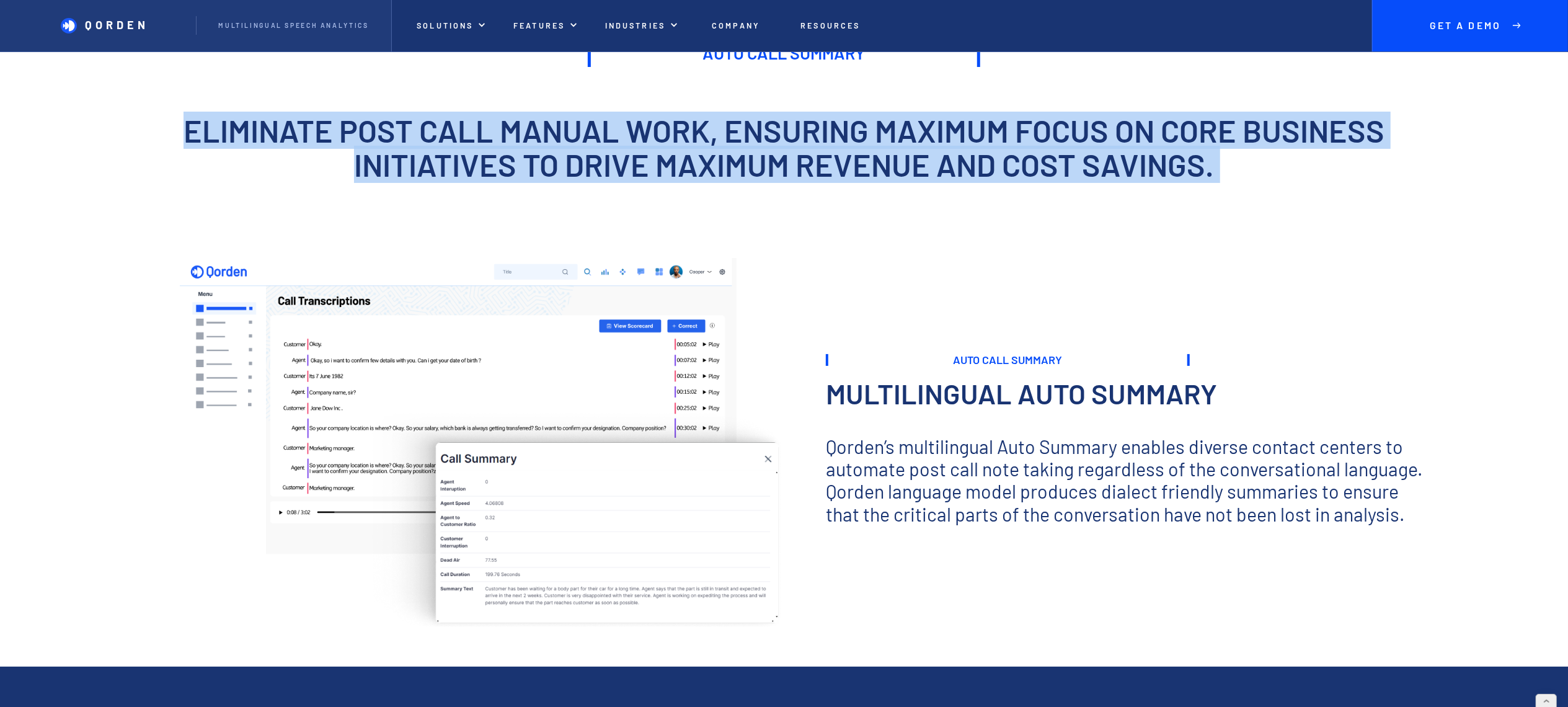 scroll, scrollTop: 248, scrollLeft: 0, axis: vertical 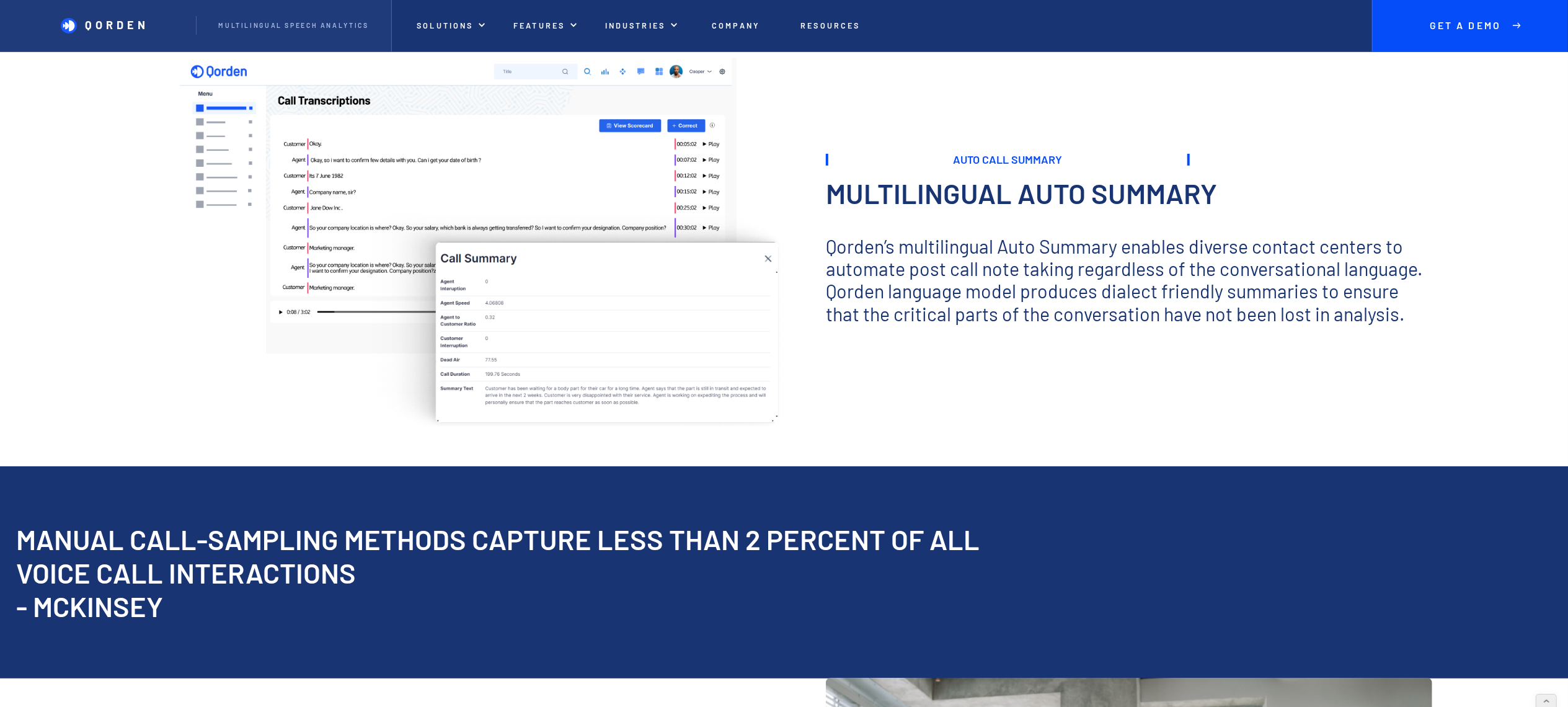 click on "Qorden language model produces dialect friendly summaries to ensure that the critical parts of the conversation have not been lost in analysis." at bounding box center (1129, 302) 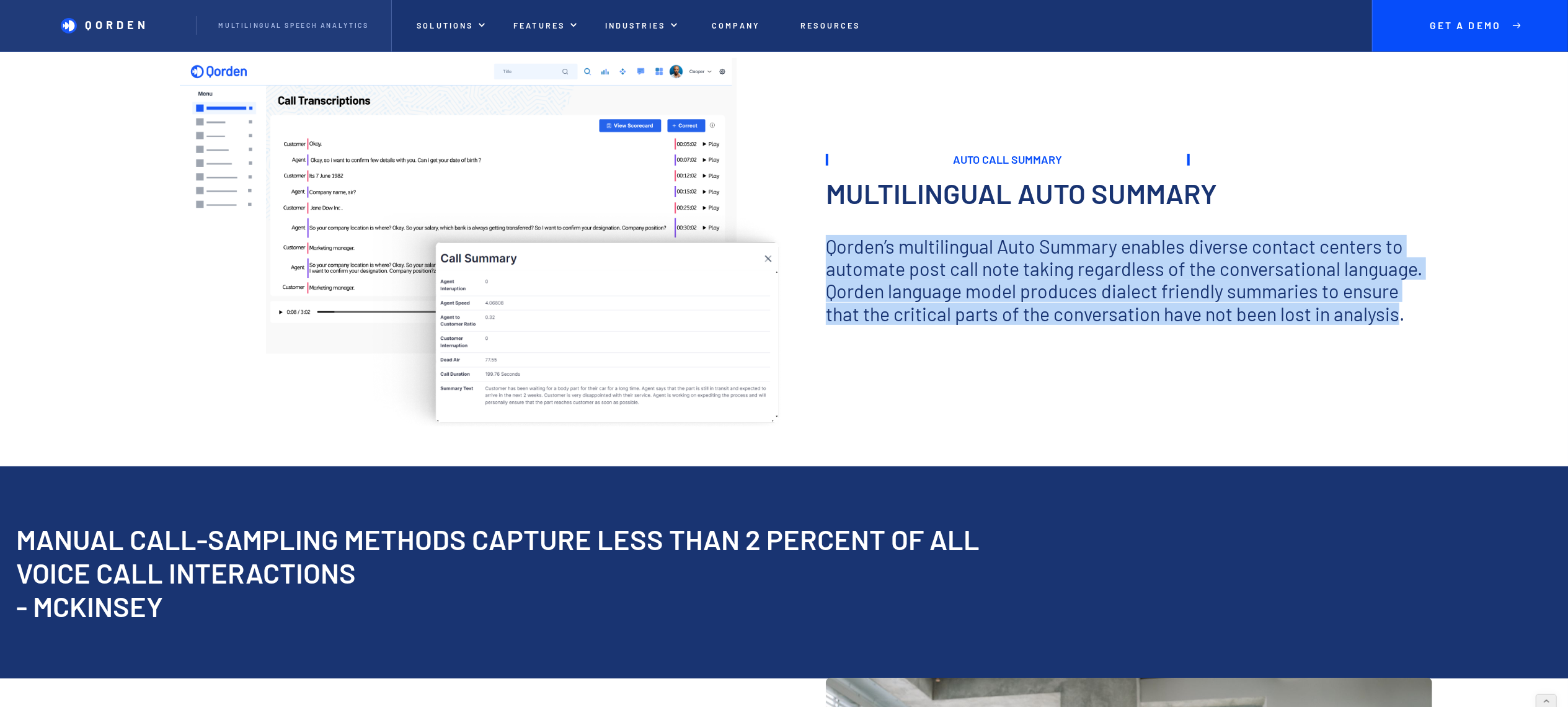 drag, startPoint x: 1405, startPoint y: 321, endPoint x: 817, endPoint y: 248, distance: 592.5141 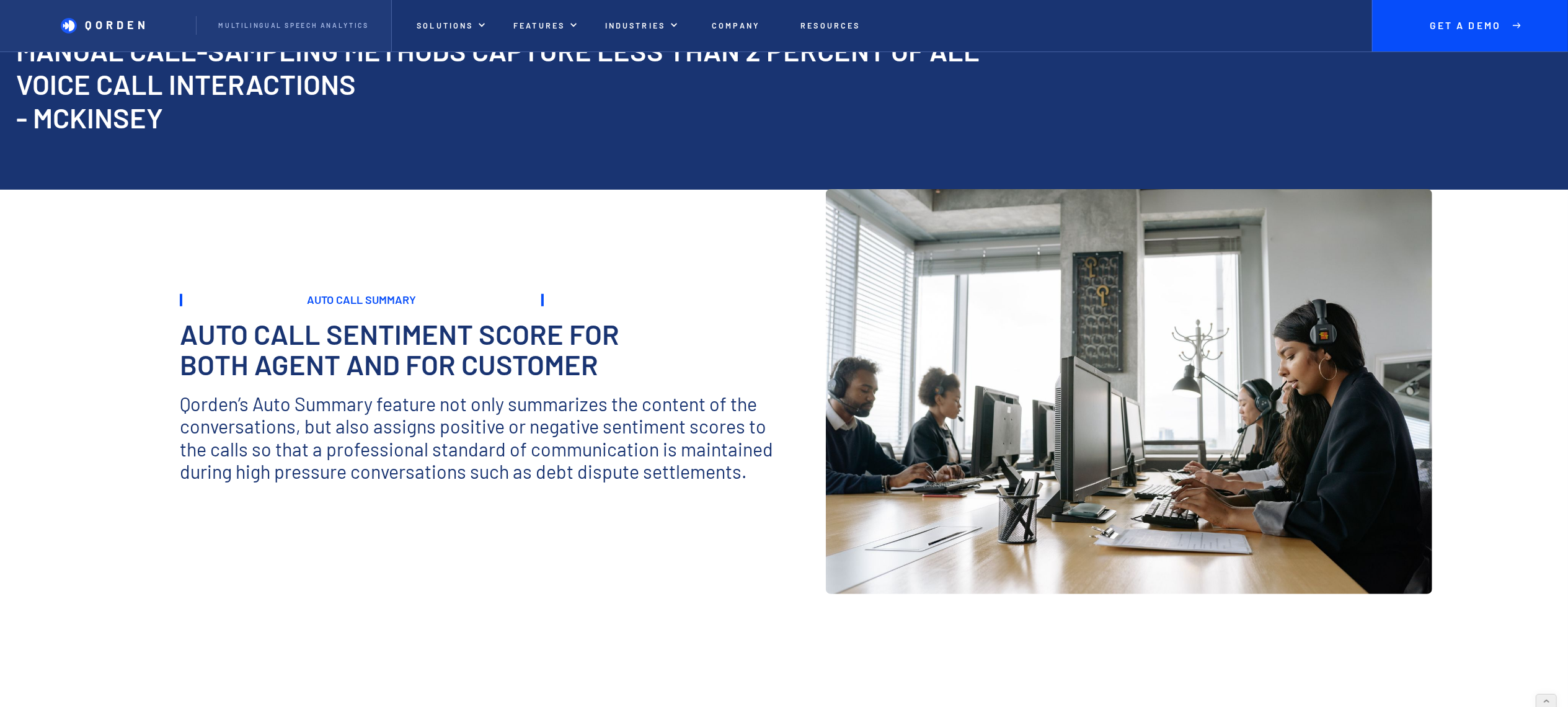scroll, scrollTop: 868, scrollLeft: 0, axis: vertical 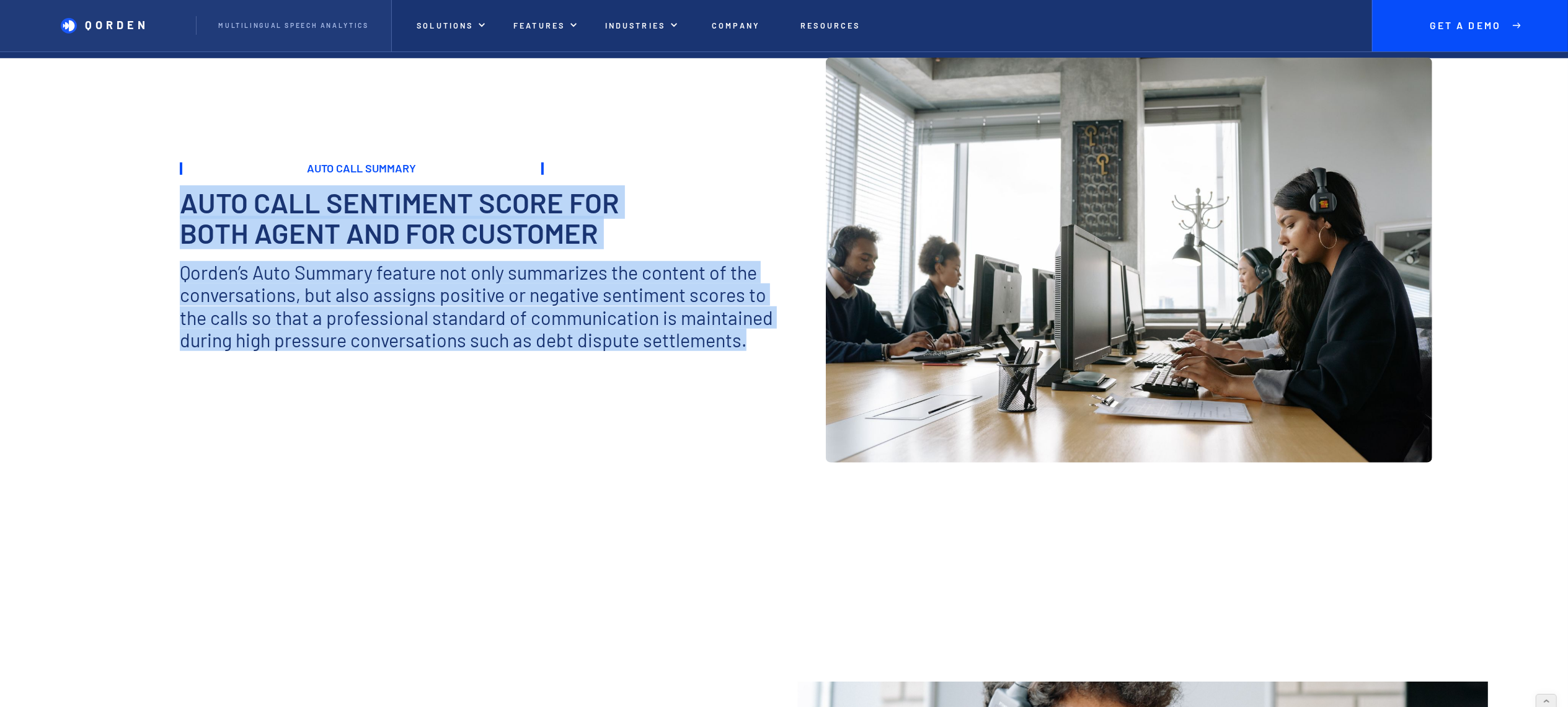 drag, startPoint x: 767, startPoint y: 339, endPoint x: 174, endPoint y: 190, distance: 611.43274 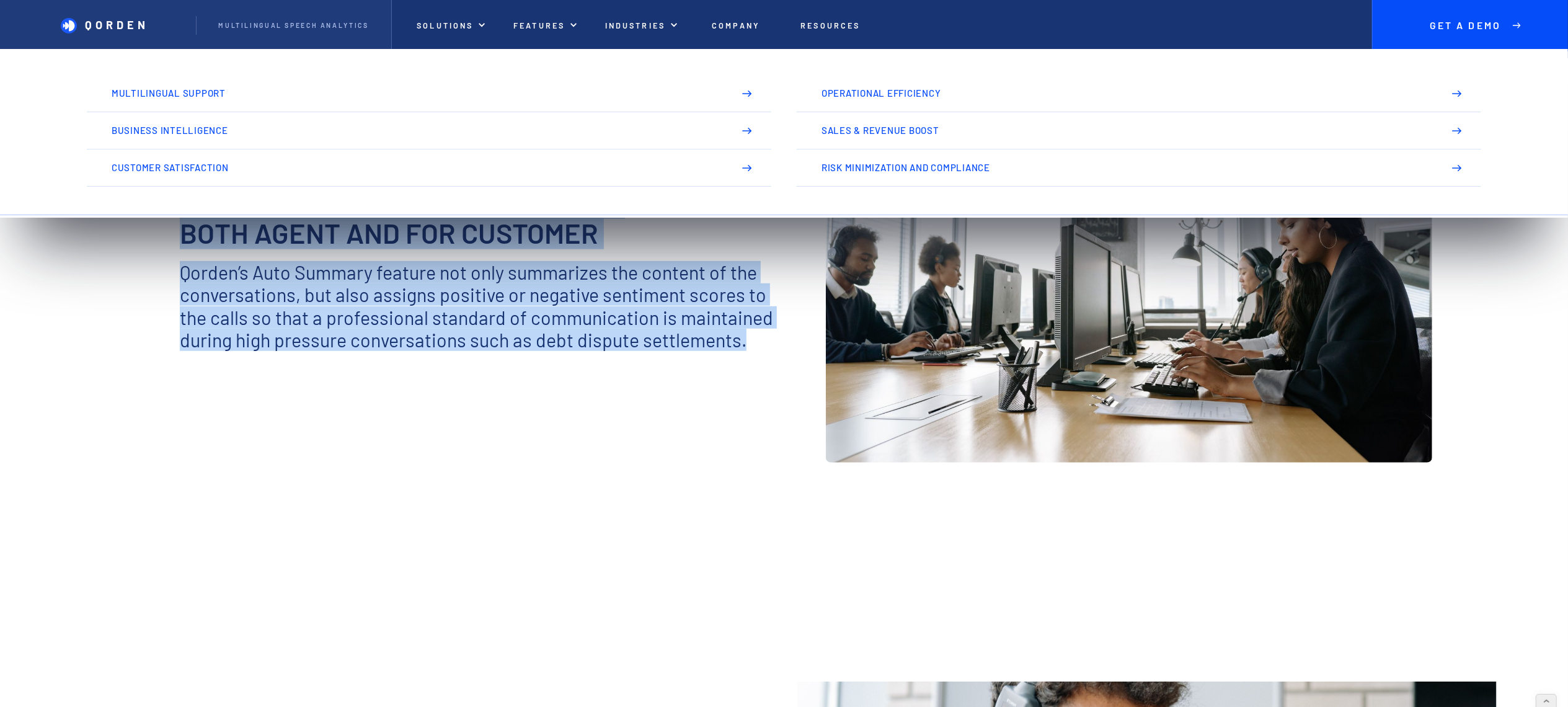 click on "Auto Call Summary ‍ Auto Call Sentiment Score for both agent and for customer Qorden’s Auto Summary feature not only summarizes the content of the conversations, but also assigns positive or negative sentiment scores to the calls so that a professional standard of communication is maintained during high pressure conversations such as debt dispute settlements.
Share team inboxes Whether you have a team of 2 or 200, our shared team inboxes keep everyone on the same page and in the loop.
Deliver instant answers An all-in-one customer service platform that helps you balance everything your customers need to be happy. Get started Learn more" at bounding box center [784, 241] 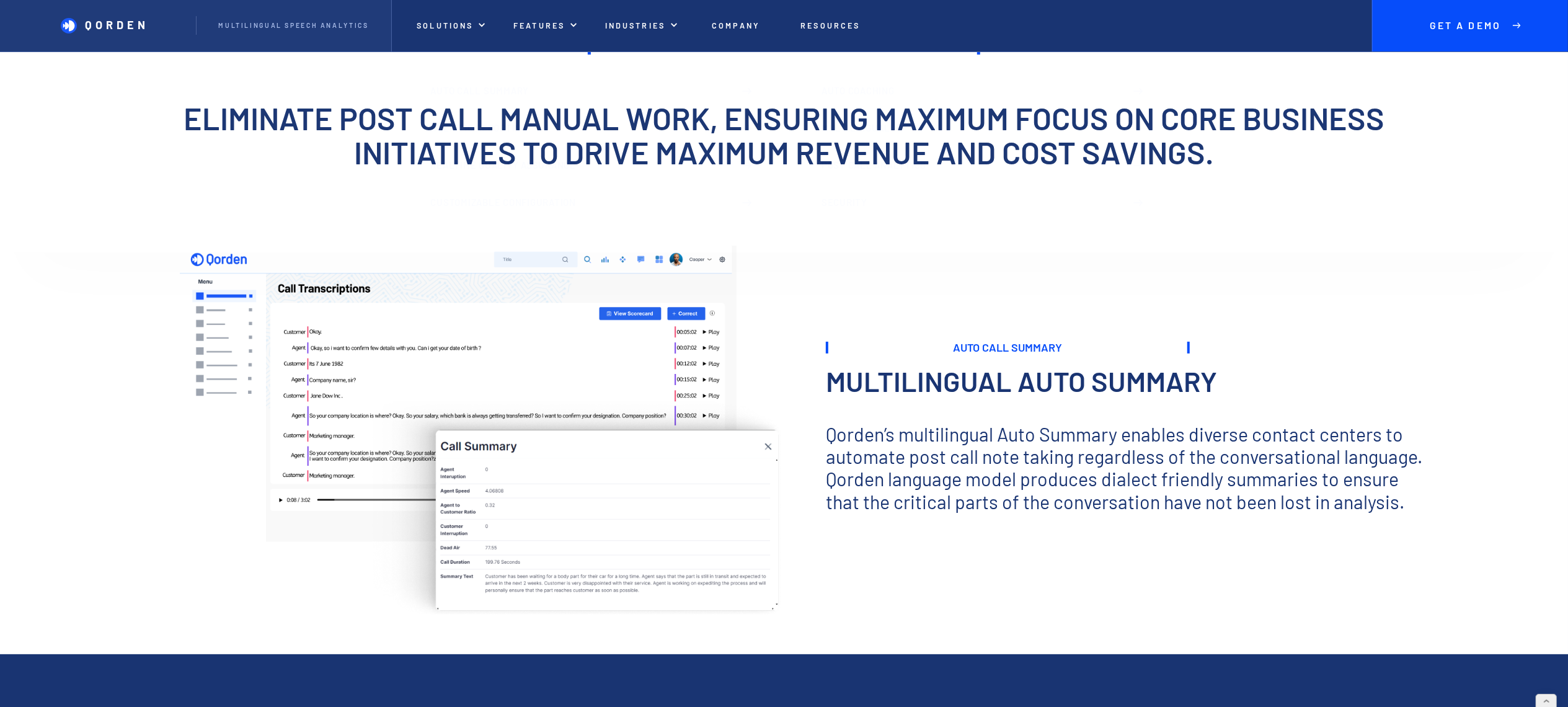 scroll, scrollTop: 0, scrollLeft: 0, axis: both 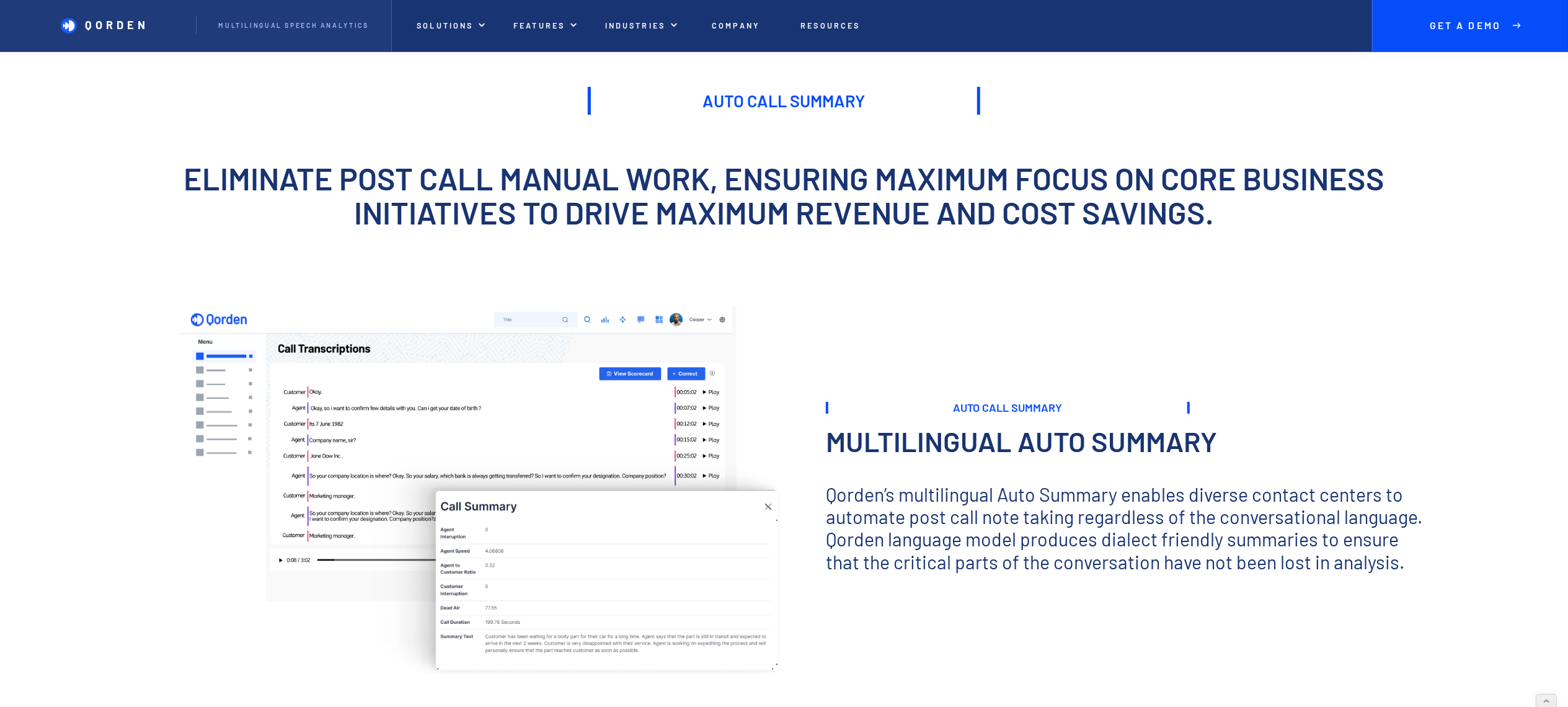 click on "Eliminate post call manual work, ensuring maximum focus on core business initiatives to drive maximum revenue and cost savings. ‍" at bounding box center (784, 213) 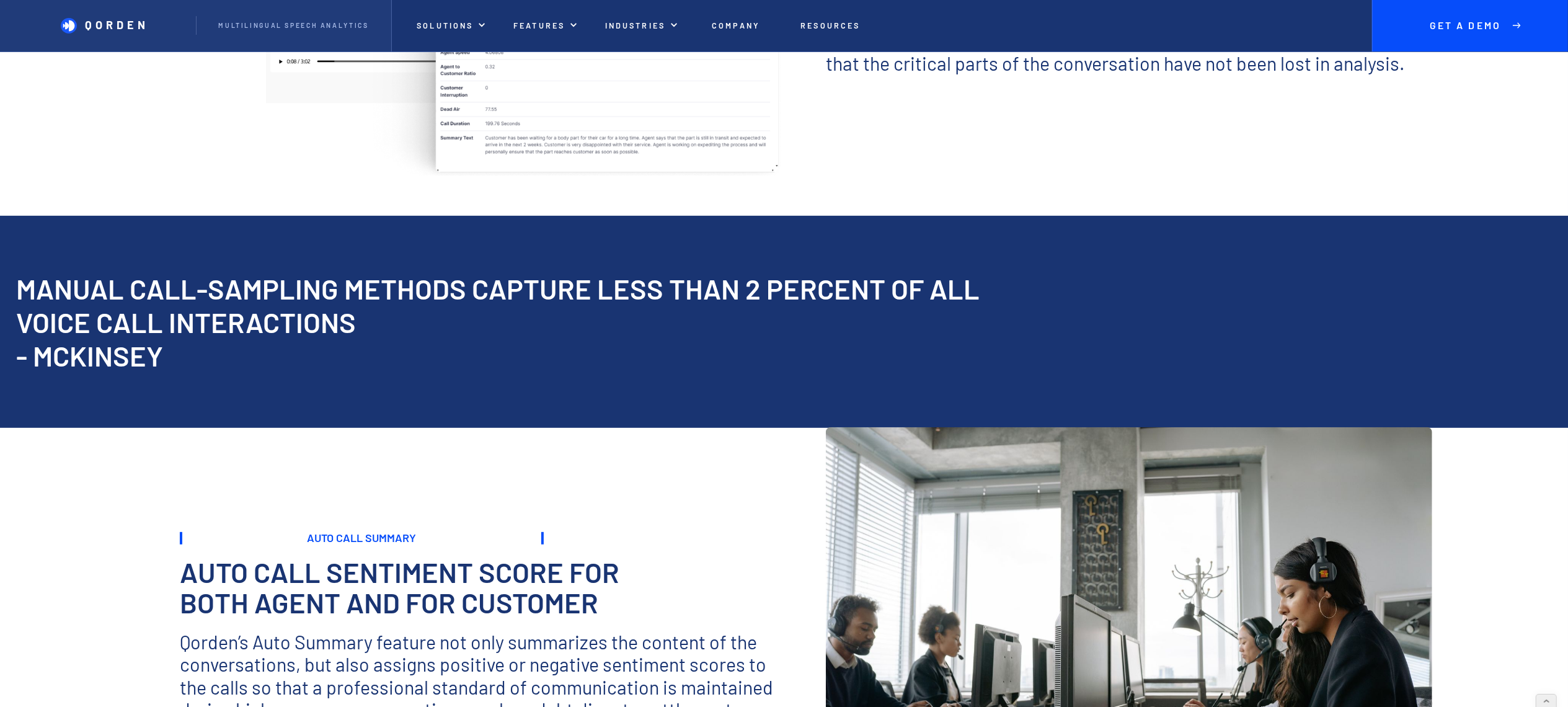 scroll, scrollTop: 365, scrollLeft: 0, axis: vertical 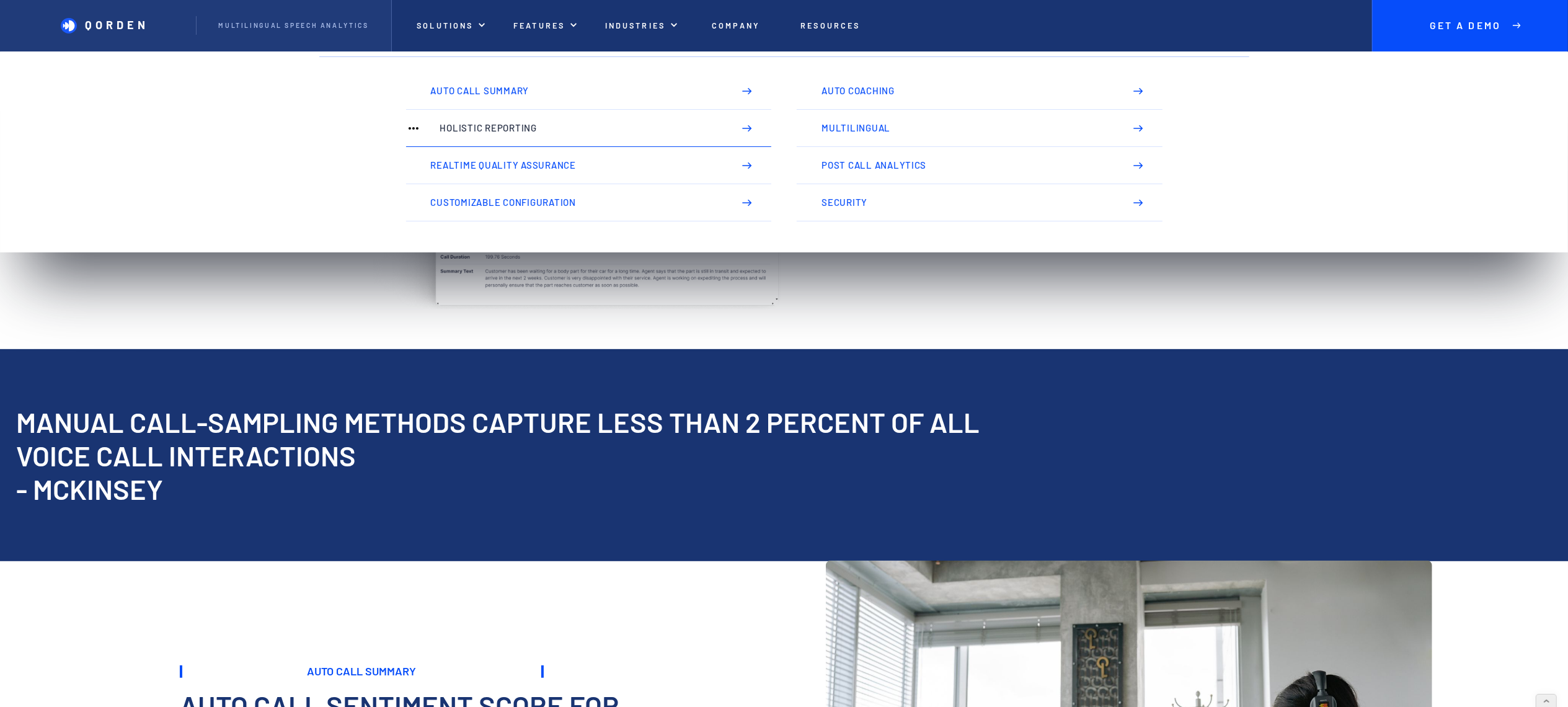 click on "Holistic Reporting" at bounding box center (588, 128) 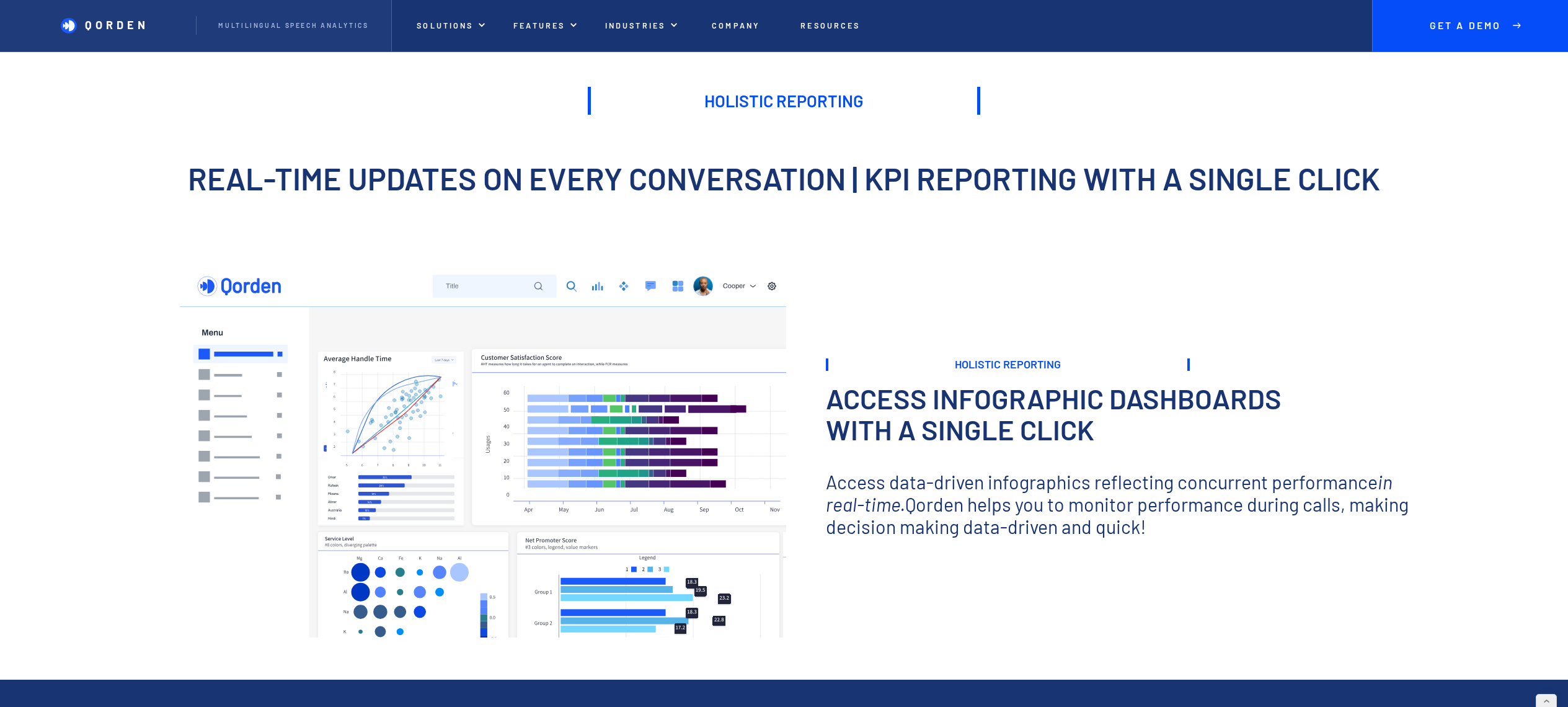 click on "Real-time updates on every conversation | KPI reporting with a single click" at bounding box center [784, 192] 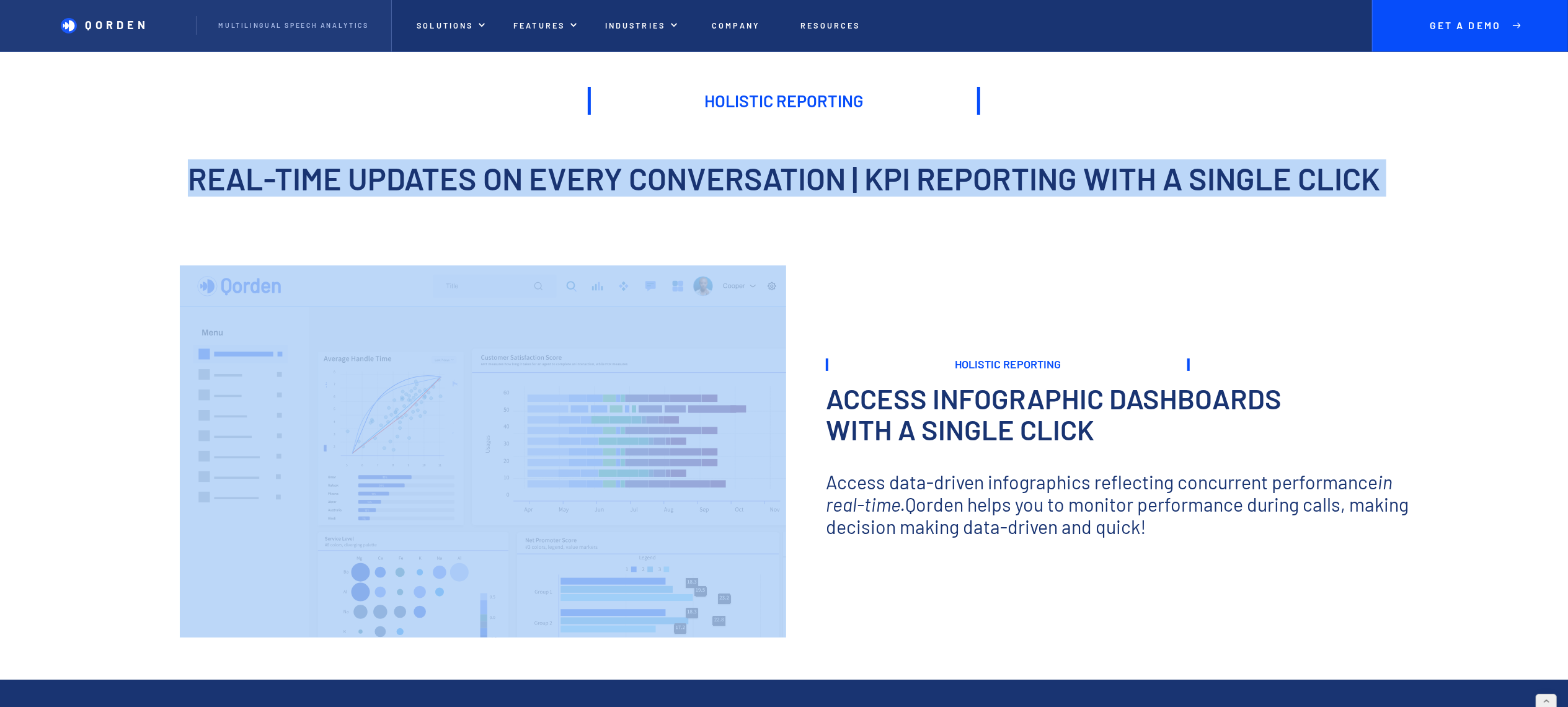 scroll, scrollTop: 0, scrollLeft: 0, axis: both 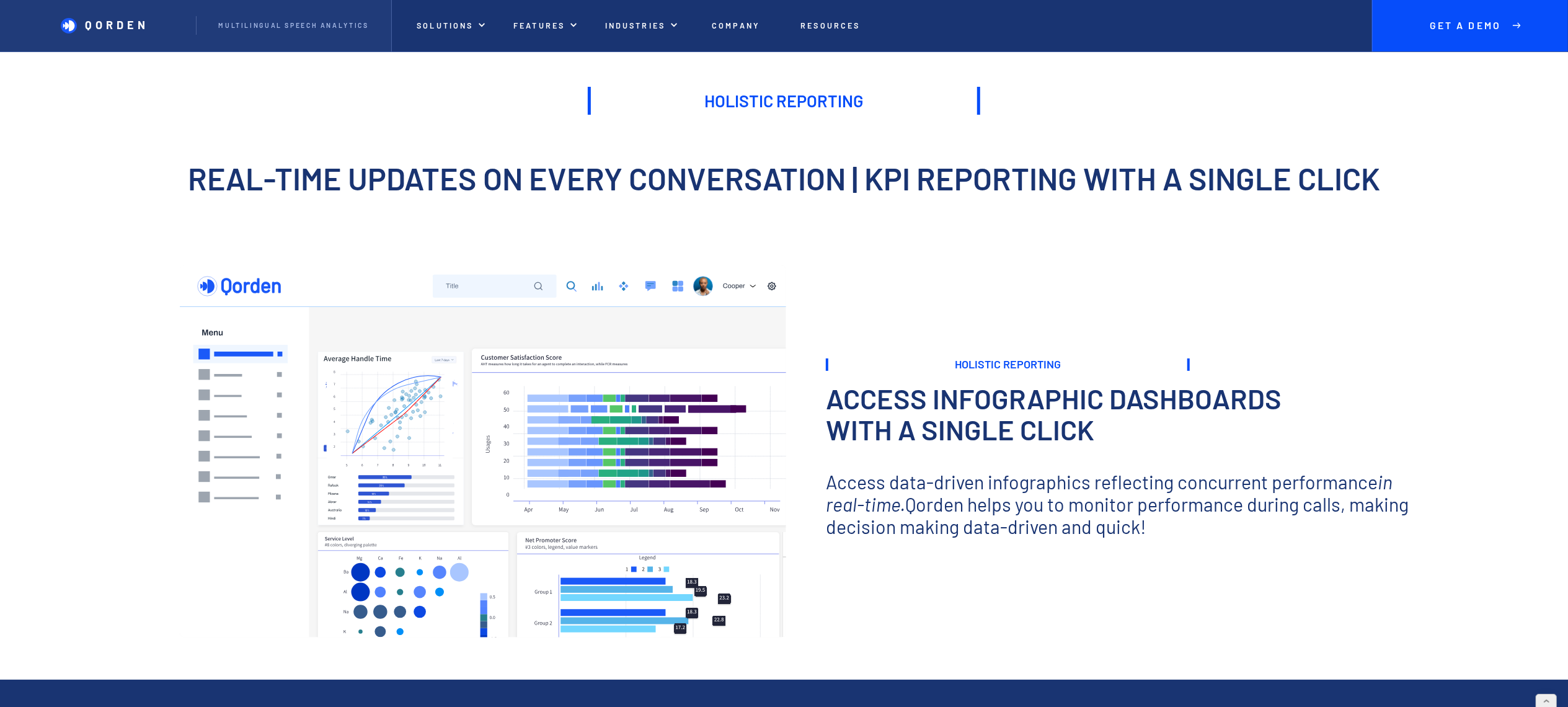 click on "Access data-driven infographics reflecting concurrent performance  in real-time.  Qorden helps you to monitor performance during calls, making decision making data-driven and quick!" at bounding box center (1129, 504) 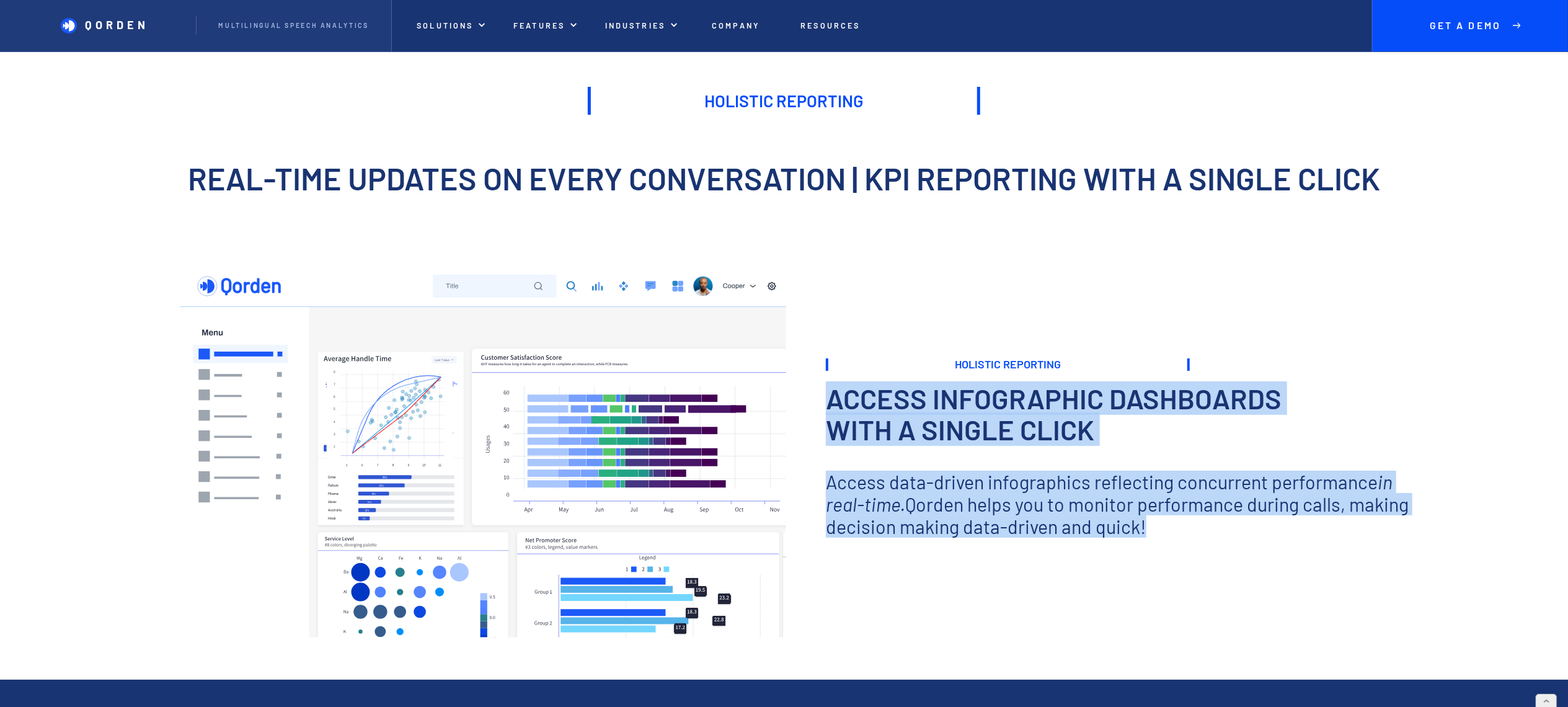 drag, startPoint x: 1164, startPoint y: 535, endPoint x: 820, endPoint y: 394, distance: 371.7755 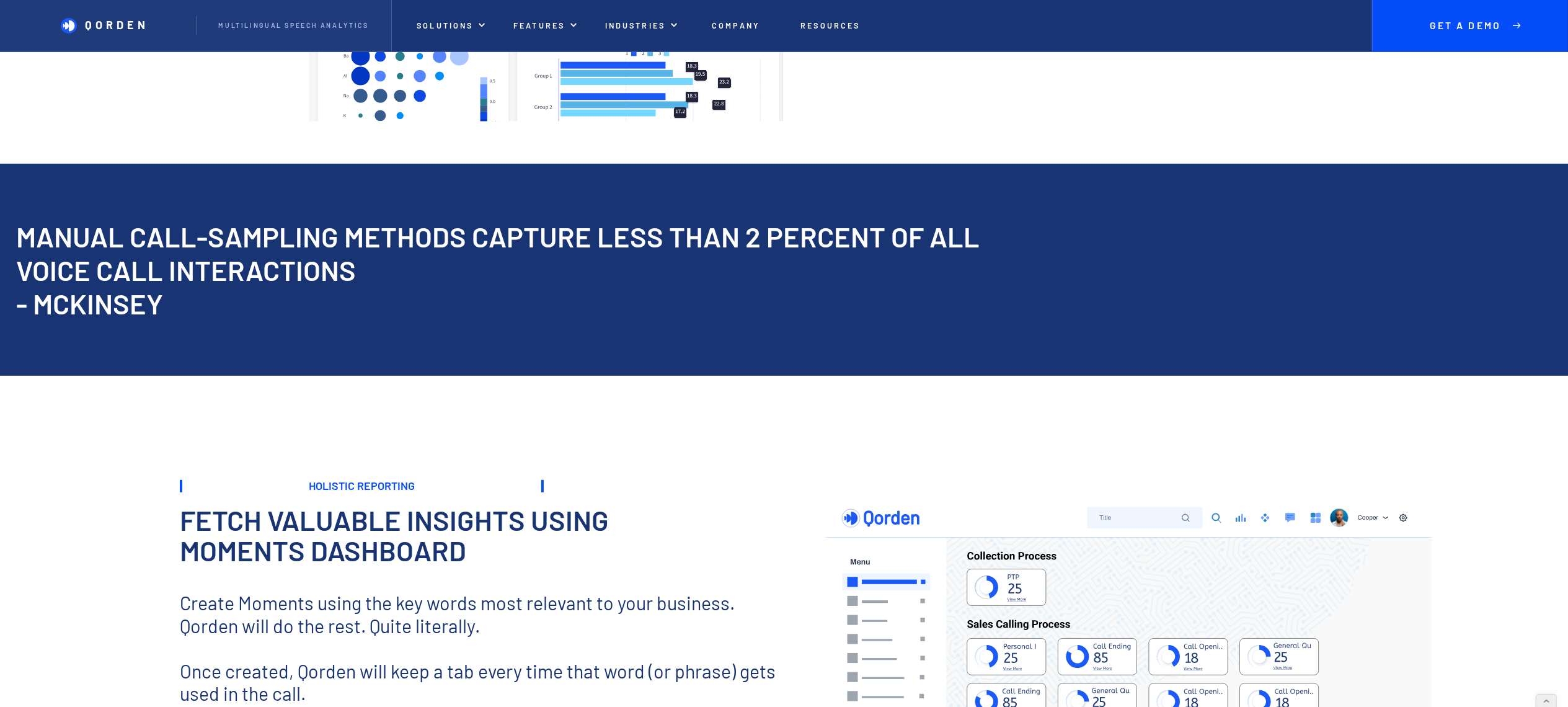 scroll, scrollTop: 620, scrollLeft: 0, axis: vertical 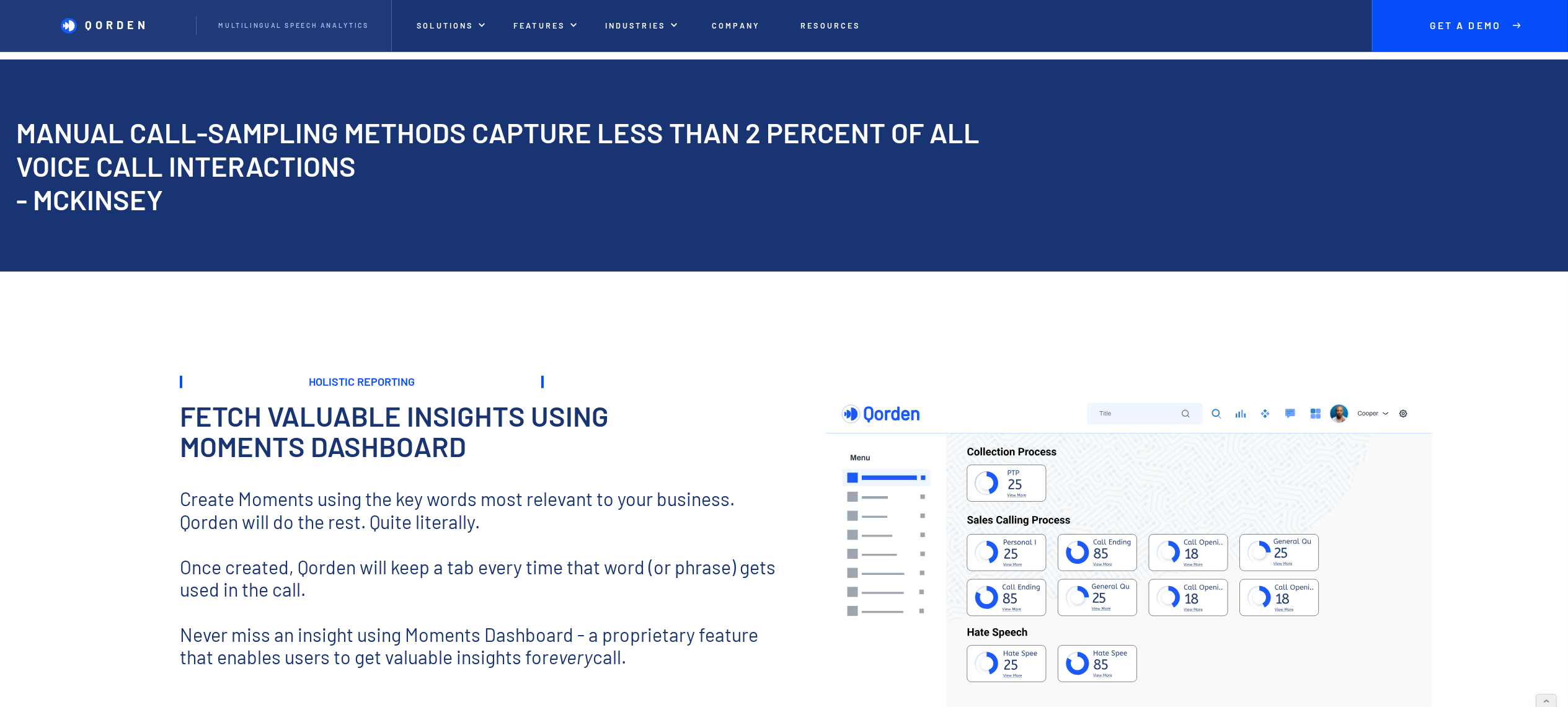 click on "Holistic Reporting Gain valuable insights with Qorden AI's Holistic Reporting solutions, driving informed decisions and business growth. Explore Inquiry Holistic Reporting Real-time updates on every conversation | KPI reporting with a single click Holistic Reporting Access Infographic Dashboards with a single click ‍ Access data-driven infographics reflecting concurrent performance  in real-time.  Qorden helps you to monitor performance during calls, making decision making data-driven and quick!
Share team inboxes Whether you have a team of 2 or 200, our shared team inboxes keep everyone on the same page and in the loop.
Deliver instant answers An all-in-one customer service platform that helps you balance everything your customers need to be happy. Get started Learn more manual call-sampling methods capture less than 2 percent of all  voice call interactions   - mckinsey Sign up for our DEMO Holistic Reporting Fetch valuable insights using Moments Dashboard ‍ ‍ ‍ every  call.  ‍ ‍" at bounding box center (784, 985) 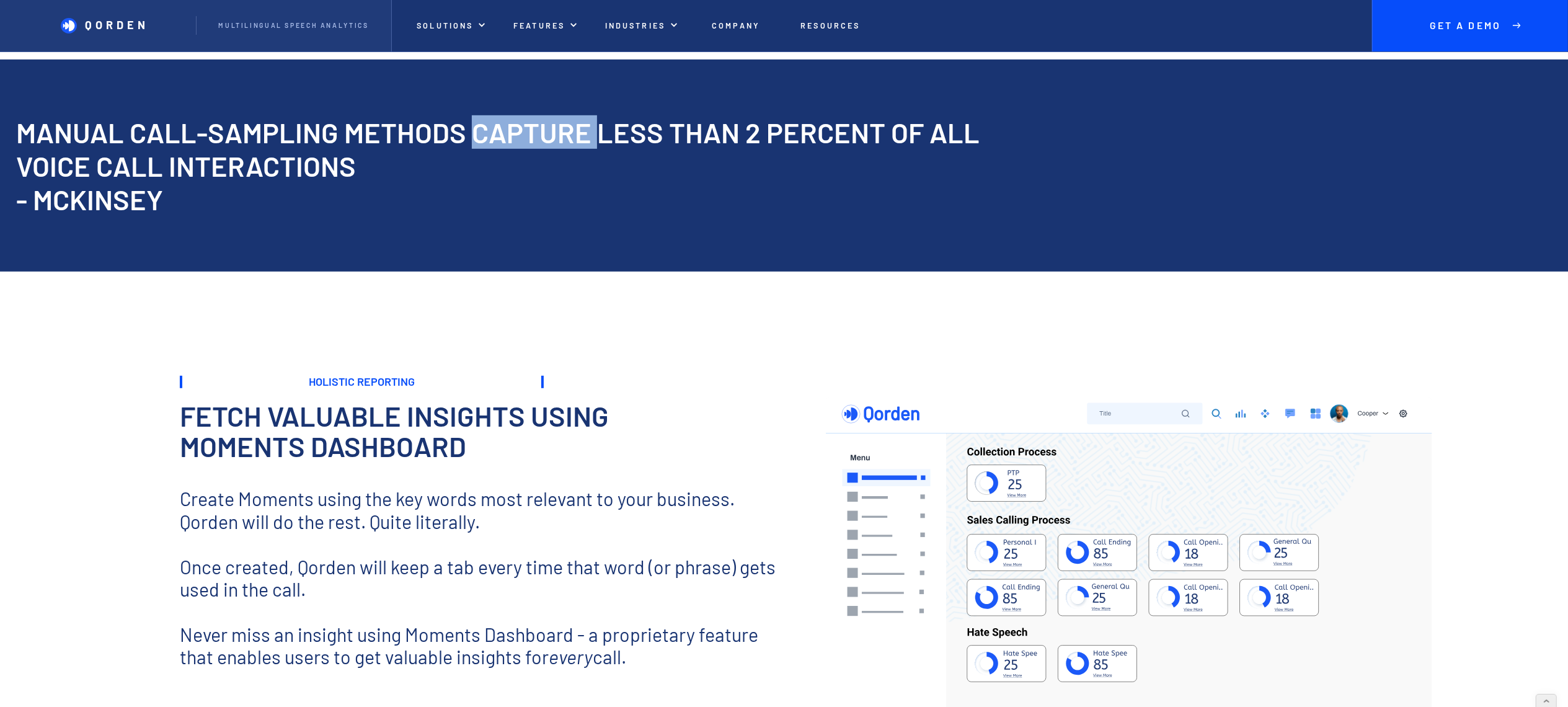 click on "manual call-sampling methods capture less than 2 percent of all  voice call interactions   - mckinsey" at bounding box center [976, 166] 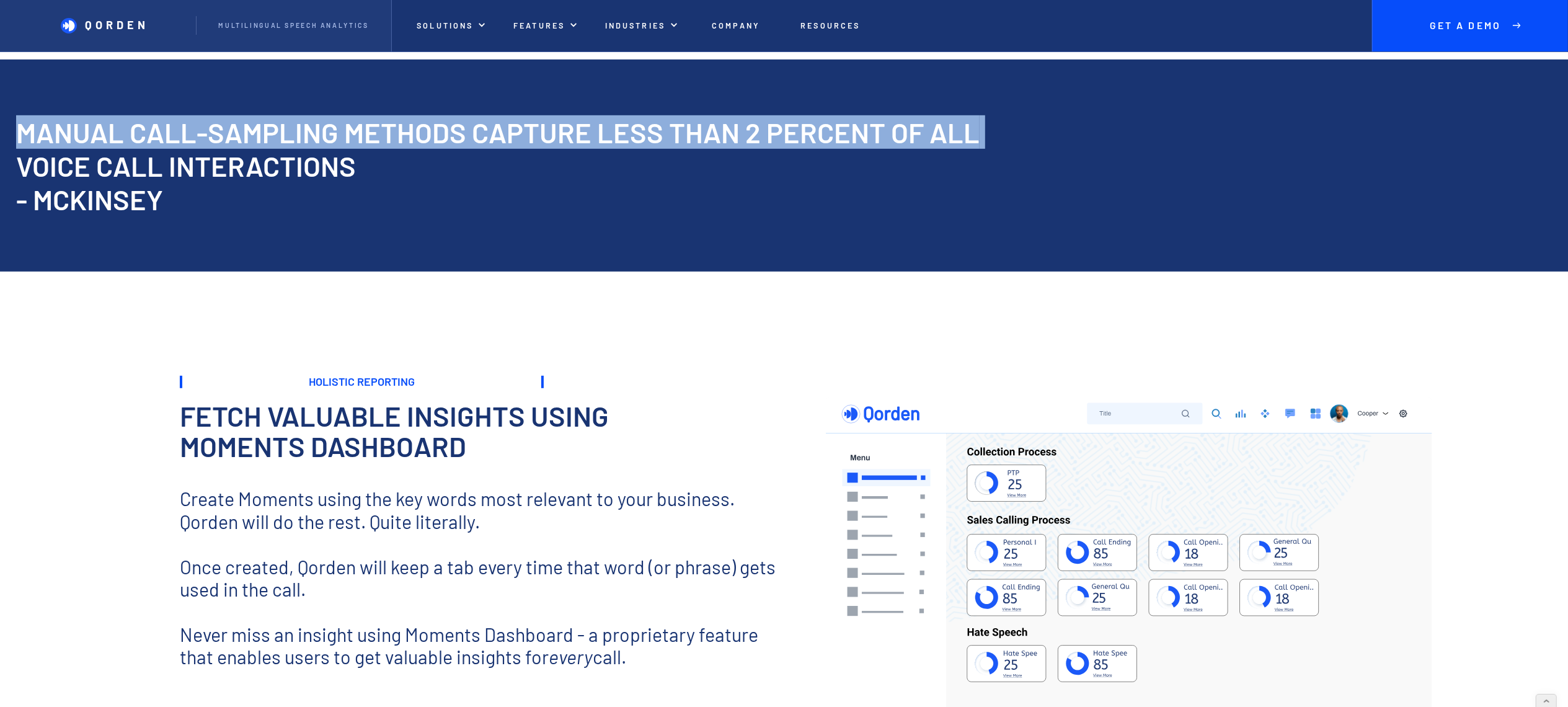 click on "manual call-sampling methods capture less than 2 percent of all  voice call interactions   - mckinsey" at bounding box center (976, 166) 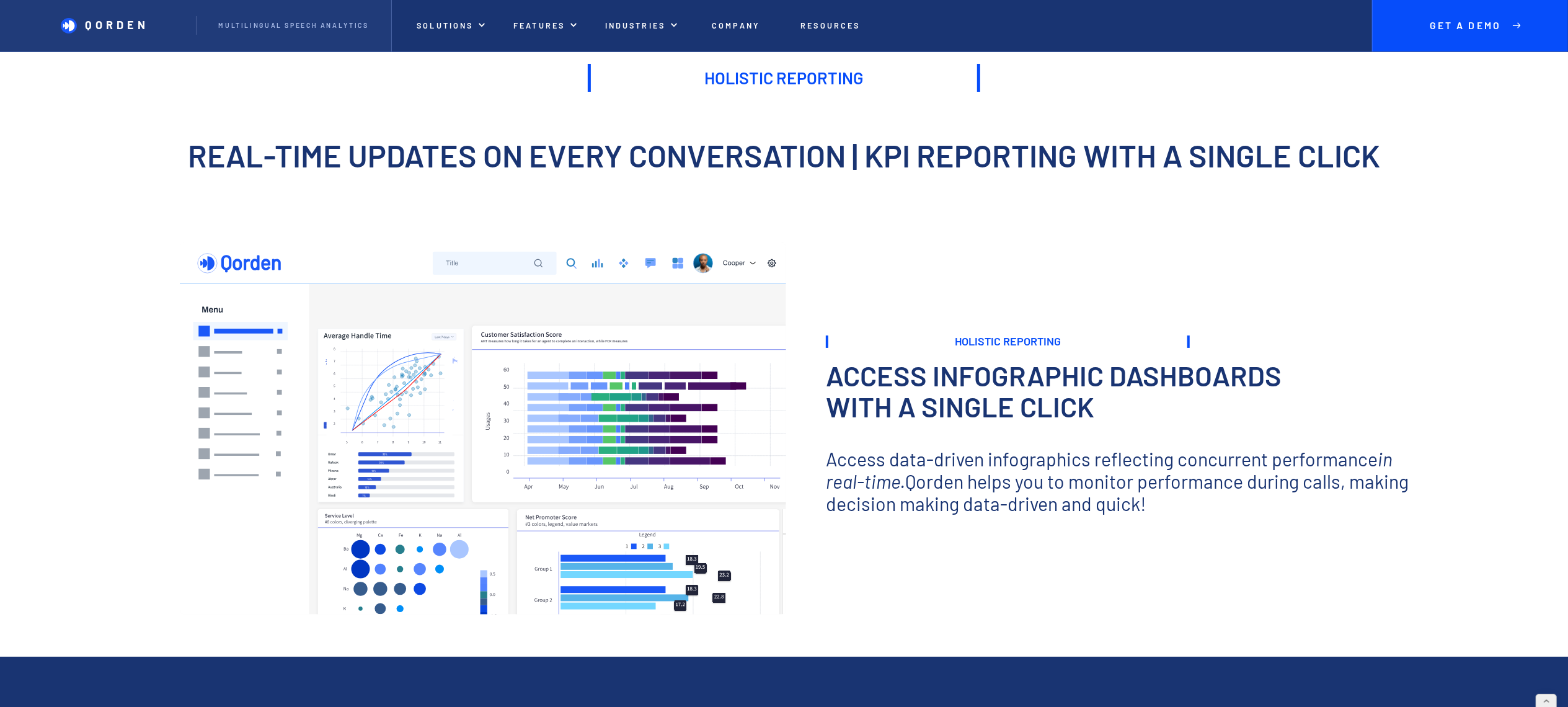 scroll, scrollTop: 0, scrollLeft: 0, axis: both 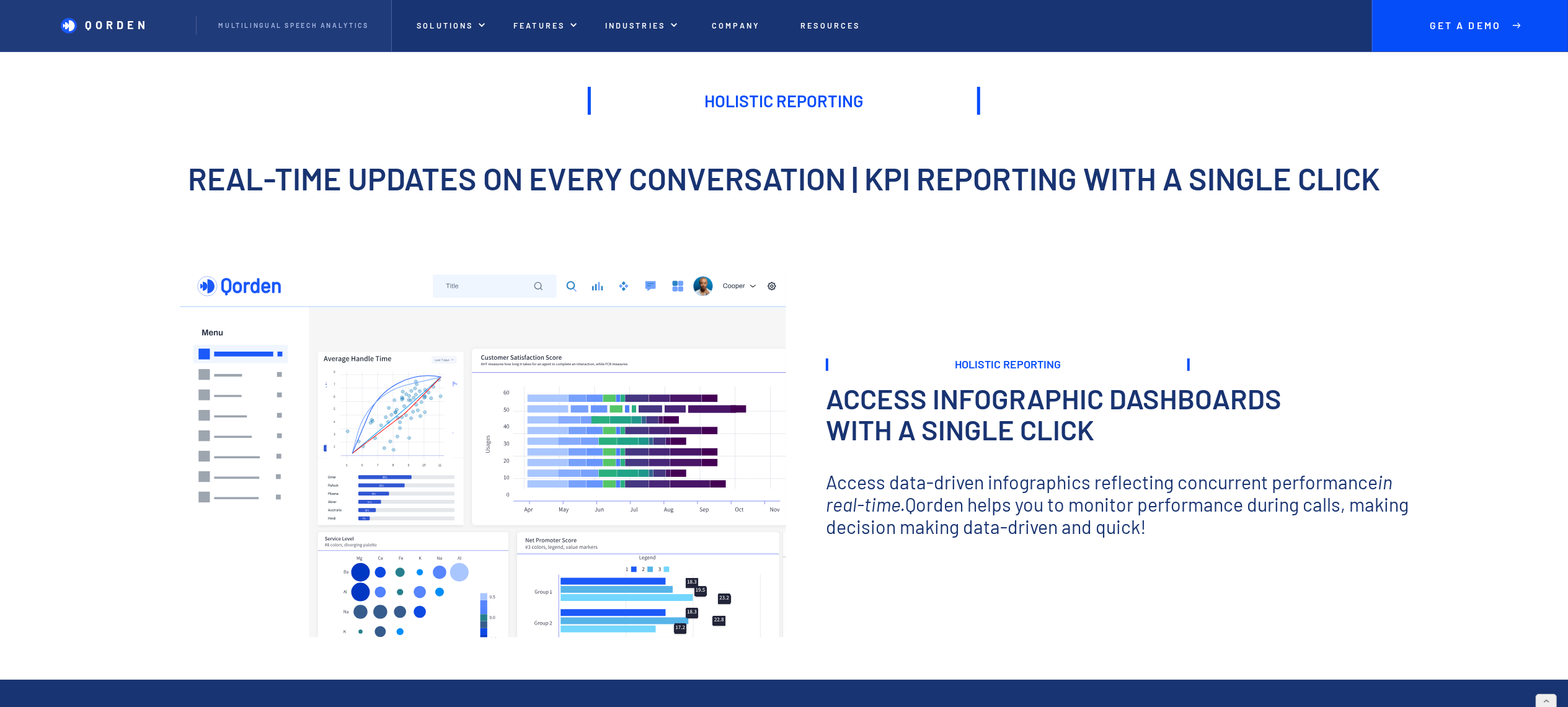 click on "Holistic Reporting Real-time updates on every conversation | KPI reporting with a single click" at bounding box center [784, 155] 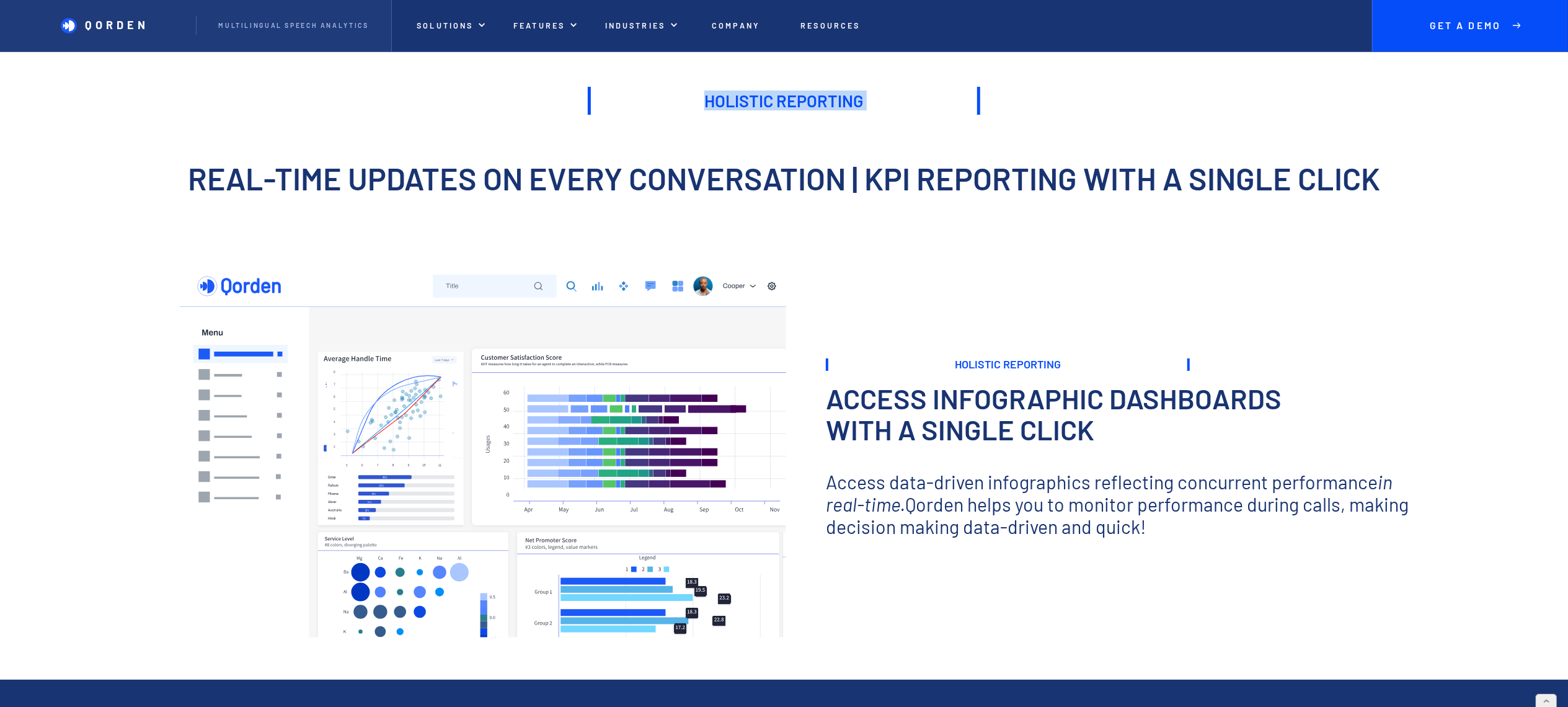click on "Holistic Reporting" at bounding box center [784, 100] 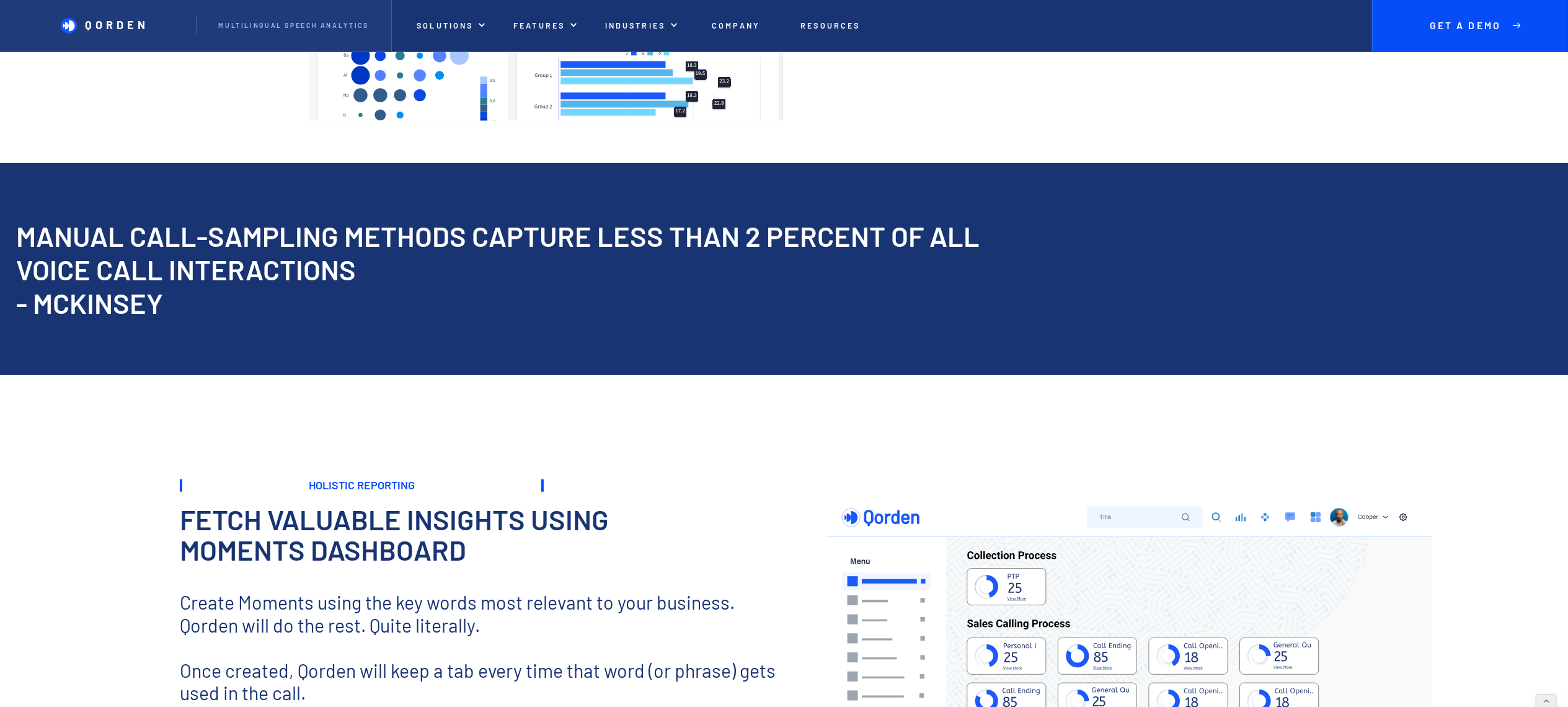 scroll, scrollTop: 372, scrollLeft: 0, axis: vertical 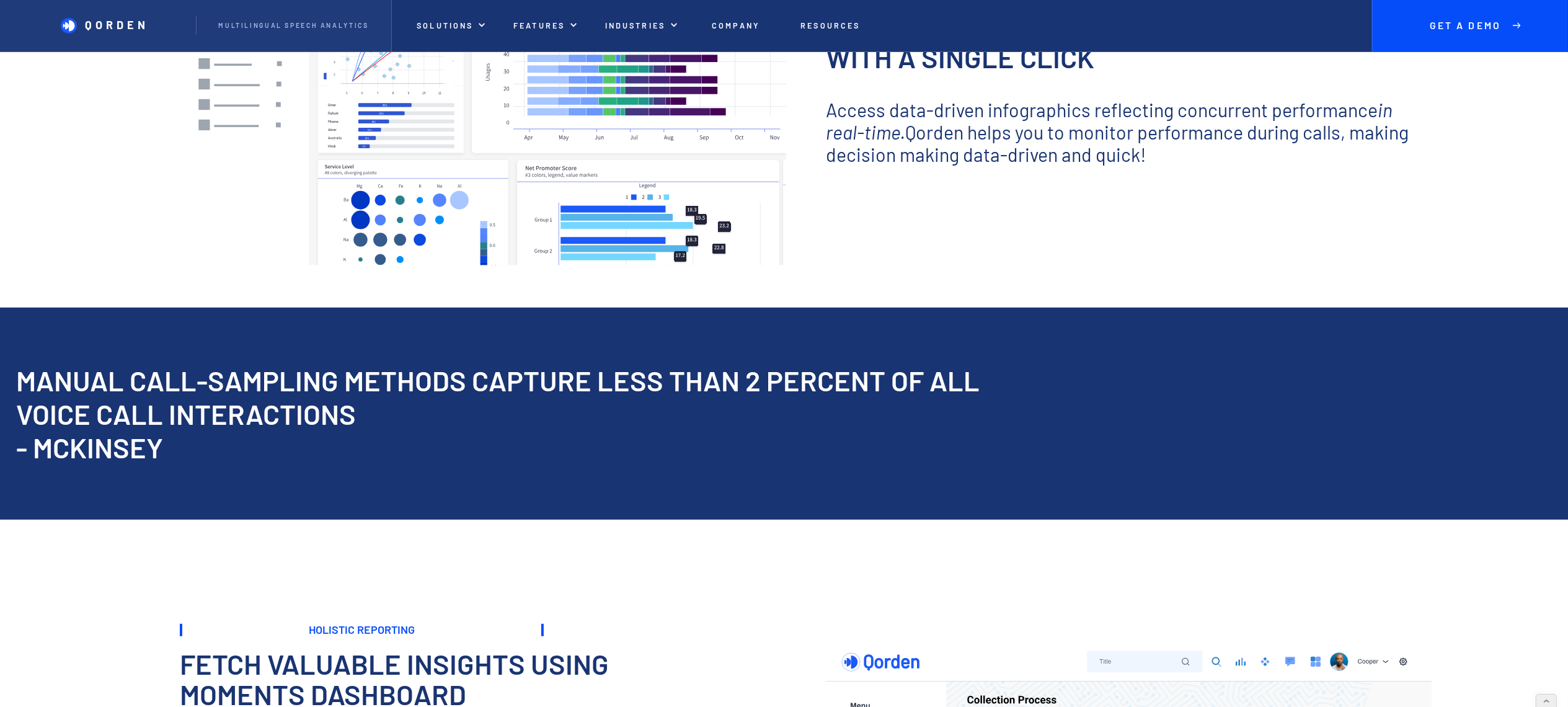 click on "manual call-sampling methods capture less than 2 percent of all  voice call interactions   - mckinsey Sign up for our DEMO" at bounding box center [960, 414] 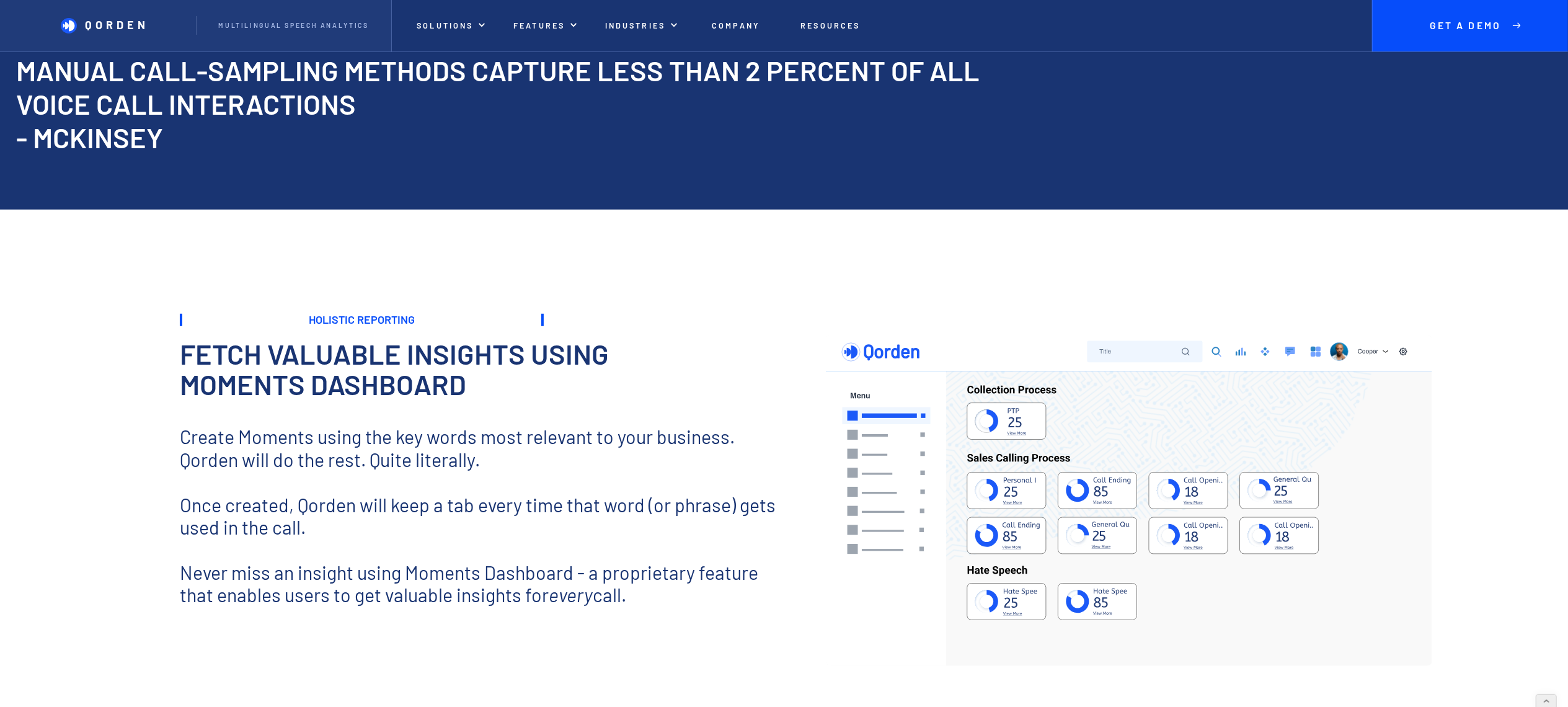scroll, scrollTop: 744, scrollLeft: 0, axis: vertical 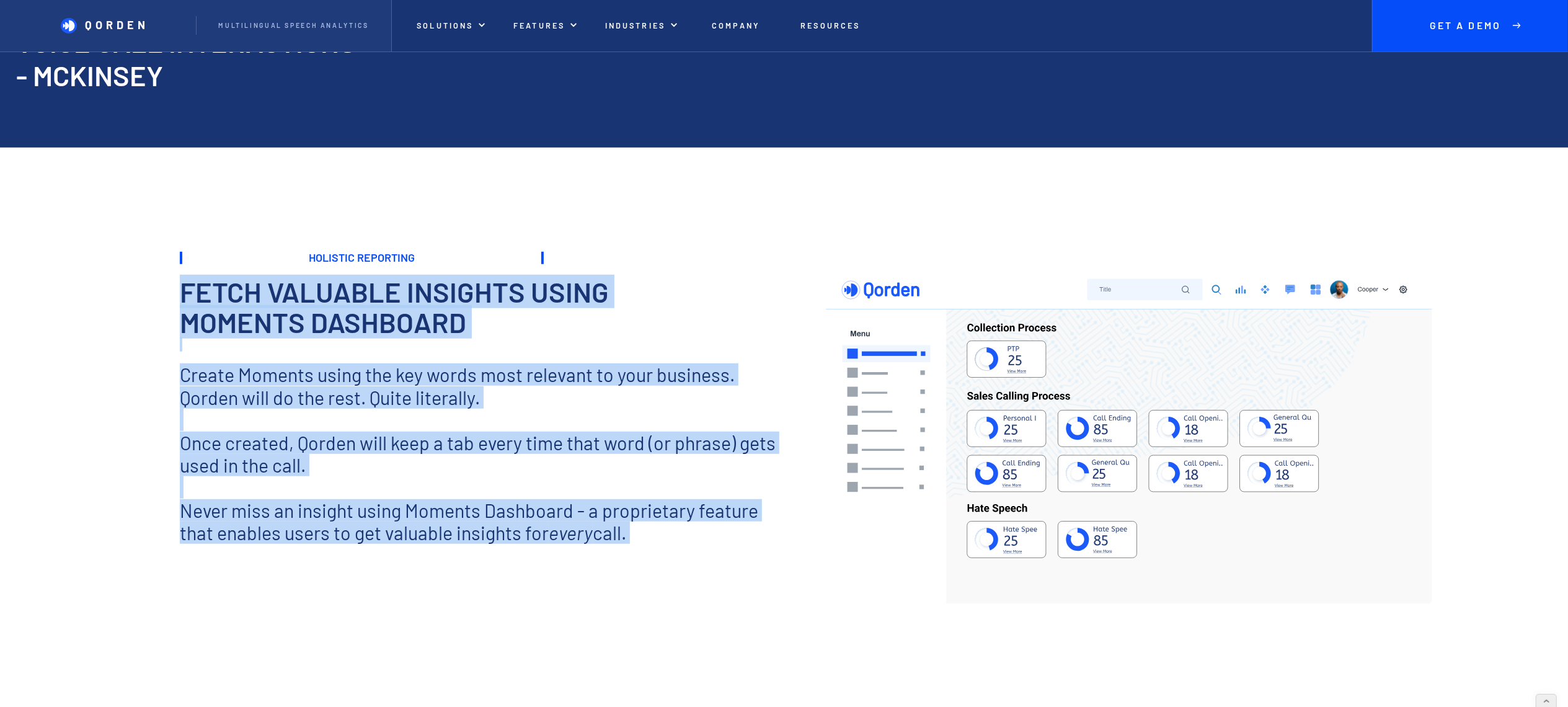 drag, startPoint x: 645, startPoint y: 560, endPoint x: 169, endPoint y: 277, distance: 553.77342 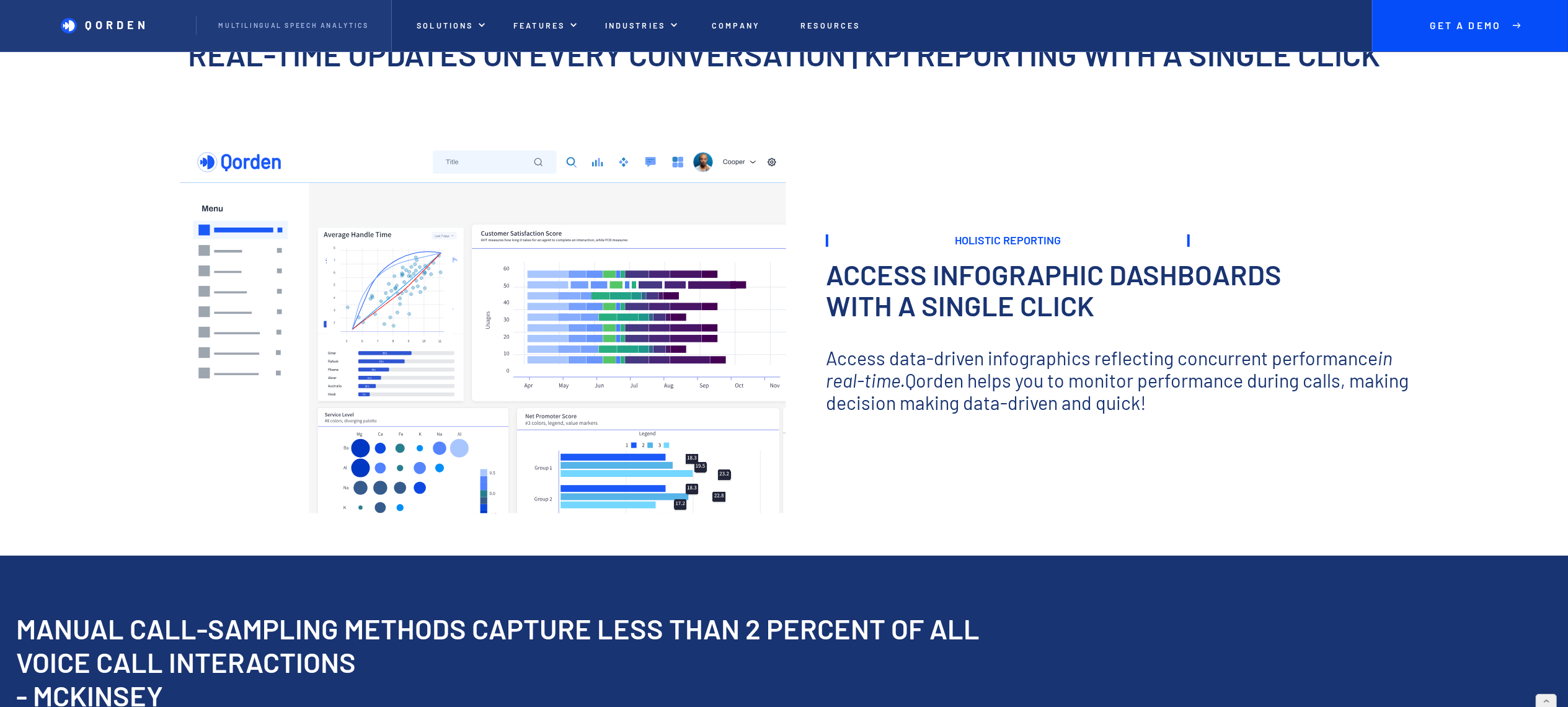 scroll, scrollTop: 0, scrollLeft: 0, axis: both 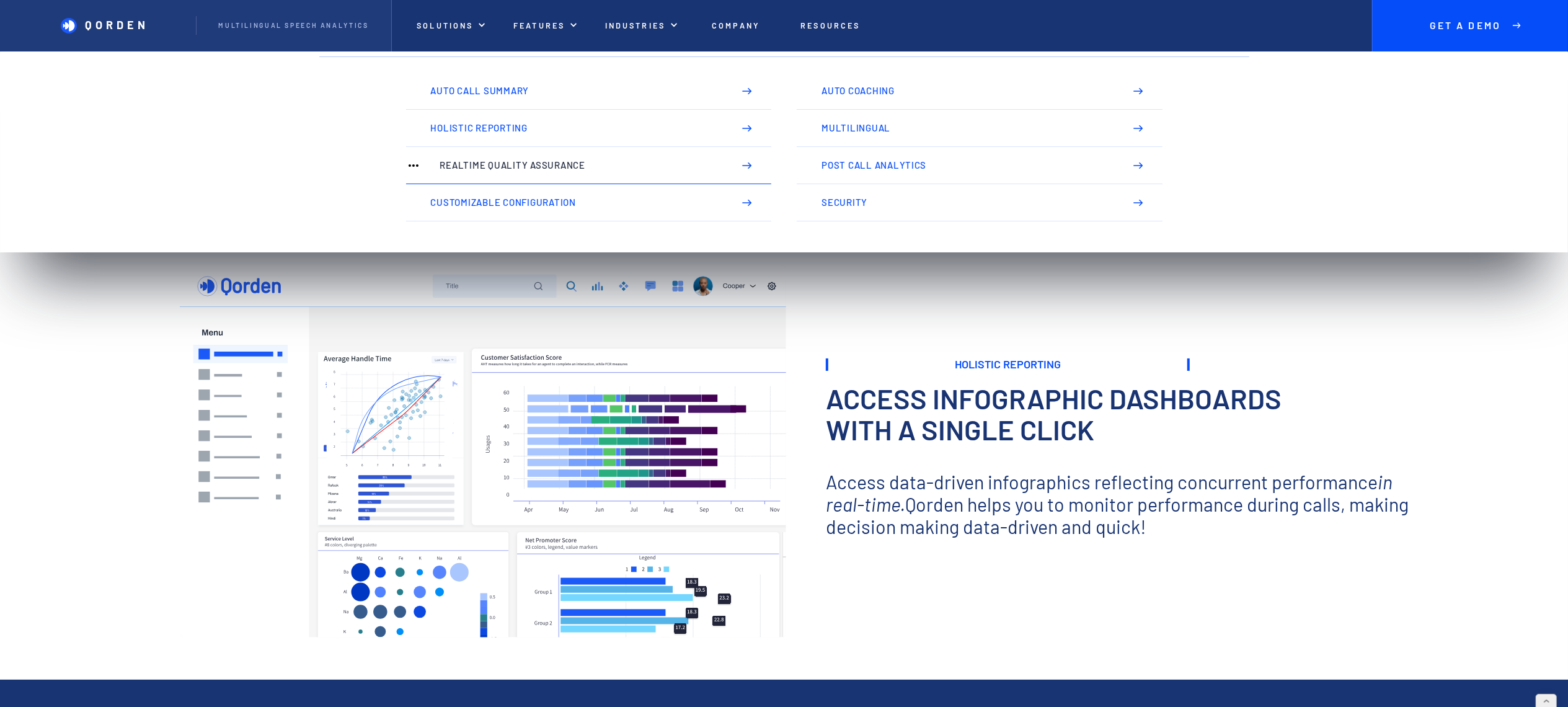 click on "Realtime Quality Assurance" at bounding box center [580, 165] 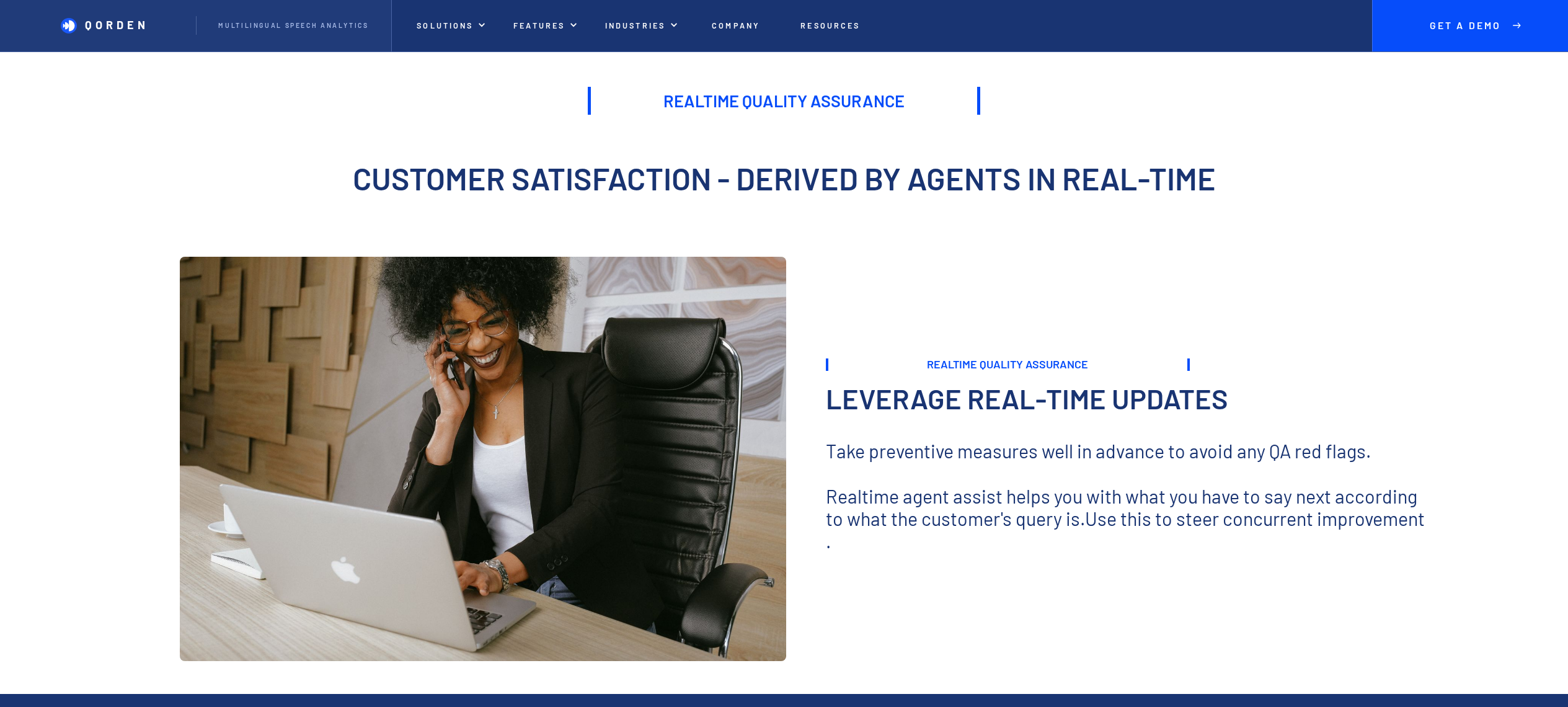 click on "Realtime Quality Assurance" at bounding box center (784, 100) 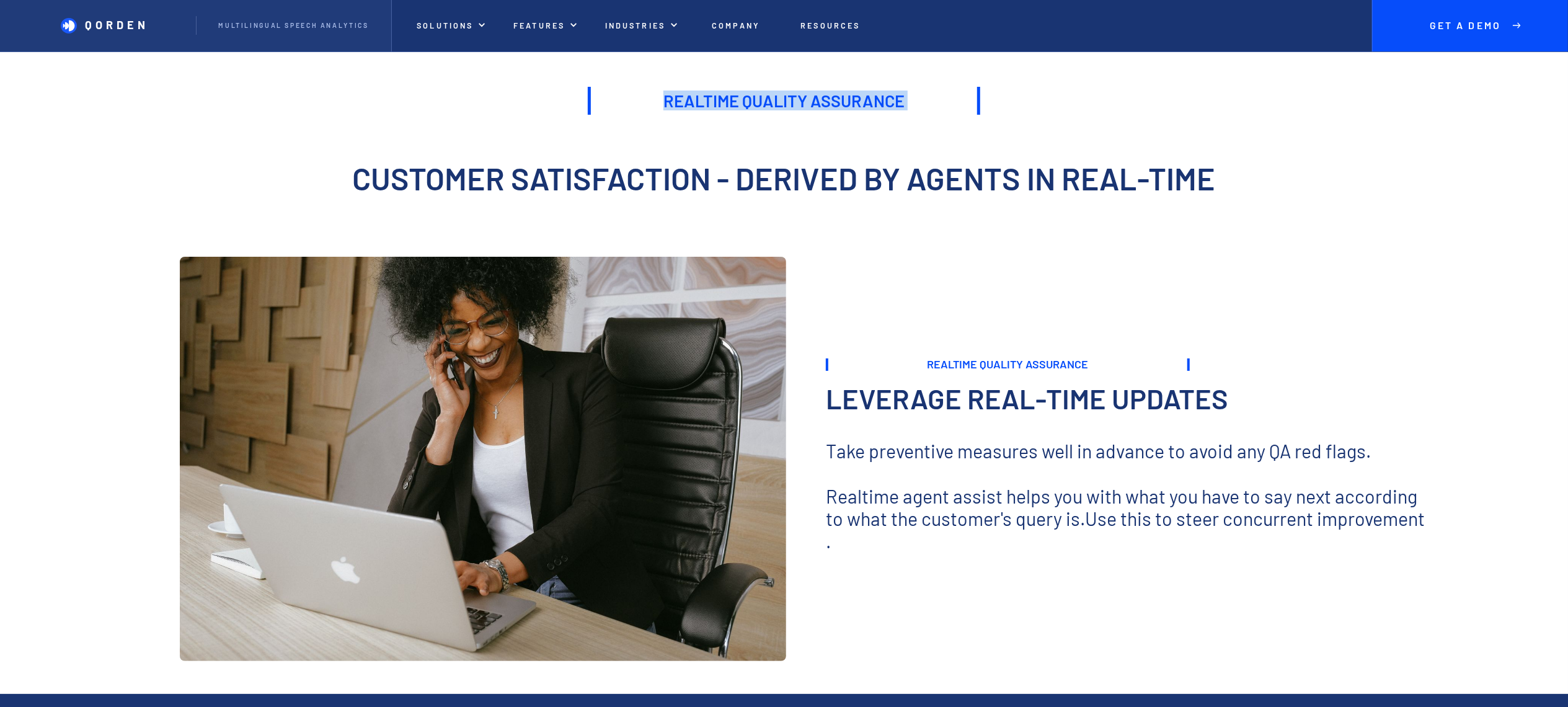 click on "Realtime Quality Assurance" at bounding box center [784, 100] 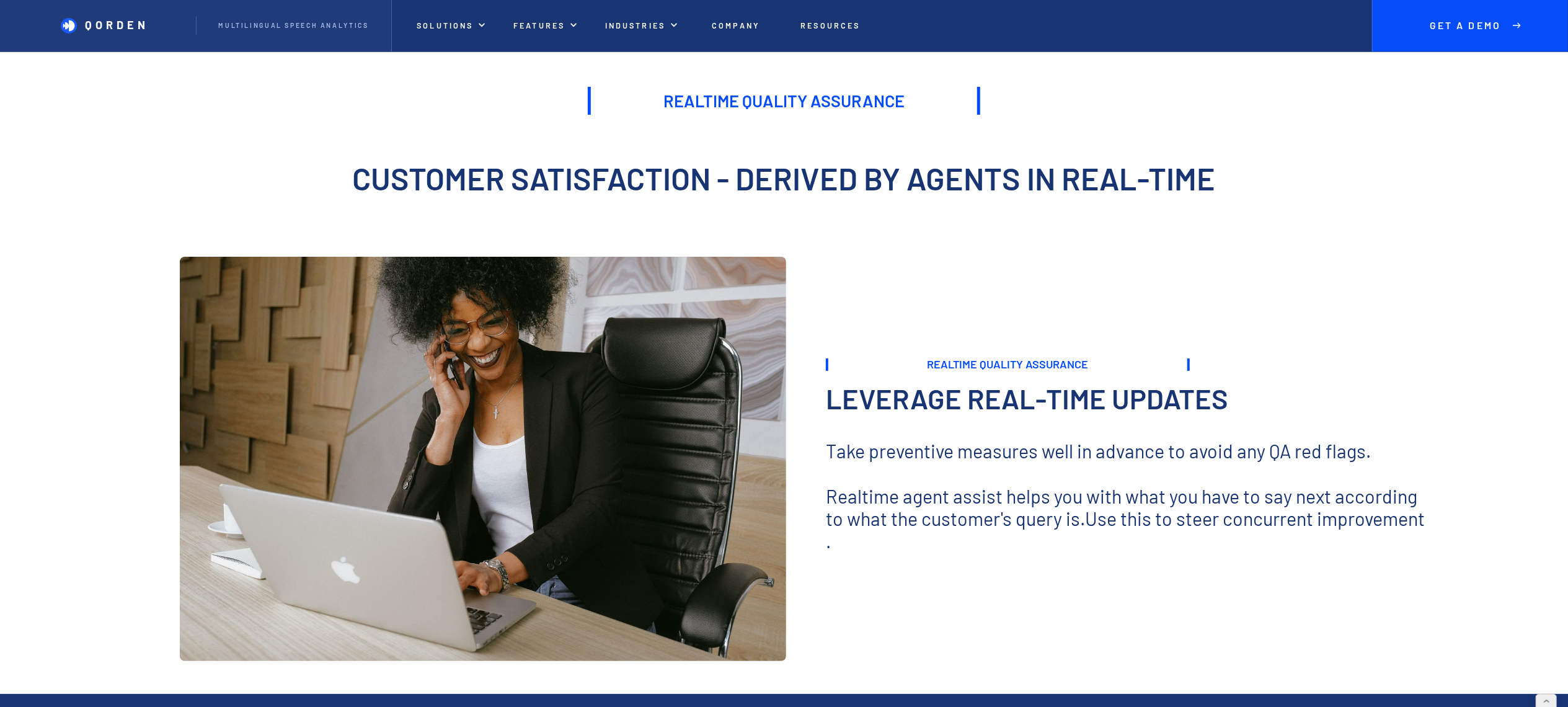 click on "Customer Satisfaction - derived by agents in Real-Time" at bounding box center [784, 192] 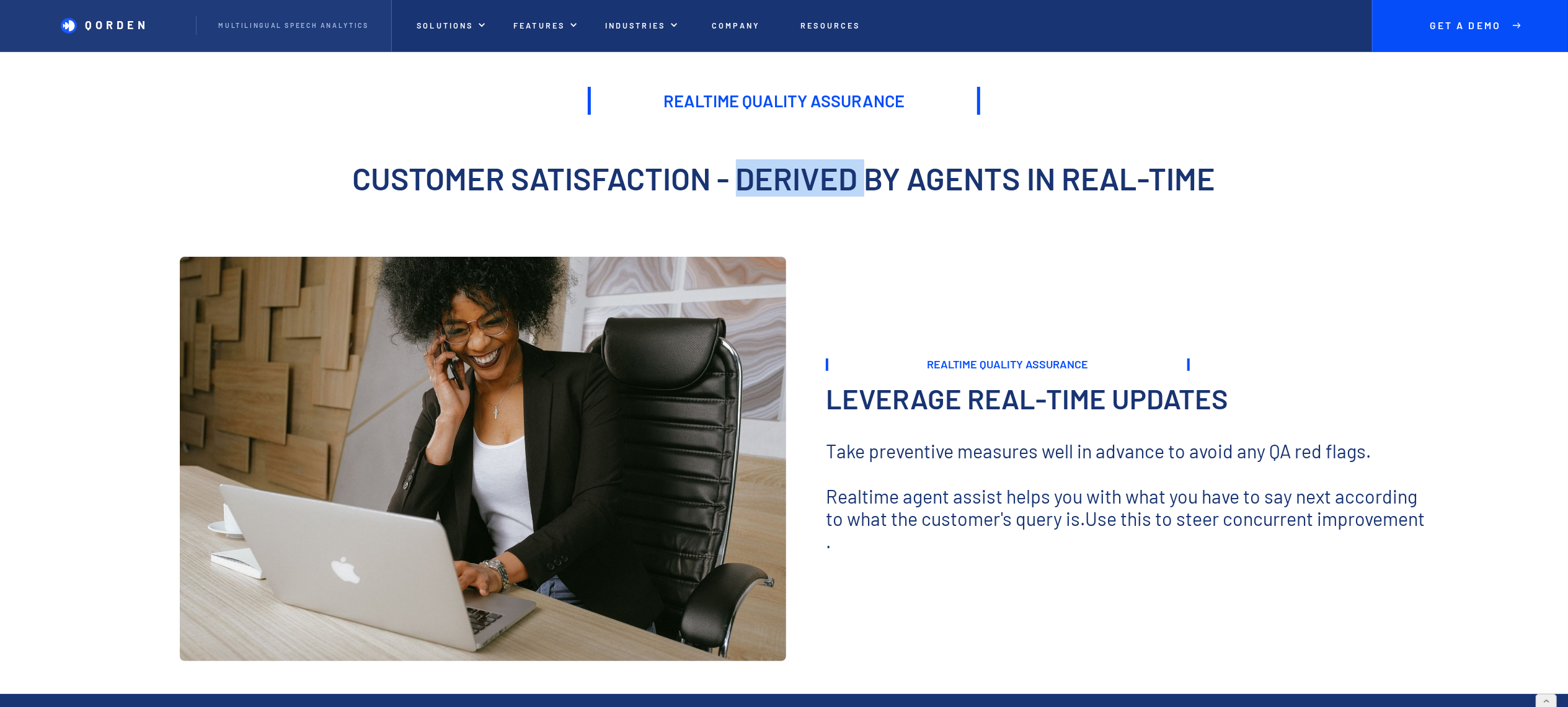click on "Customer Satisfaction - derived by agents in Real-Time" at bounding box center (784, 178) 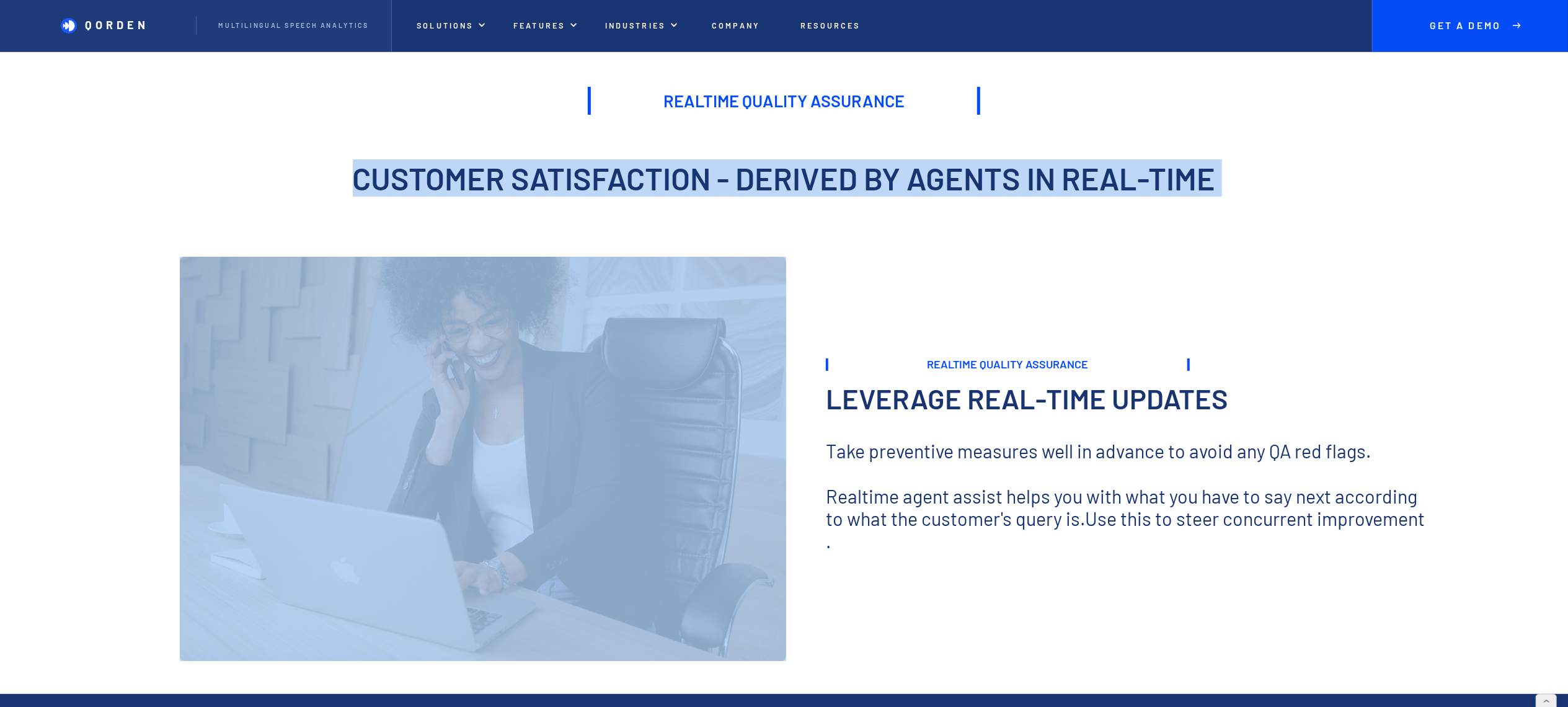 click on "Customer Satisfaction - derived by agents in Real-Time" at bounding box center (784, 178) 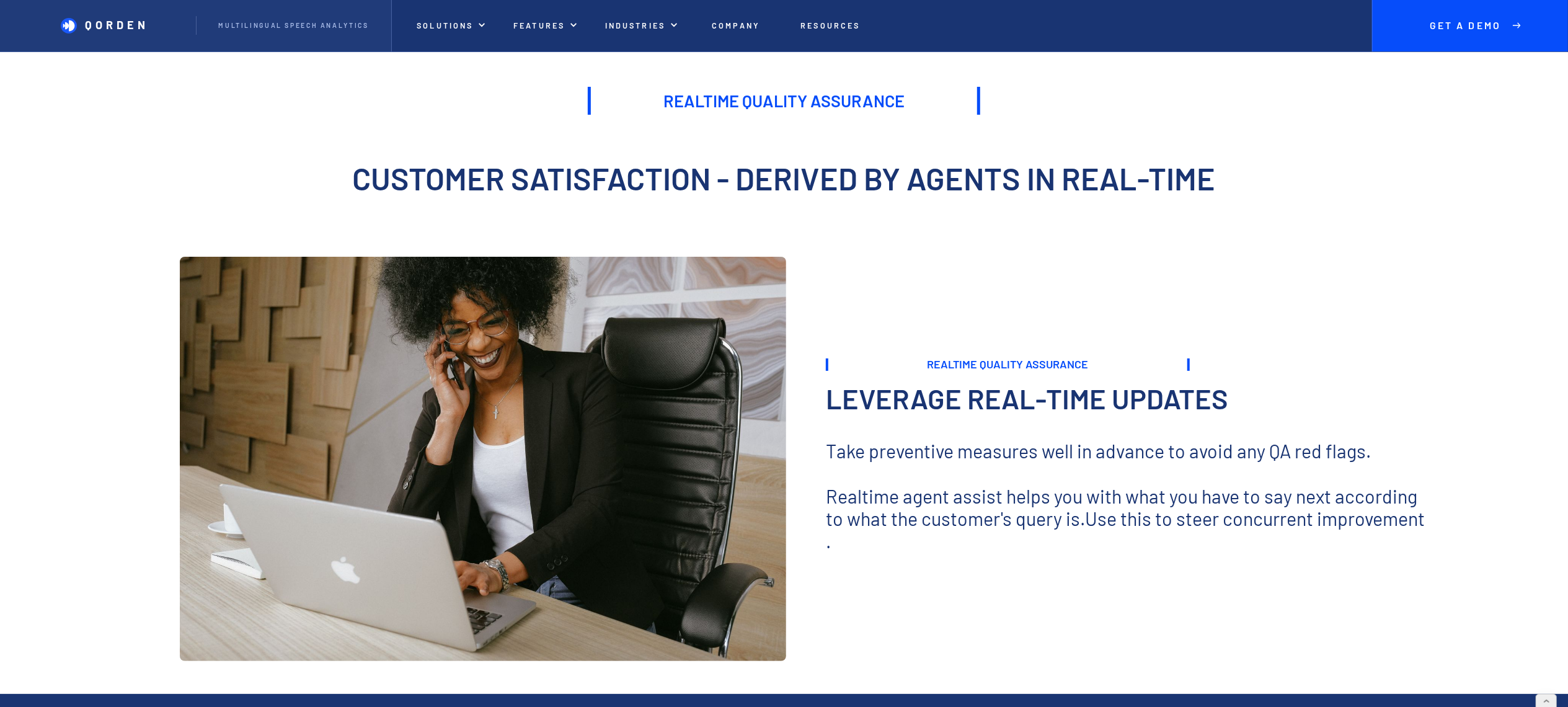 click on "Realtime Quality Assurance  Customer Satisfaction - derived by agents in Real-Time" at bounding box center (784, 155) 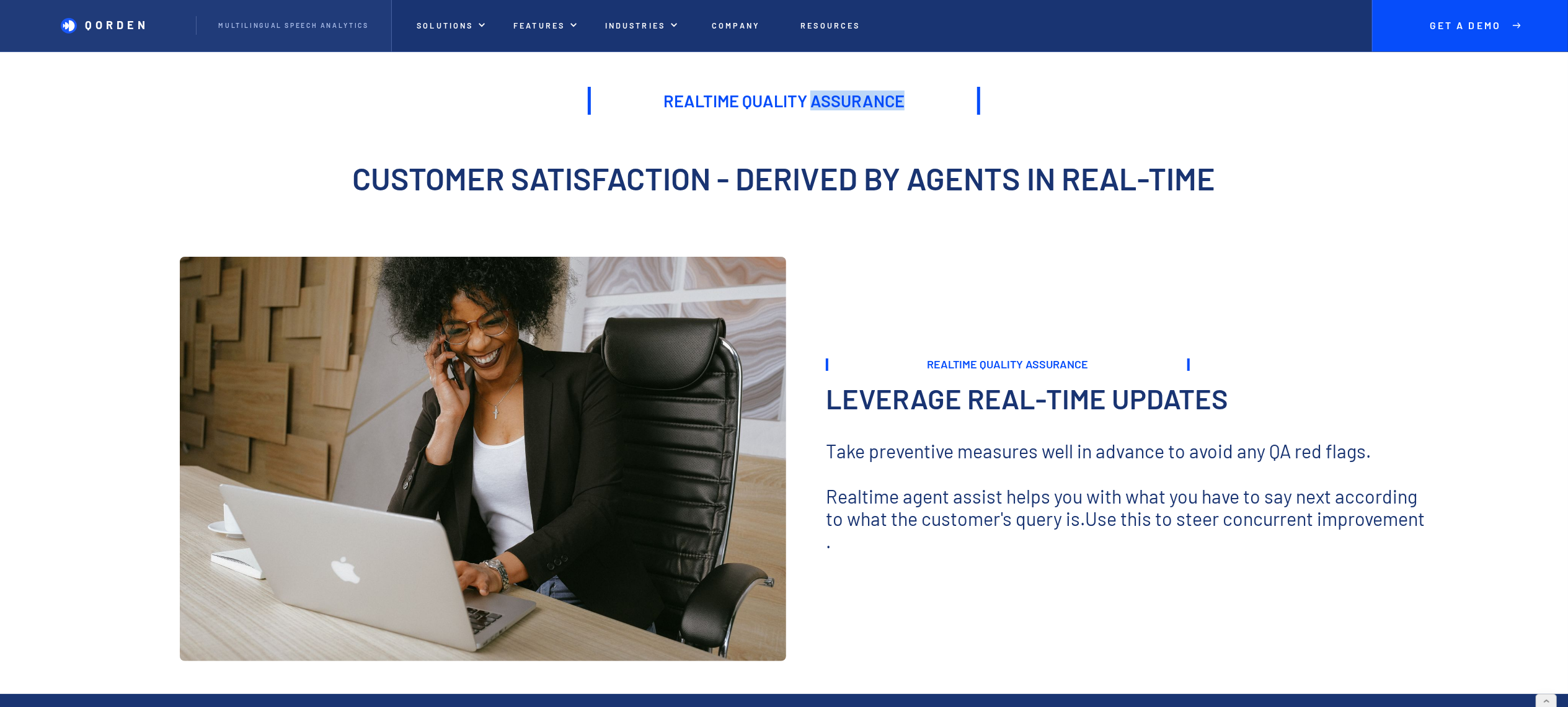 click on "Realtime Quality Assurance  Customer Satisfaction - derived by agents in Real-Time" at bounding box center [784, 155] 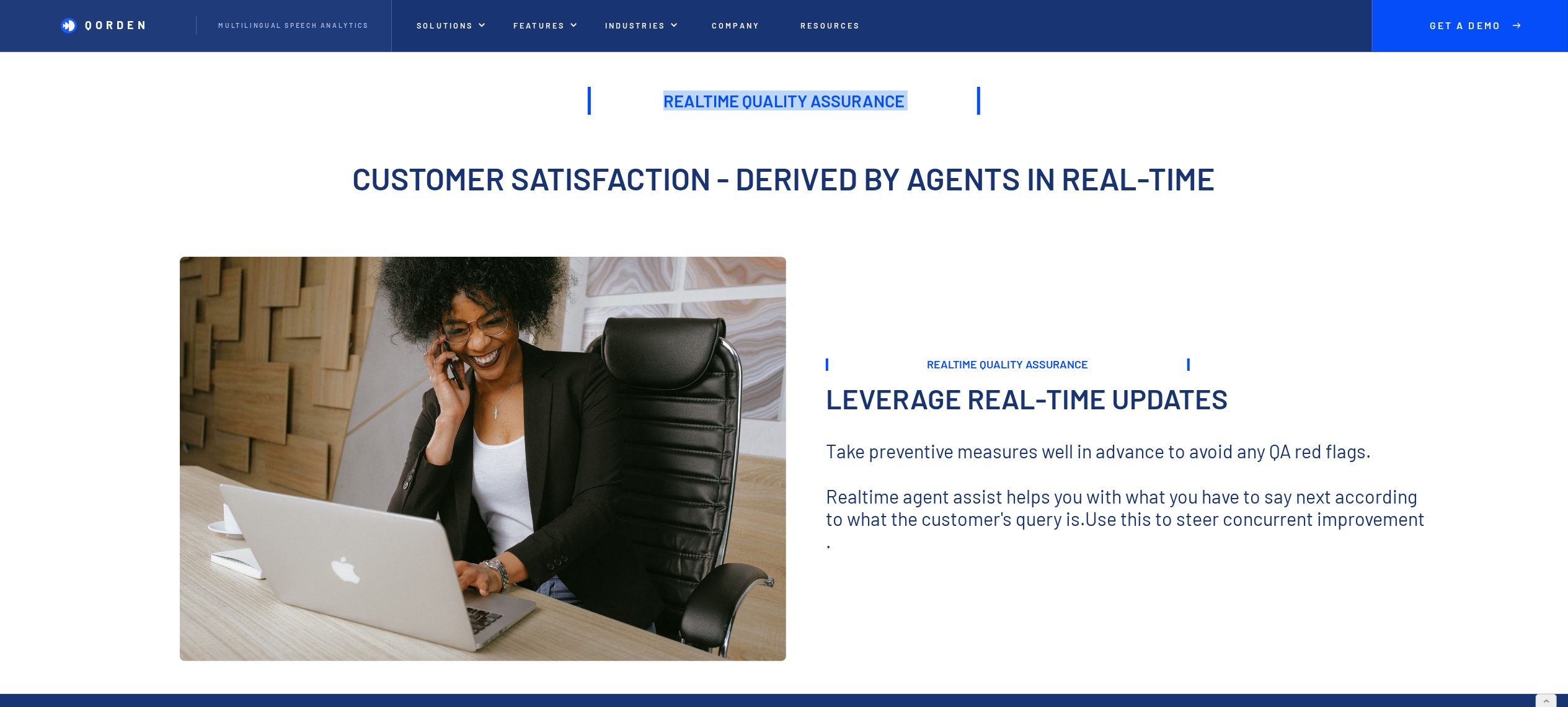 click on "Realtime Quality Assurance" at bounding box center [784, 100] 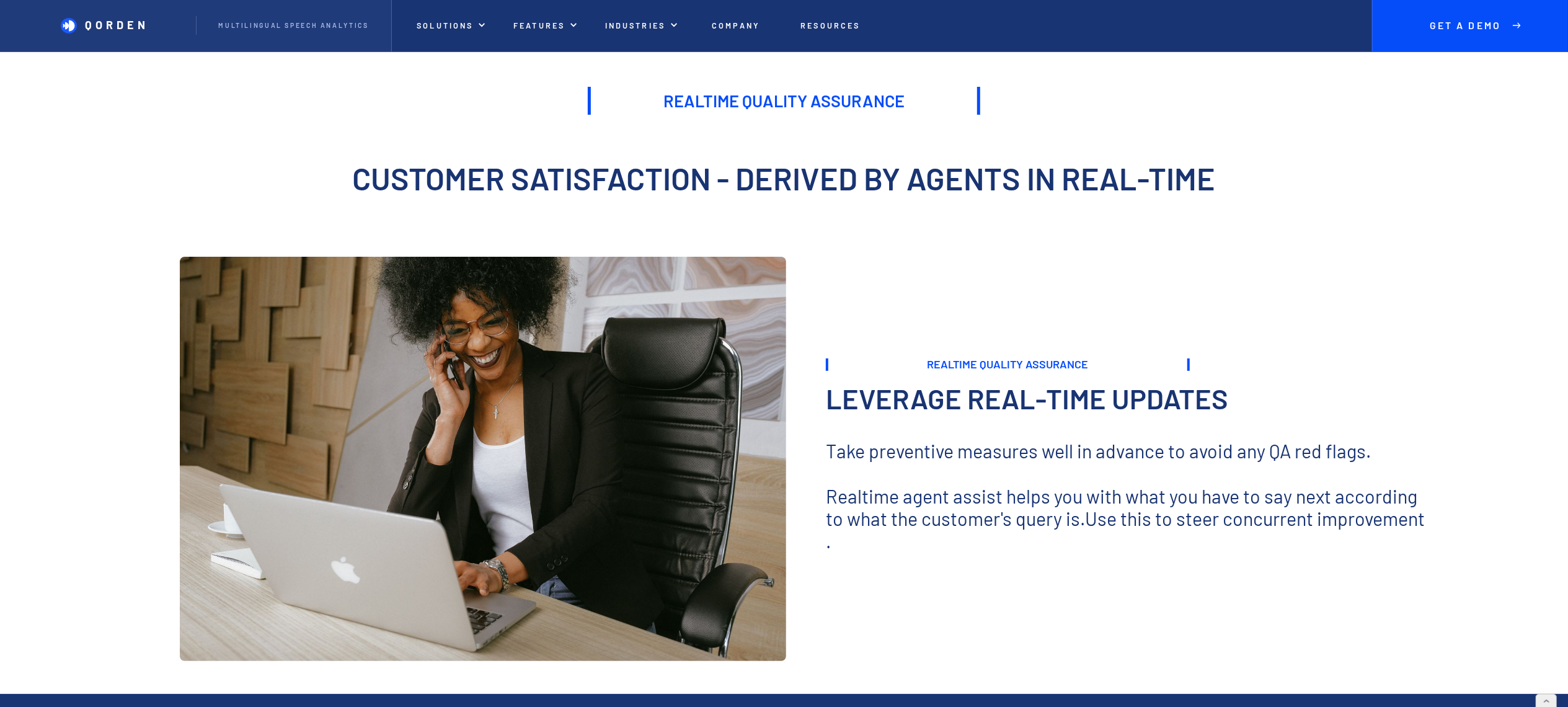 click on "Customer Satisfaction - derived by agents in Real-Time" at bounding box center (784, 192) 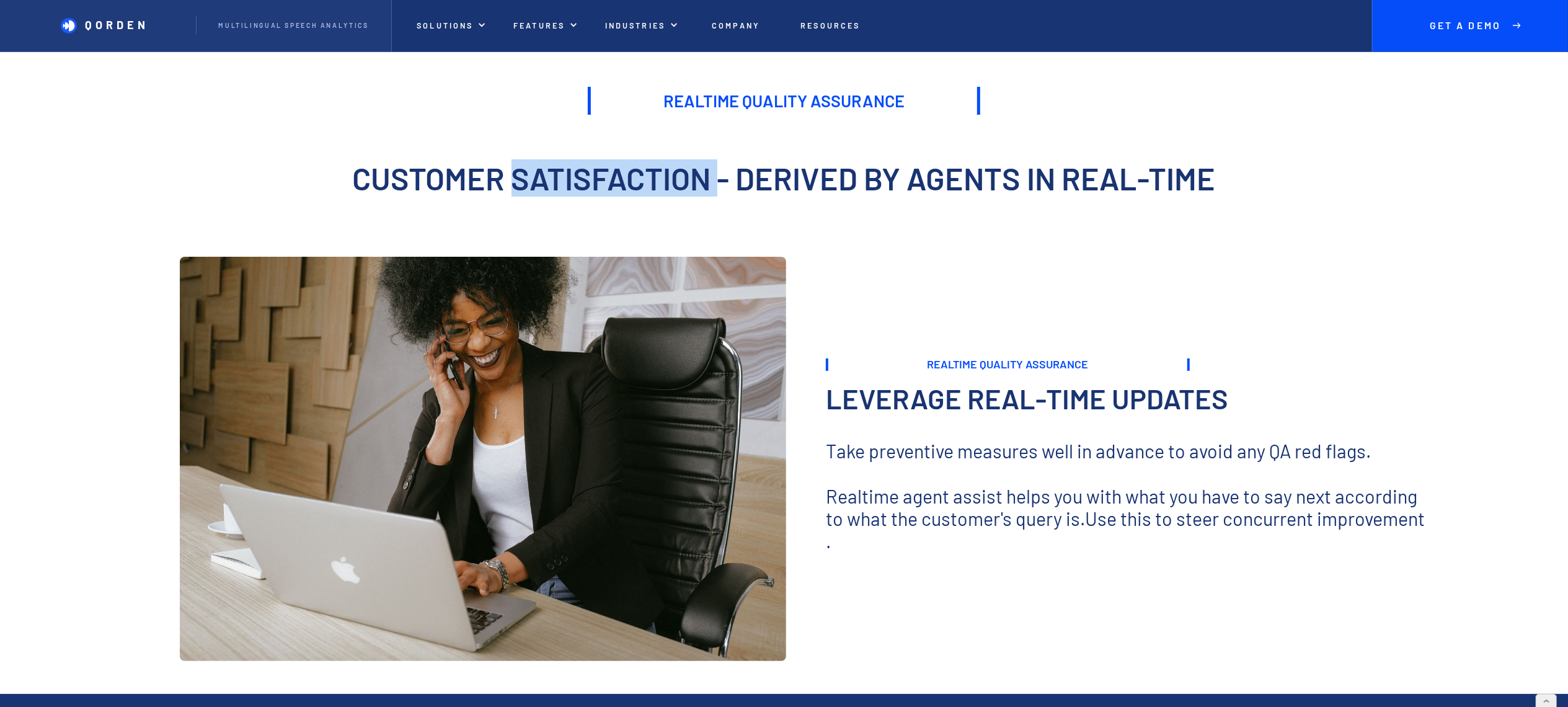 click on "Customer Satisfaction - derived by agents in Real-Time" at bounding box center (784, 192) 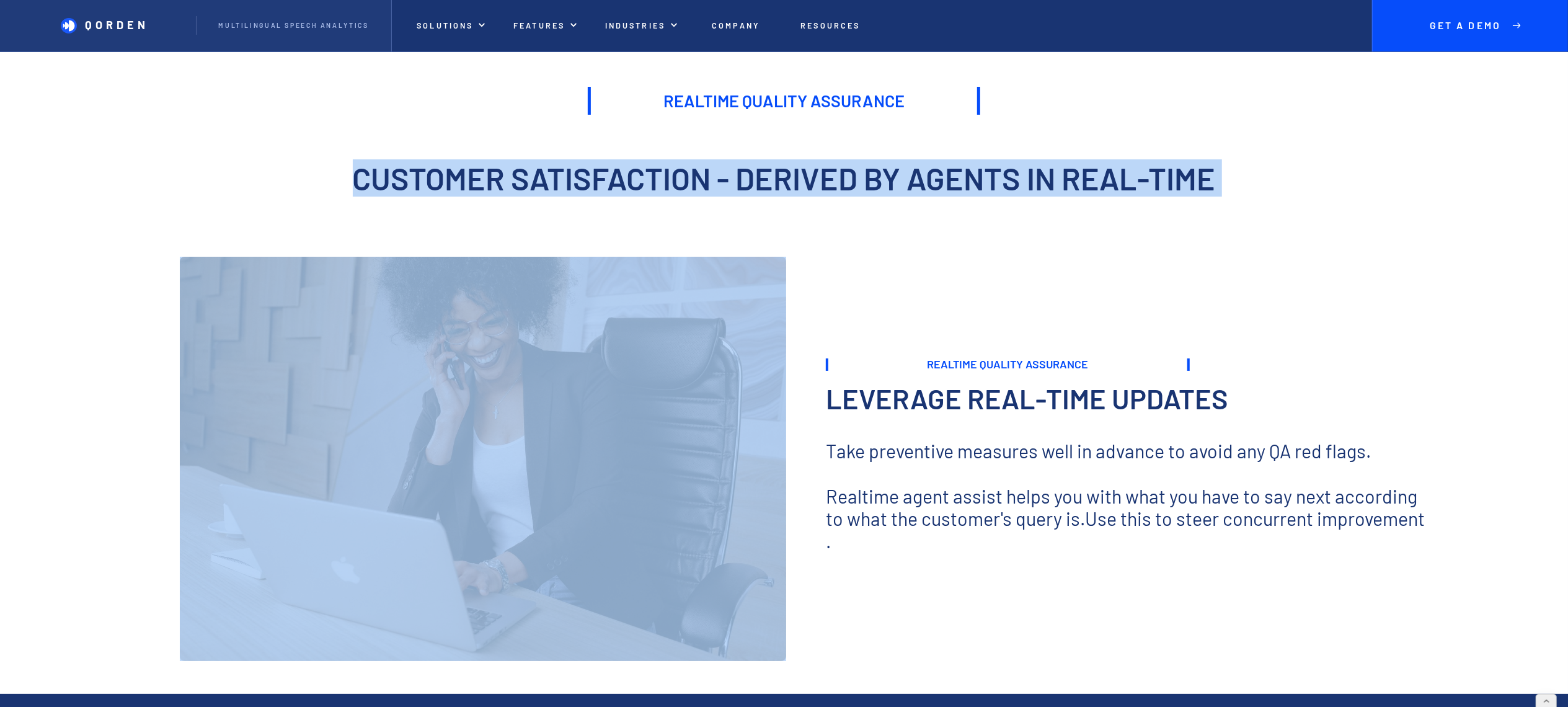 click on "Customer Satisfaction - derived by agents in Real-Time" at bounding box center (784, 192) 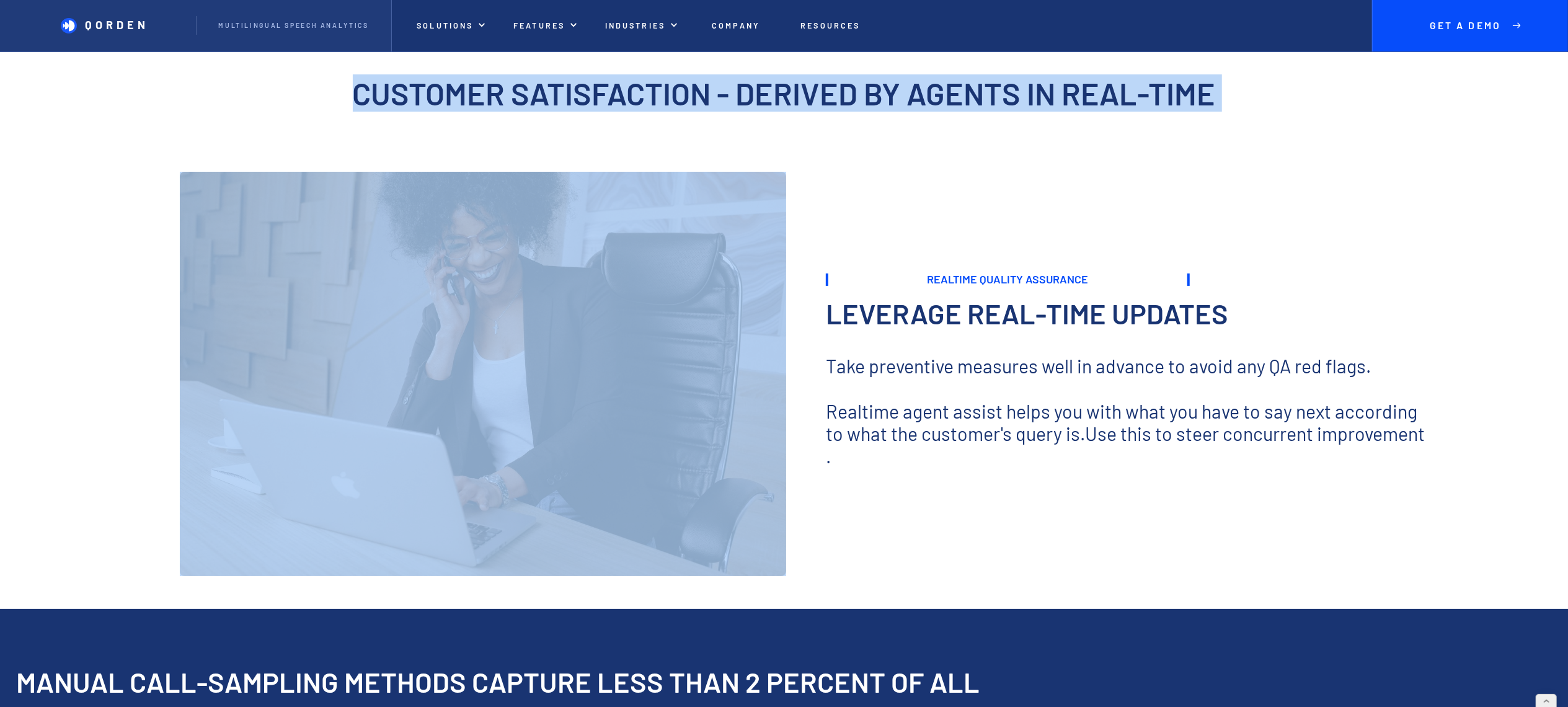 scroll, scrollTop: 124, scrollLeft: 0, axis: vertical 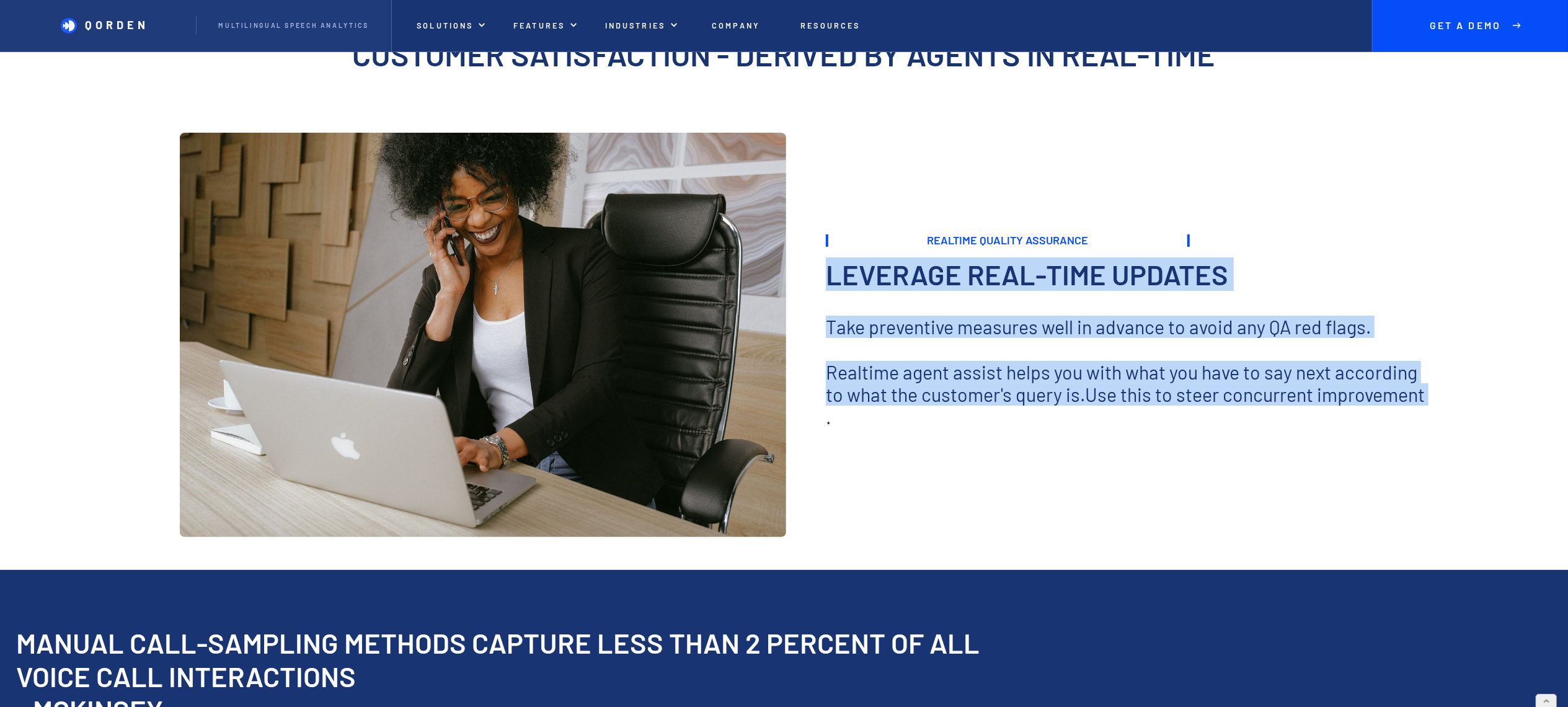 drag, startPoint x: 937, startPoint y: 441, endPoint x: 814, endPoint y: 274, distance: 207.40781 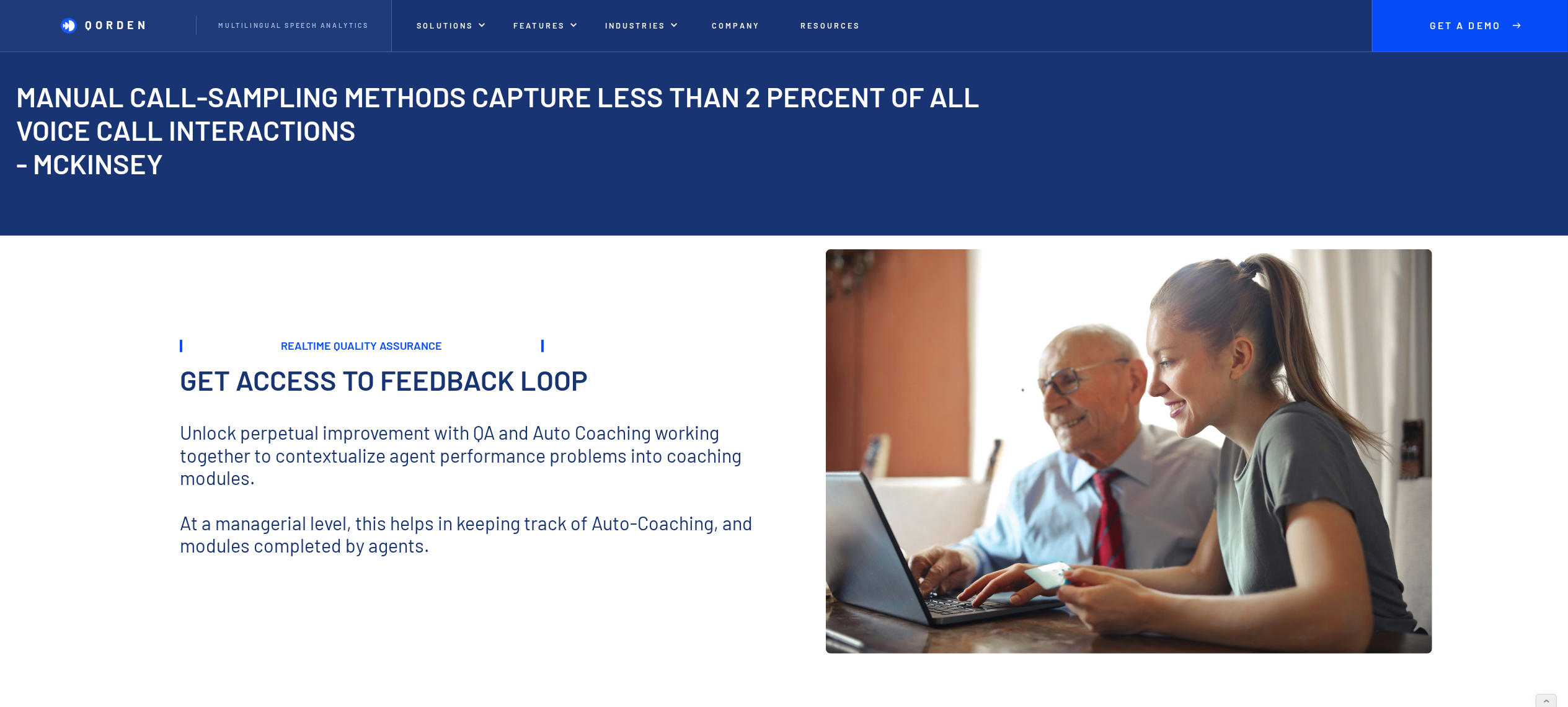 scroll, scrollTop: 868, scrollLeft: 0, axis: vertical 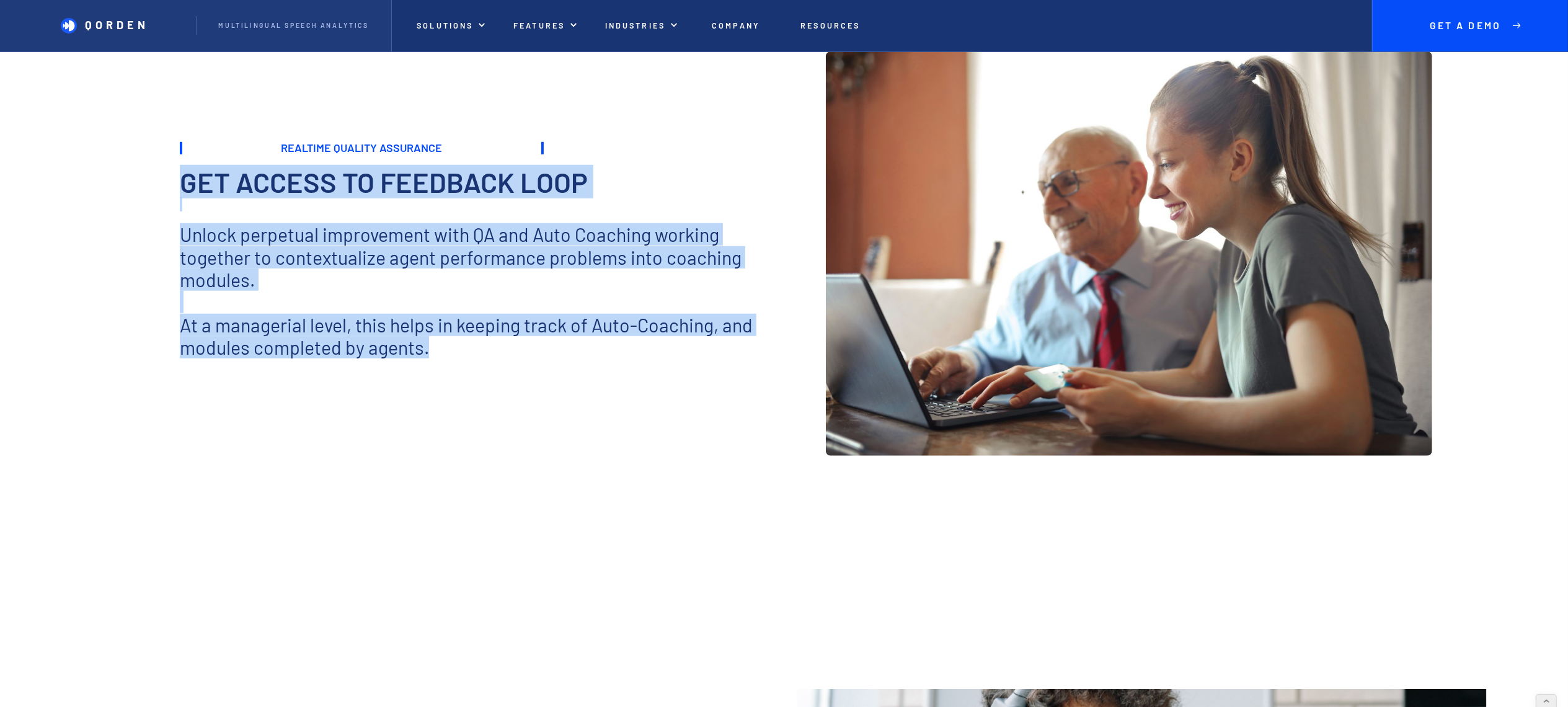 drag, startPoint x: 453, startPoint y: 360, endPoint x: 156, endPoint y: 168, distance: 353.65661 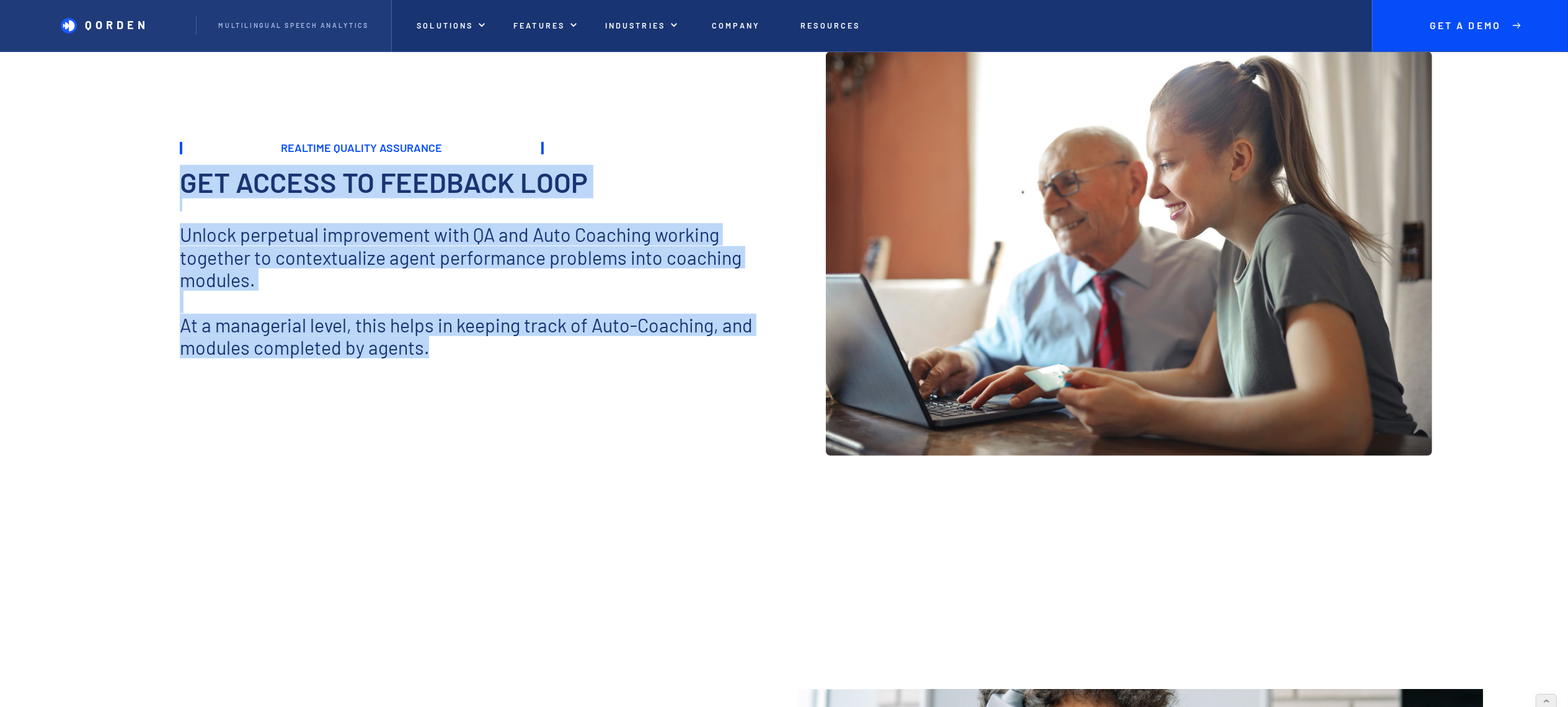 copy on "Get access to Feedback Loop ‍ Unlock perpetual improvement with QA and Auto Coaching working together to contextualize agent performance problems into coaching modules. ‍ At a managerial level, this helps in keeping track of Auto-Coaching, and modules completed by agents." 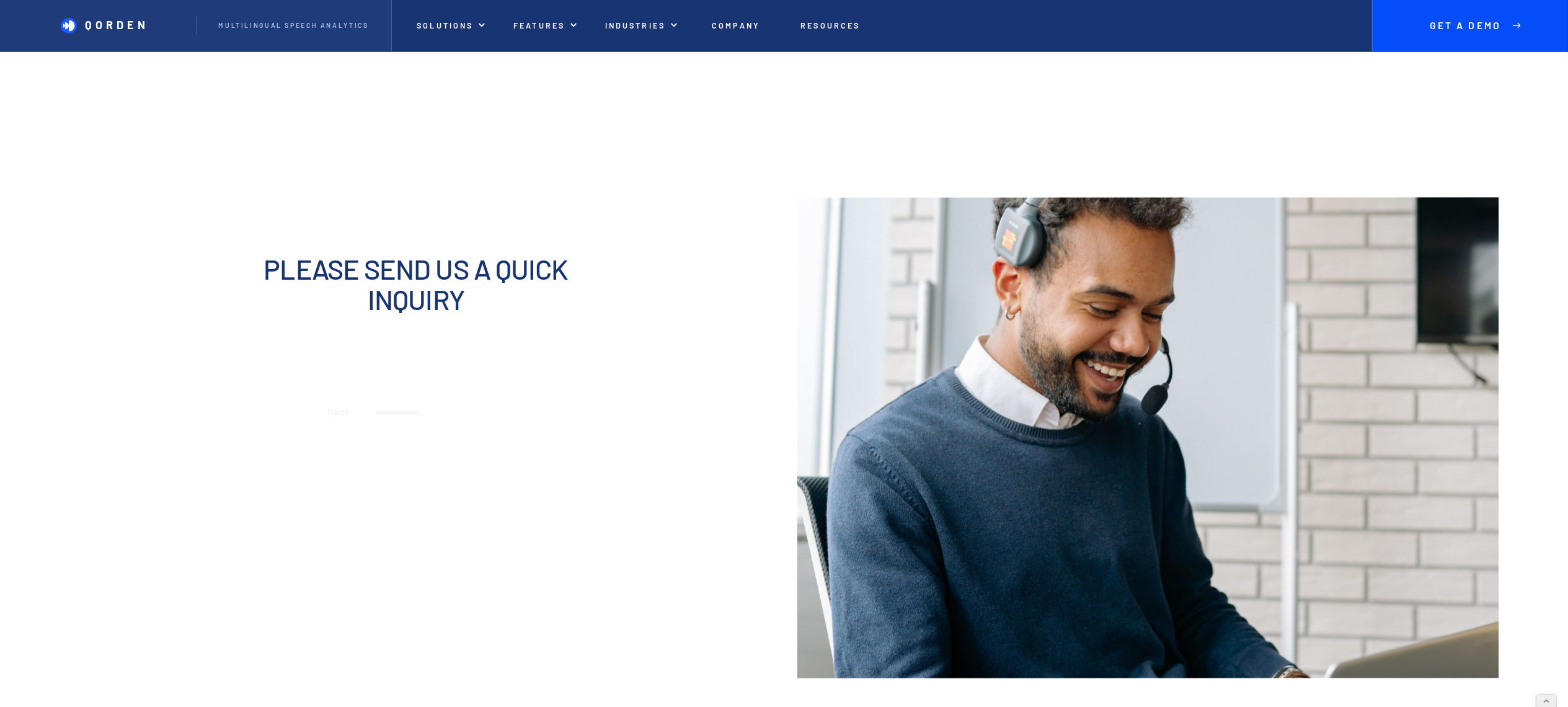 scroll, scrollTop: 1488, scrollLeft: 0, axis: vertical 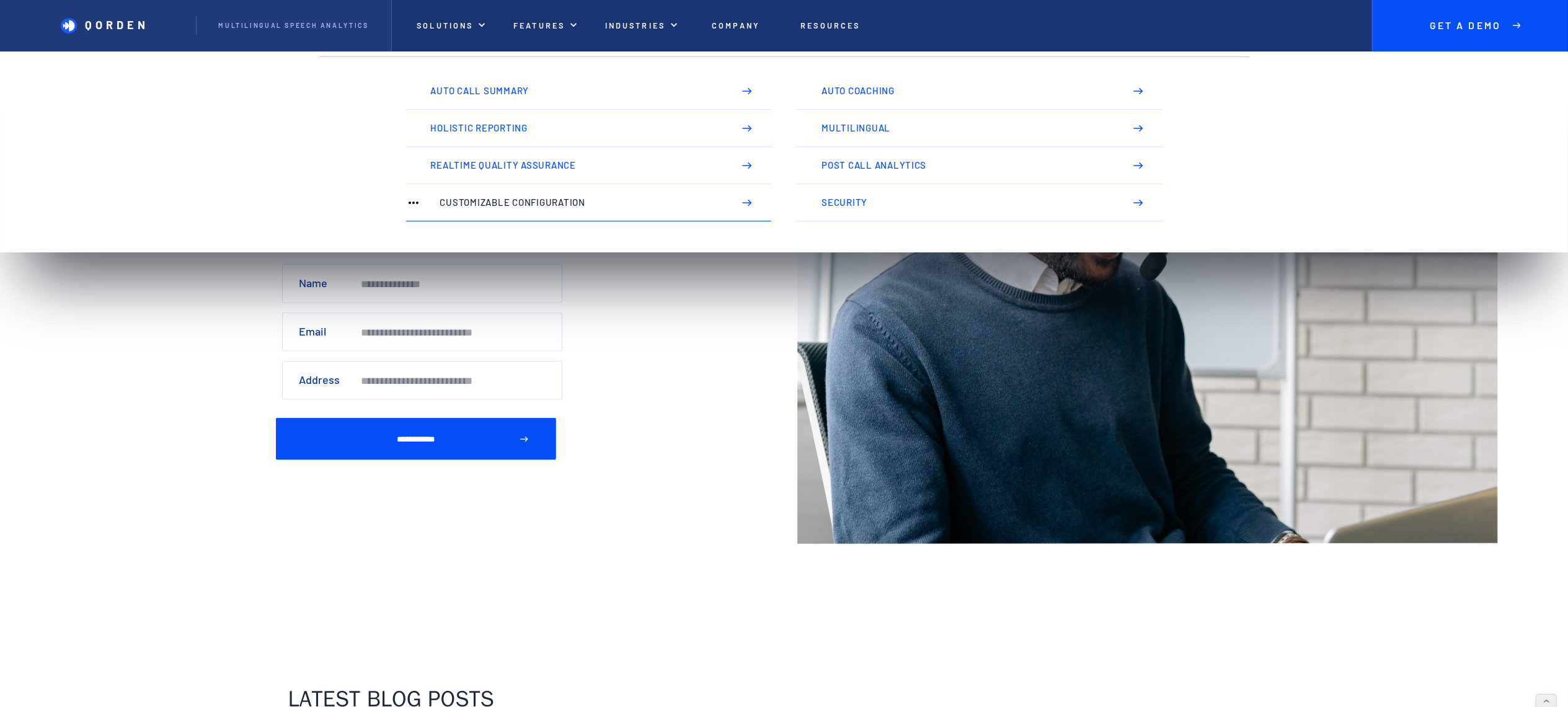 click on "Customizable Configuration" at bounding box center [588, 203] 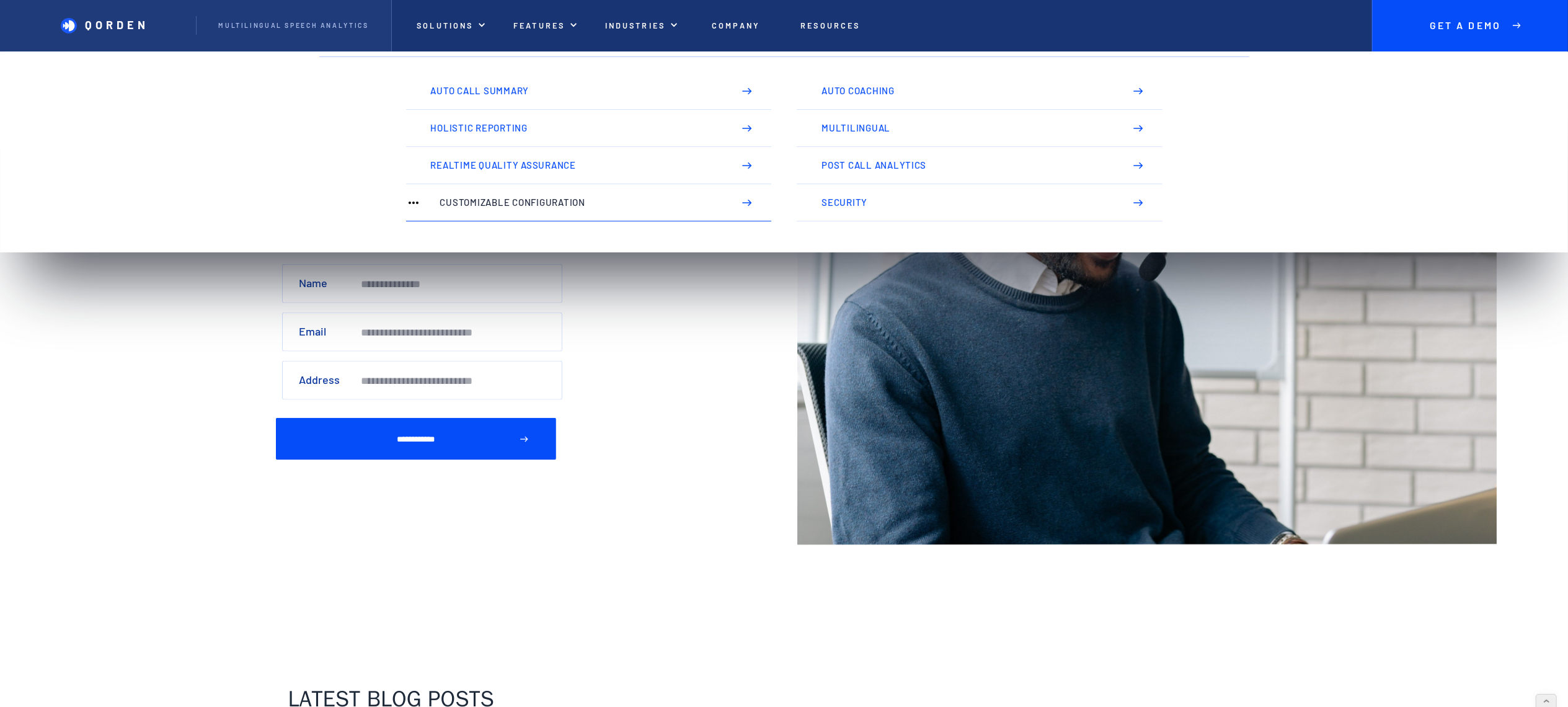 click on "Customizable Configuration" at bounding box center [580, 202] 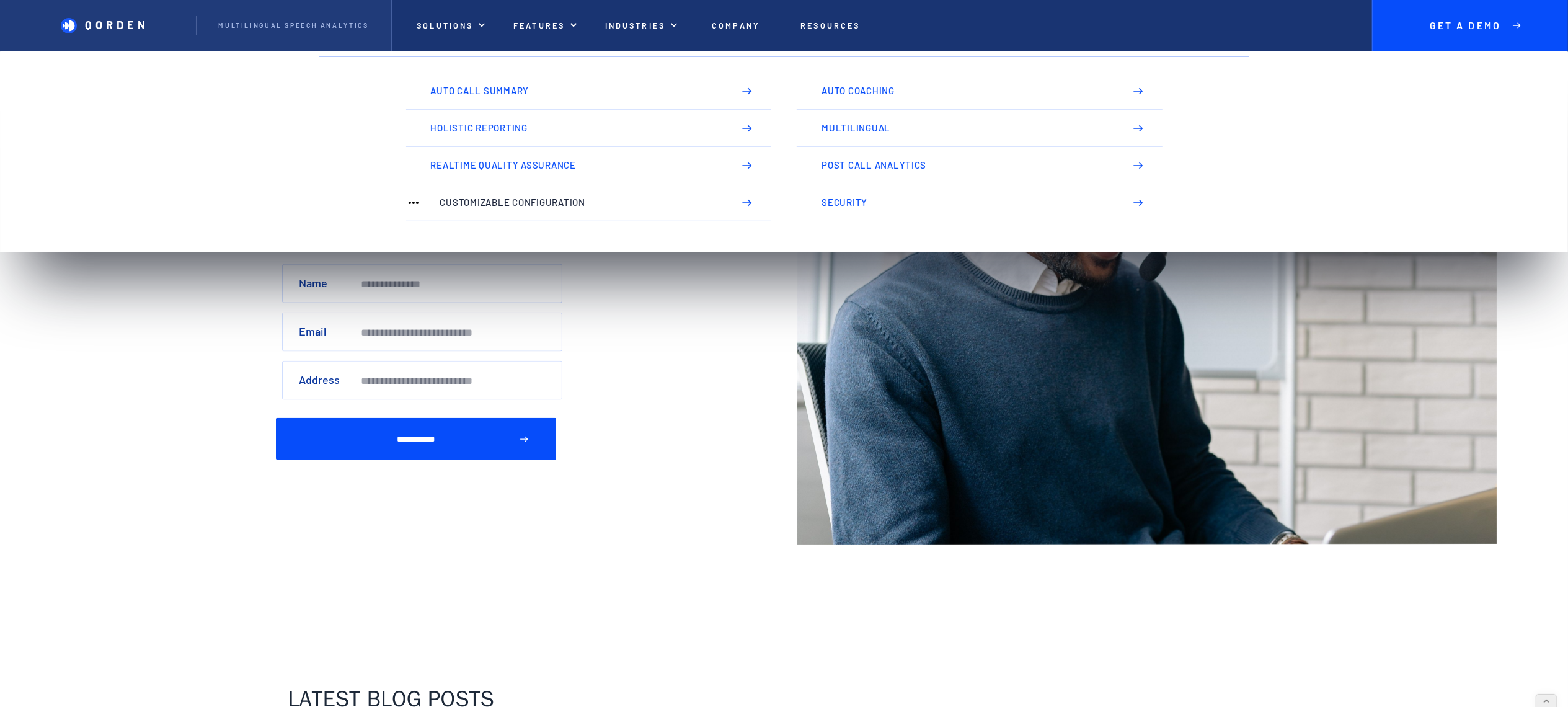 click on "Customizable Configuration" at bounding box center [580, 202] 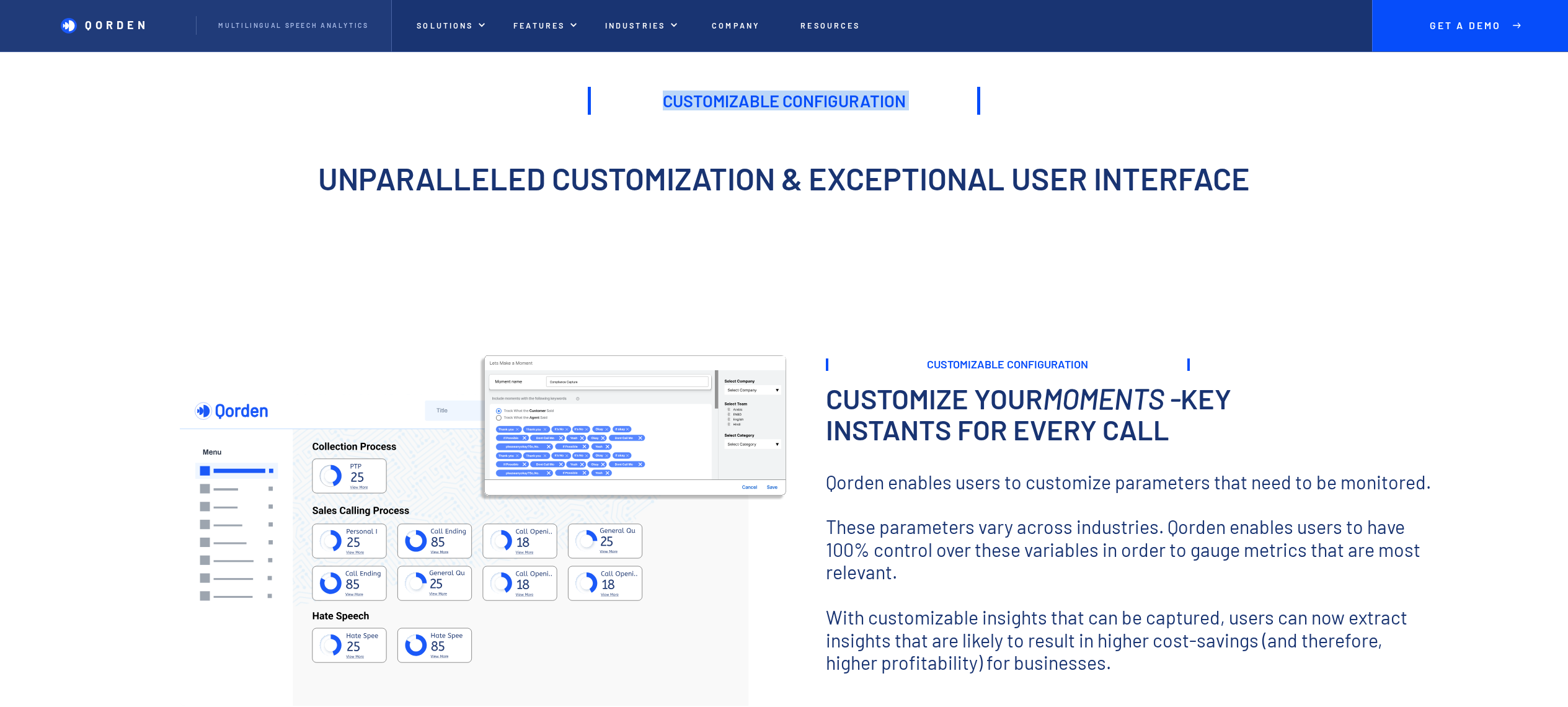 scroll, scrollTop: 0, scrollLeft: 0, axis: both 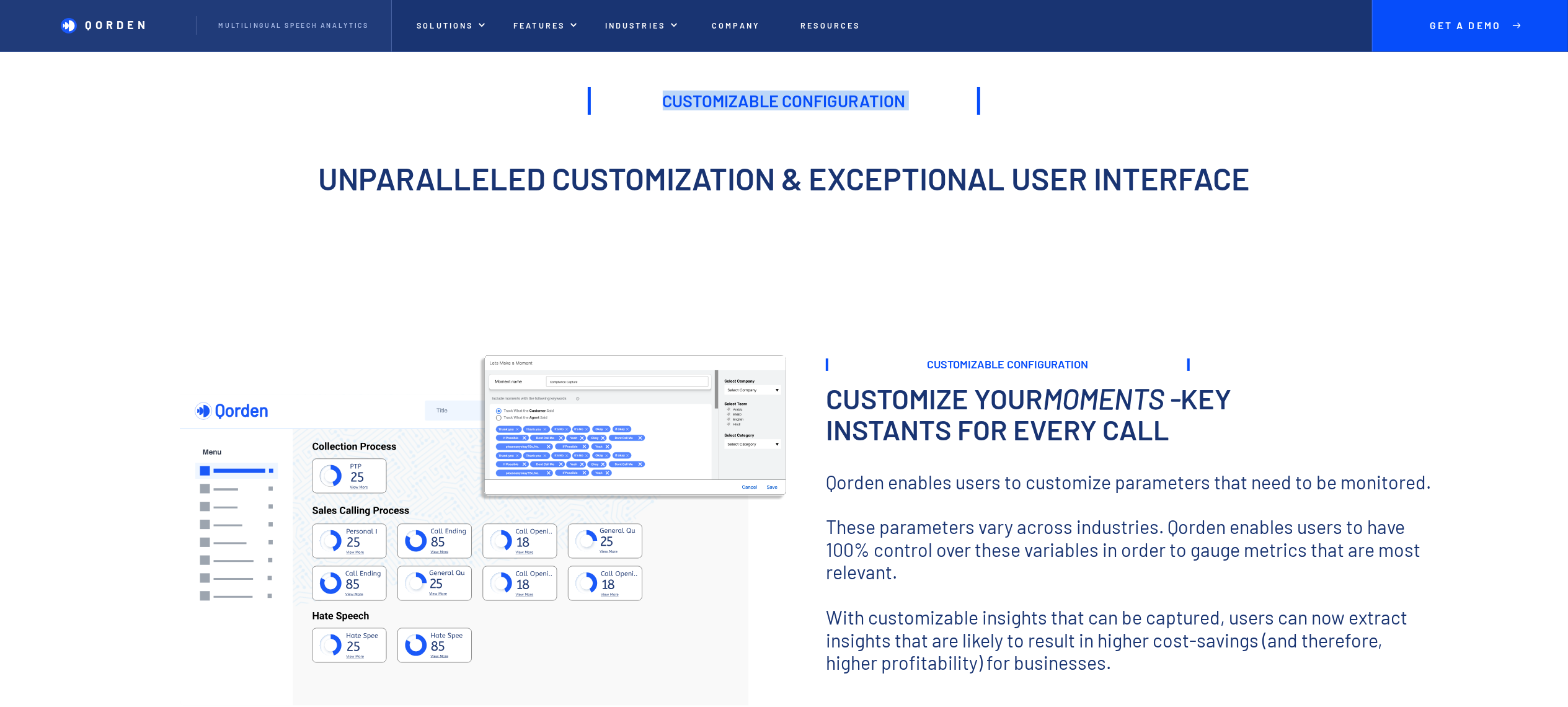 click on "Customizable Configuration" at bounding box center [784, 100] 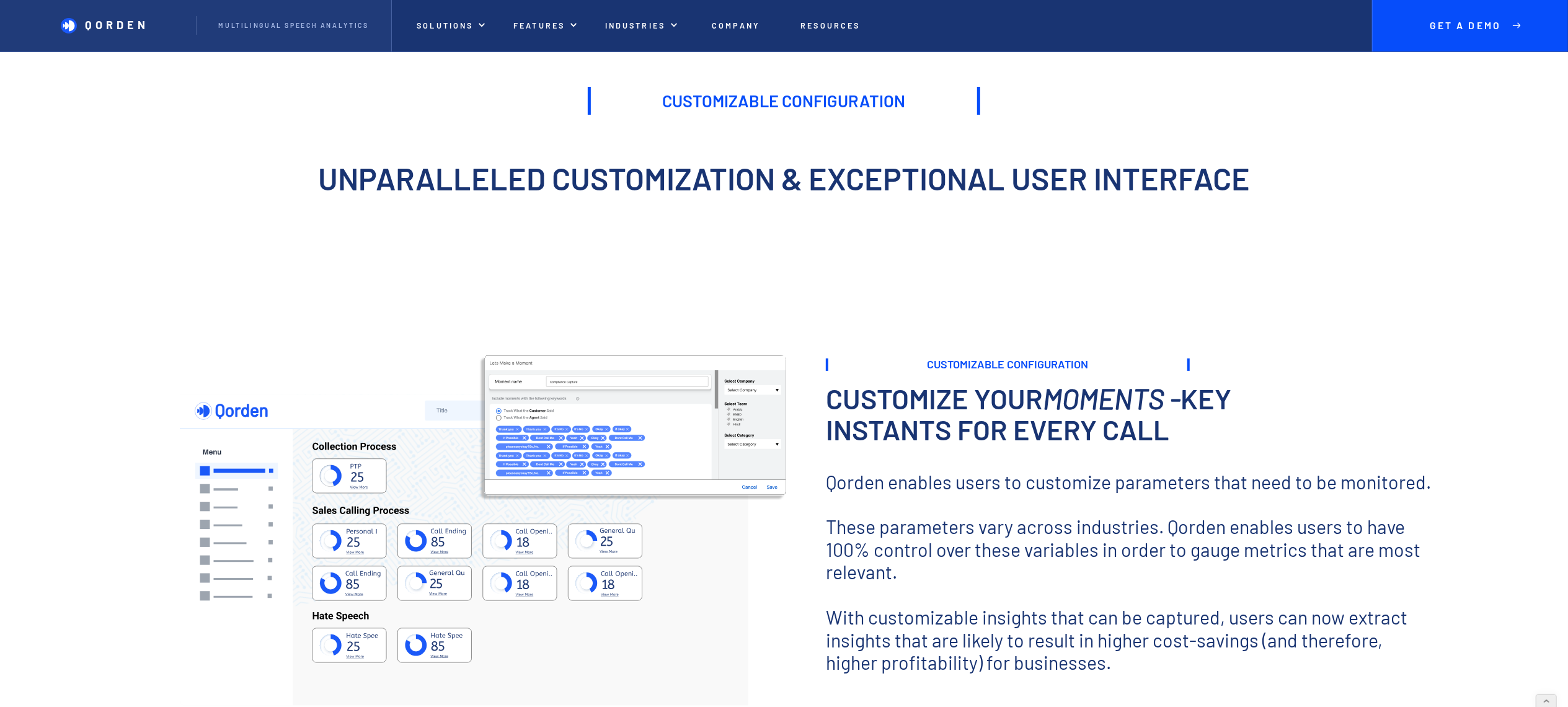 click on "Unparalleled customization & exceptional user interface" at bounding box center [784, 178] 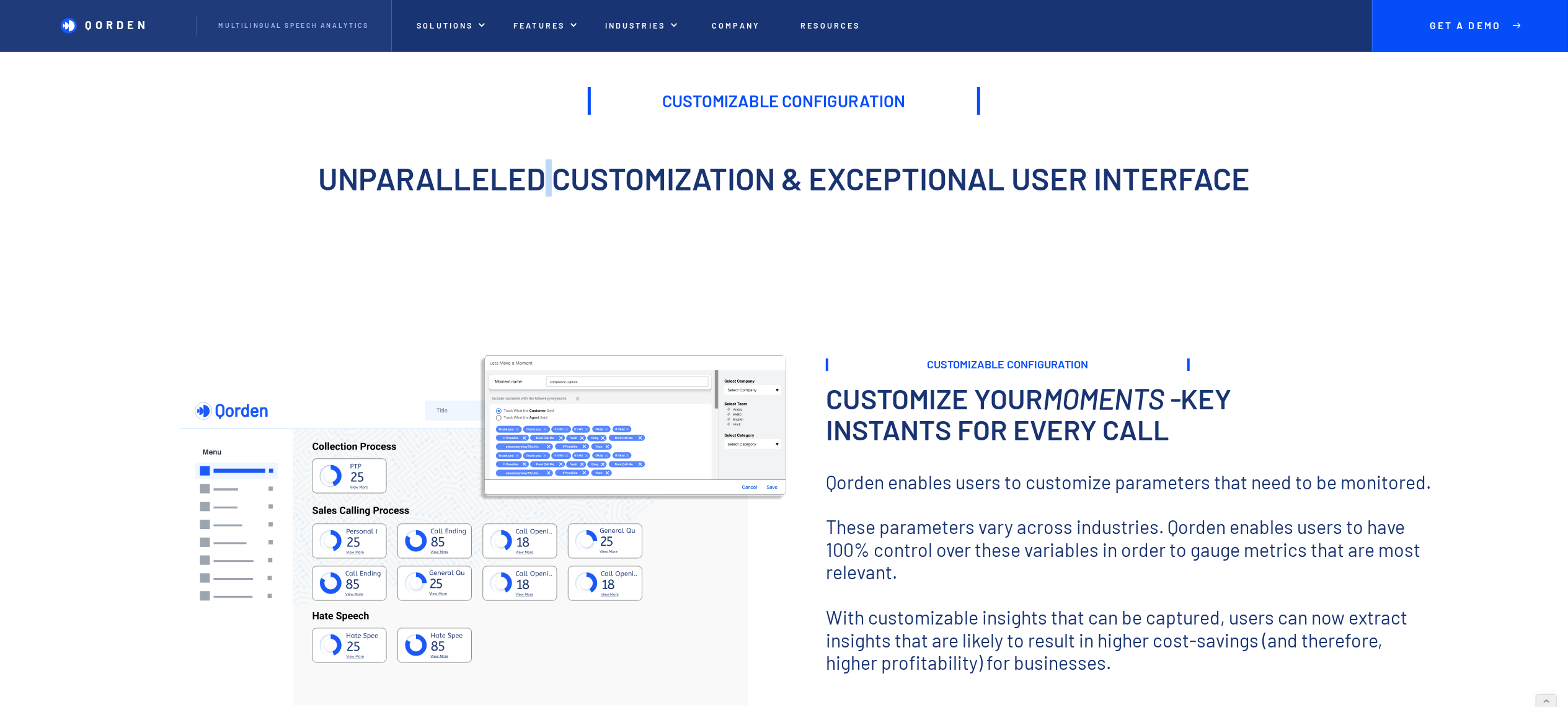 click on "Unparalleled customization & exceptional user interface" at bounding box center (784, 178) 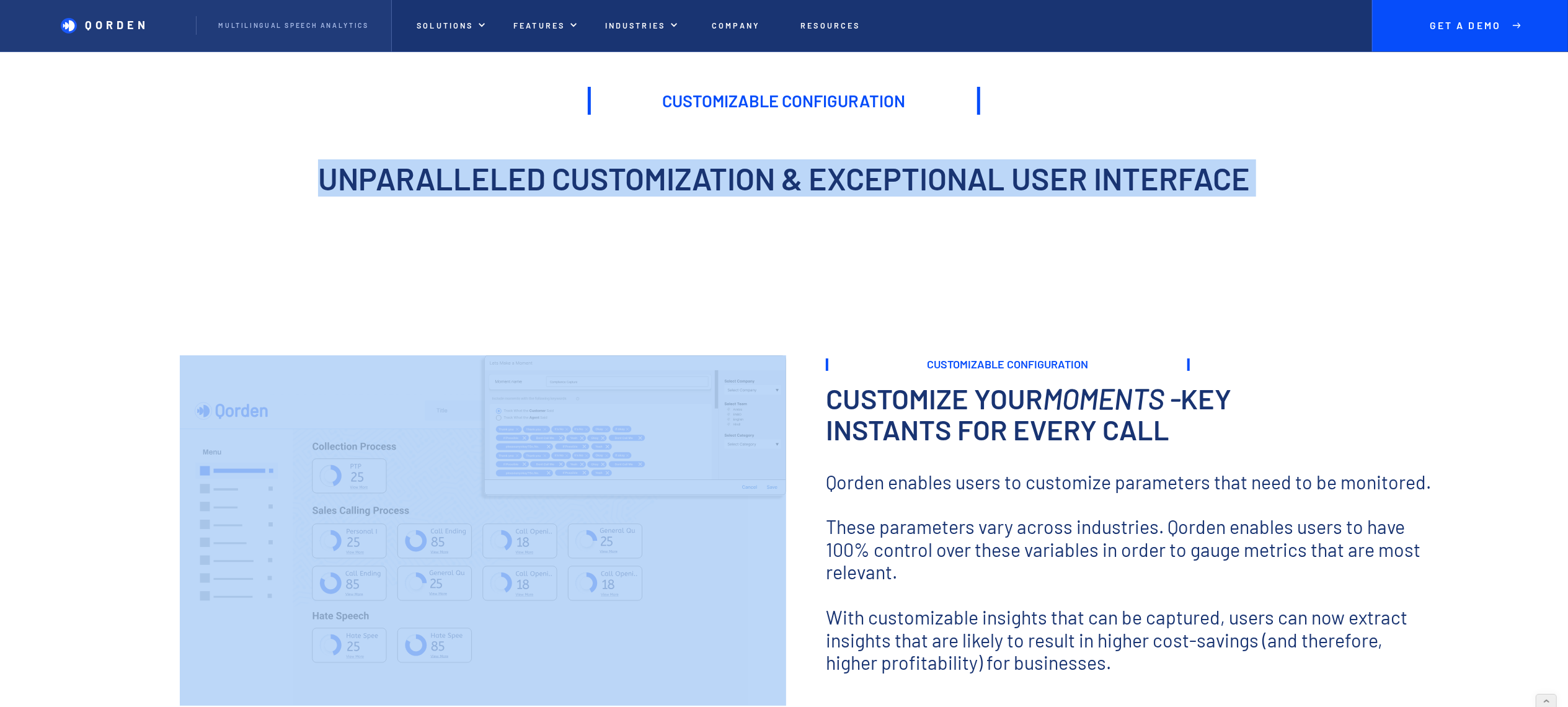 click on "Unparalleled customization & exceptional user interface" at bounding box center [784, 178] 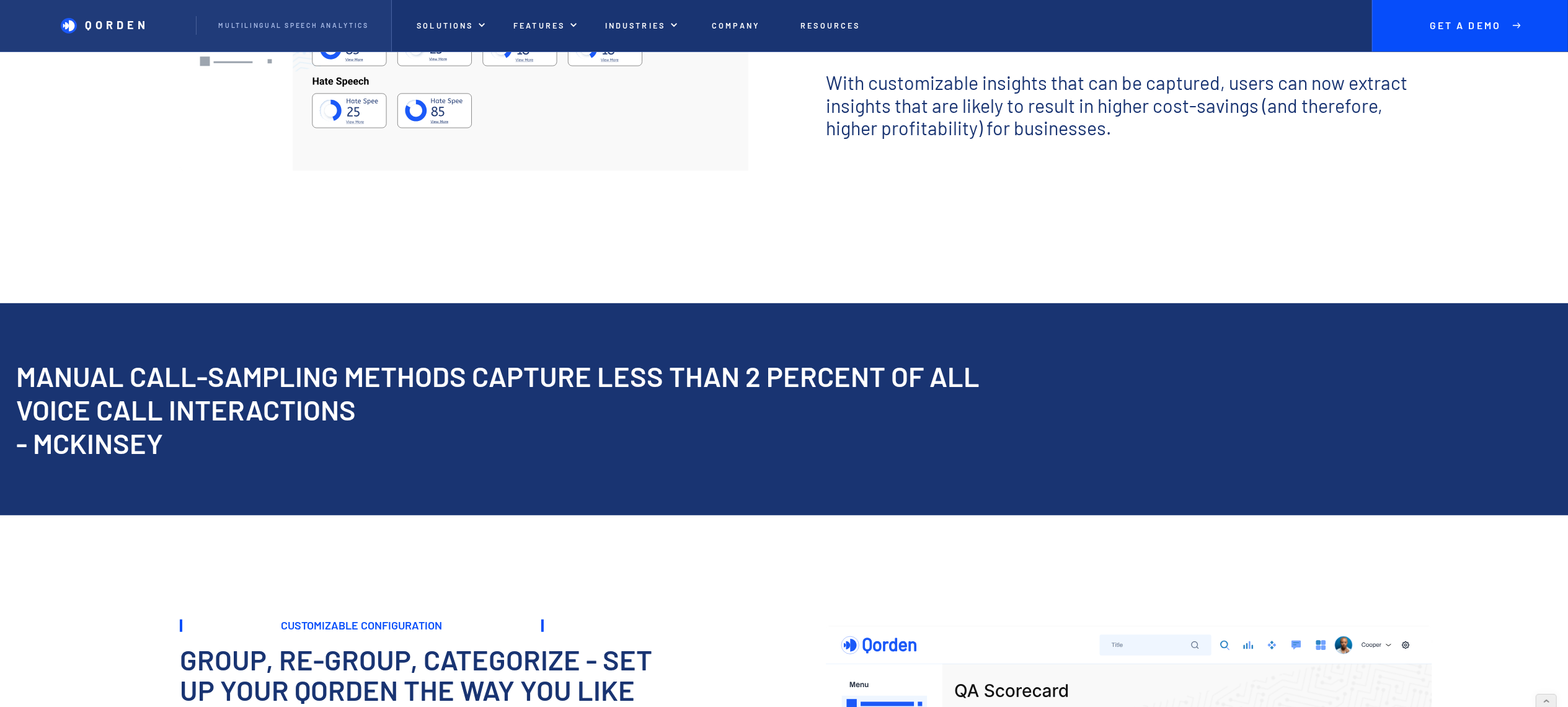 scroll, scrollTop: 341, scrollLeft: 0, axis: vertical 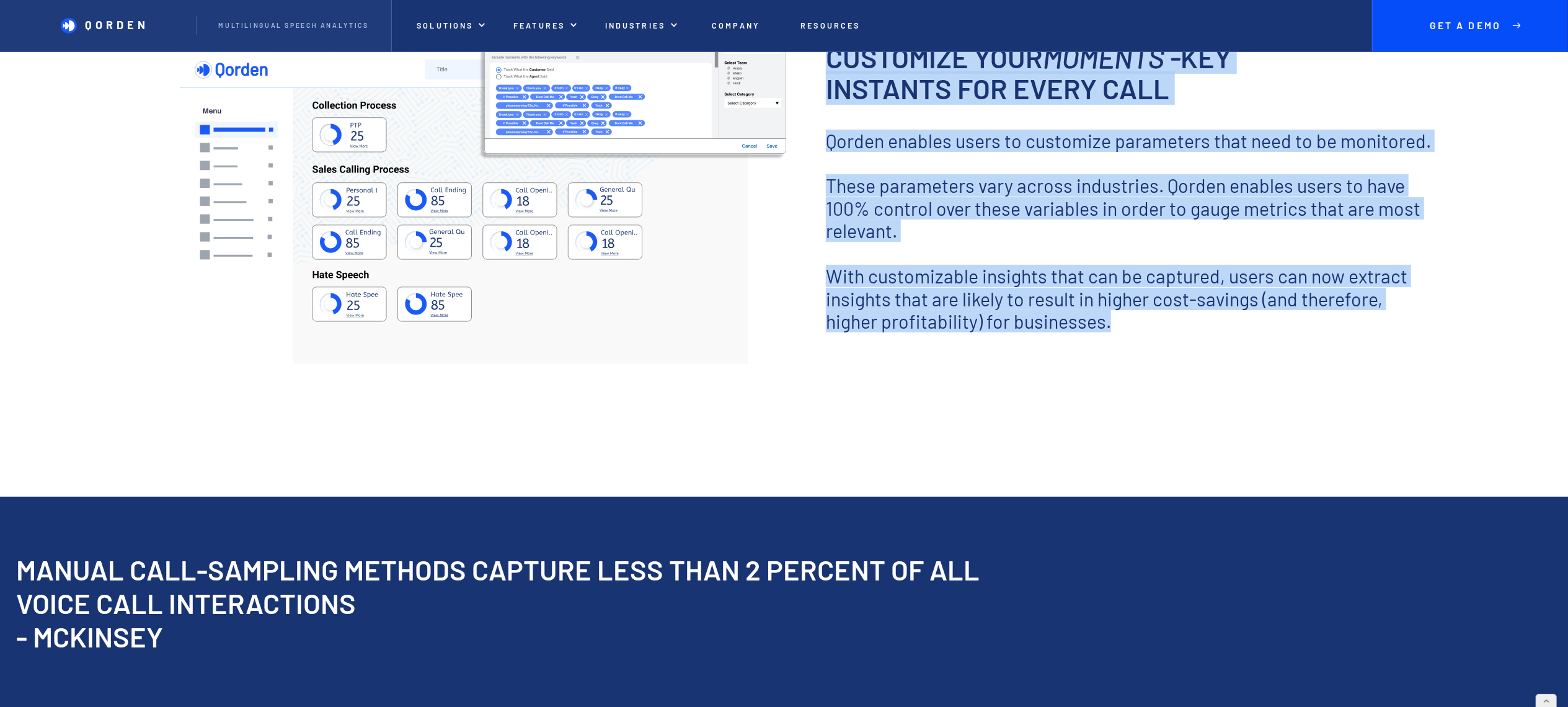 drag, startPoint x: 828, startPoint y: 380, endPoint x: 1130, endPoint y: 349, distance: 303.58689 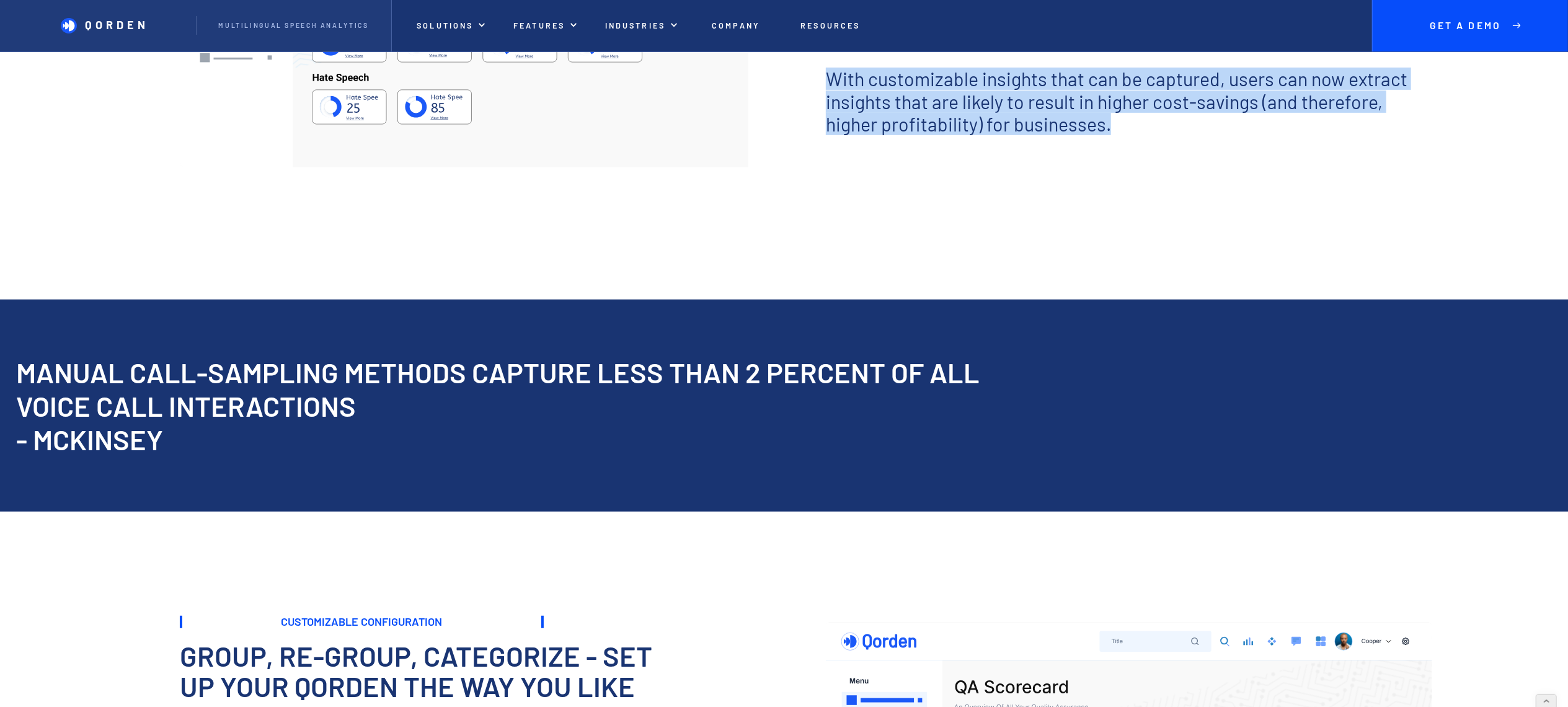scroll, scrollTop: 589, scrollLeft: 0, axis: vertical 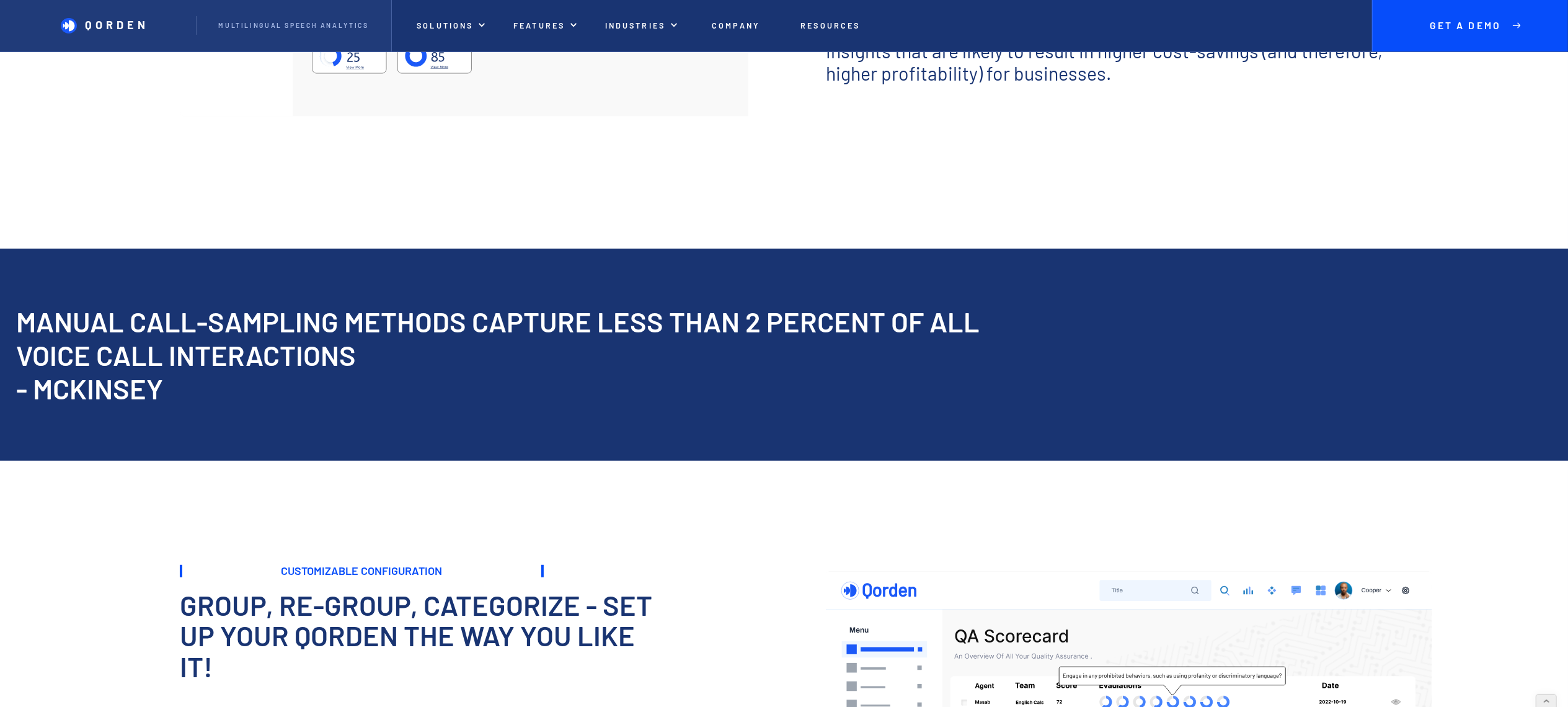 click on "manual call-sampling methods capture less than 2 percent of all  voice call interactions   - mckinsey" at bounding box center [976, 355] 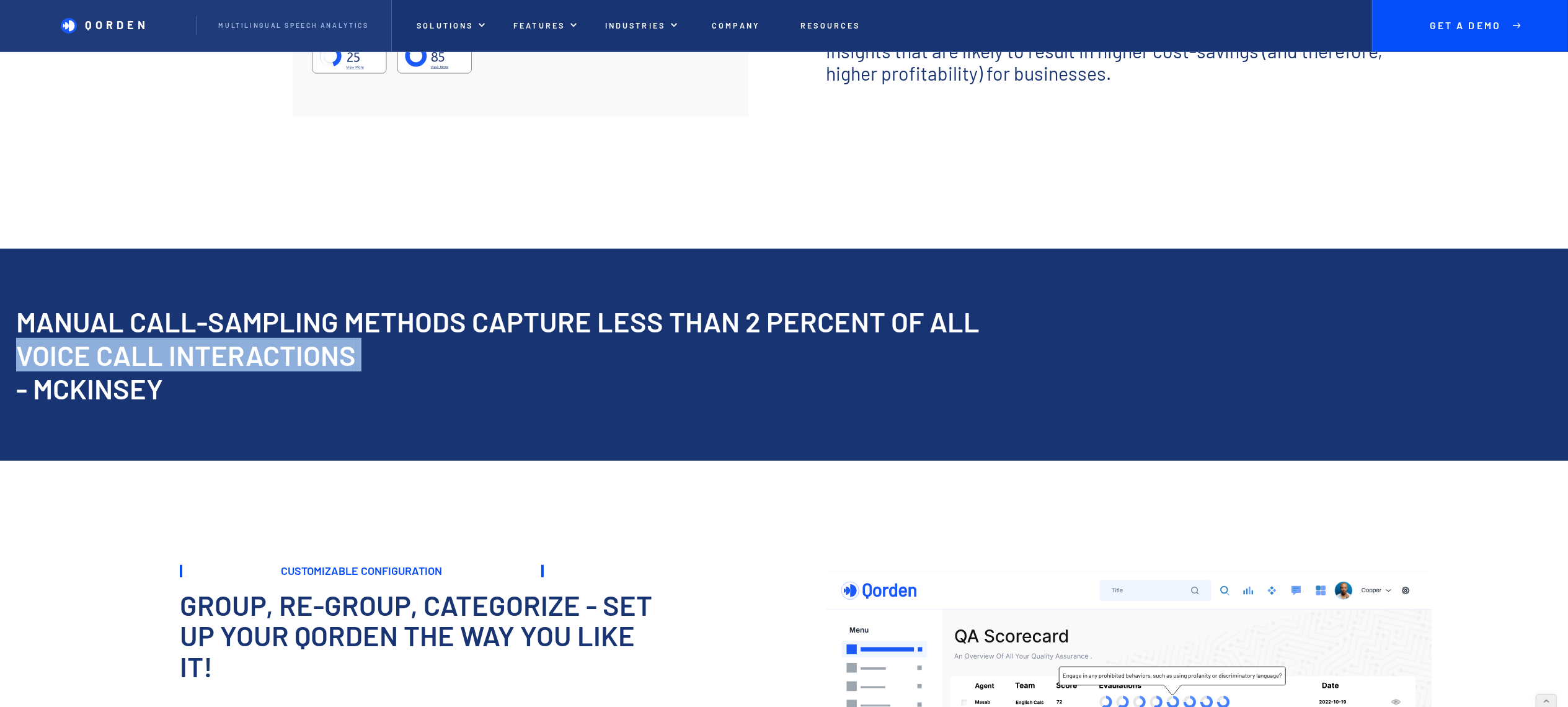 click on "manual call-sampling methods capture less than 2 percent of all  voice call interactions   - mckinsey" at bounding box center [976, 355] 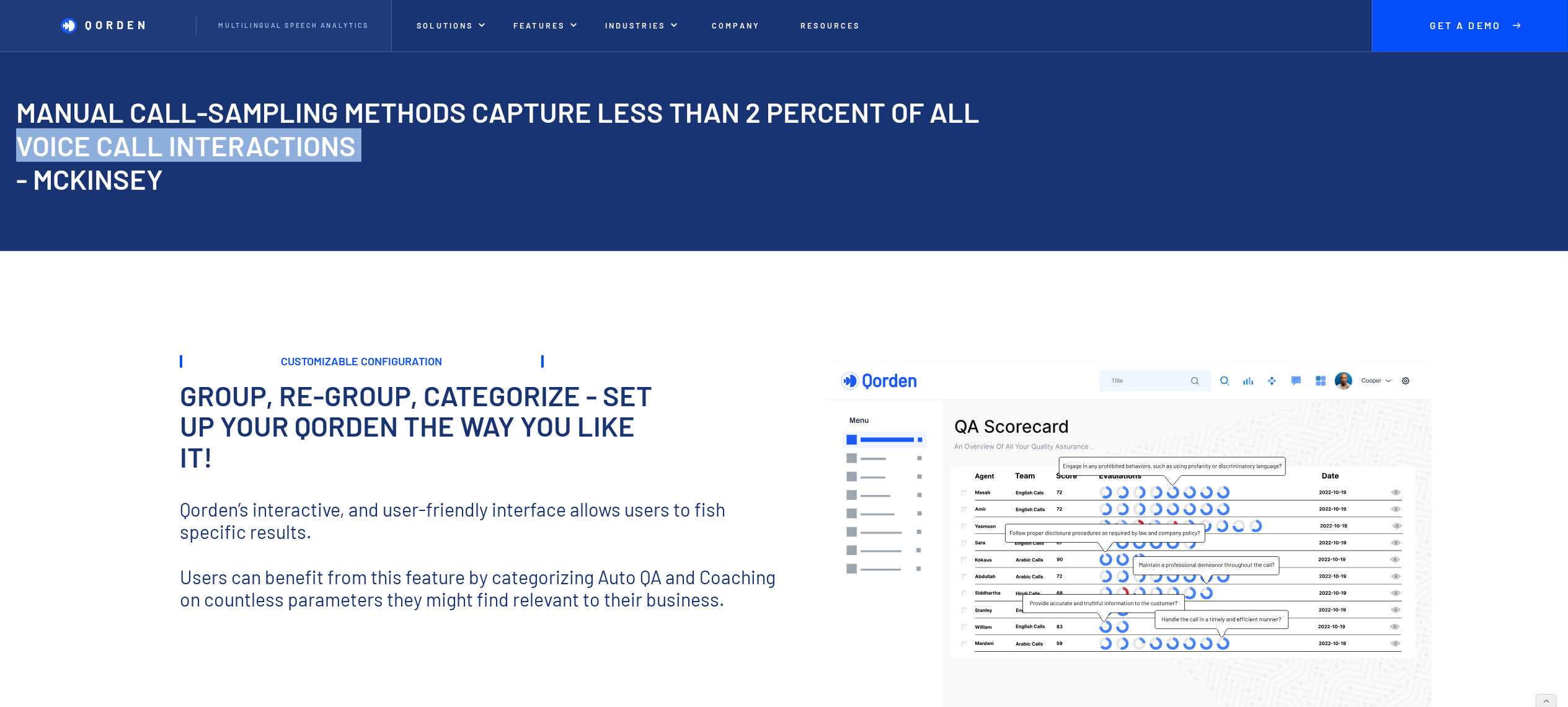 scroll, scrollTop: 837, scrollLeft: 0, axis: vertical 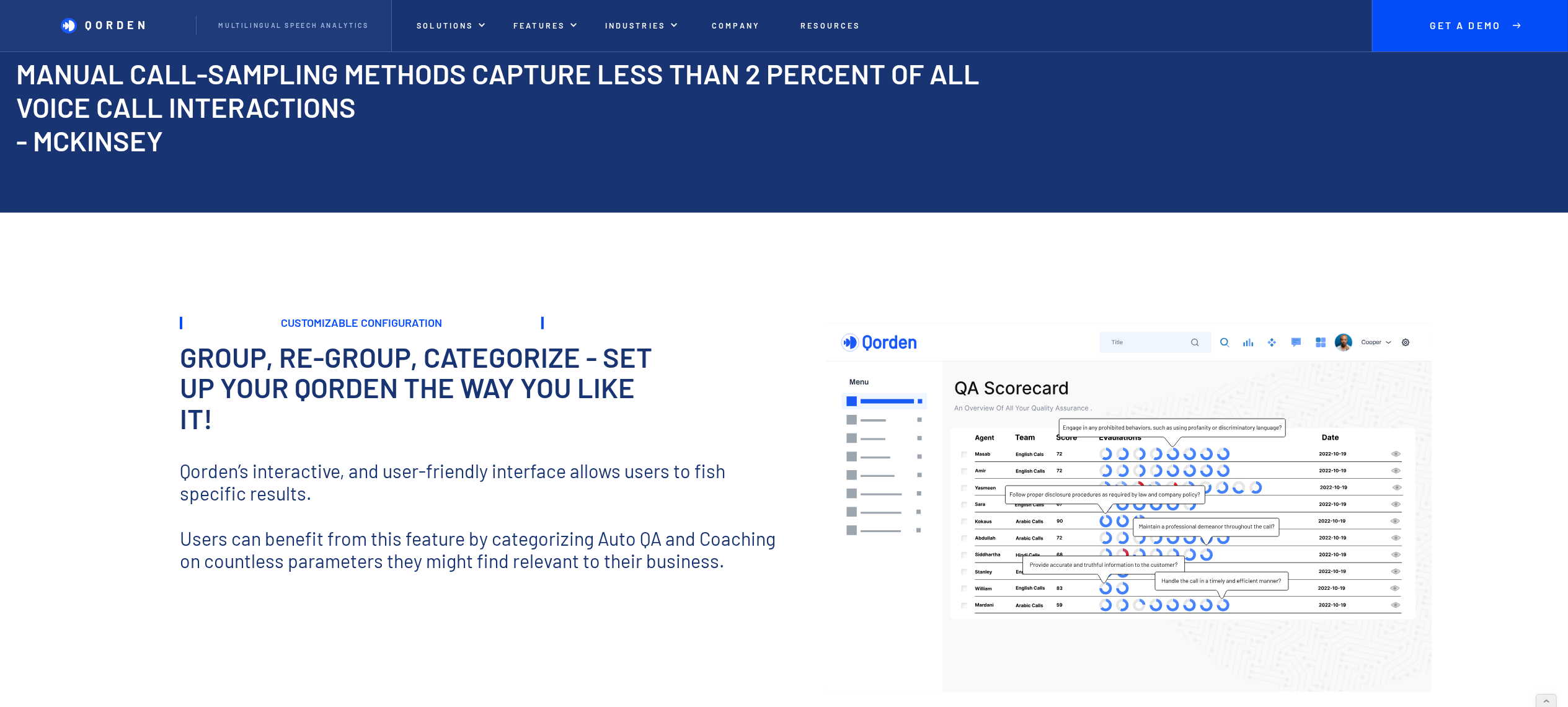 click on "Group, Re-group, categorize - set up your Qorden the way you like it!" at bounding box center [422, 388] 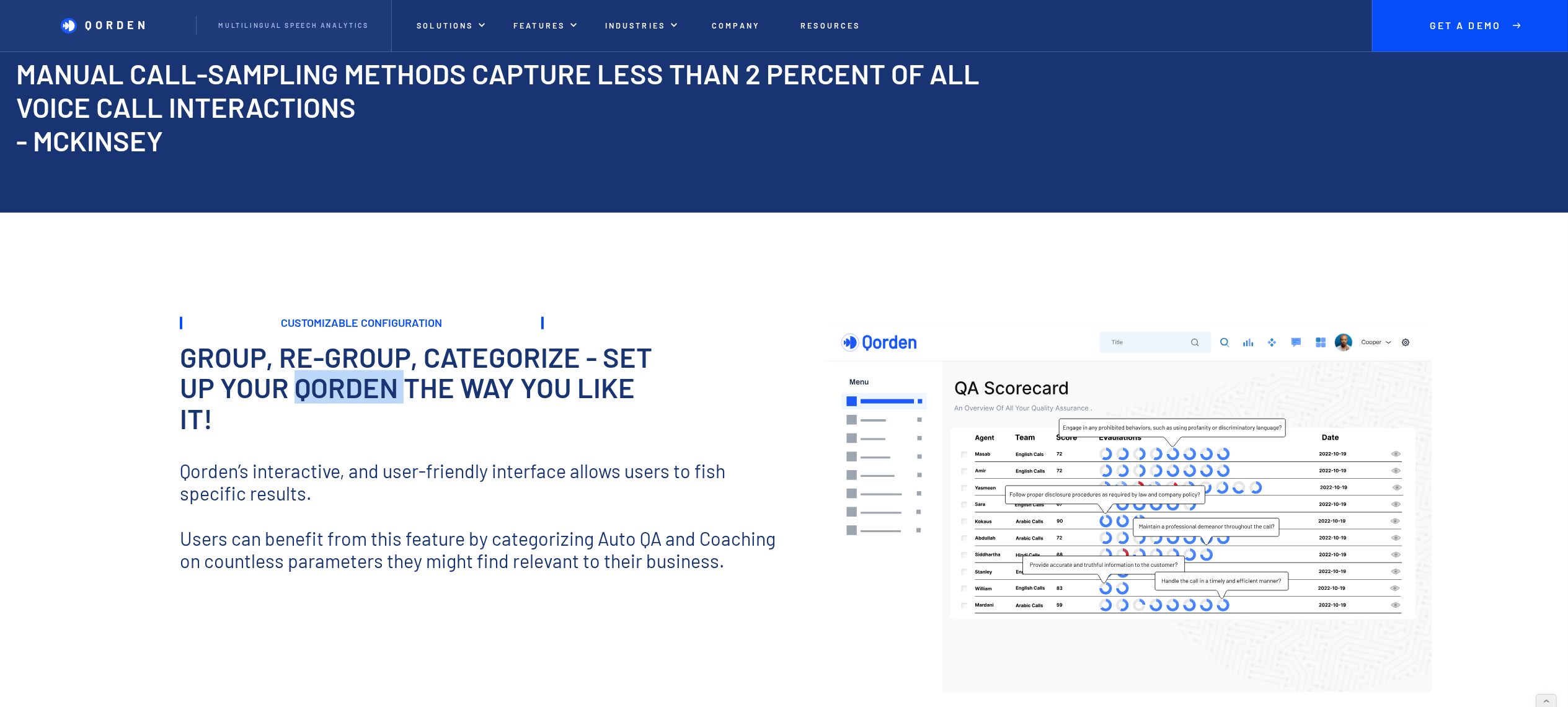 click on "Group, Re-group, categorize - set up your Qorden the way you like it!" at bounding box center [422, 388] 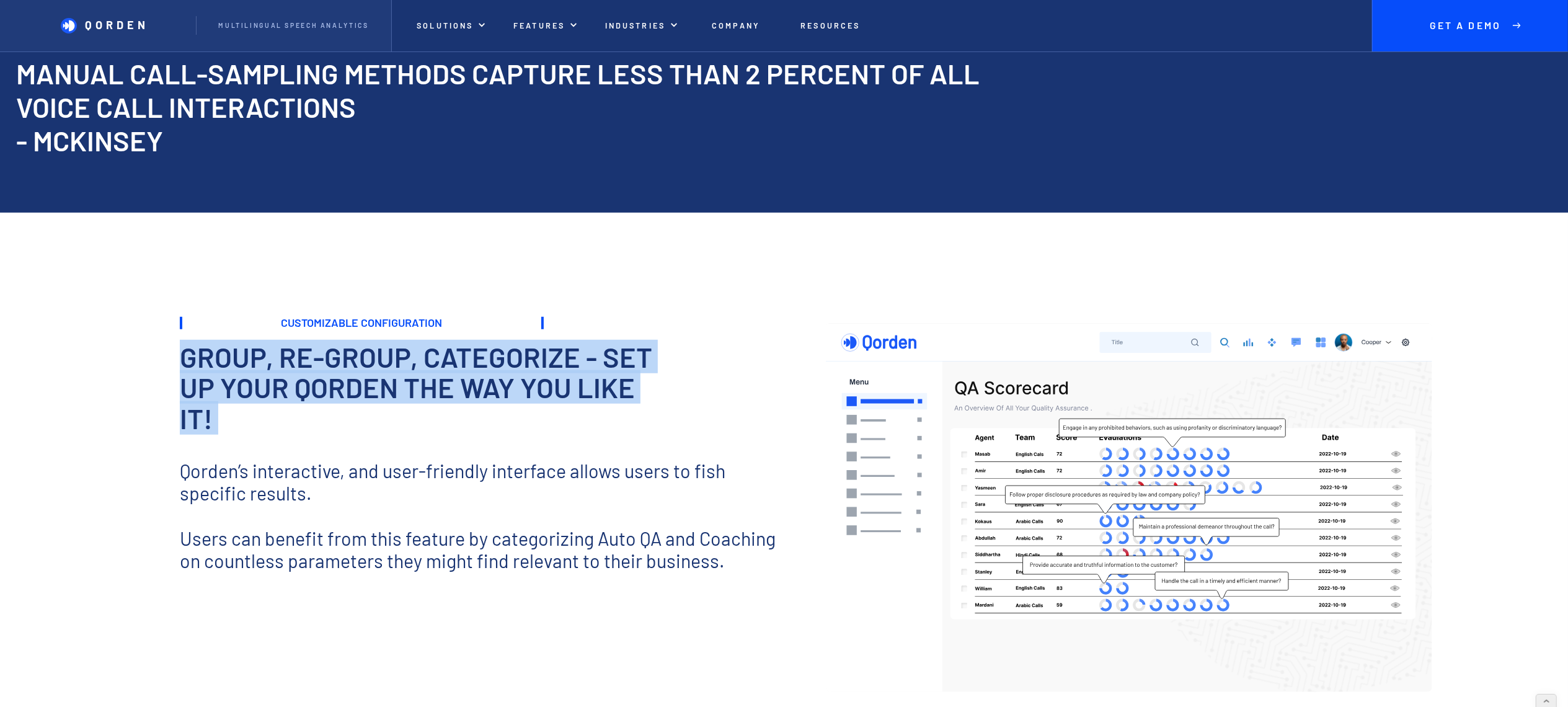 click on "Group, Re-group, categorize - set up your Qorden the way you like it!" at bounding box center (422, 388) 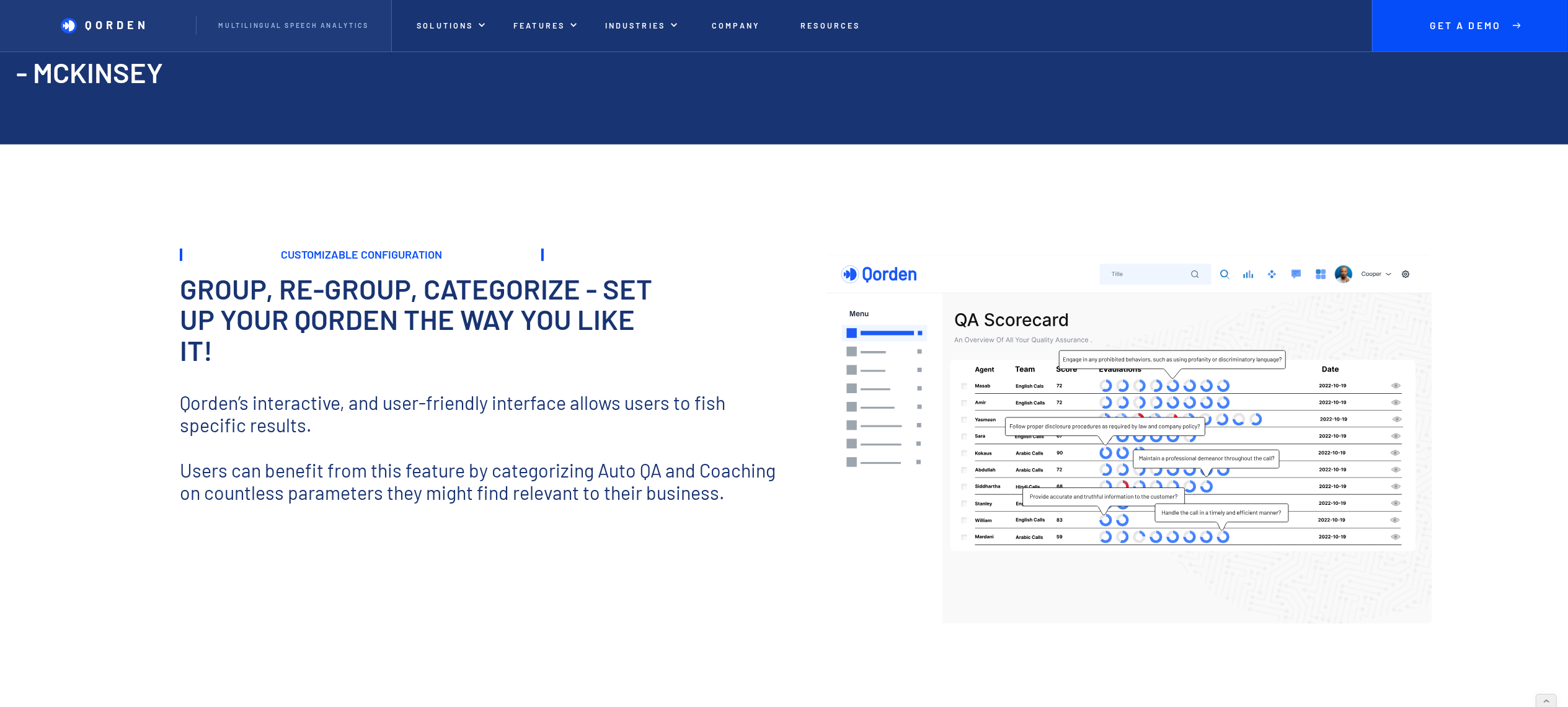 scroll, scrollTop: 961, scrollLeft: 0, axis: vertical 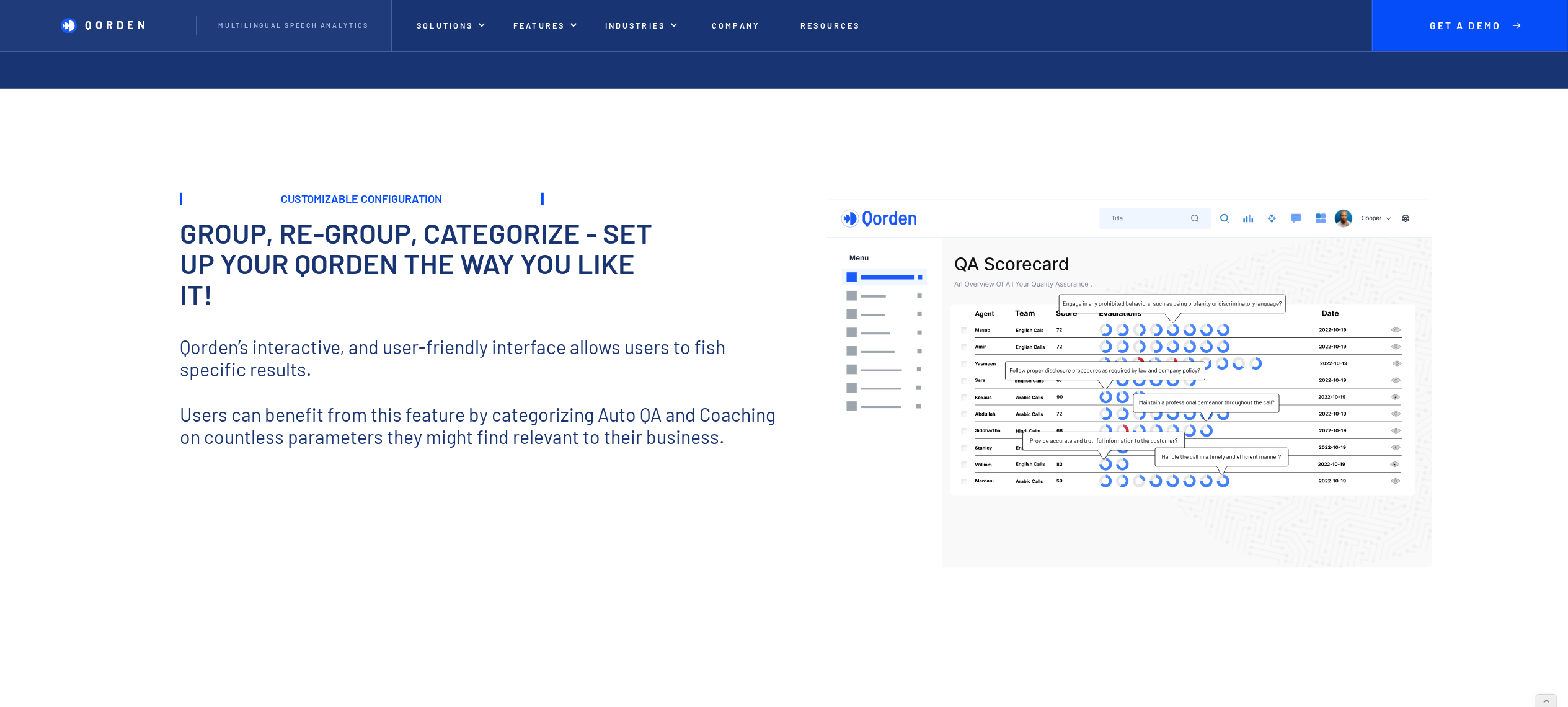 click on "Qorden’s interactive, and user-friendly interface allows users to fish specific results." at bounding box center (483, 358) 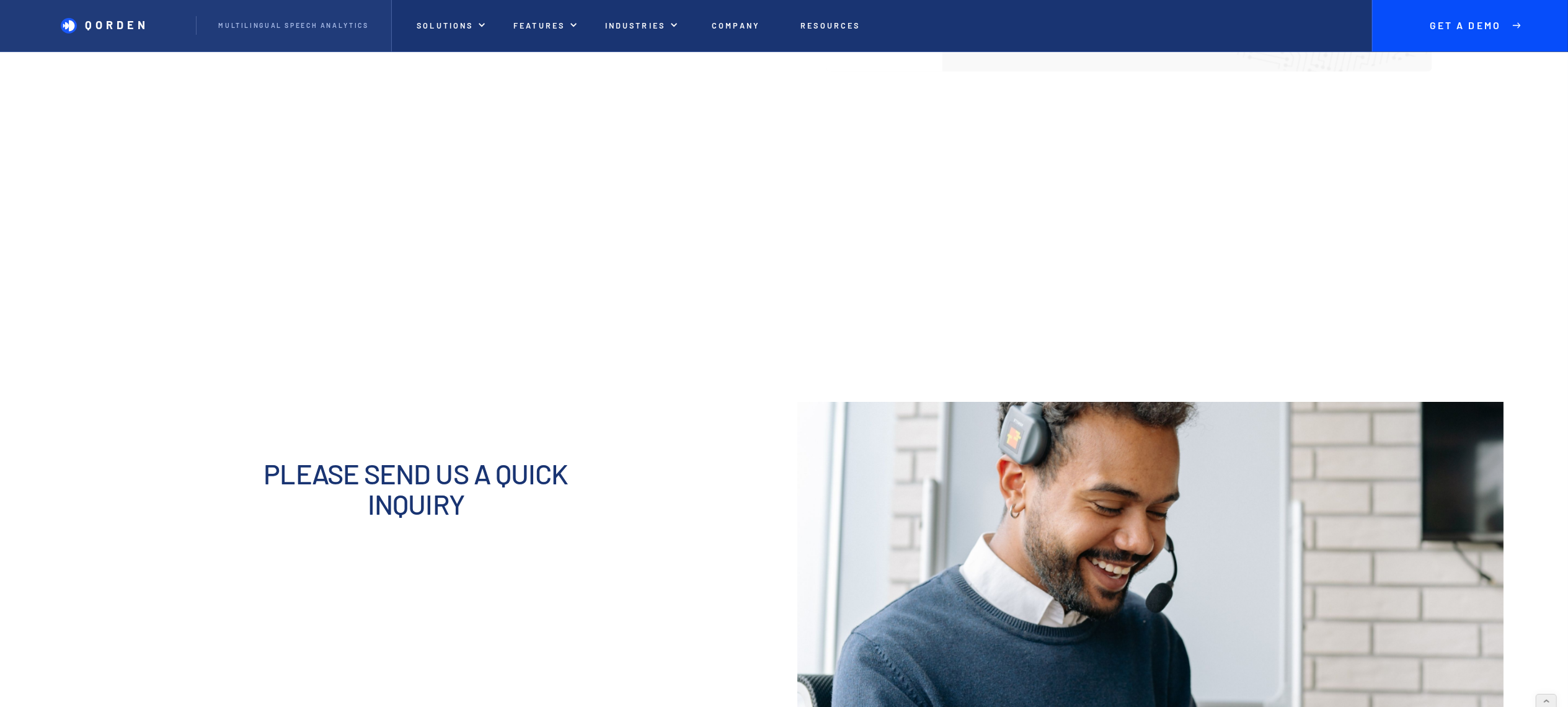 scroll, scrollTop: 1085, scrollLeft: 0, axis: vertical 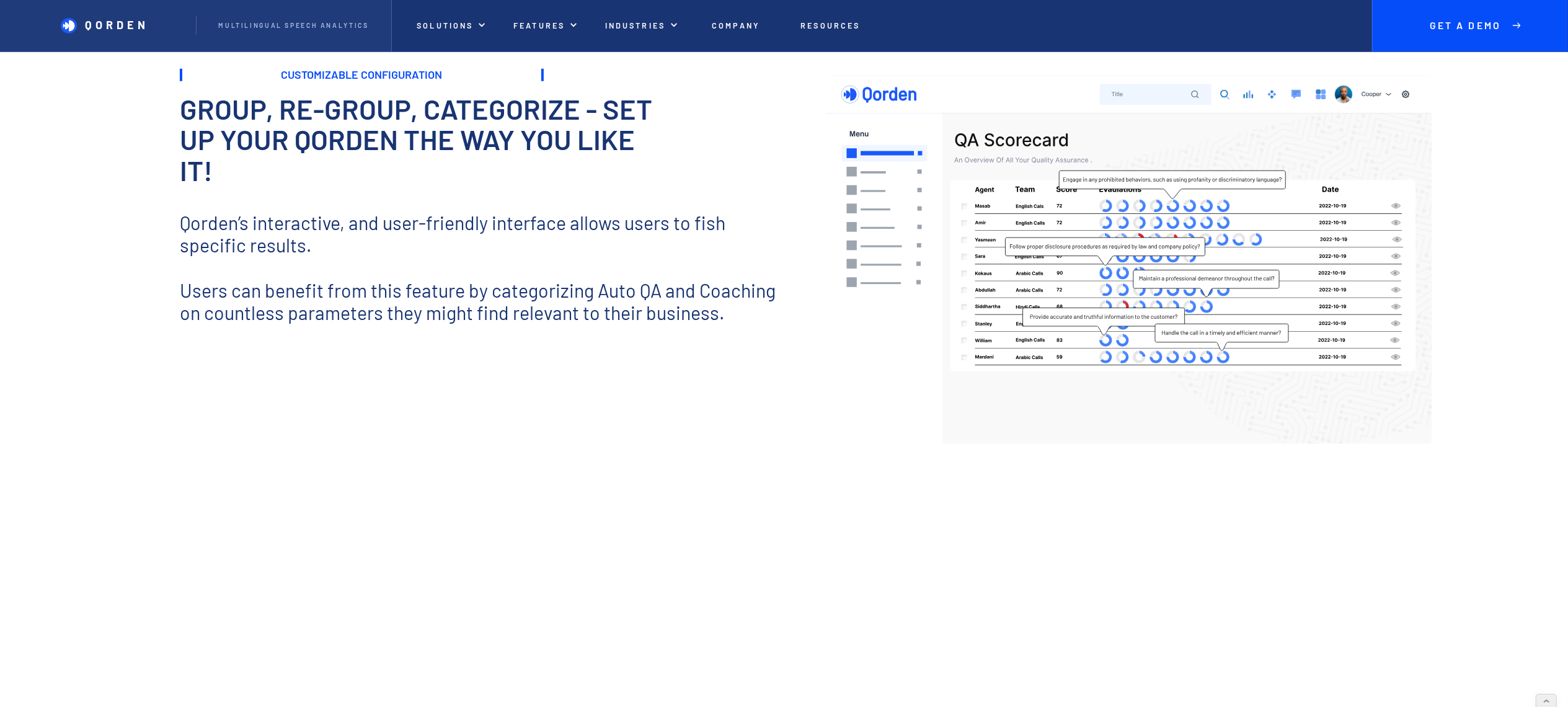 click on "Users can benefit from this feature by categorizing Auto QA and Coaching on countless parameters they might find relevant to their business." at bounding box center [483, 301] 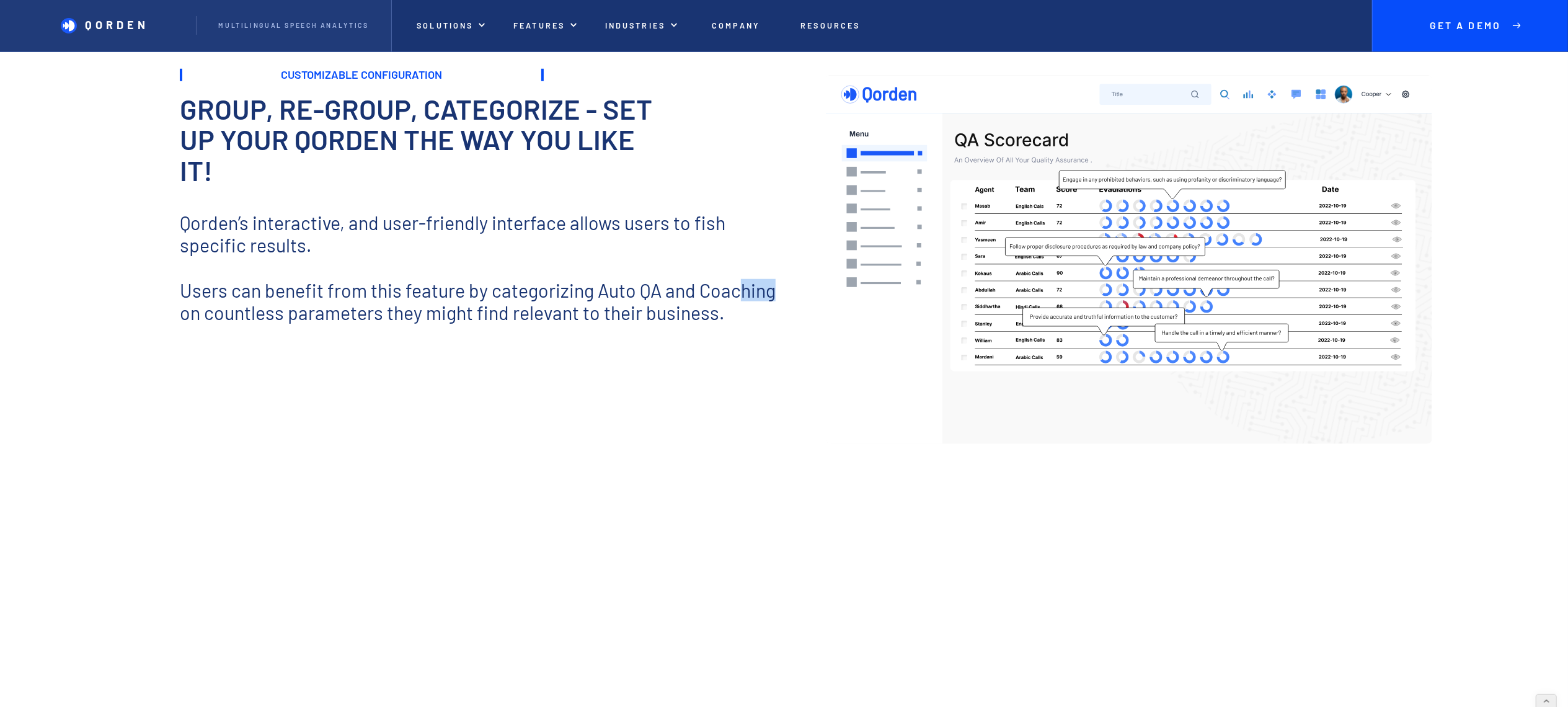 drag, startPoint x: 753, startPoint y: 324, endPoint x: 723, endPoint y: 324, distance: 30 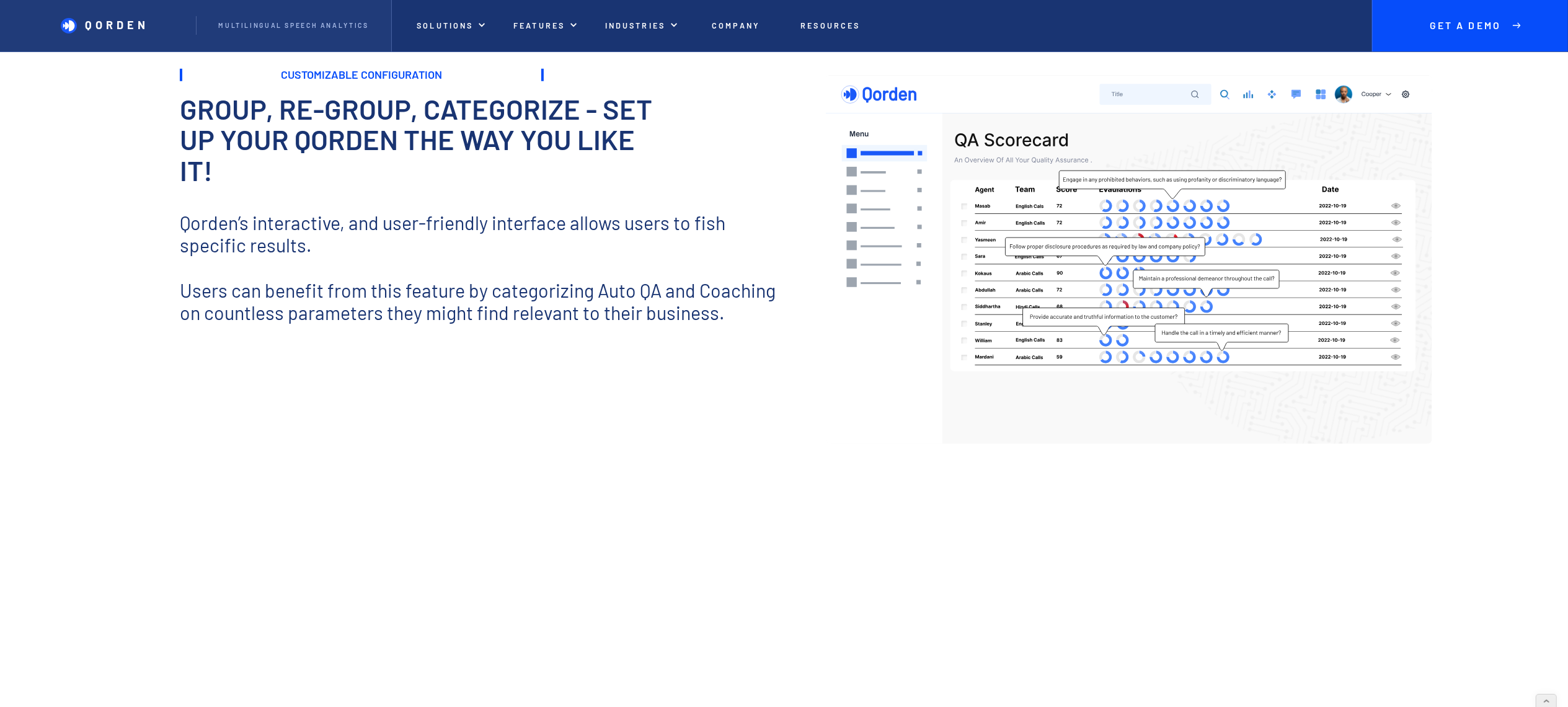 click on "Users can benefit from this feature by categorizing Auto QA and Coaching on countless parameters they might find relevant to their business." at bounding box center [483, 301] 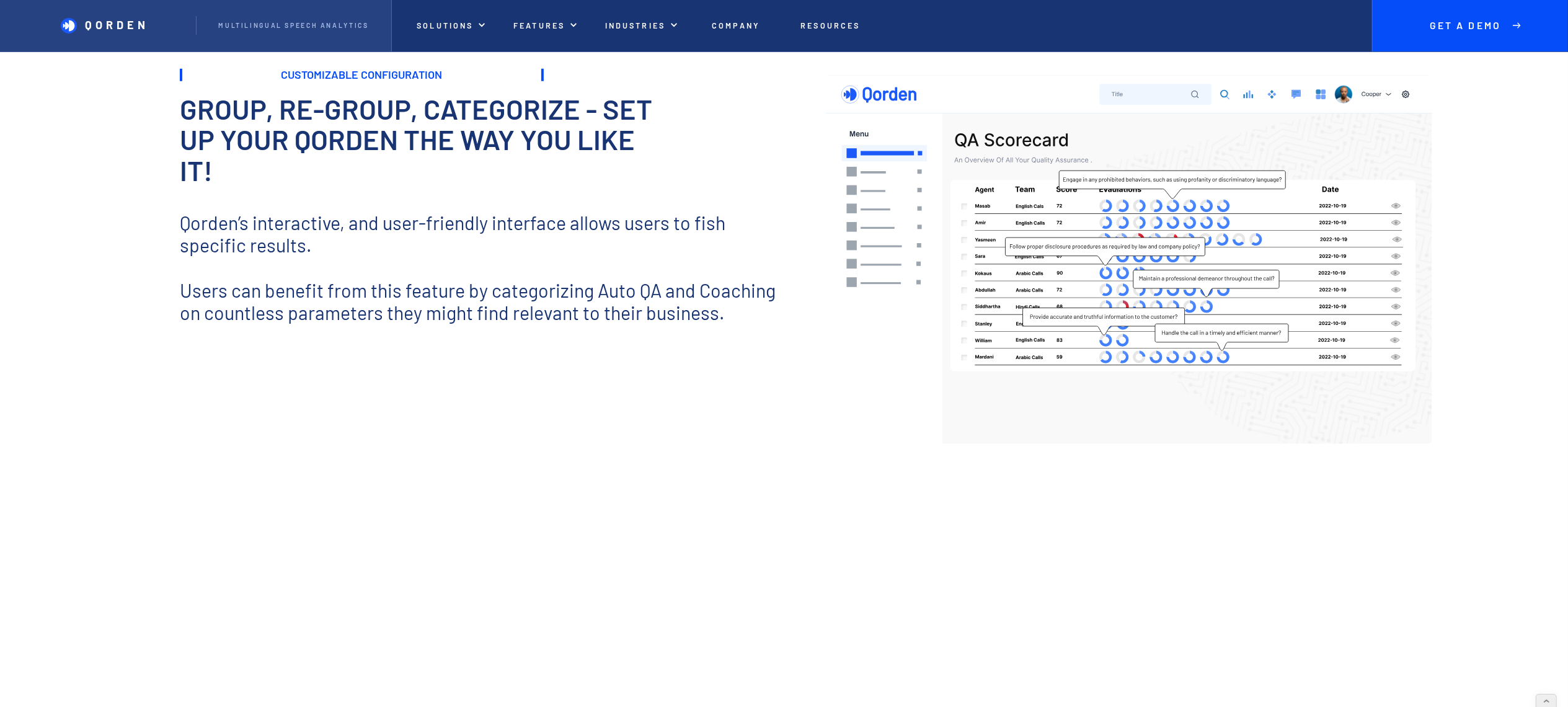 copy on "Qorden’s interactive, and user-friendly interface allows users to fish specific results.  ‍ Users can benefit from this feature by categorizing Auto QA and Coaching on countless parameters they might find relevant to their business." 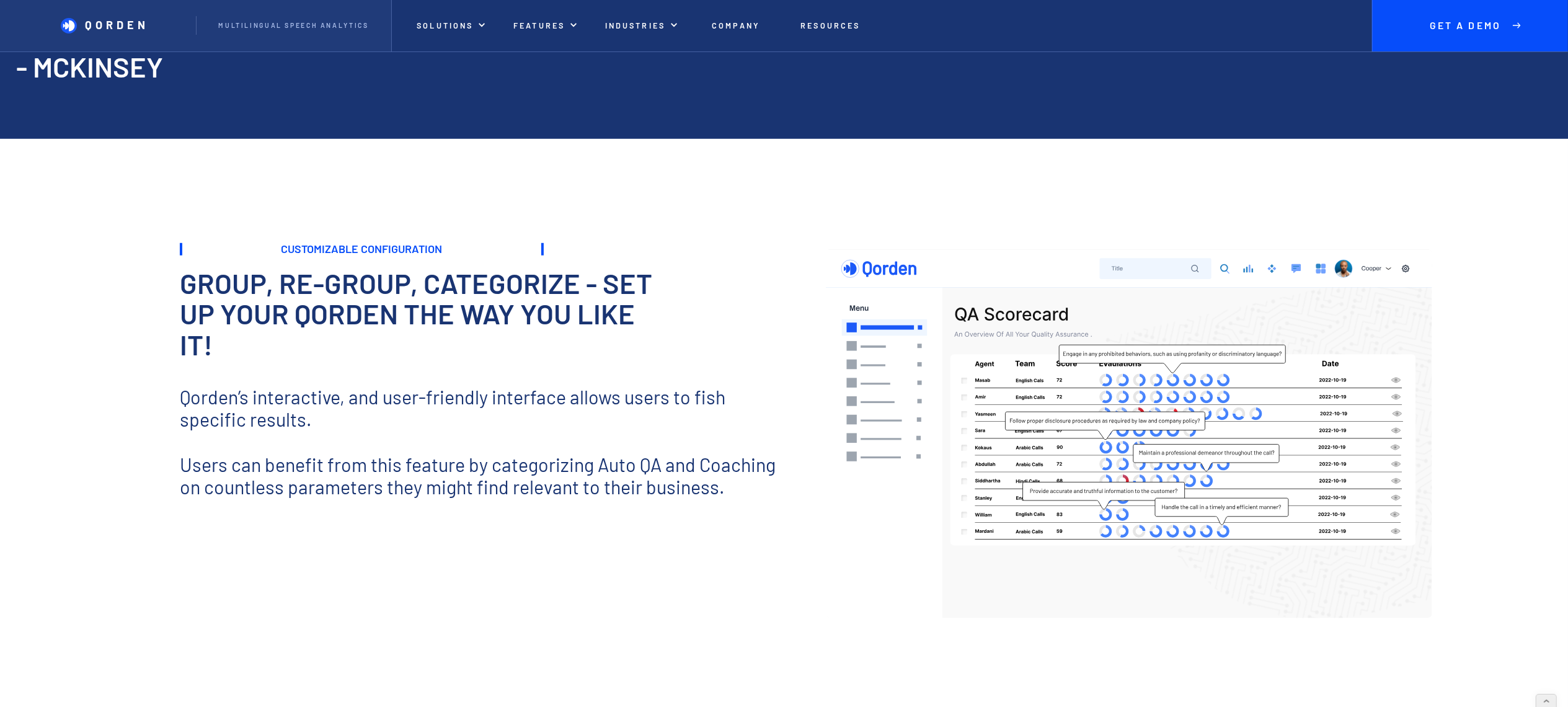 scroll, scrollTop: 839, scrollLeft: 0, axis: vertical 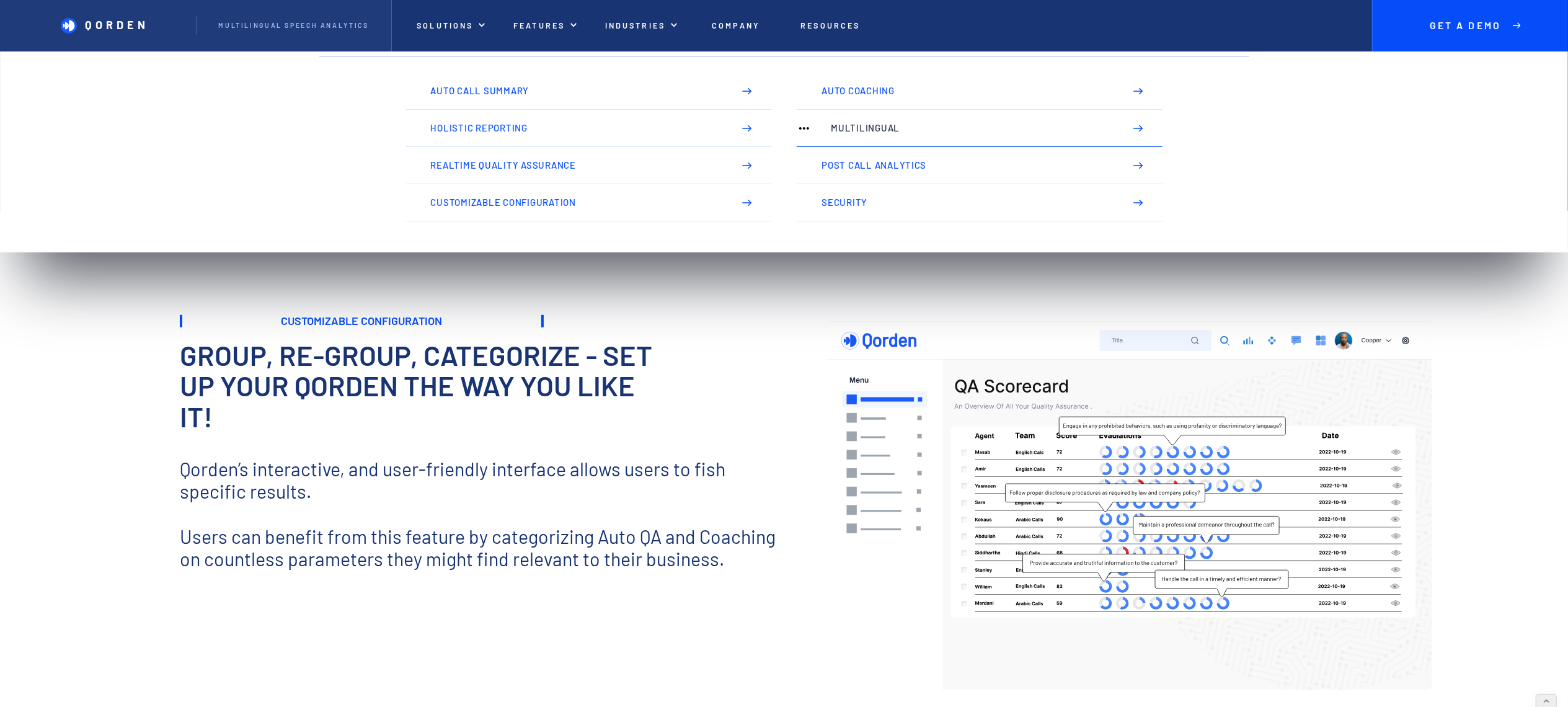 click on "Multilingual" at bounding box center [979, 128] 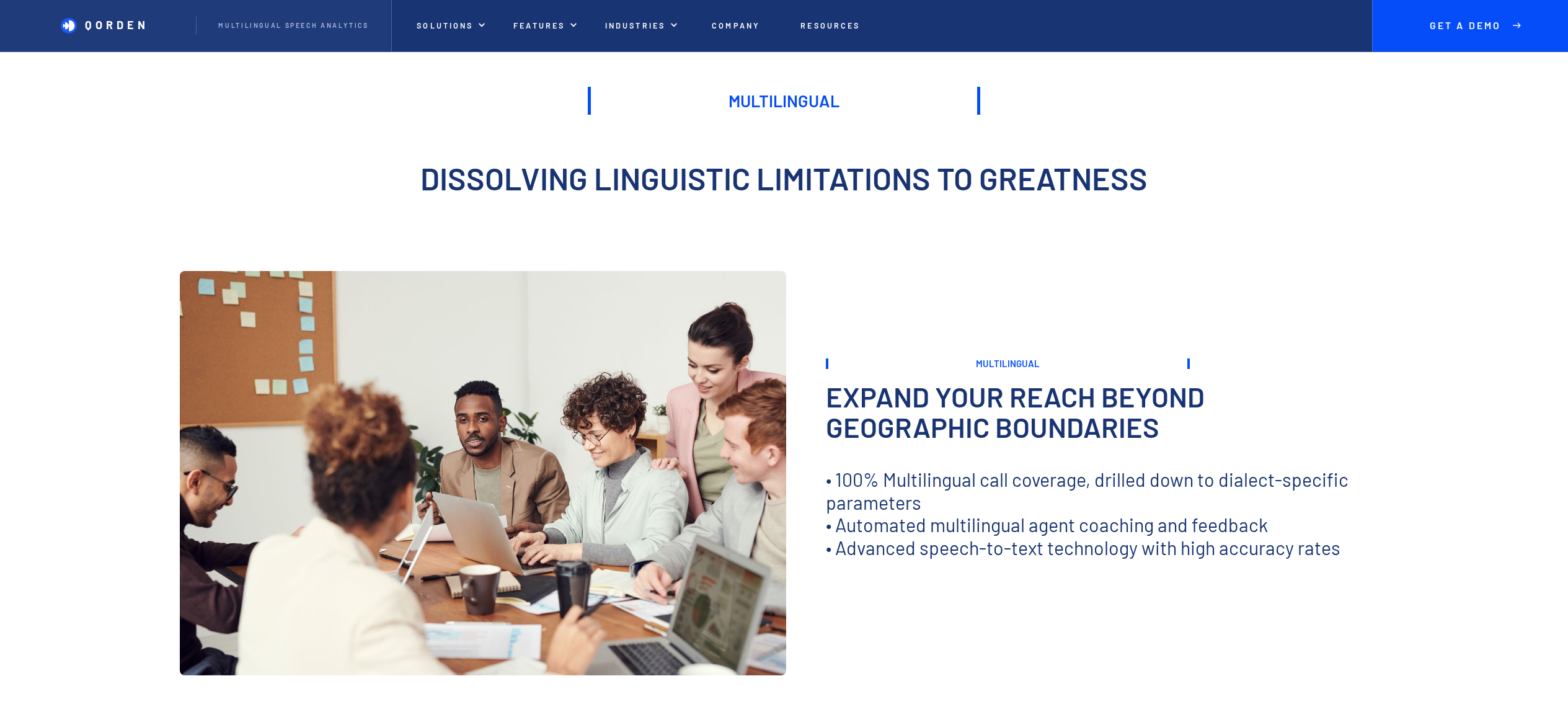 scroll, scrollTop: 0, scrollLeft: 0, axis: both 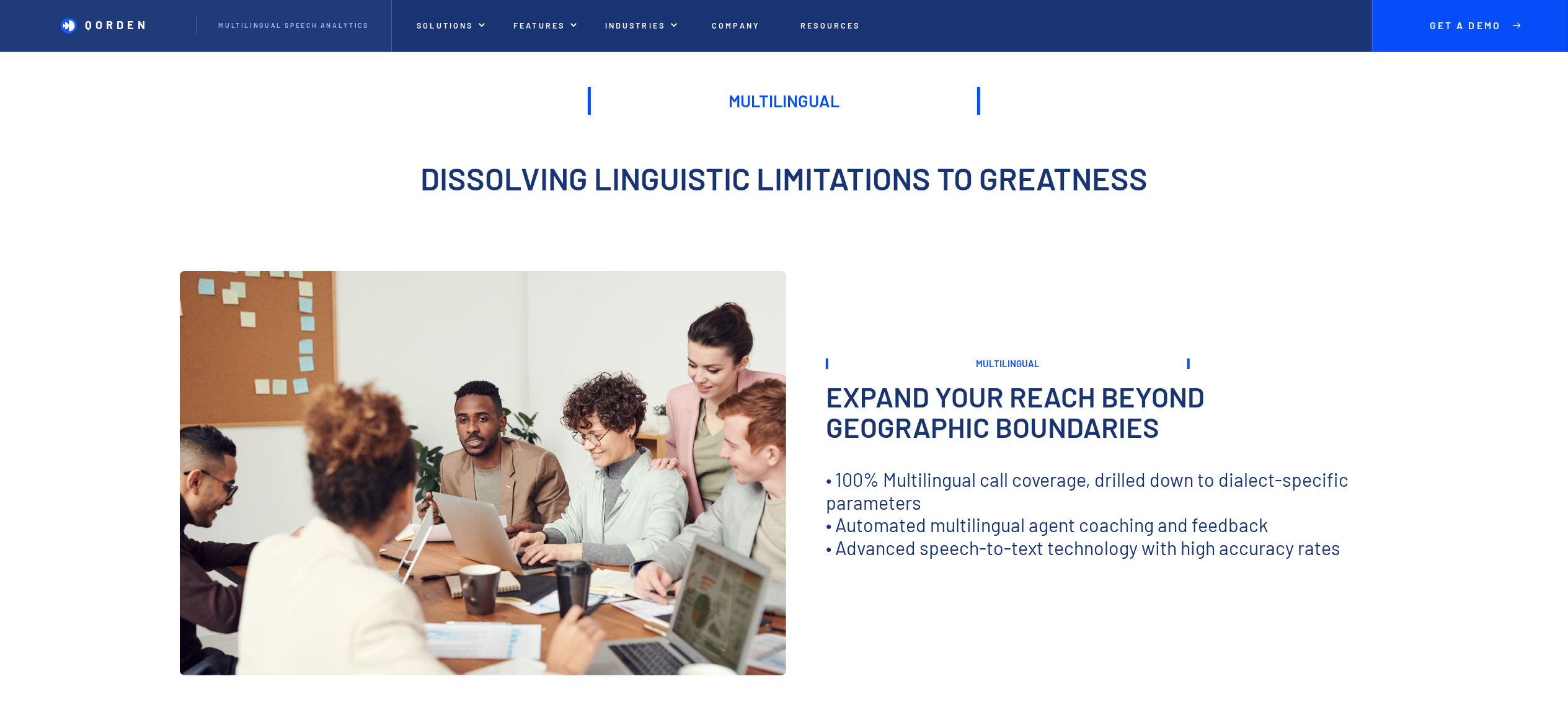 click on "Dissolving linguistic limitations to greatness" at bounding box center (784, 178) 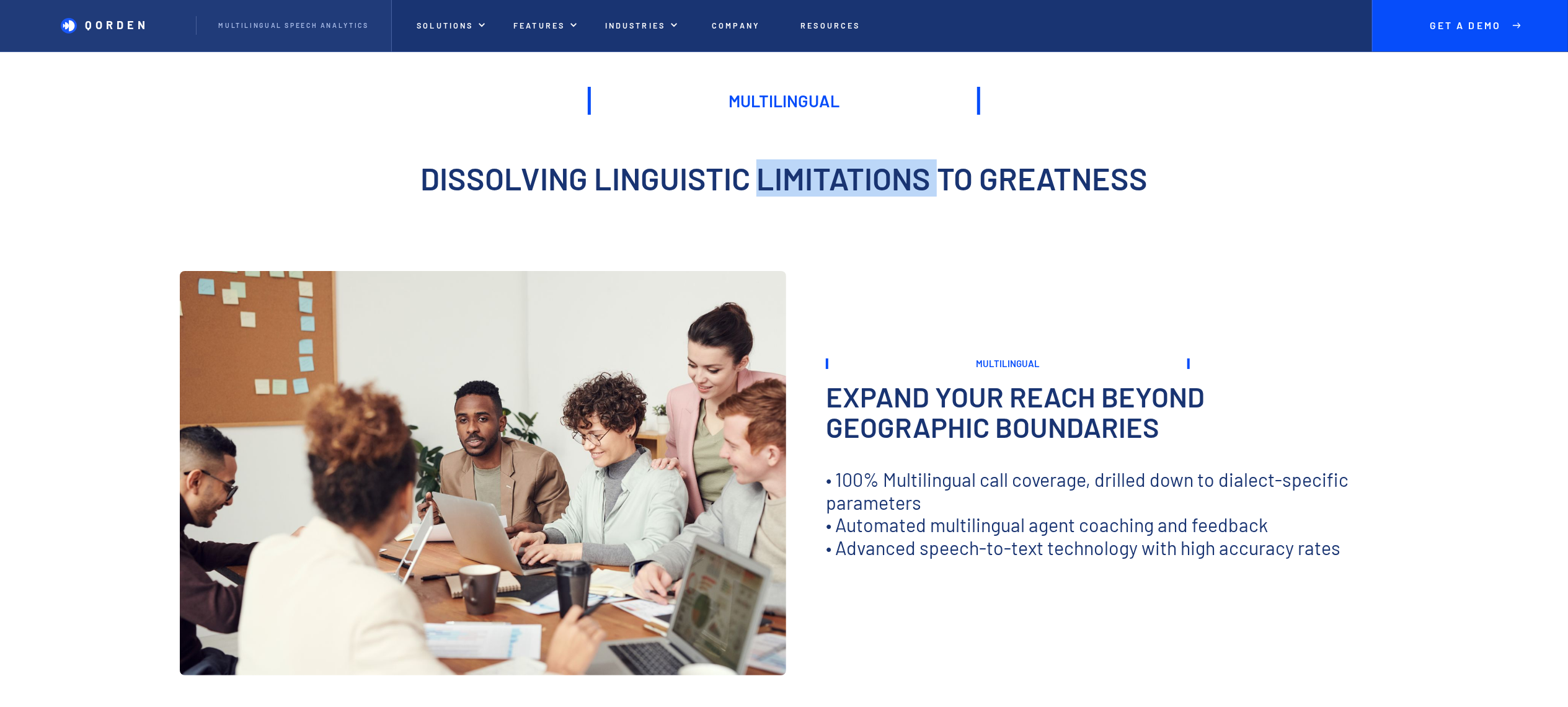 click on "Dissolving linguistic limitations to greatness" at bounding box center (784, 178) 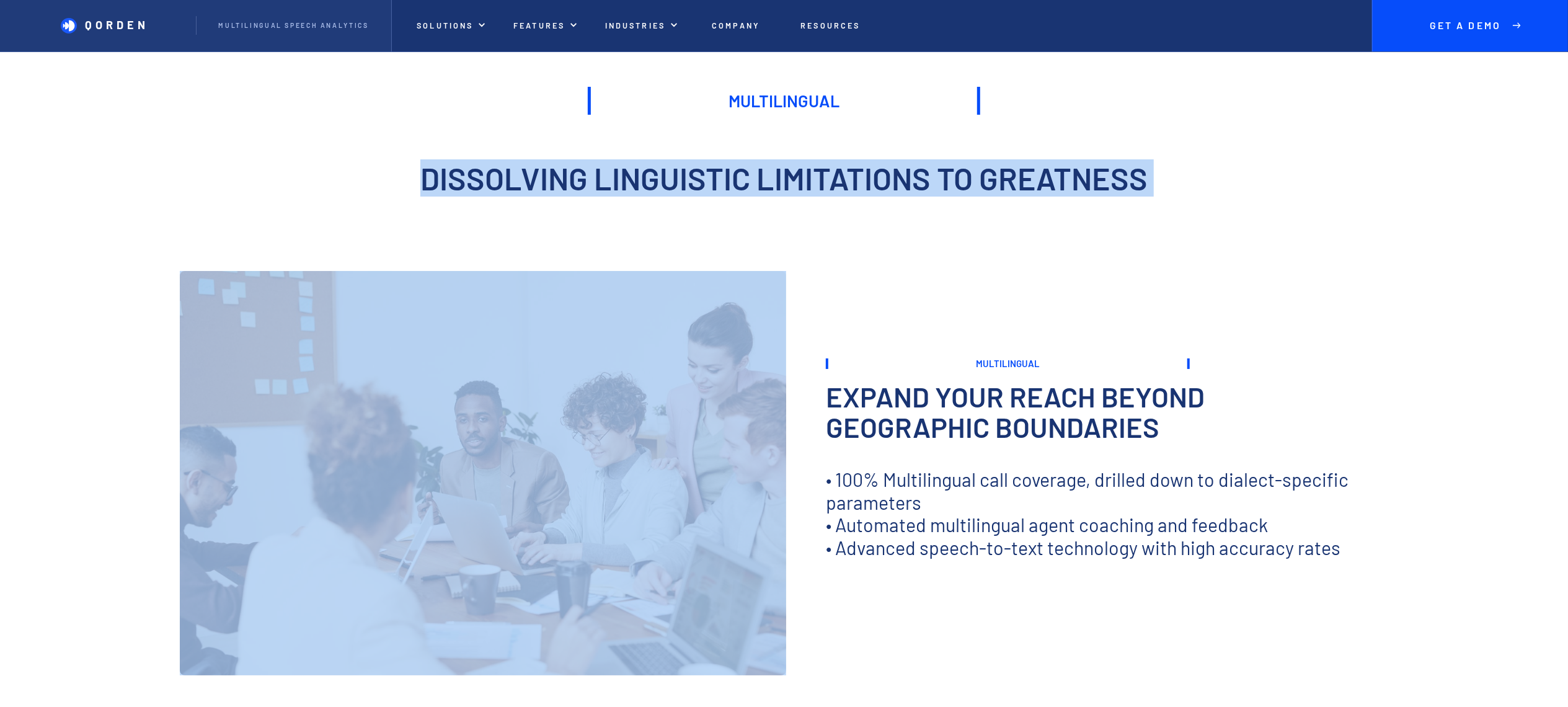 click on "Dissolving linguistic limitations to greatness" at bounding box center (784, 178) 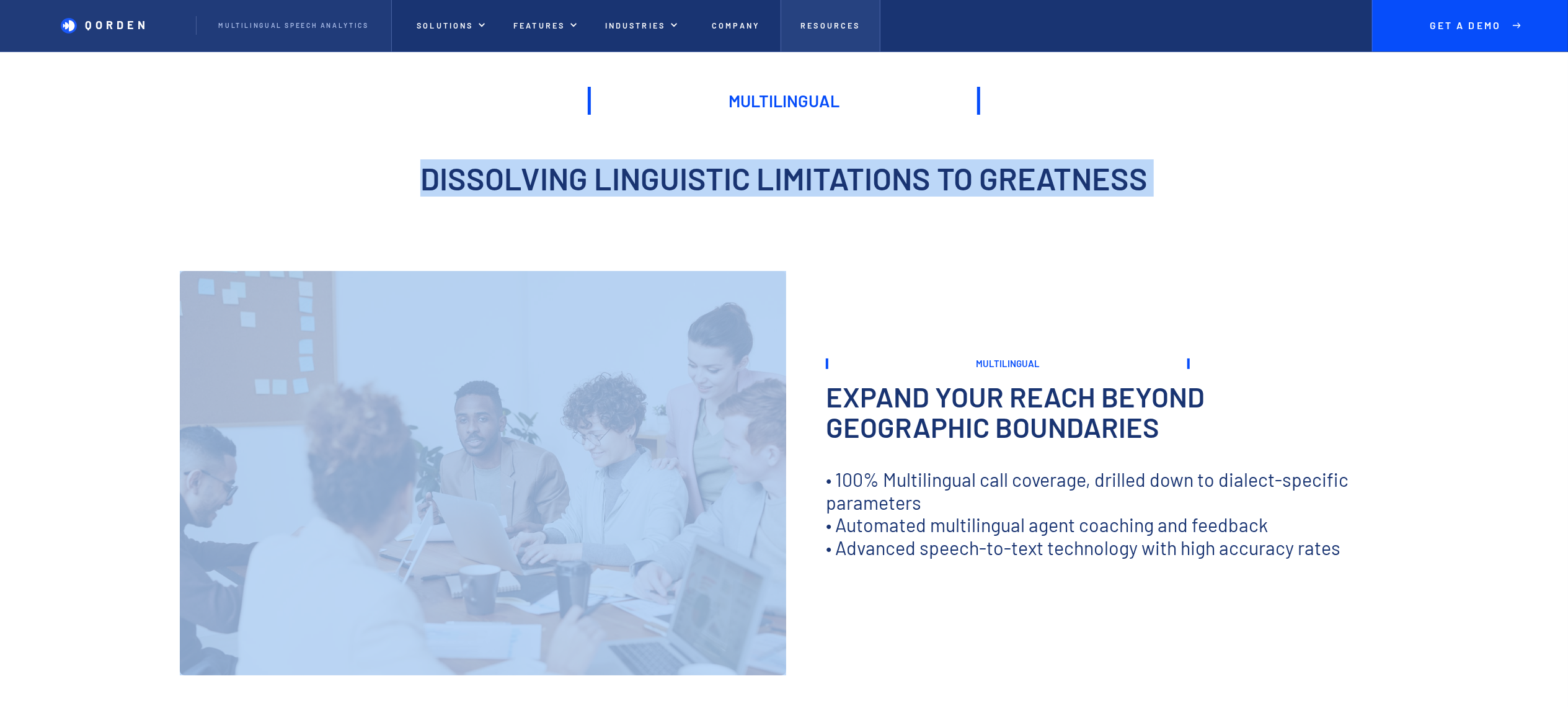 copy on "Dissolving linguistic limitations to greatness" 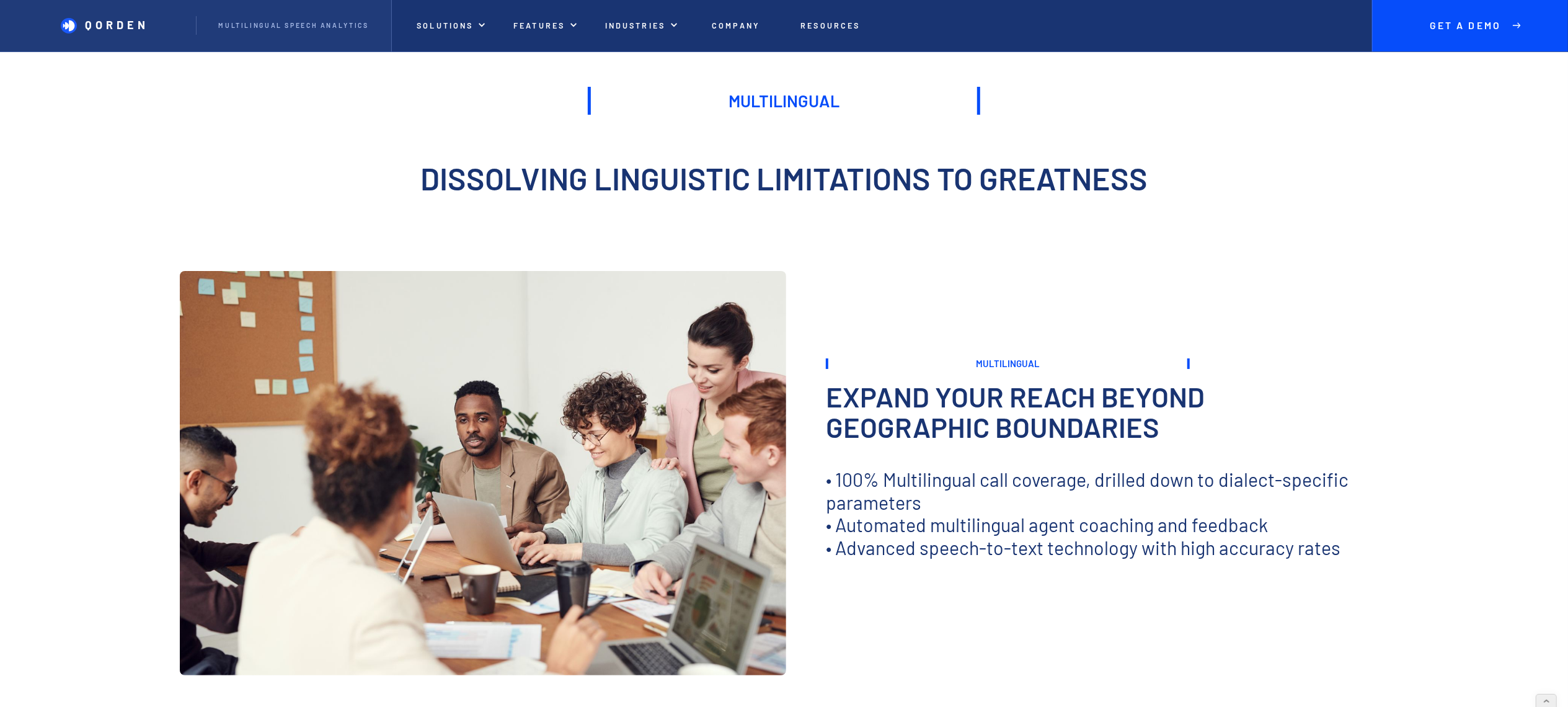 click on "Expand your reach beyond geographic boundaries" at bounding box center [1068, 412] 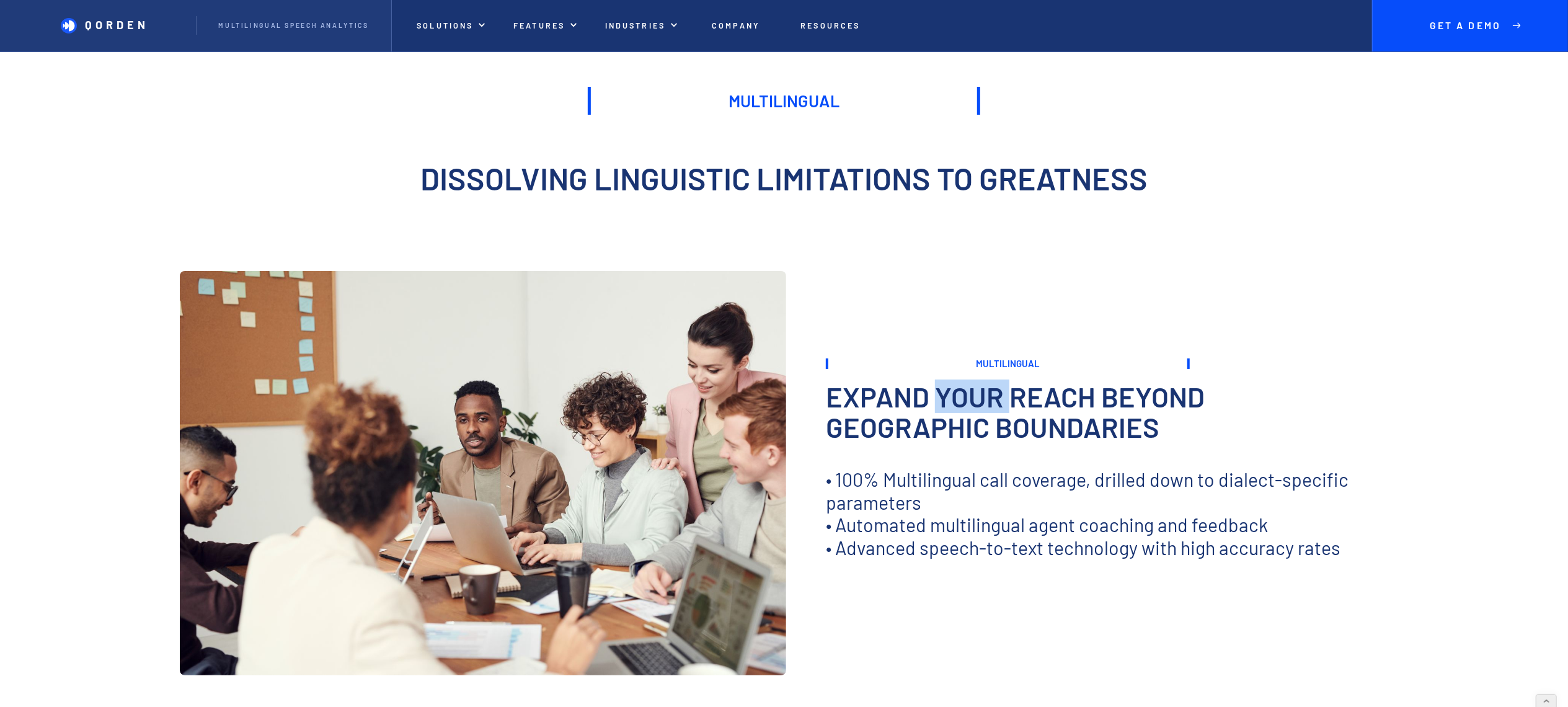 click on "Expand your reach beyond geographic boundaries" at bounding box center (1068, 412) 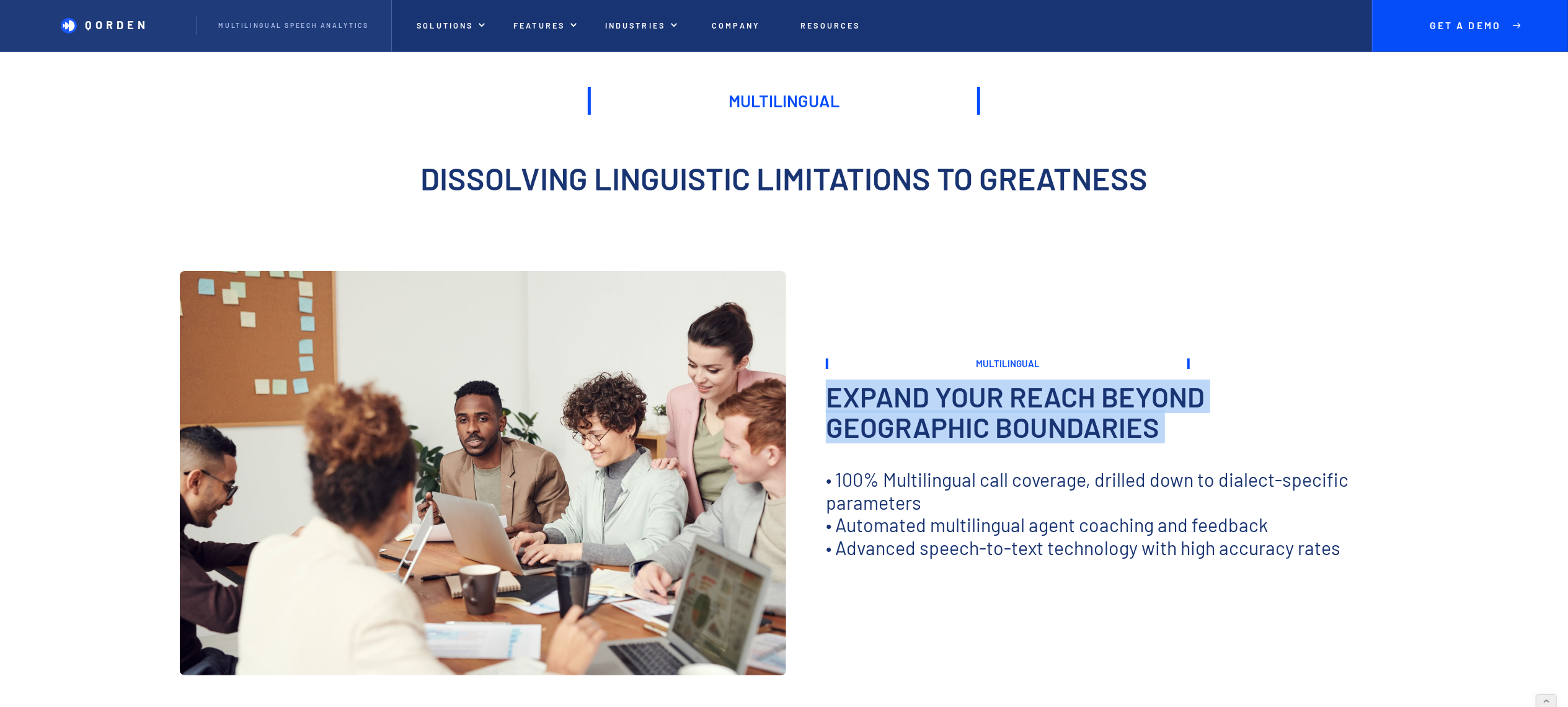 click on "Expand your reach beyond geographic boundaries" at bounding box center (1068, 412) 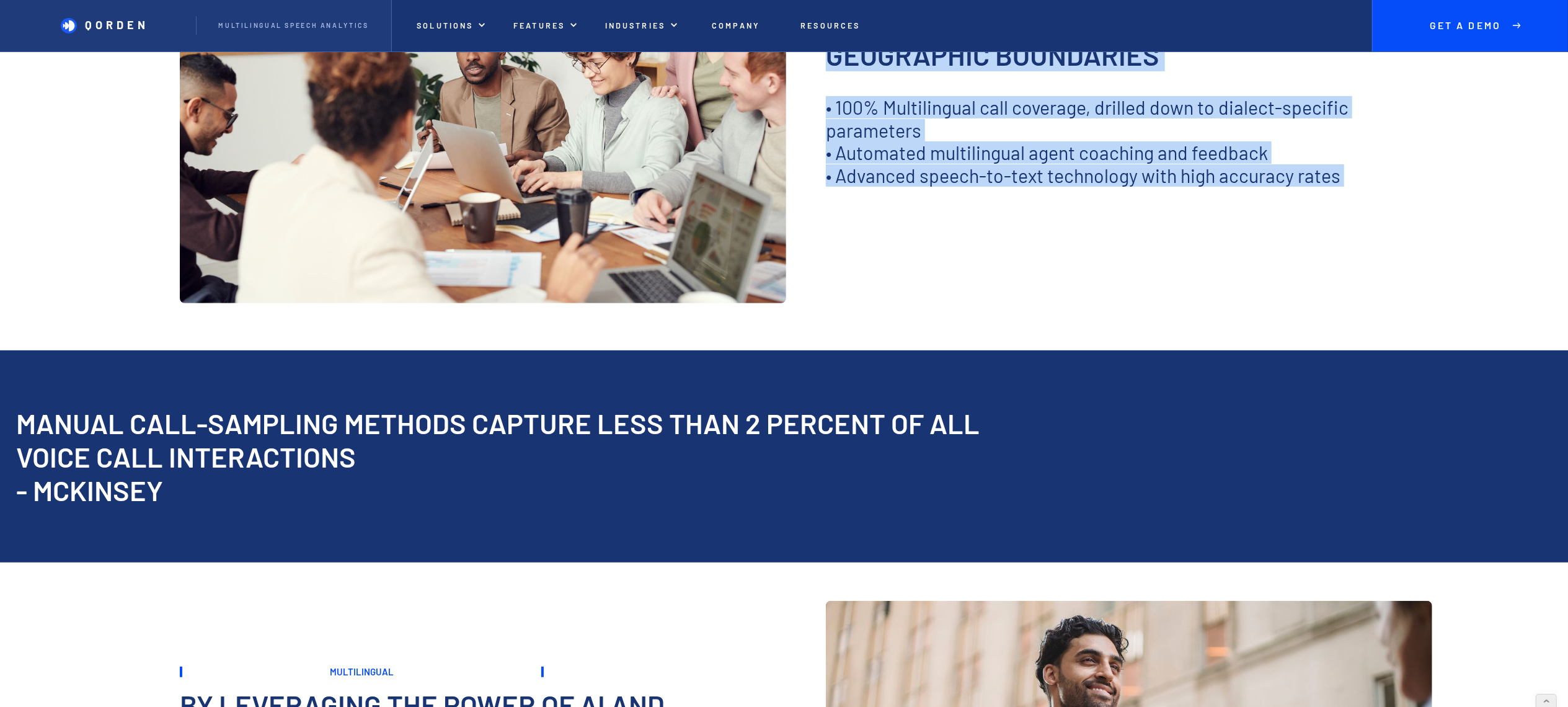 scroll, scrollTop: 0, scrollLeft: 0, axis: both 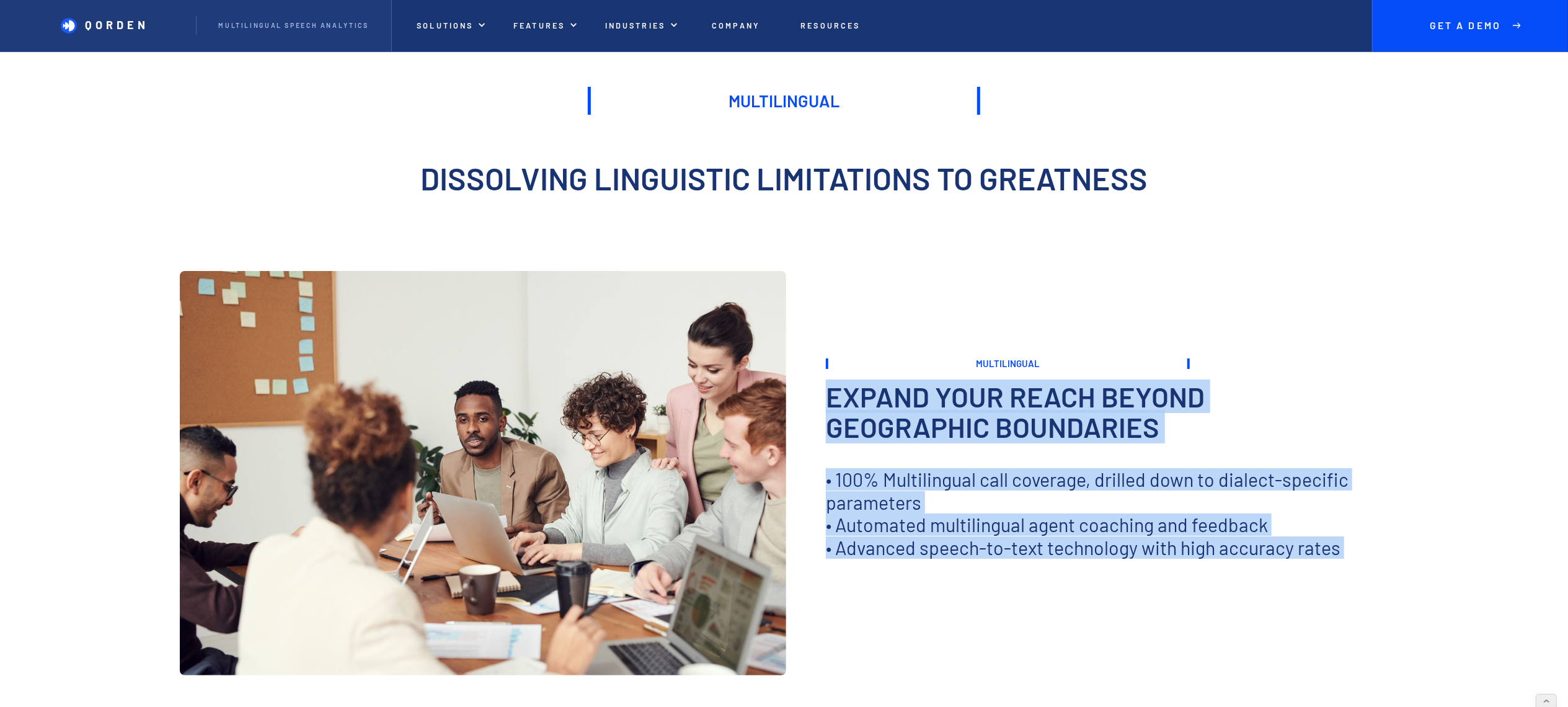 copy on "Expand your reach beyond geographic boundaries ‍ • 100% Multilingual call coverage, drilled down to dialect-specific parameters • Automated multilingual agent coaching and feedback • Advanced speech-to-text technology with high accuracy rates" 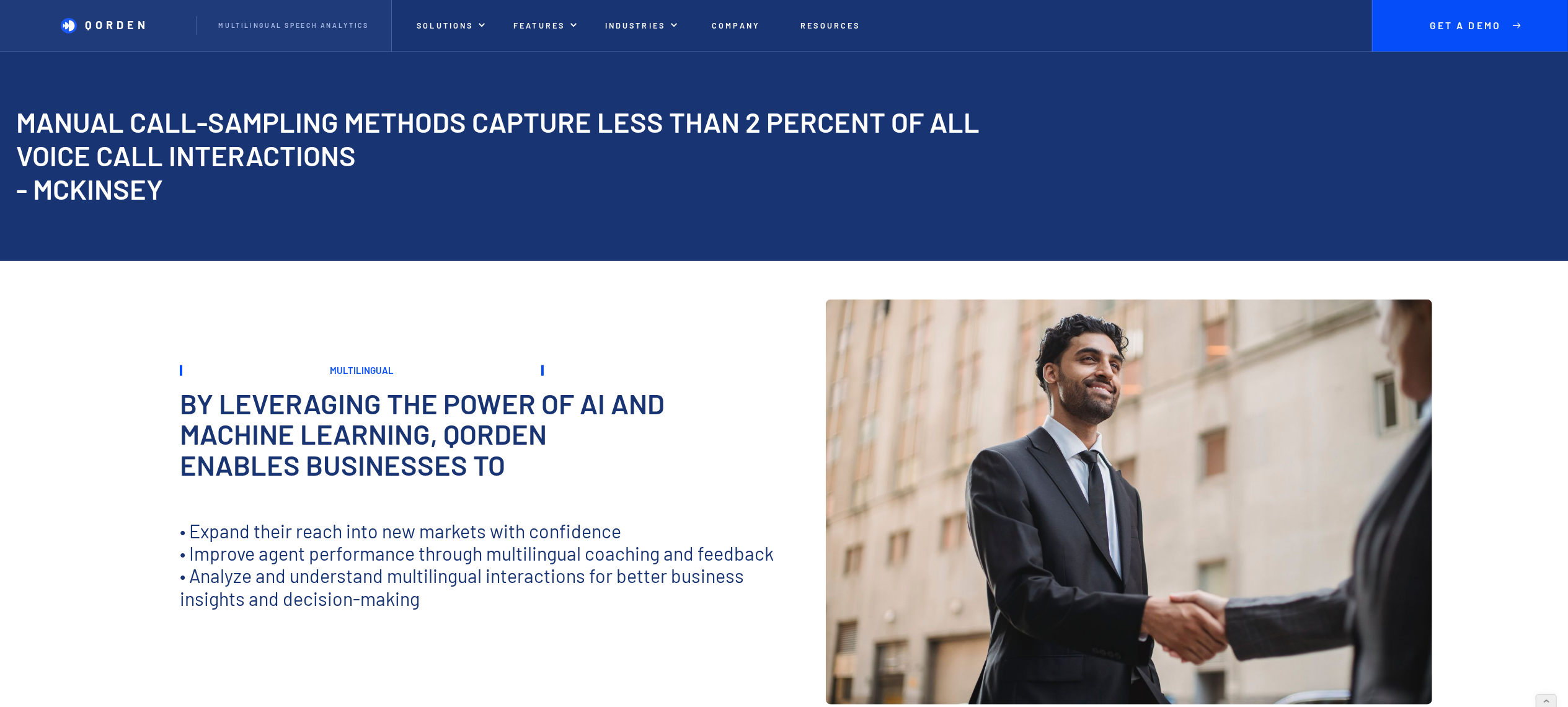 scroll, scrollTop: 744, scrollLeft: 0, axis: vertical 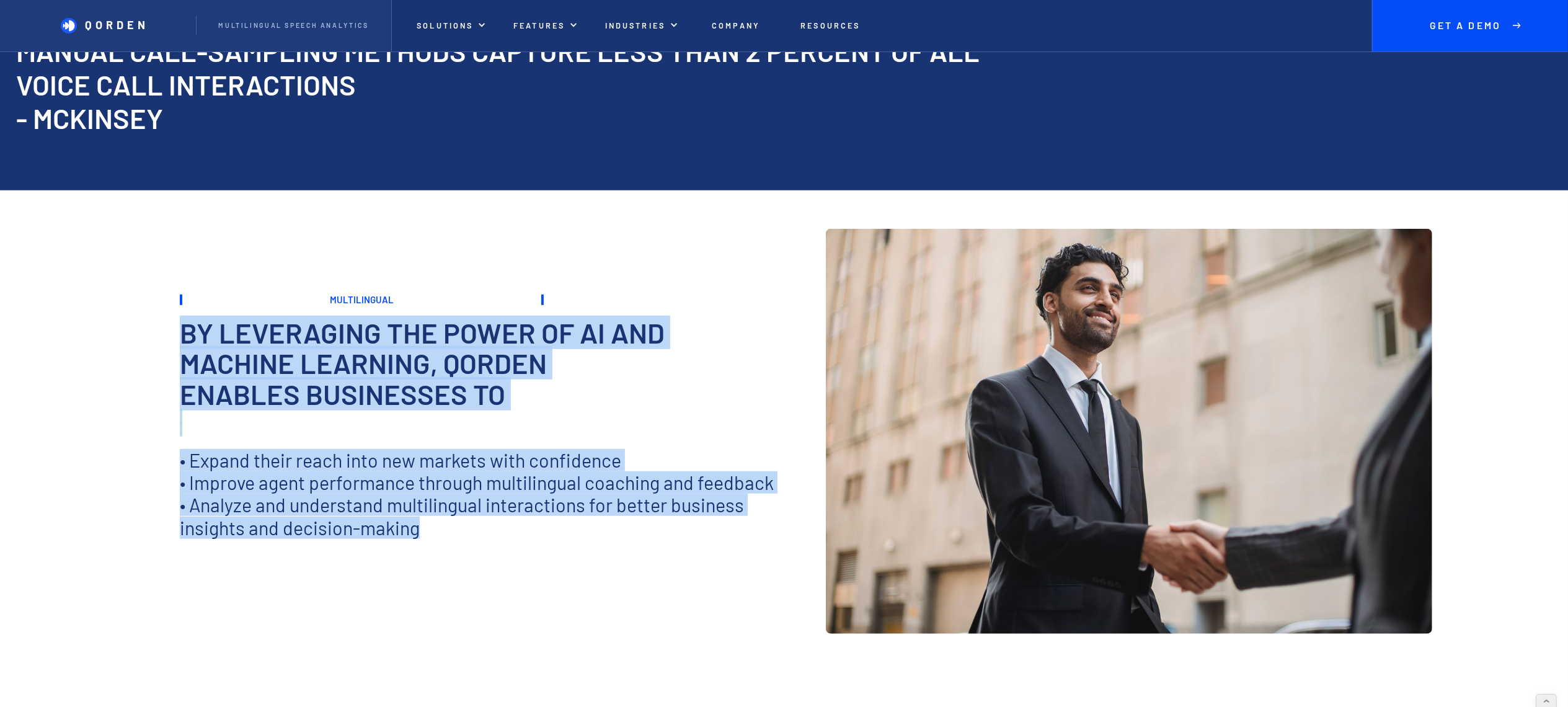drag, startPoint x: 179, startPoint y: 335, endPoint x: 496, endPoint y: 530, distance: 372.1747 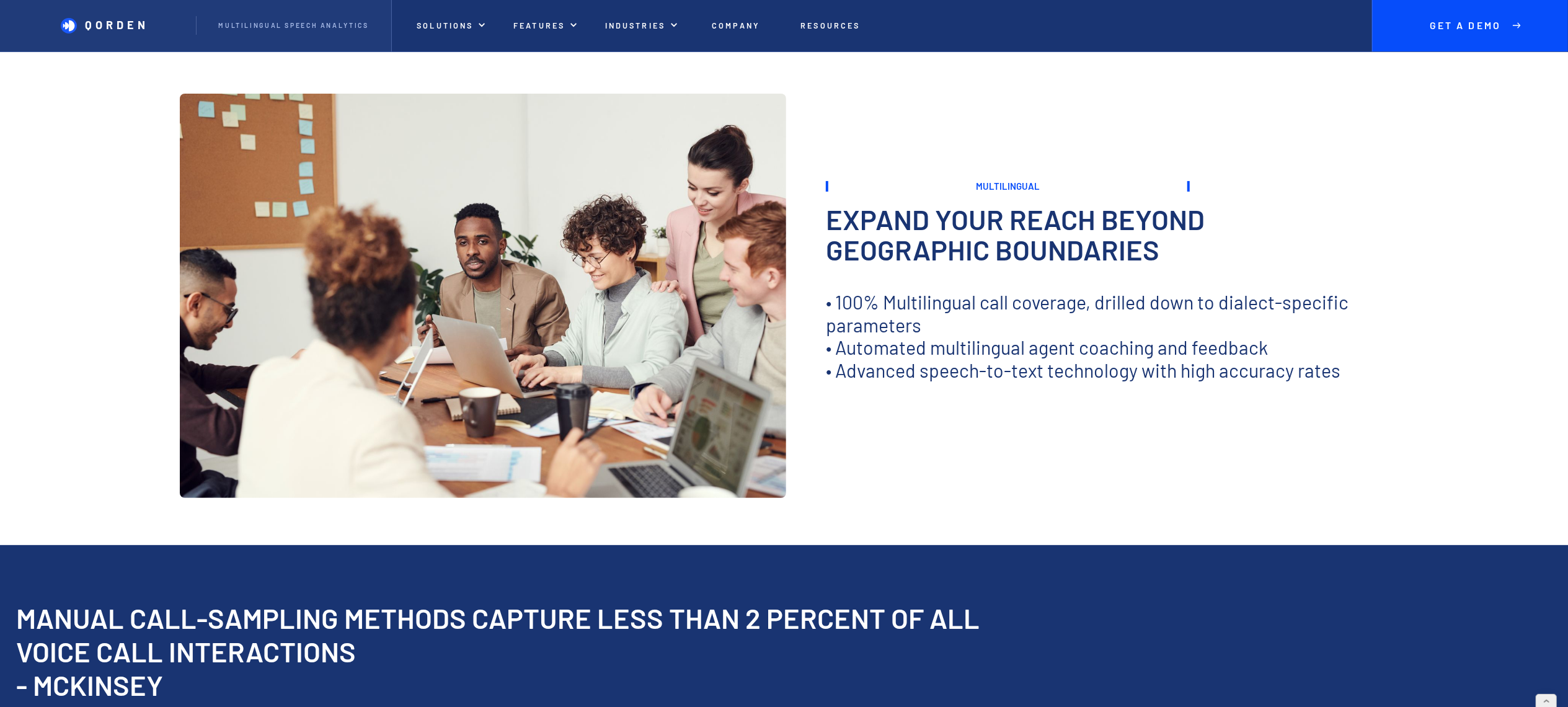 scroll, scrollTop: 0, scrollLeft: 0, axis: both 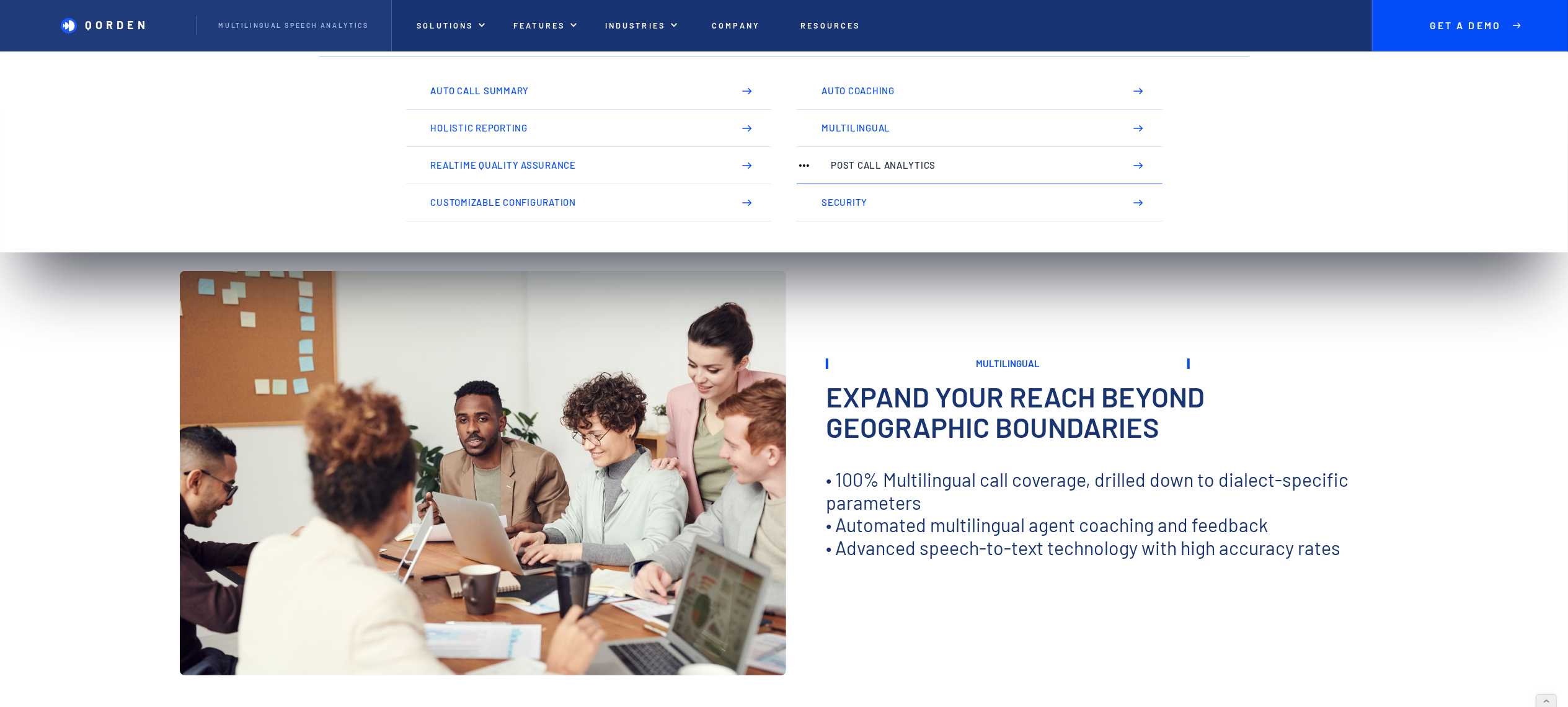 click on "Post Call Analytics" at bounding box center (971, 165) 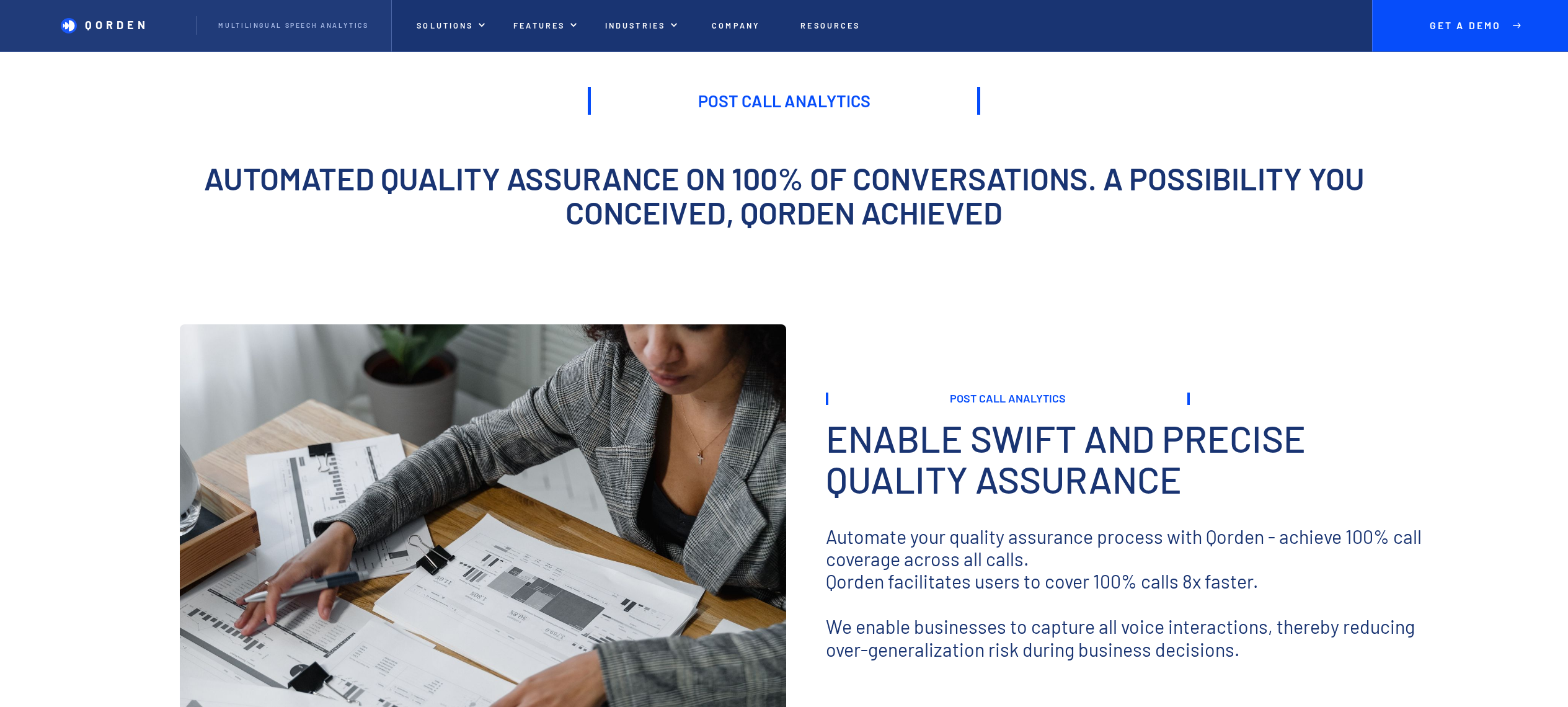 scroll, scrollTop: 0, scrollLeft: 0, axis: both 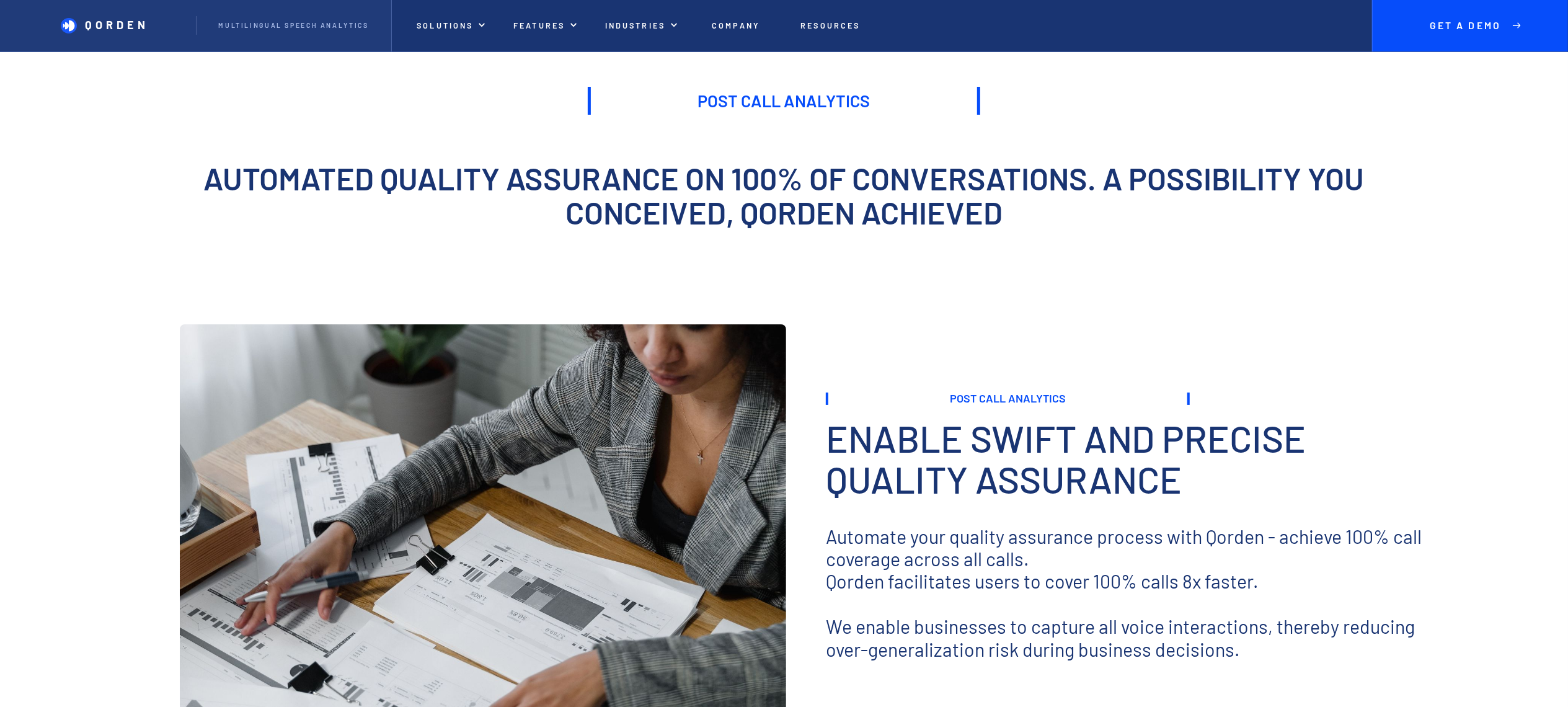 click on "Automated quality assurance on 100% of conversations. A possibility you conceived, Qorden achieved" at bounding box center (784, 195) 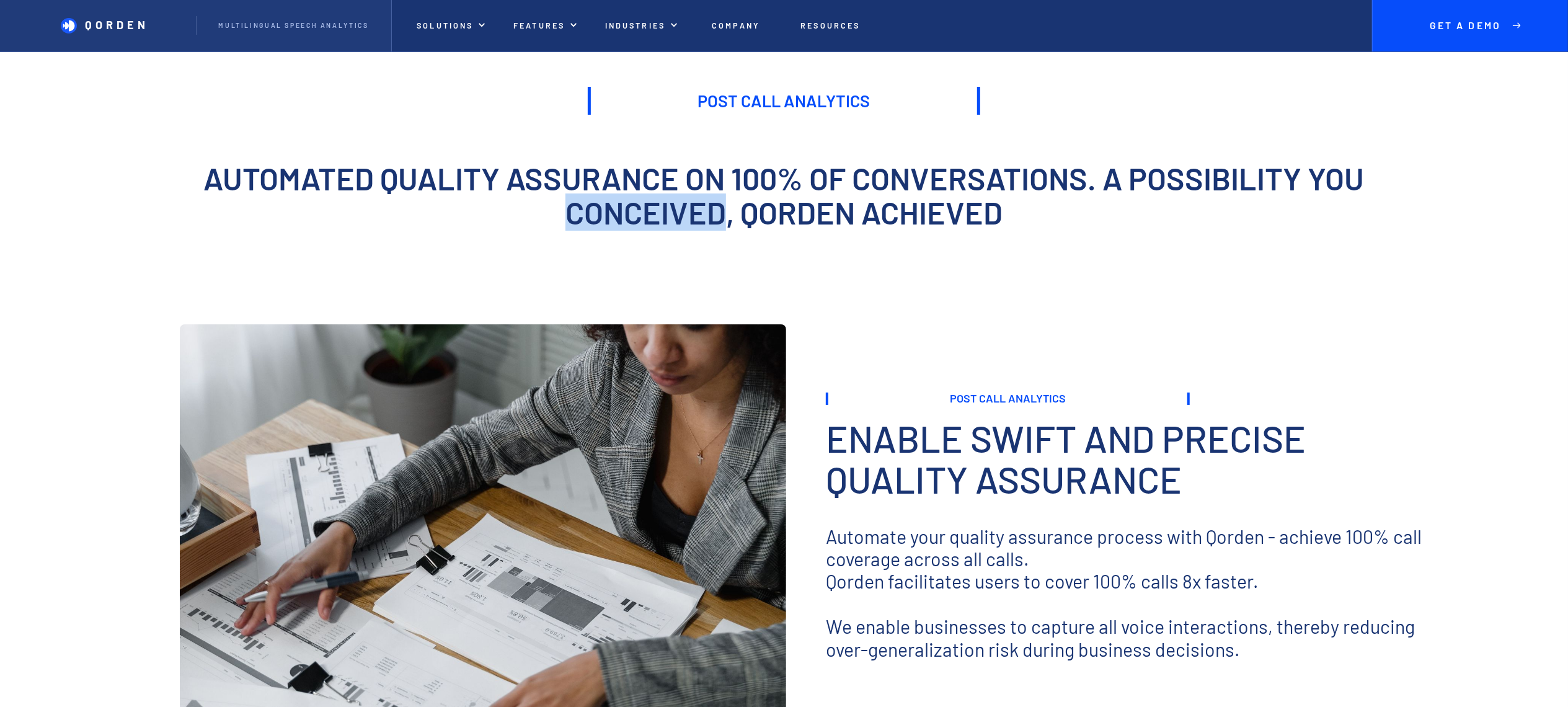 click on "Automated quality assurance on 100% of conversations. A possibility you conceived, Qorden achieved" at bounding box center [784, 195] 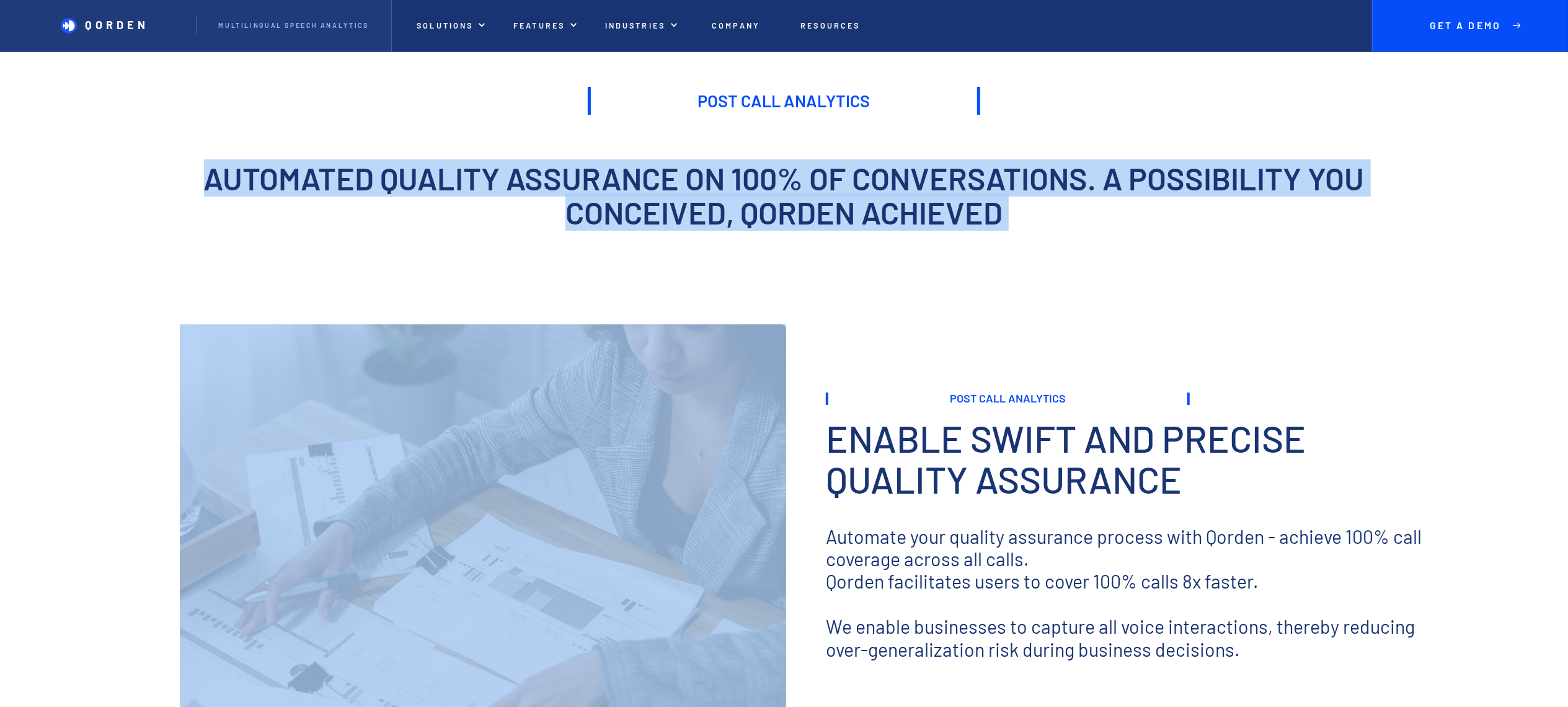 click on "Automated quality assurance on 100% of conversations. A possibility you conceived, Qorden achieved" at bounding box center (784, 195) 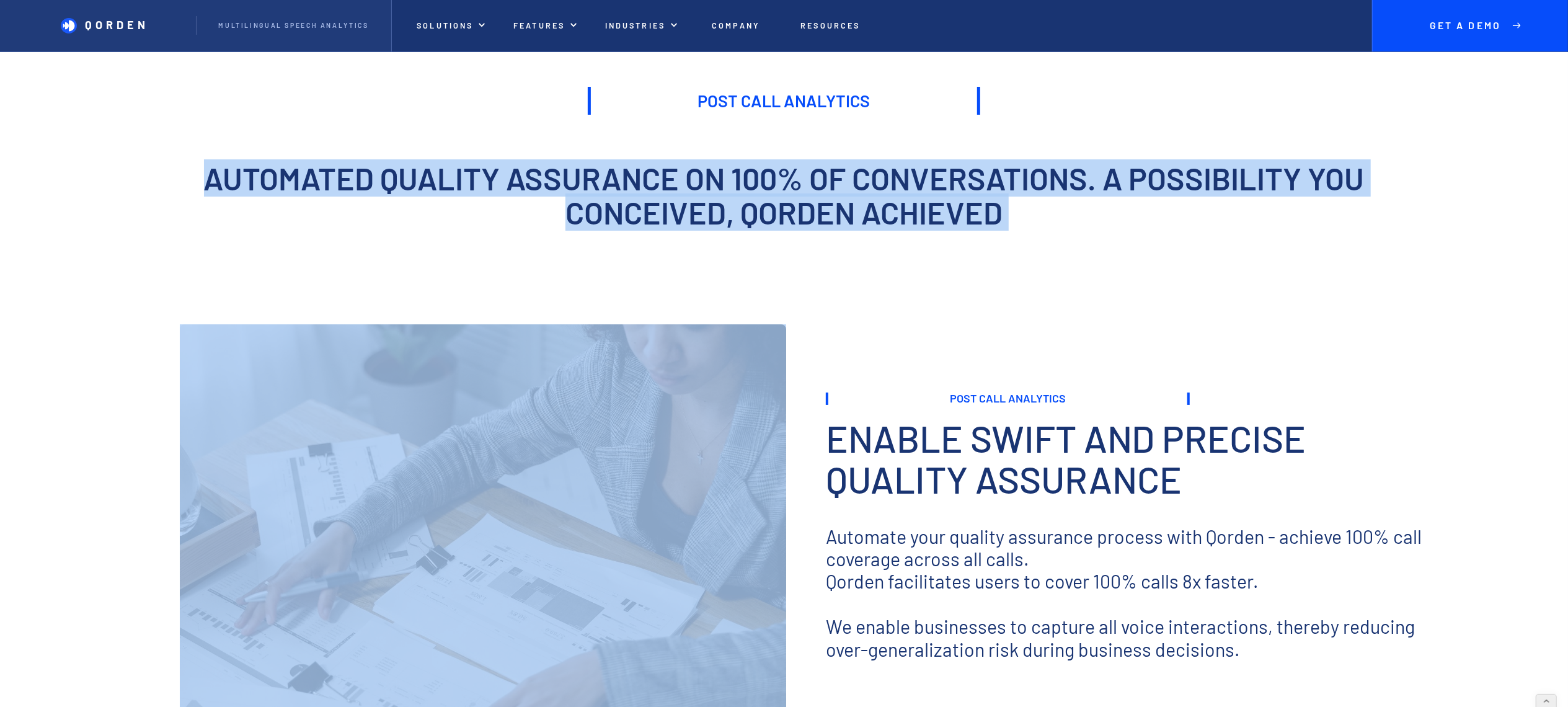 click on "Automated quality assurance on 100% of conversations. A possibility you conceived, Qorden achieved" at bounding box center [784, 209] 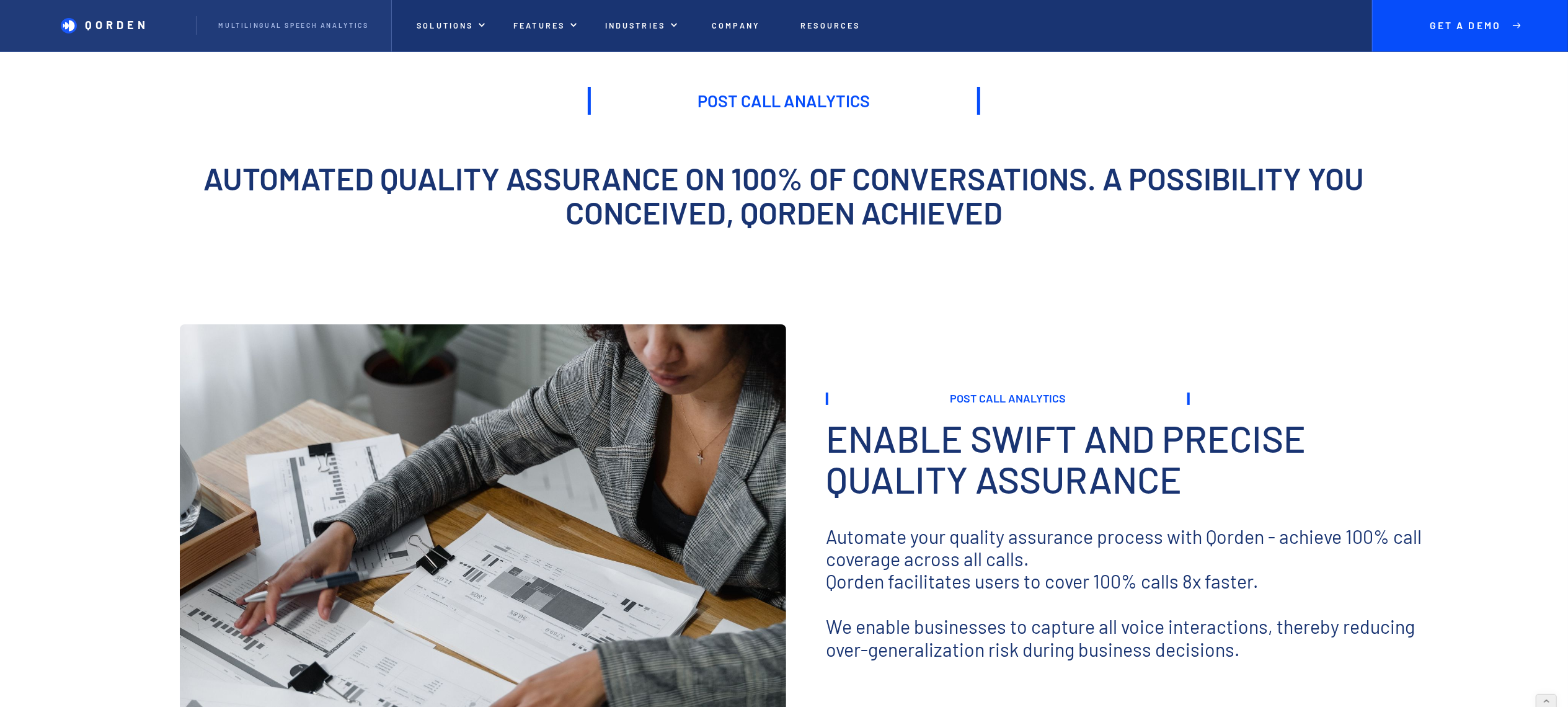 click on "Post Call Analytics" at bounding box center (784, 100) 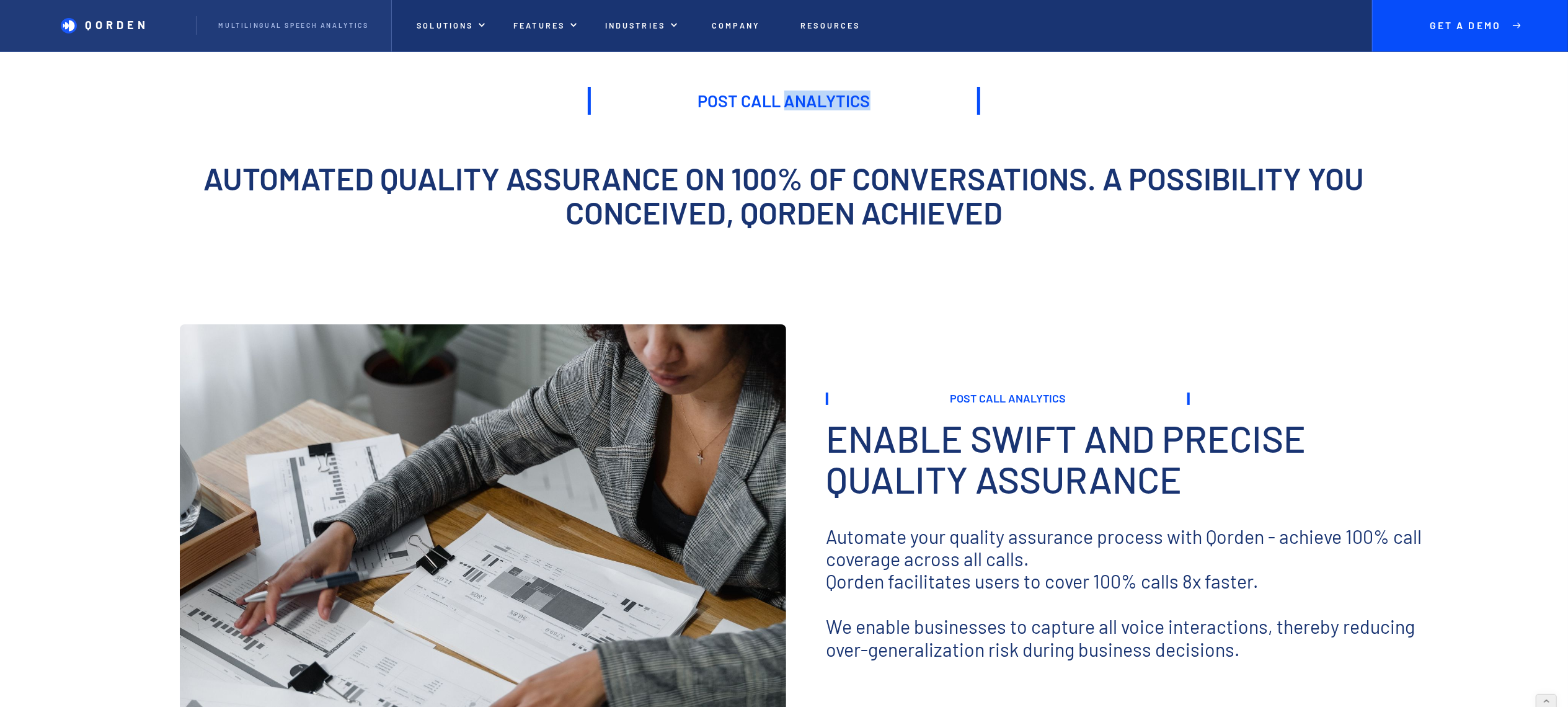click on "Post Call Analytics" at bounding box center [784, 100] 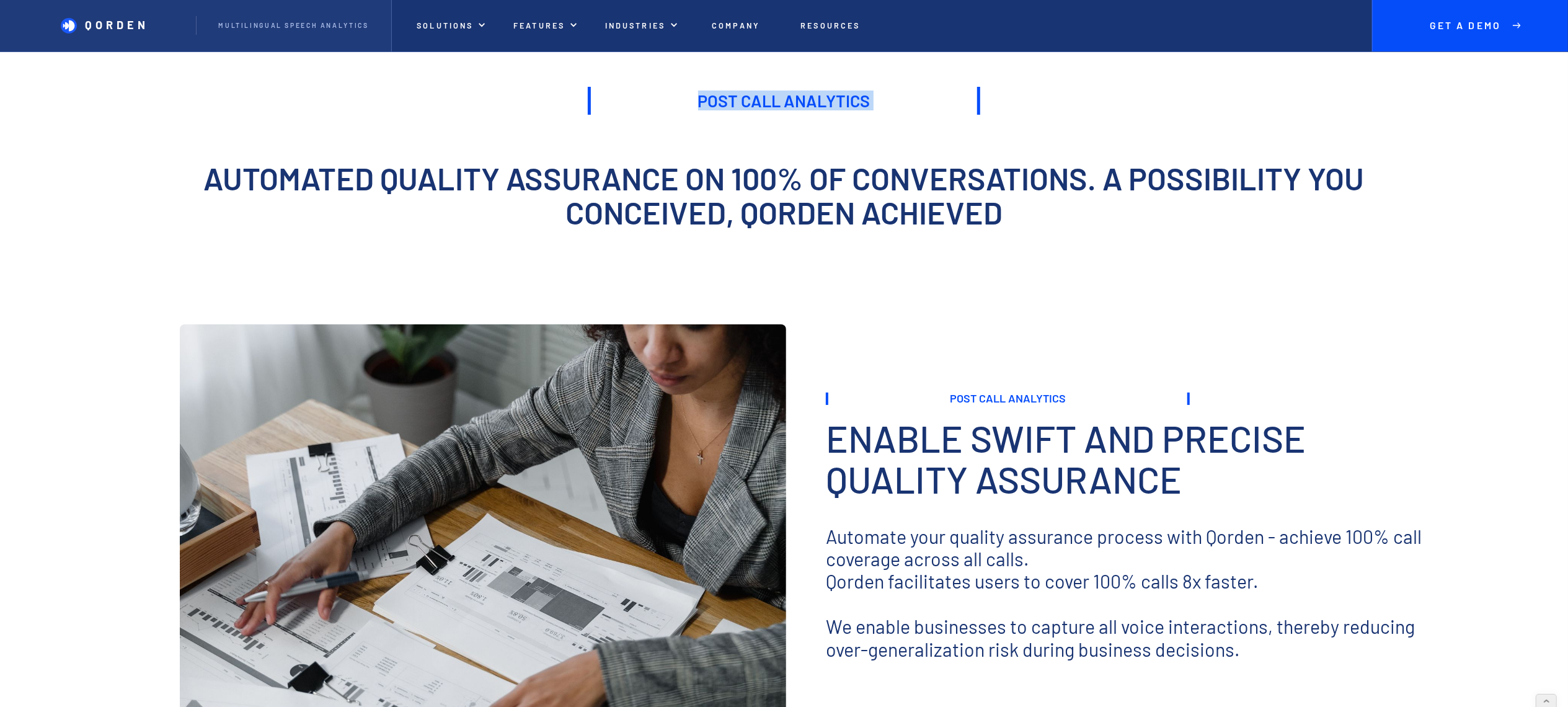 click on "Post Call Analytics" at bounding box center [784, 100] 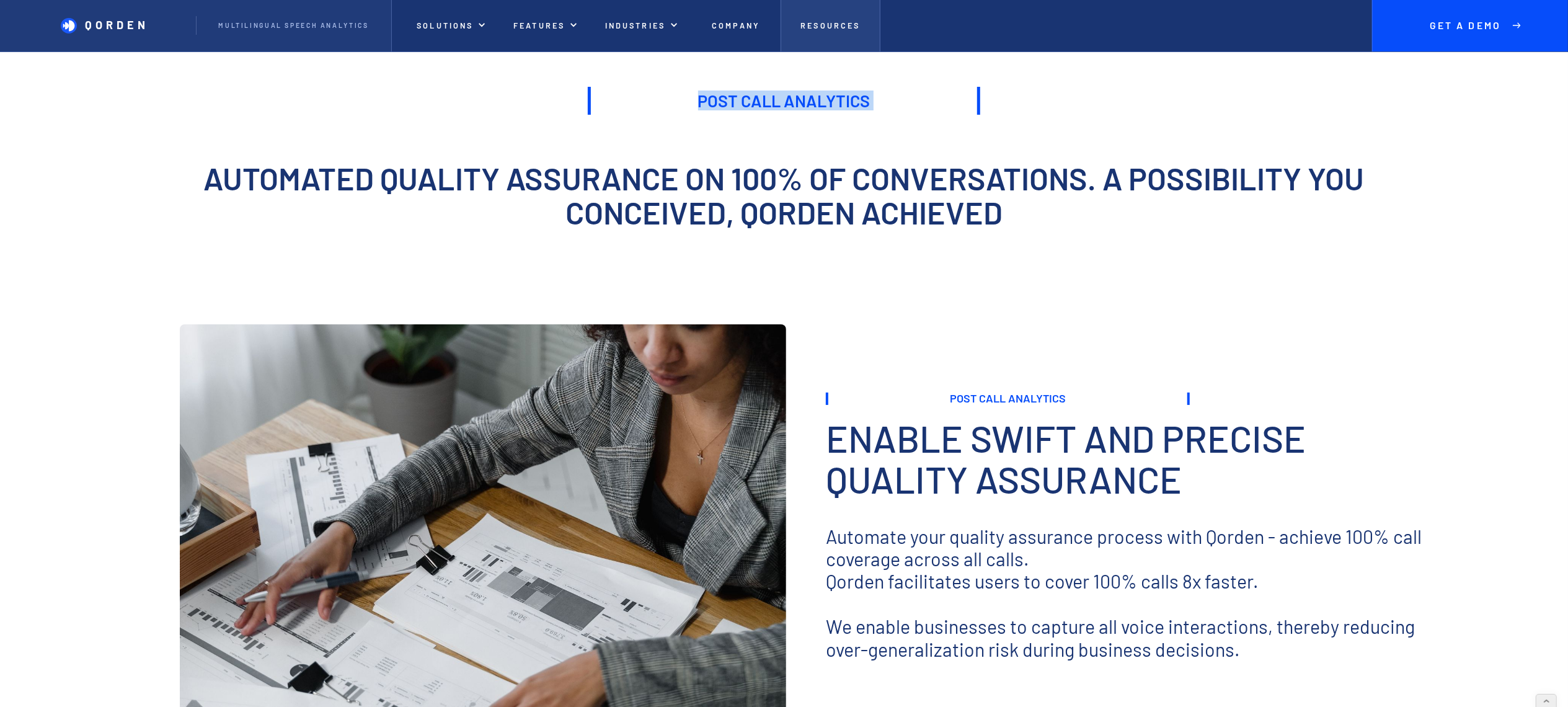 copy on "Post Call Analytics" 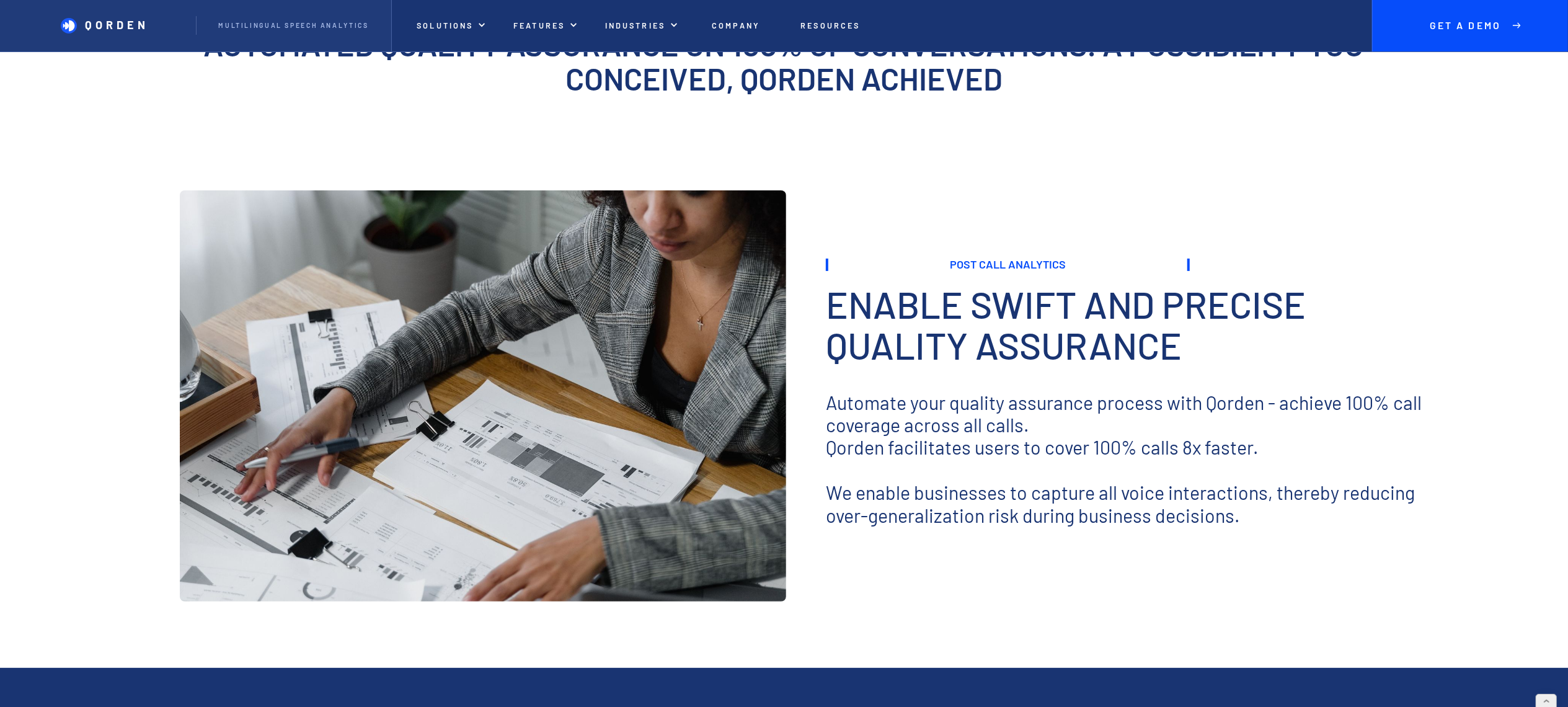 scroll, scrollTop: 248, scrollLeft: 0, axis: vertical 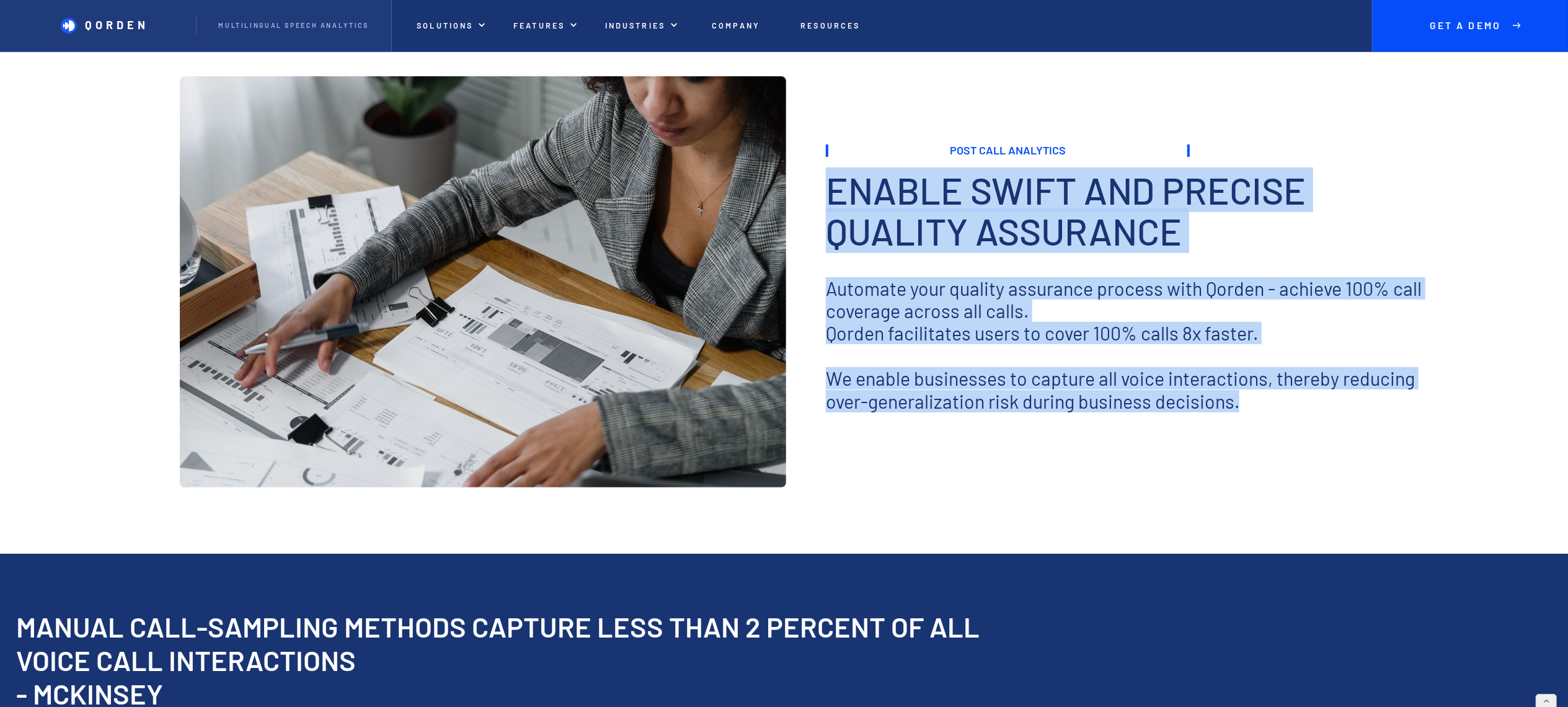 drag, startPoint x: 1250, startPoint y: 399, endPoint x: 817, endPoint y: 177, distance: 486.5933 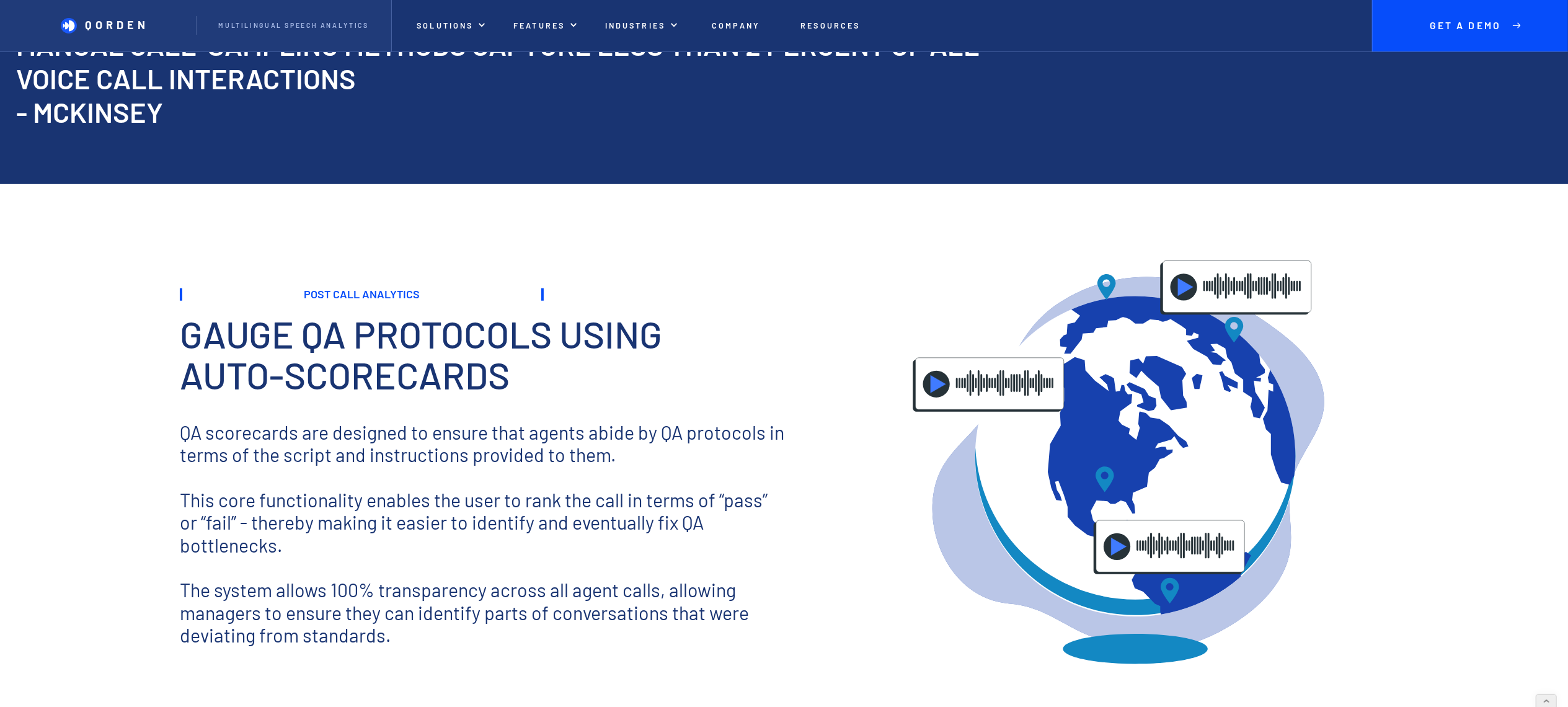 scroll, scrollTop: 868, scrollLeft: 0, axis: vertical 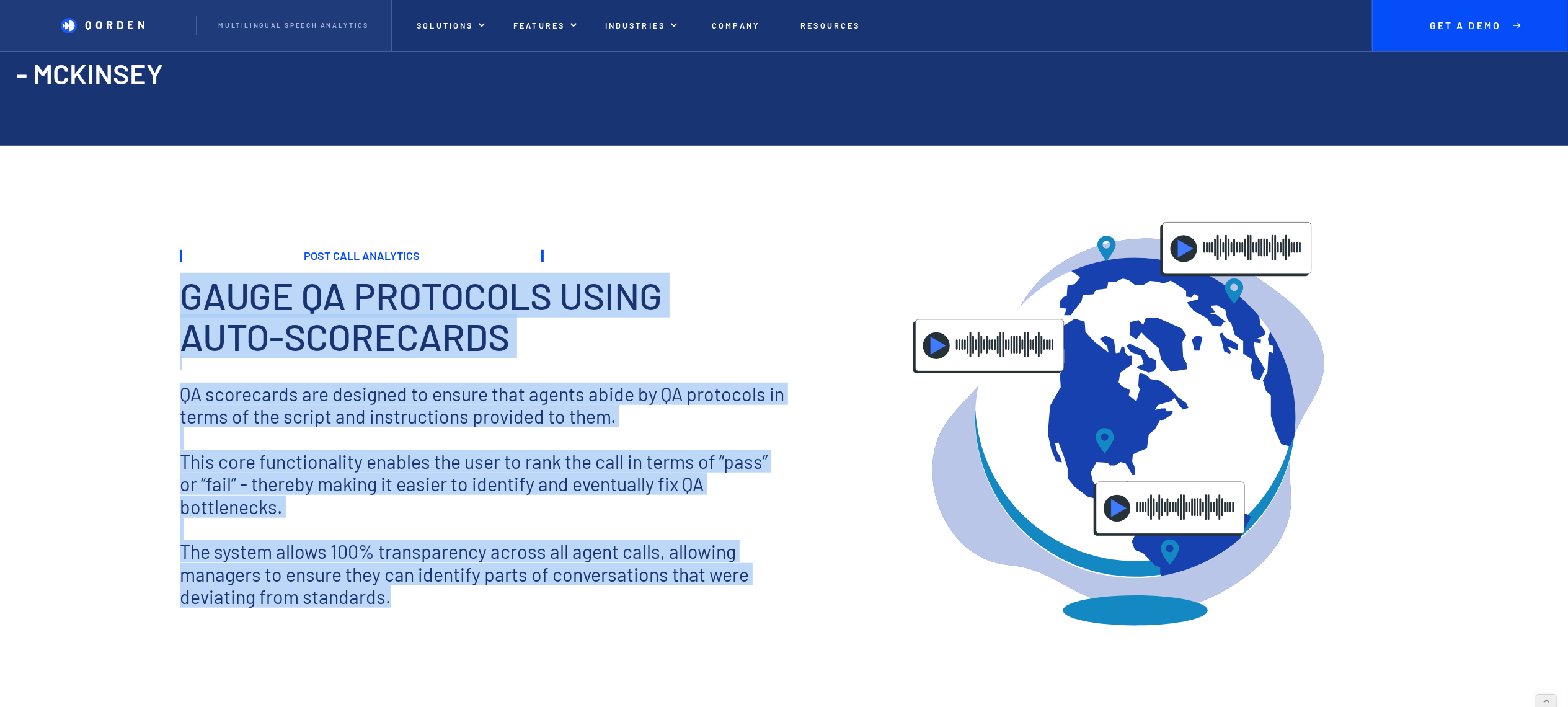 drag, startPoint x: 169, startPoint y: 280, endPoint x: 521, endPoint y: 615, distance: 485.9311 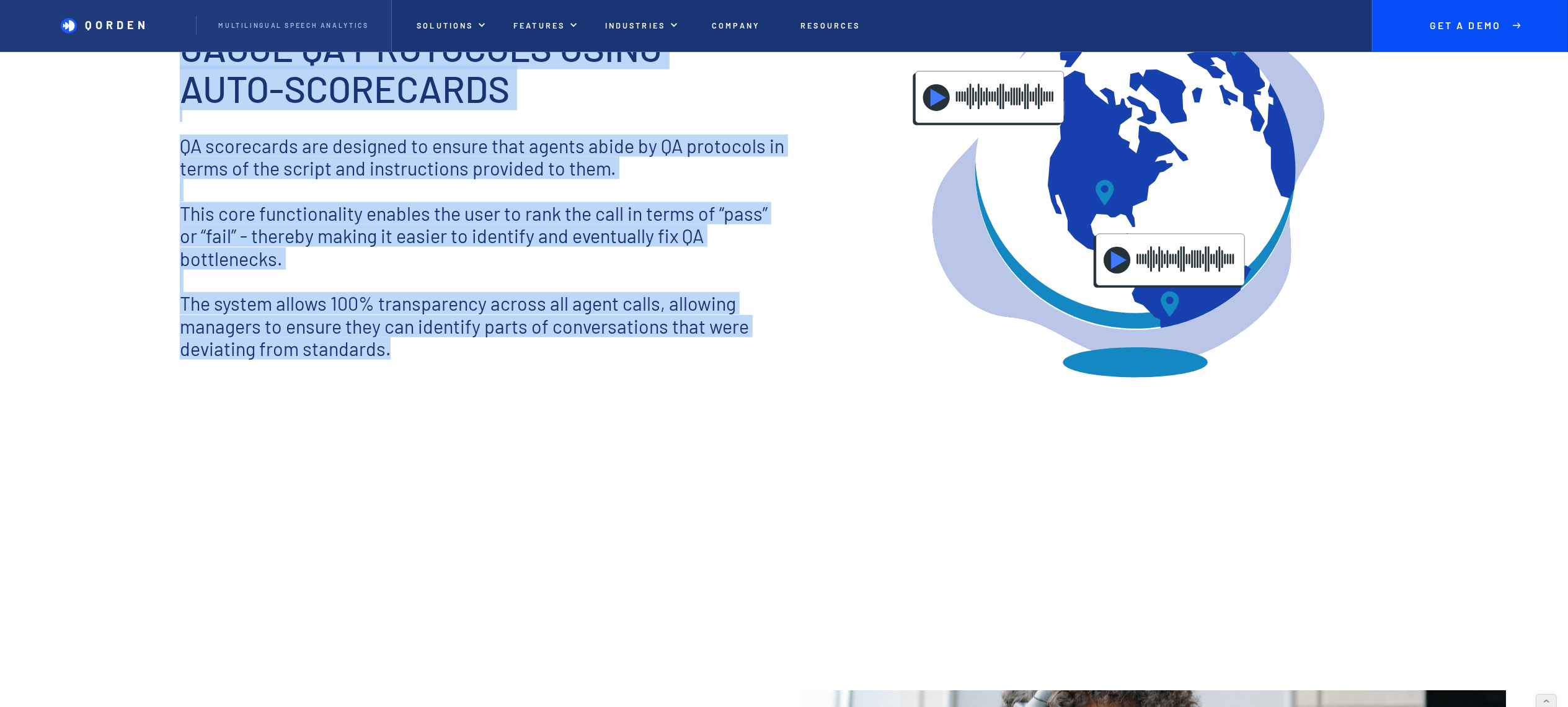 click on "Post Call Analytics Gauge QA protocols using Auto-Scorecards ‍ QA scorecards are designed to ensure that agents abide by QA protocols in terms of the script and instructions provided to them. ‍ This core functionality enables the user to rank the call in terms of “pass” or “fail” - thereby making it easier to identify and eventually fix QA bottlenecks. ‍ The system allows 100% transparency across all agent calls, allowing managers to ensure they can identify parts of conversations that were deviating from standards.
Share team inboxes Whether you have a team of 2 or 200, our shared team inboxes keep everyone on the same page and in the loop.
Deliver instant answers An all-in-one customer service platform that helps you balance everything your customers need to be happy. Get started Learn more" at bounding box center (784, 166) 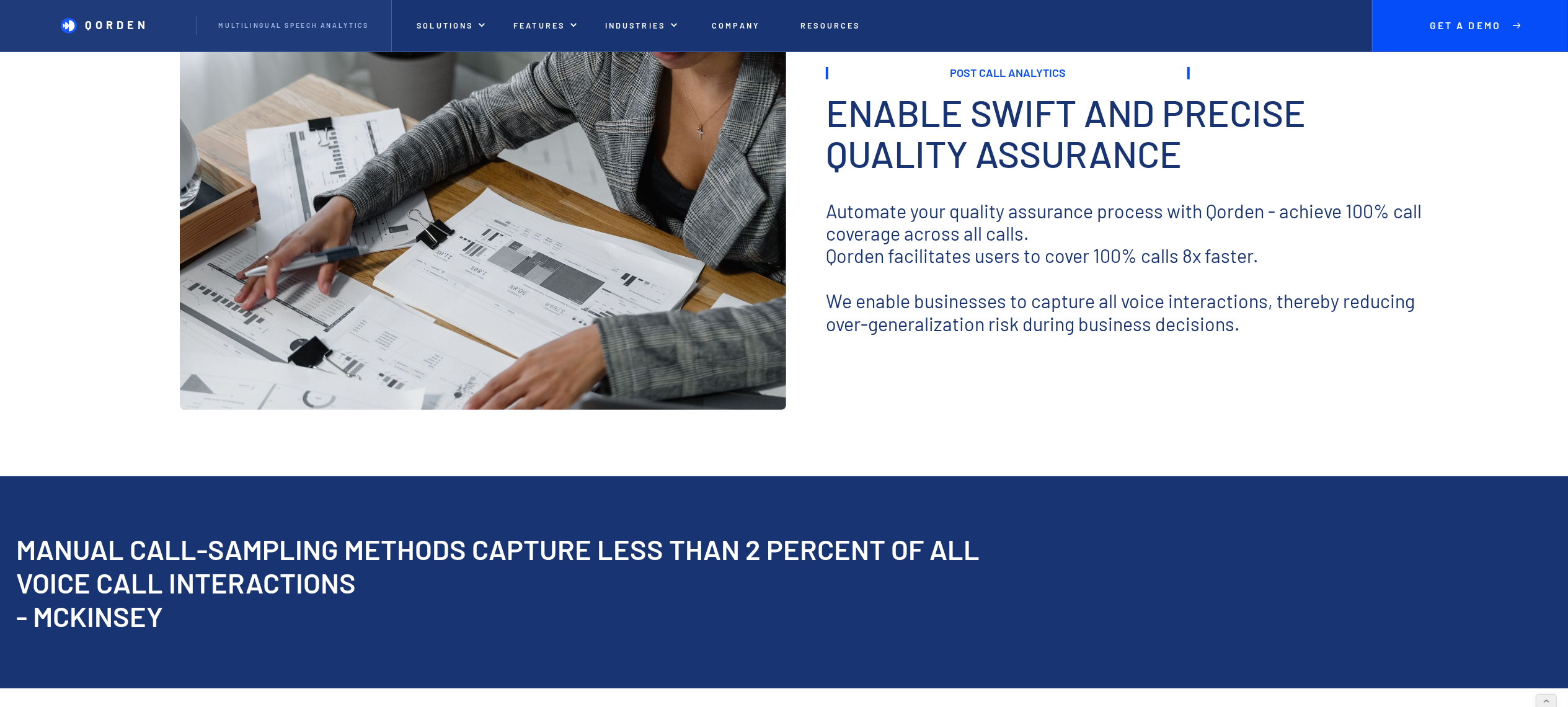 scroll, scrollTop: 248, scrollLeft: 0, axis: vertical 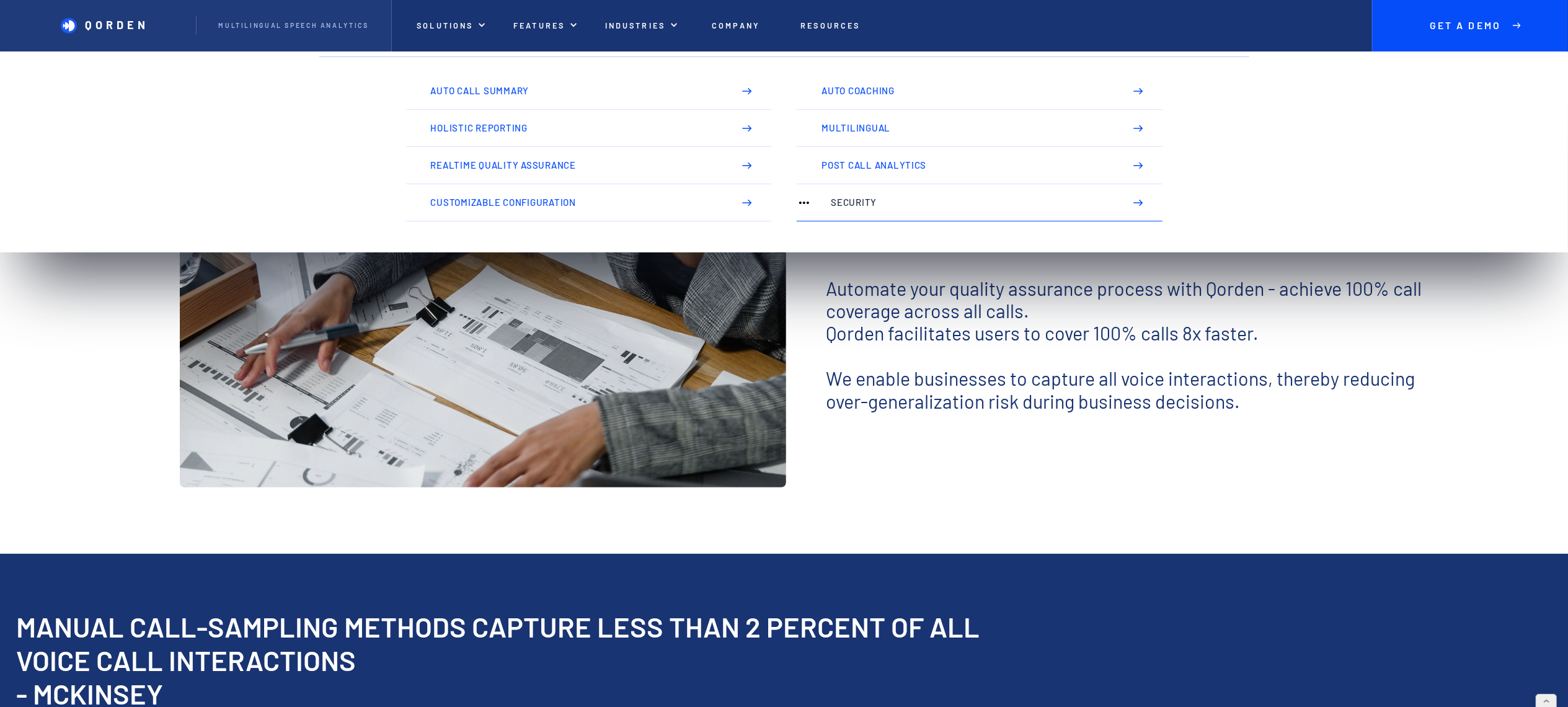 click on "Security" at bounding box center (979, 203) 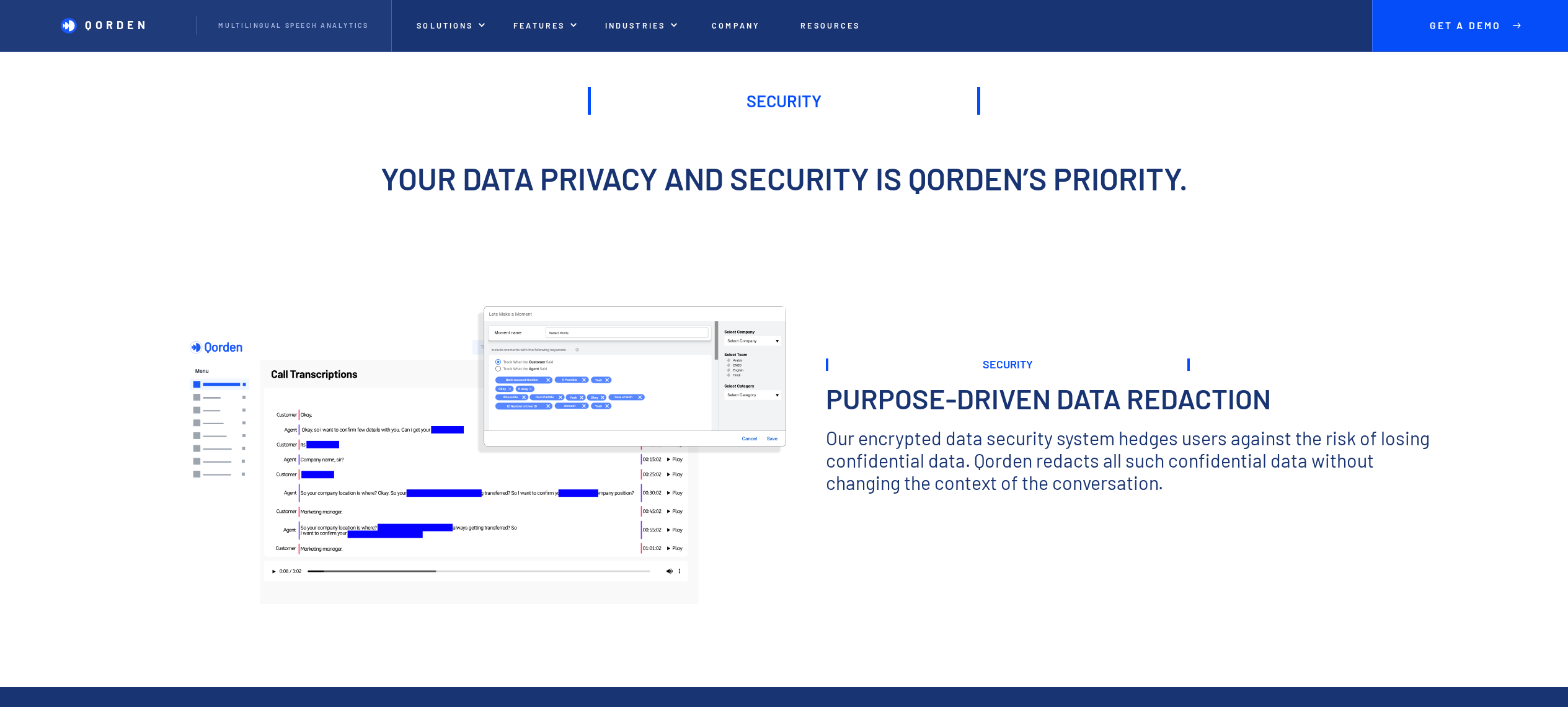 scroll, scrollTop: 0, scrollLeft: 0, axis: both 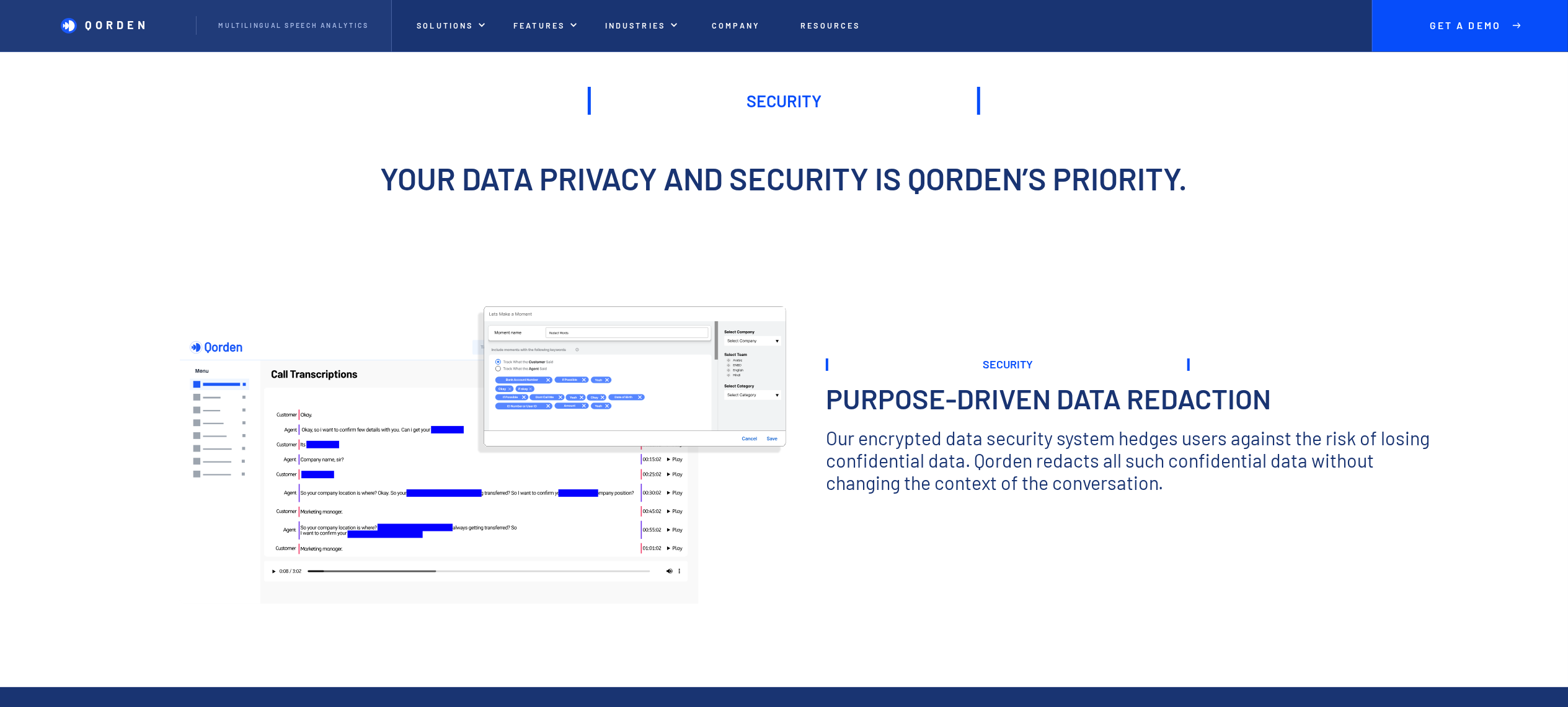 click on "Your data privacy and security is Qorden’s priority." at bounding box center [784, 178] 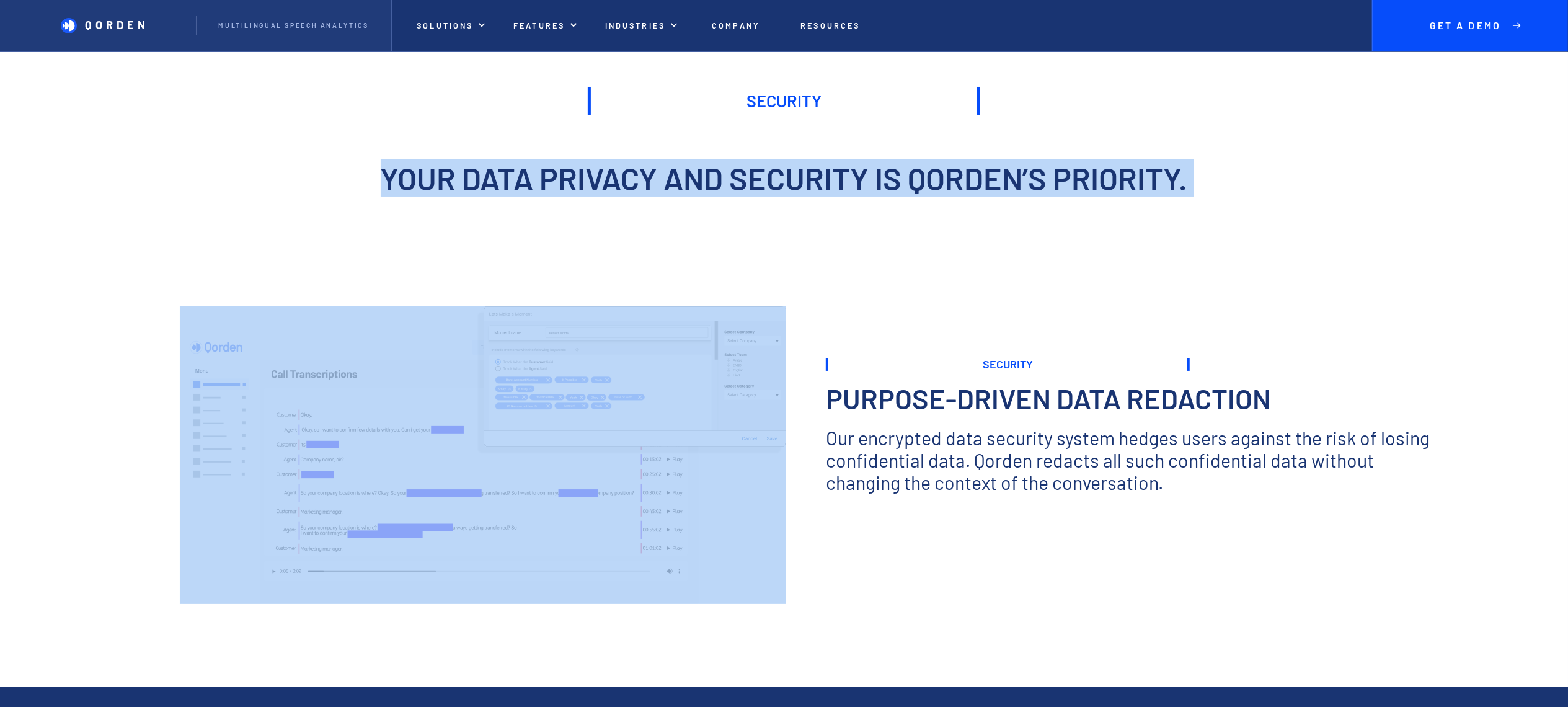 click on "Your data privacy and security is Qorden’s priority." at bounding box center (784, 178) 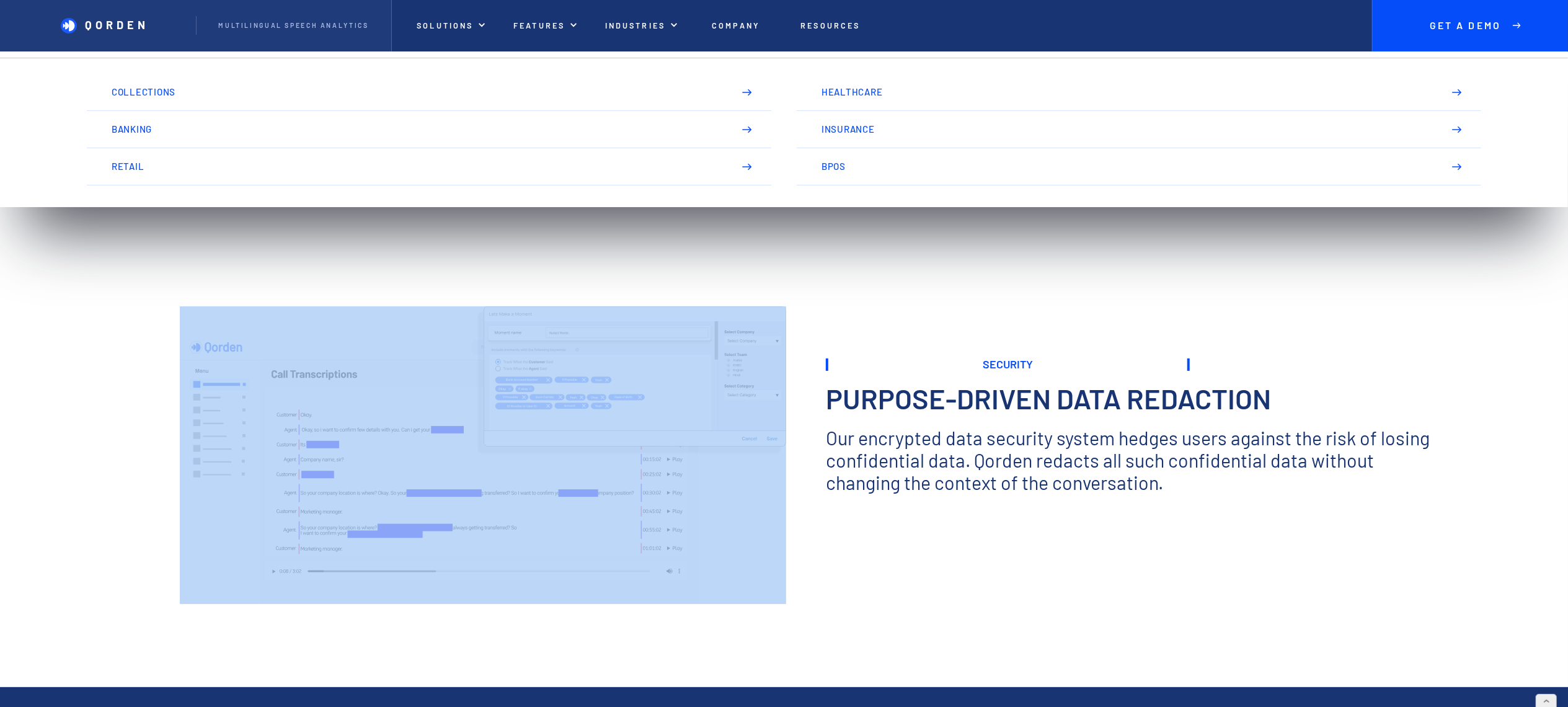 drag, startPoint x: 645, startPoint y: 287, endPoint x: 638, endPoint y: 265, distance: 23.08679 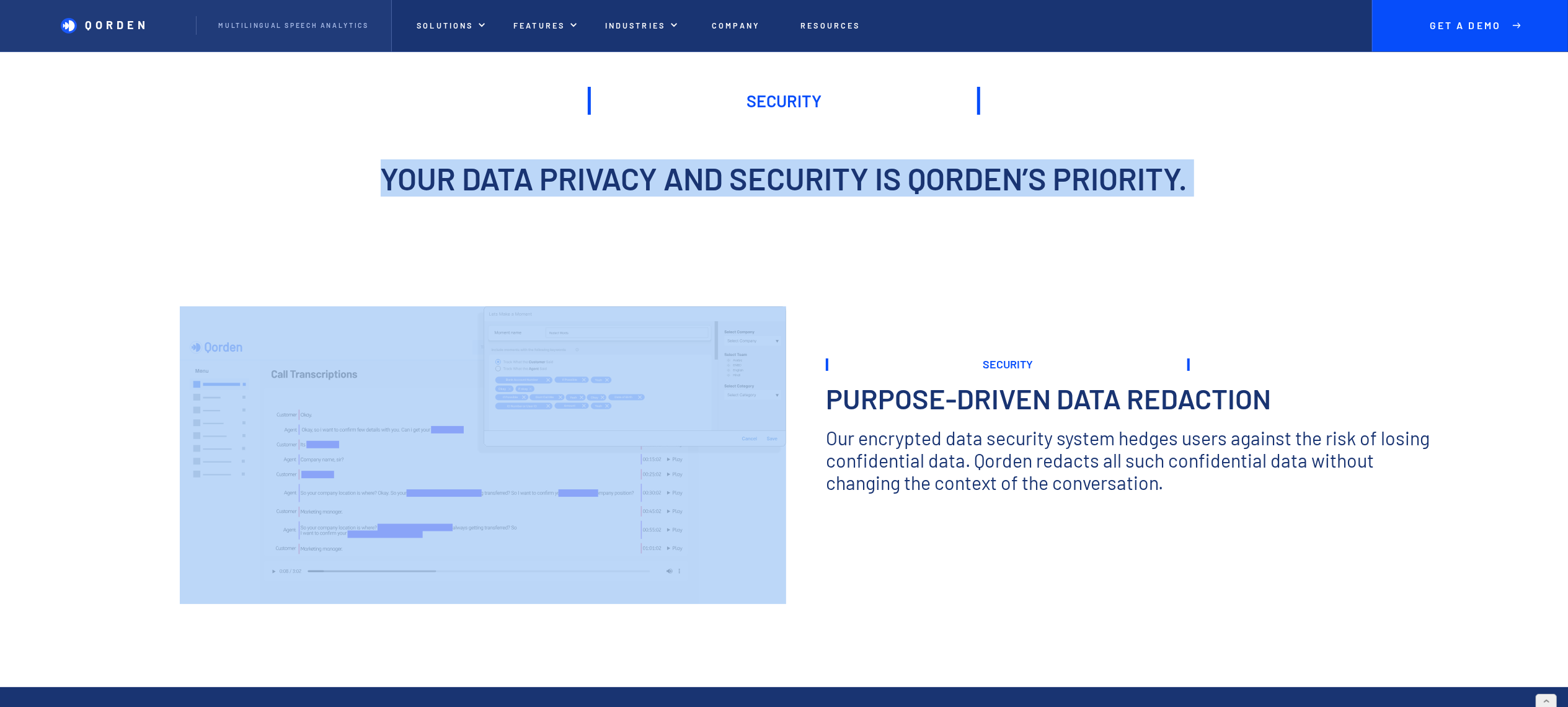 click on "Your data privacy and security is Qorden’s priority." at bounding box center [784, 192] 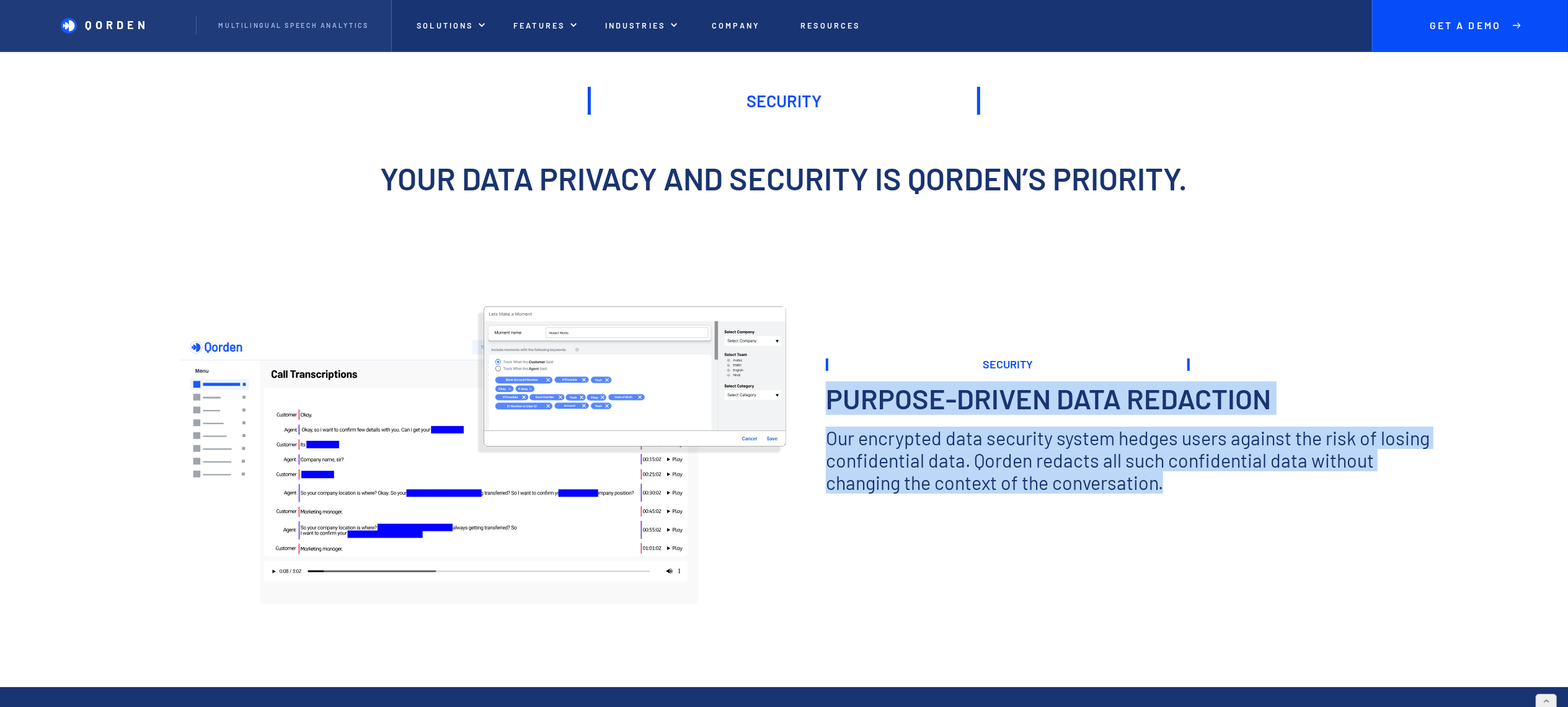 drag, startPoint x: 1203, startPoint y: 481, endPoint x: 831, endPoint y: 392, distance: 382.4984 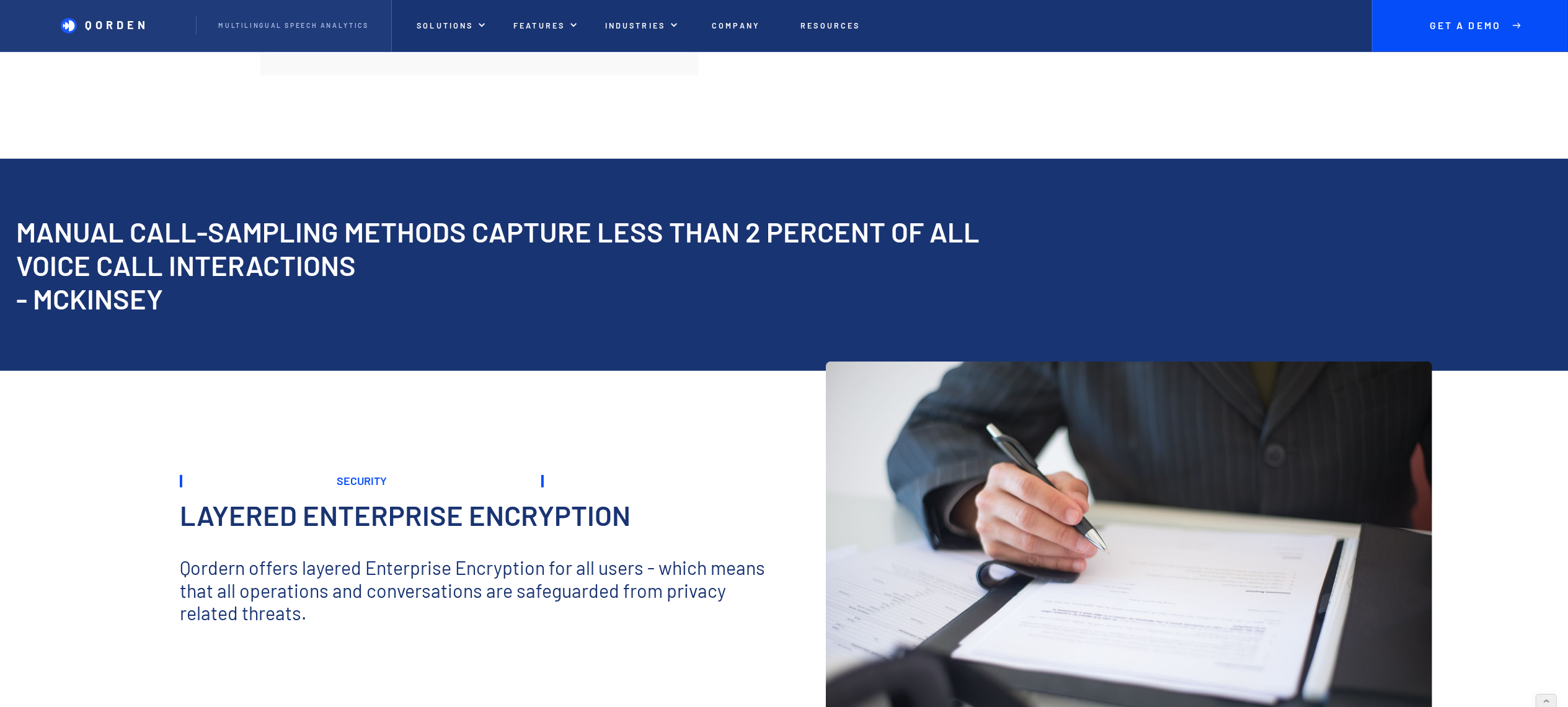 scroll, scrollTop: 620, scrollLeft: 0, axis: vertical 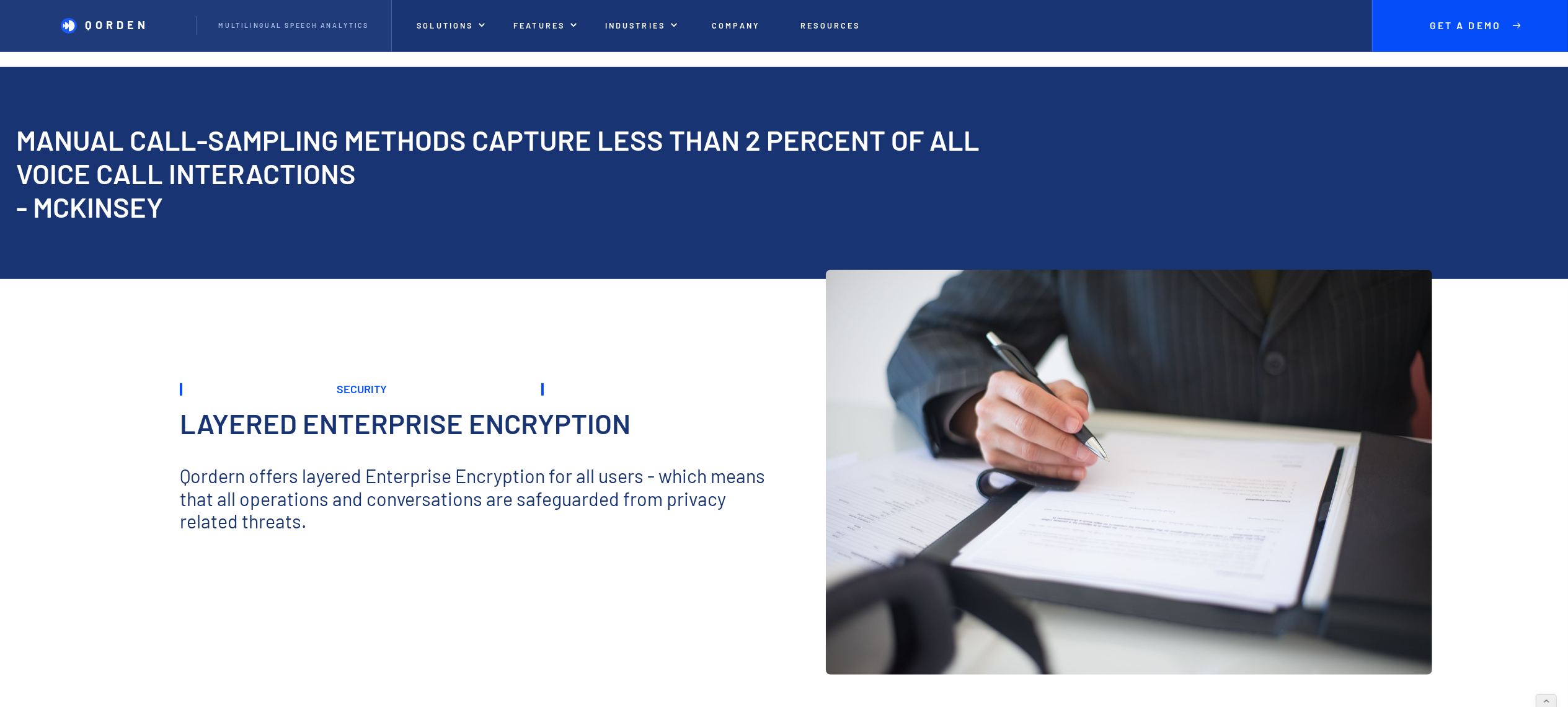 click on "Layered Enterprise Encryption" at bounding box center (405, 423) 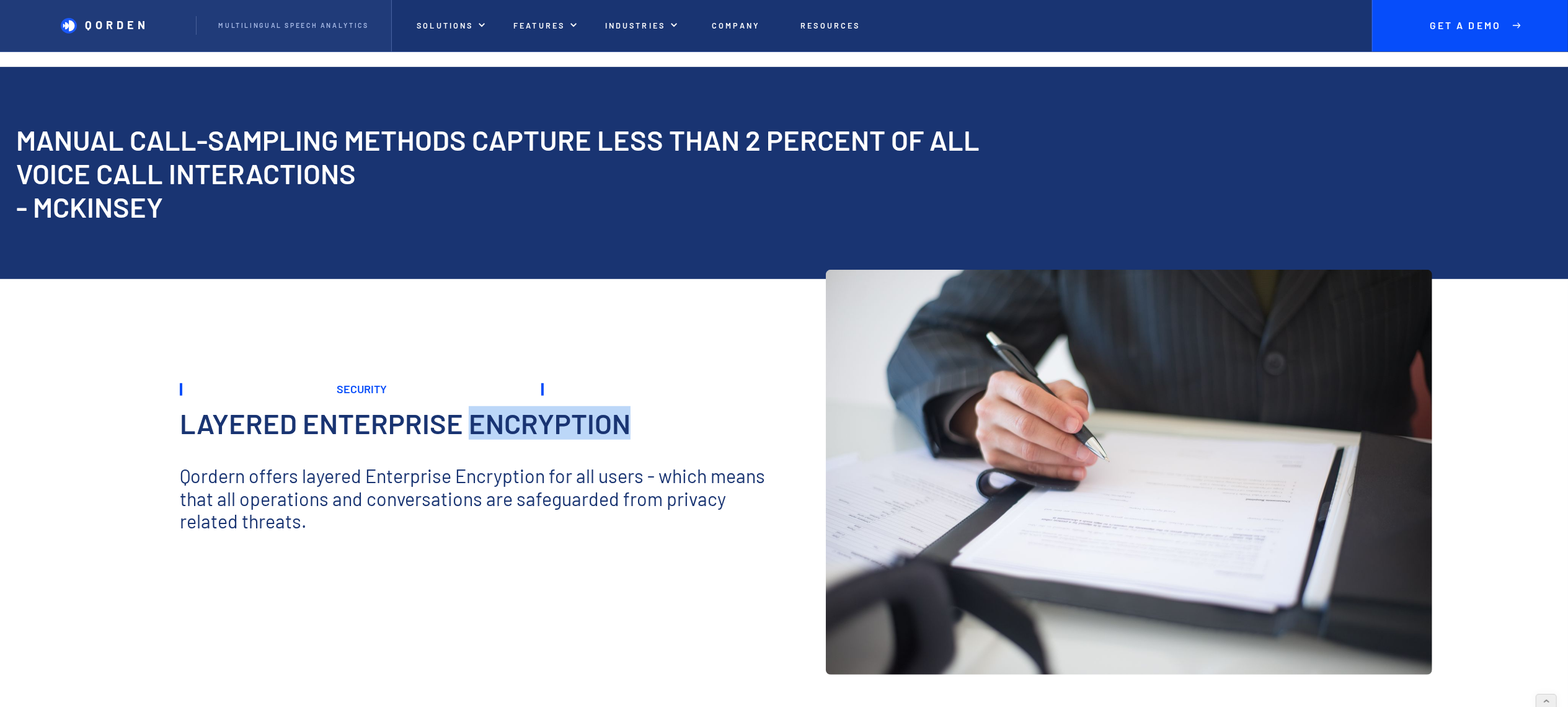 click on "Layered Enterprise Encryption" at bounding box center (405, 423) 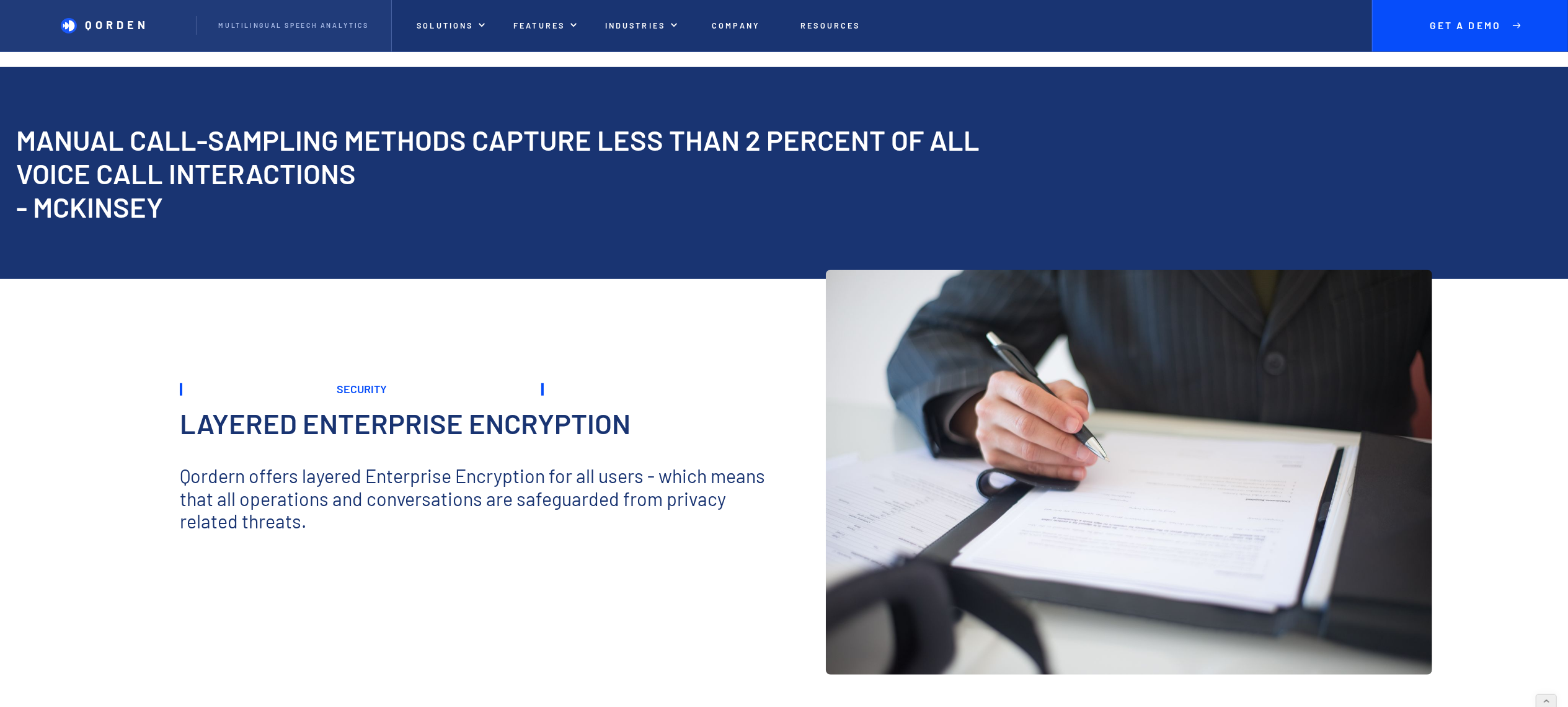 drag, startPoint x: 347, startPoint y: 515, endPoint x: 177, endPoint y: 412, distance: 198.76871 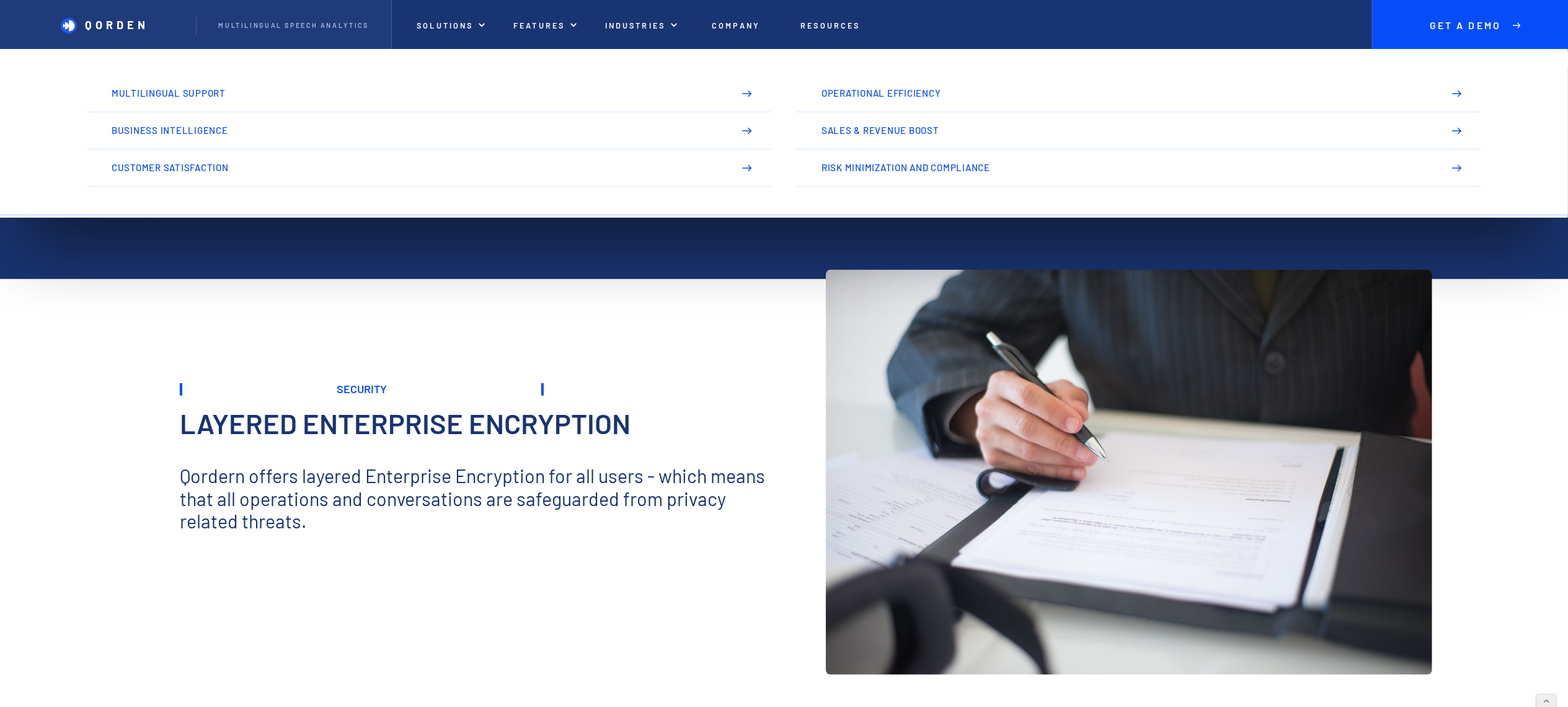click on "Security Layered Enterprise Encryption ‍ Qordern offers layered Enterprise Encryption for all users - which means that all operations and conversations are safeguarded from privacy related threats. ‍
Share team inboxes Whether you have a team of 2 or 200, our shared team inboxes keep everyone on the same page and in the loop.
Deliver instant answers An all-in-one customer service platform that helps you balance everything your customers need to be happy. Get started Learn more" at bounding box center (483, 472) 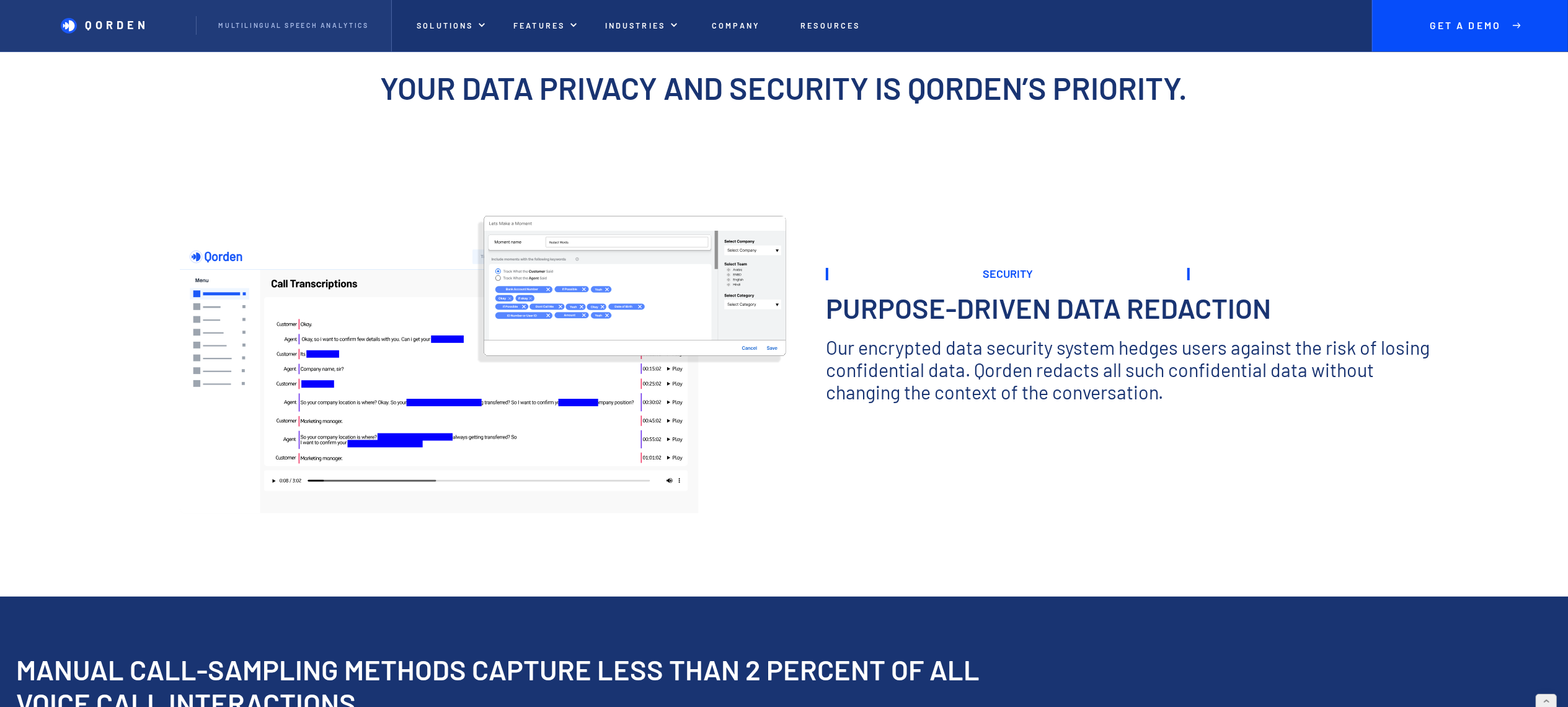 scroll, scrollTop: 0, scrollLeft: 0, axis: both 